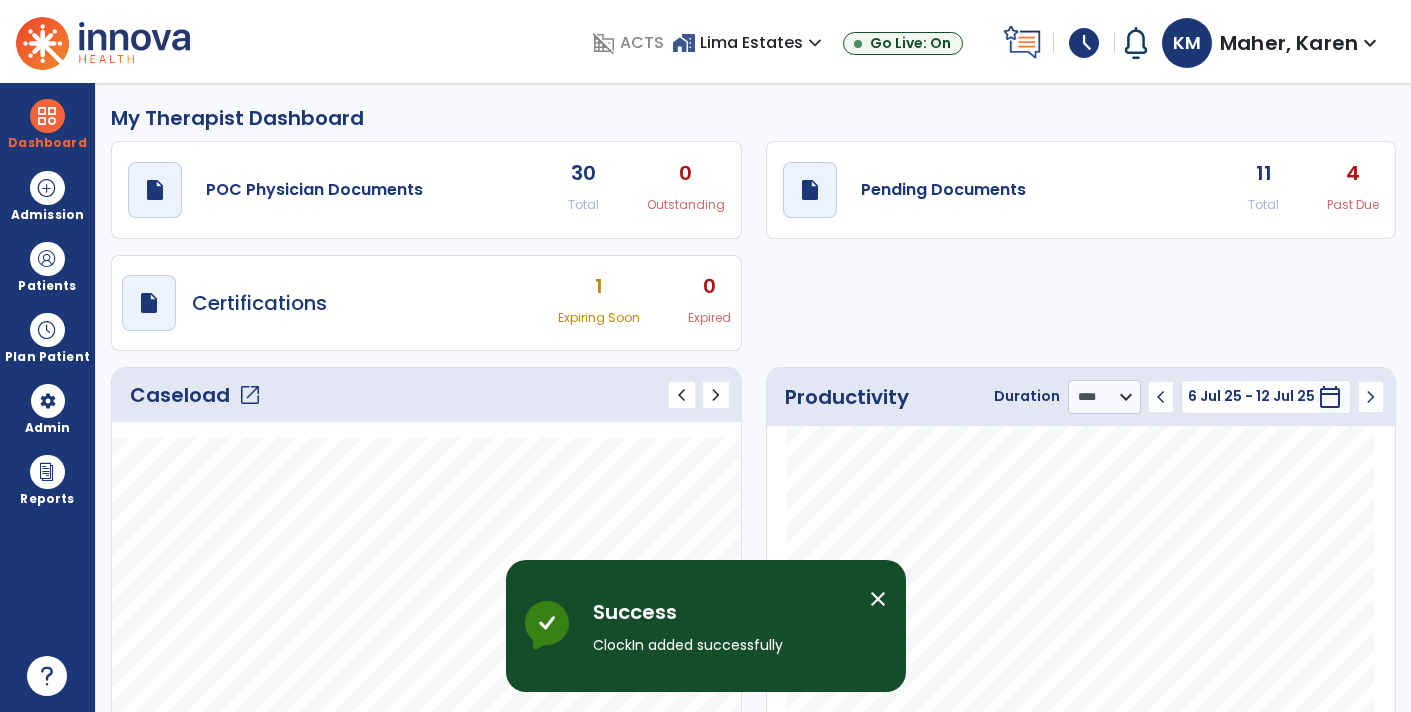 select on "****" 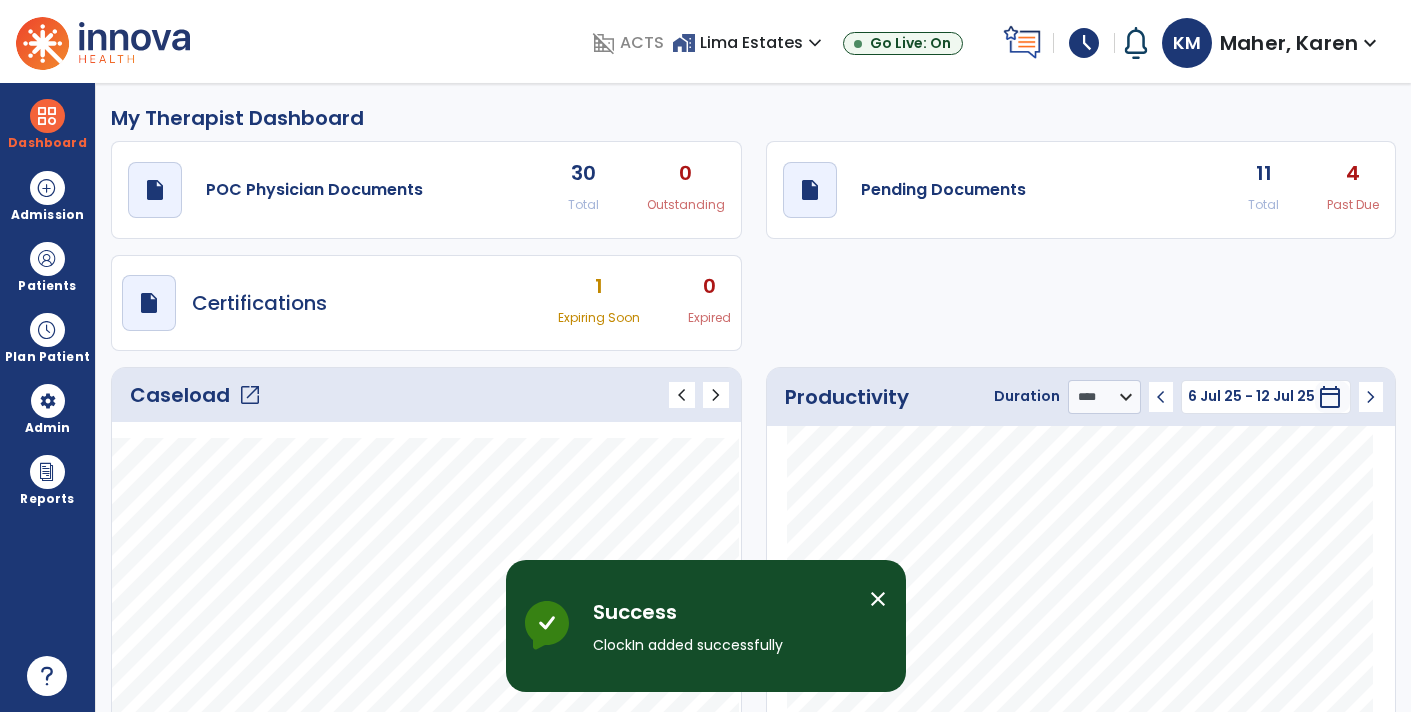 scroll, scrollTop: 0, scrollLeft: 0, axis: both 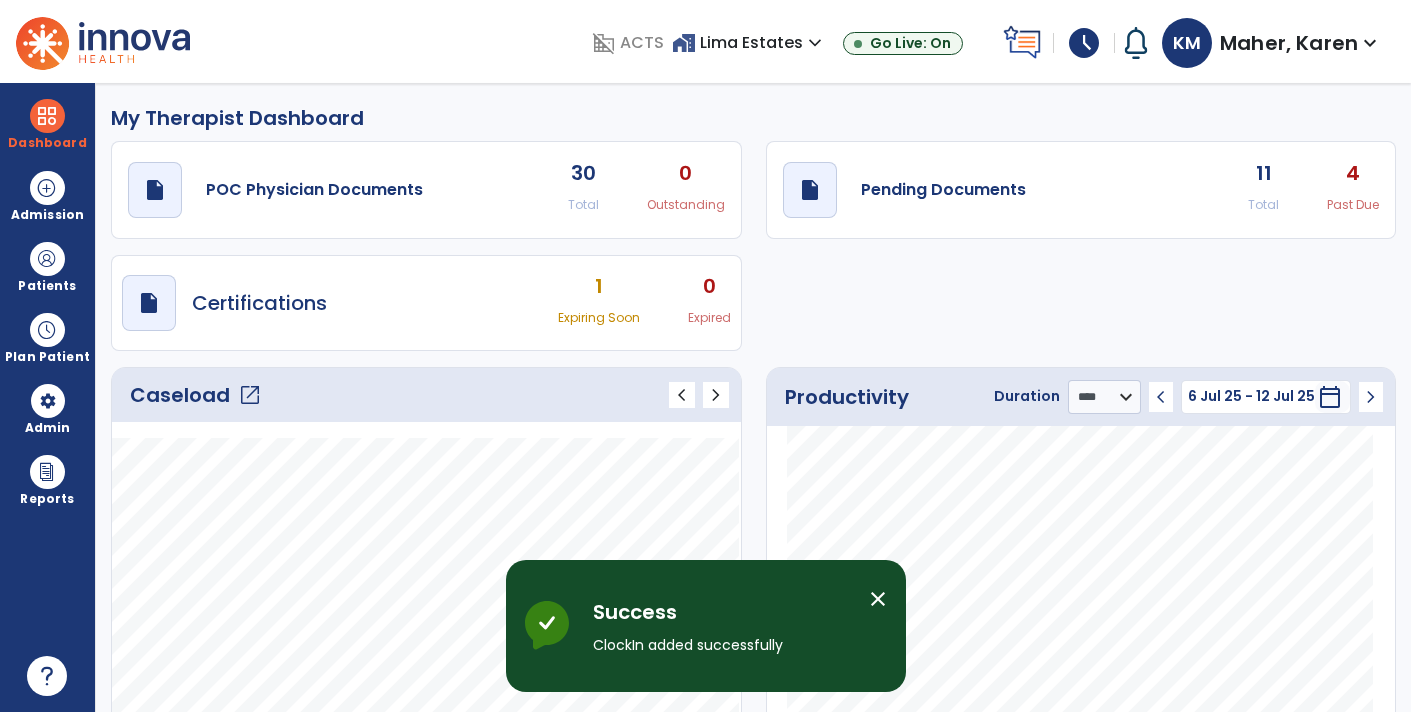click on "open_in_new" 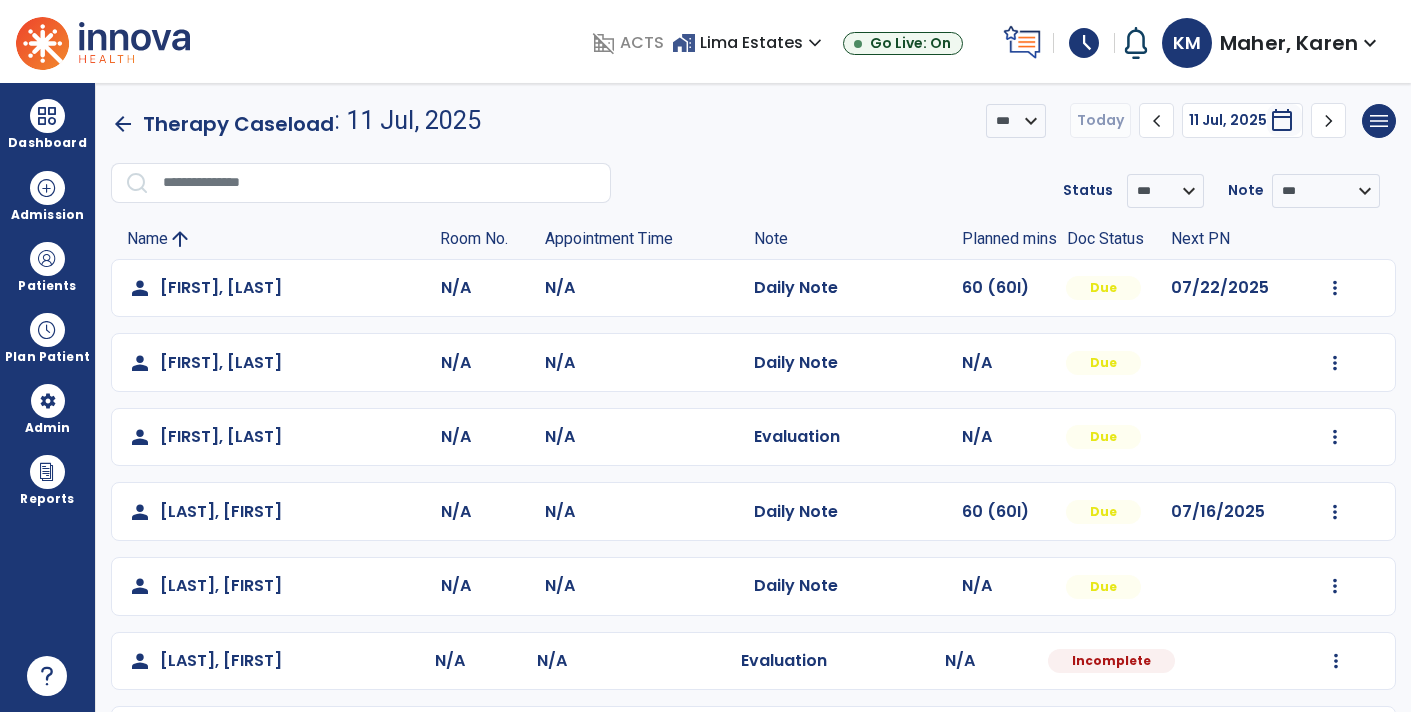 scroll, scrollTop: 72, scrollLeft: 0, axis: vertical 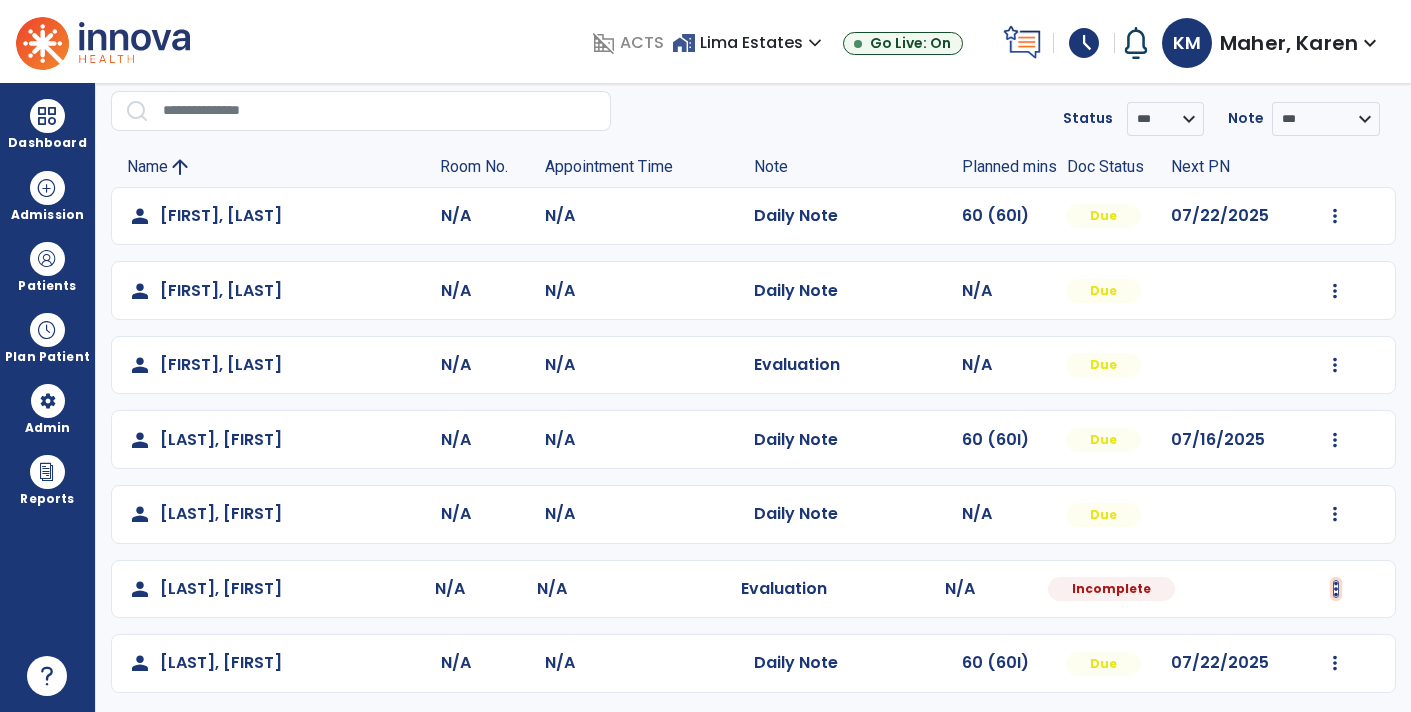 click at bounding box center [1335, 216] 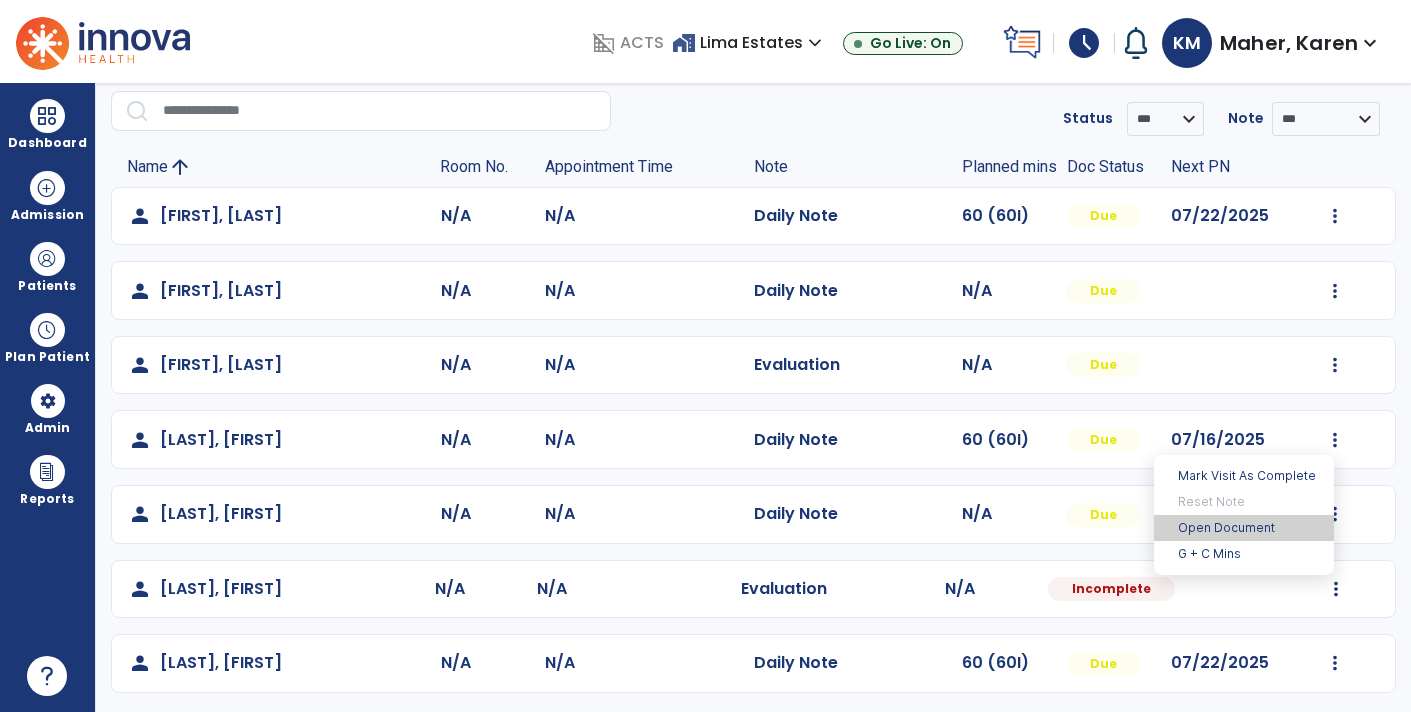 click on "Open Document" at bounding box center (1244, 528) 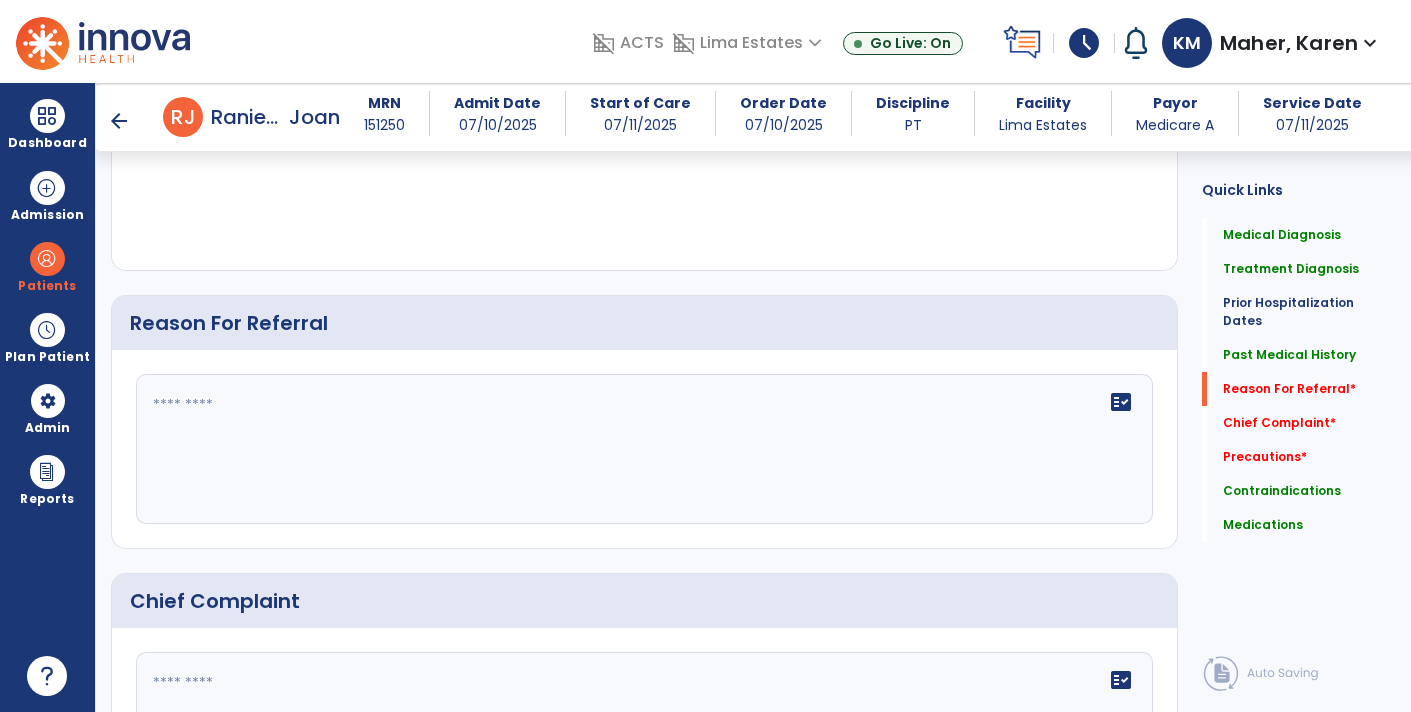 scroll, scrollTop: 1148, scrollLeft: 0, axis: vertical 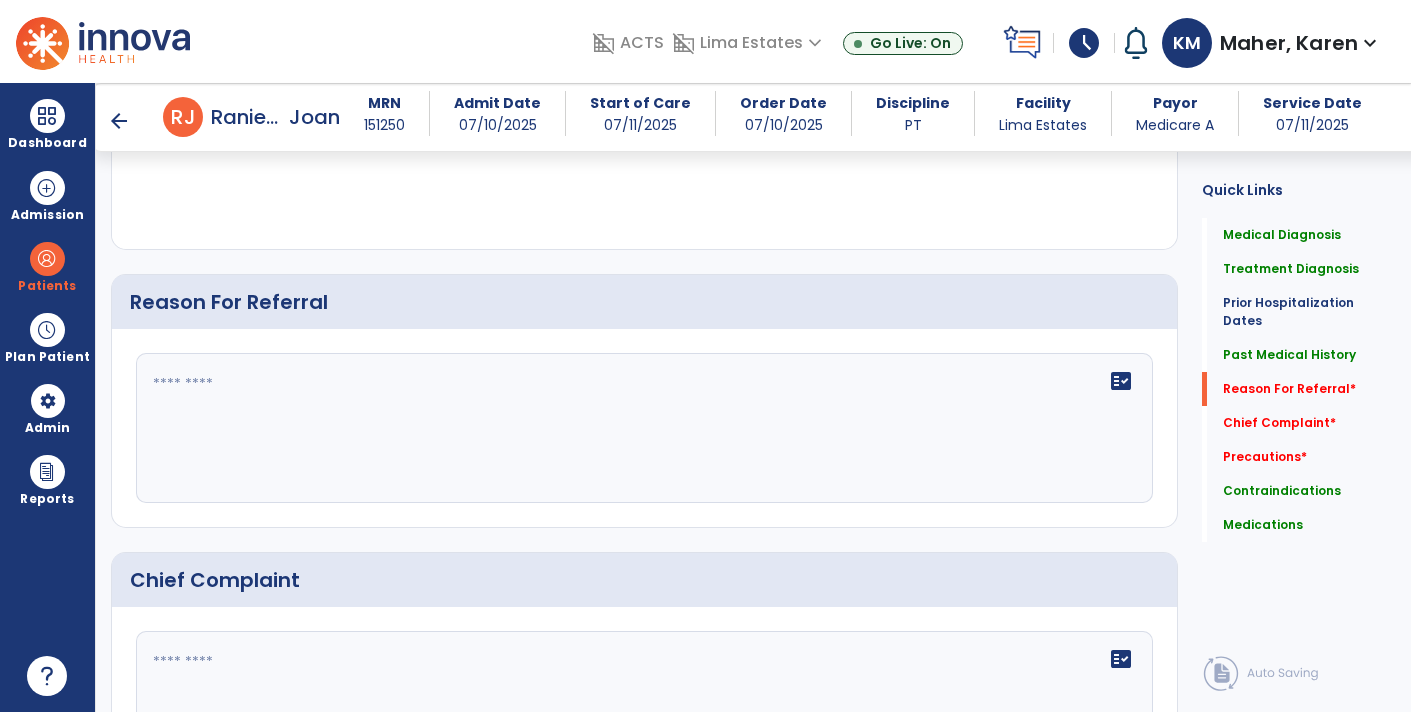 click 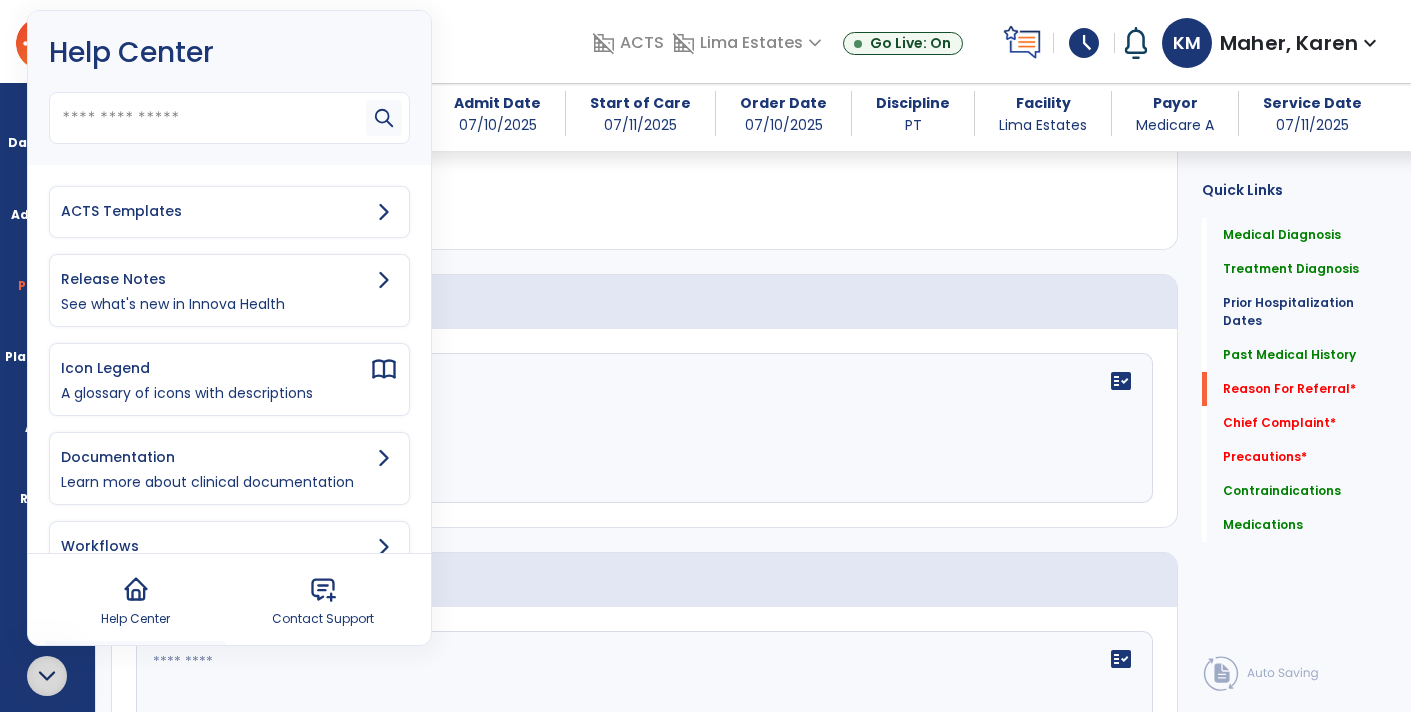 click on "ACTS Templates" at bounding box center (215, 211) 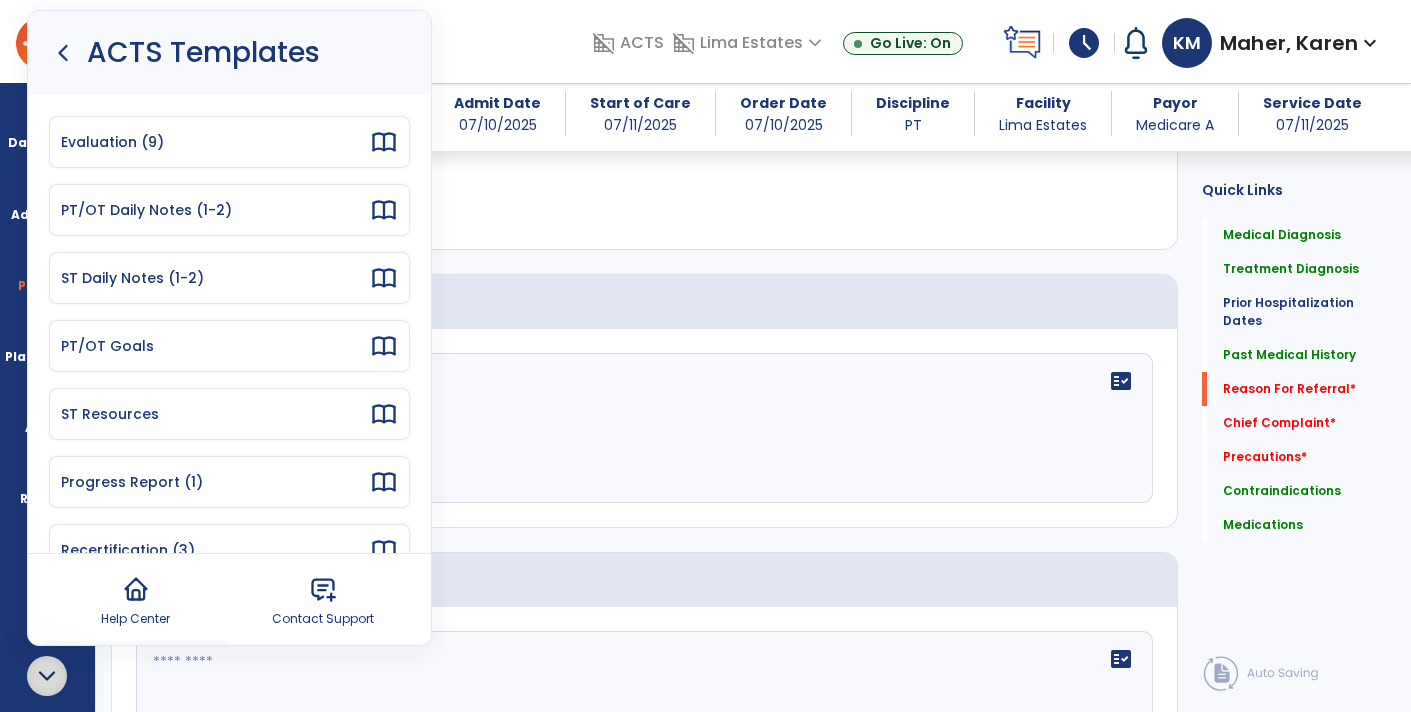 click on "Evaluation (9)" at bounding box center (229, 142) 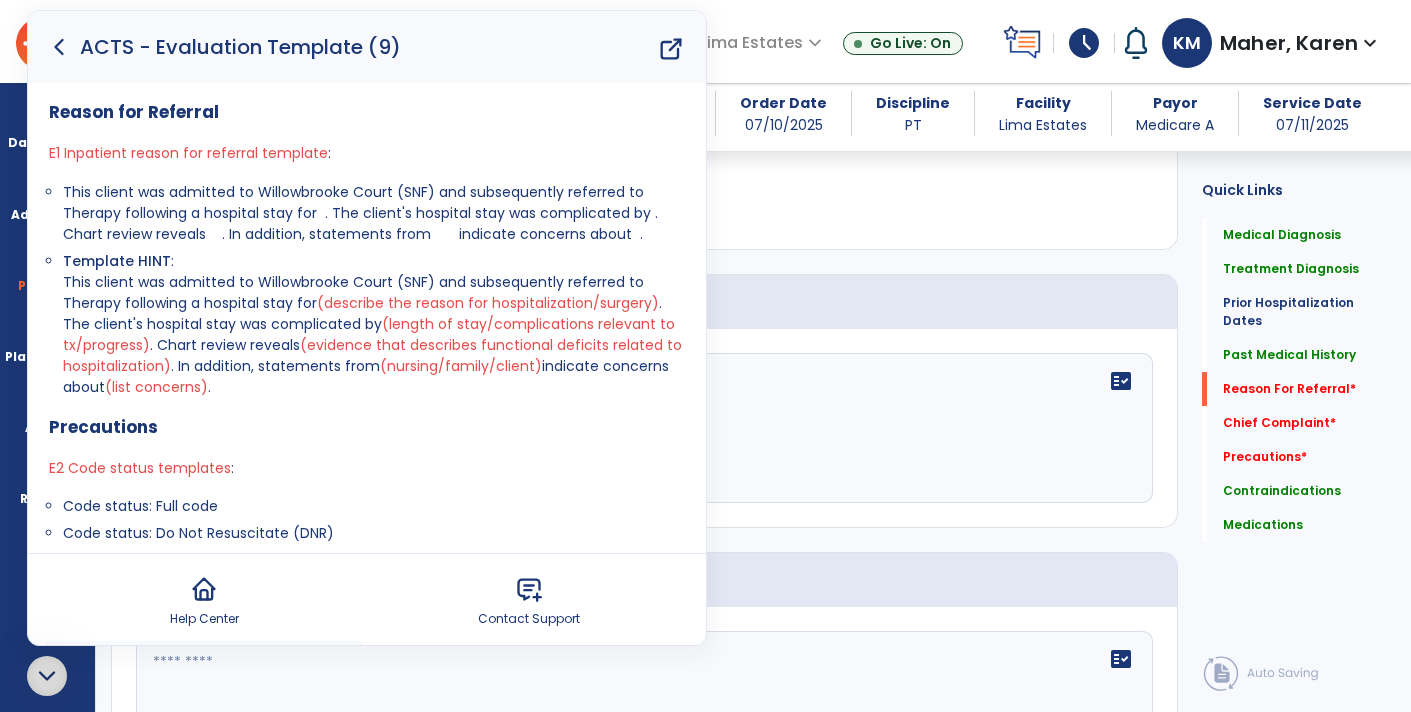 click 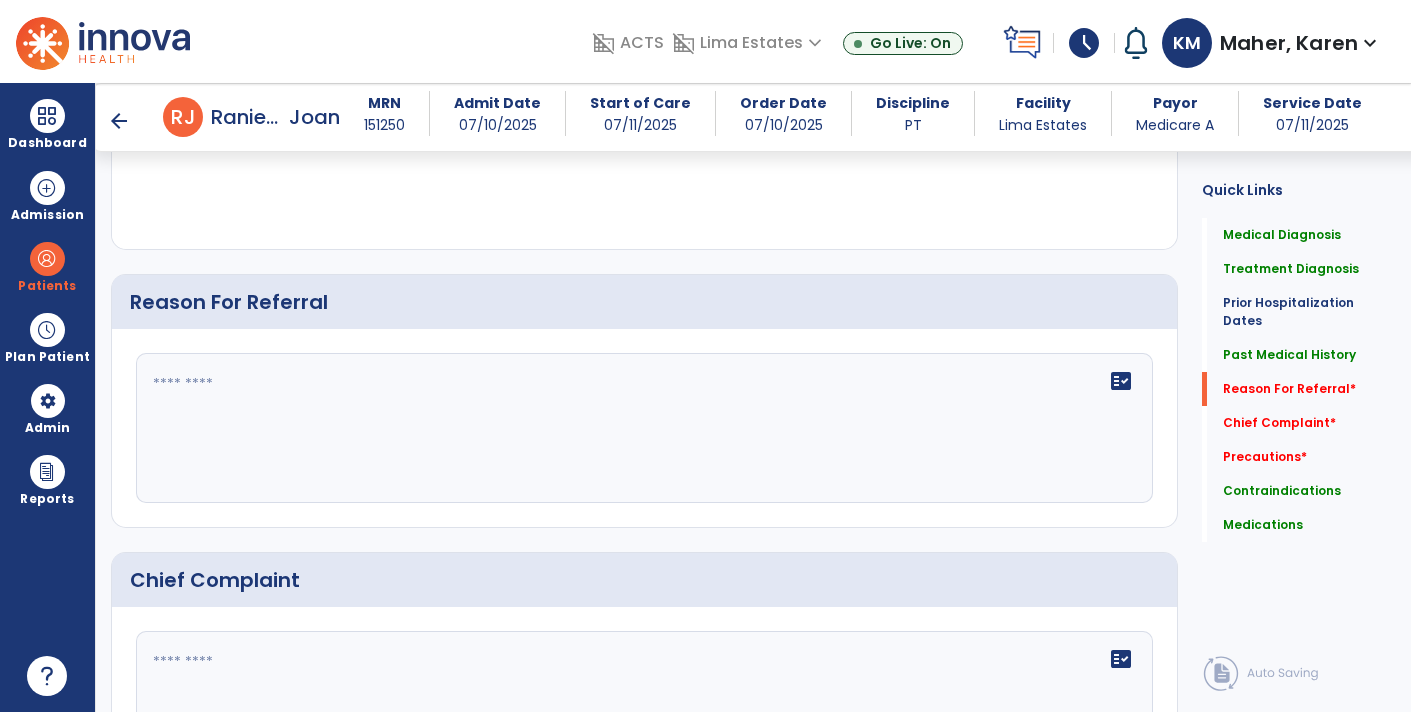 click 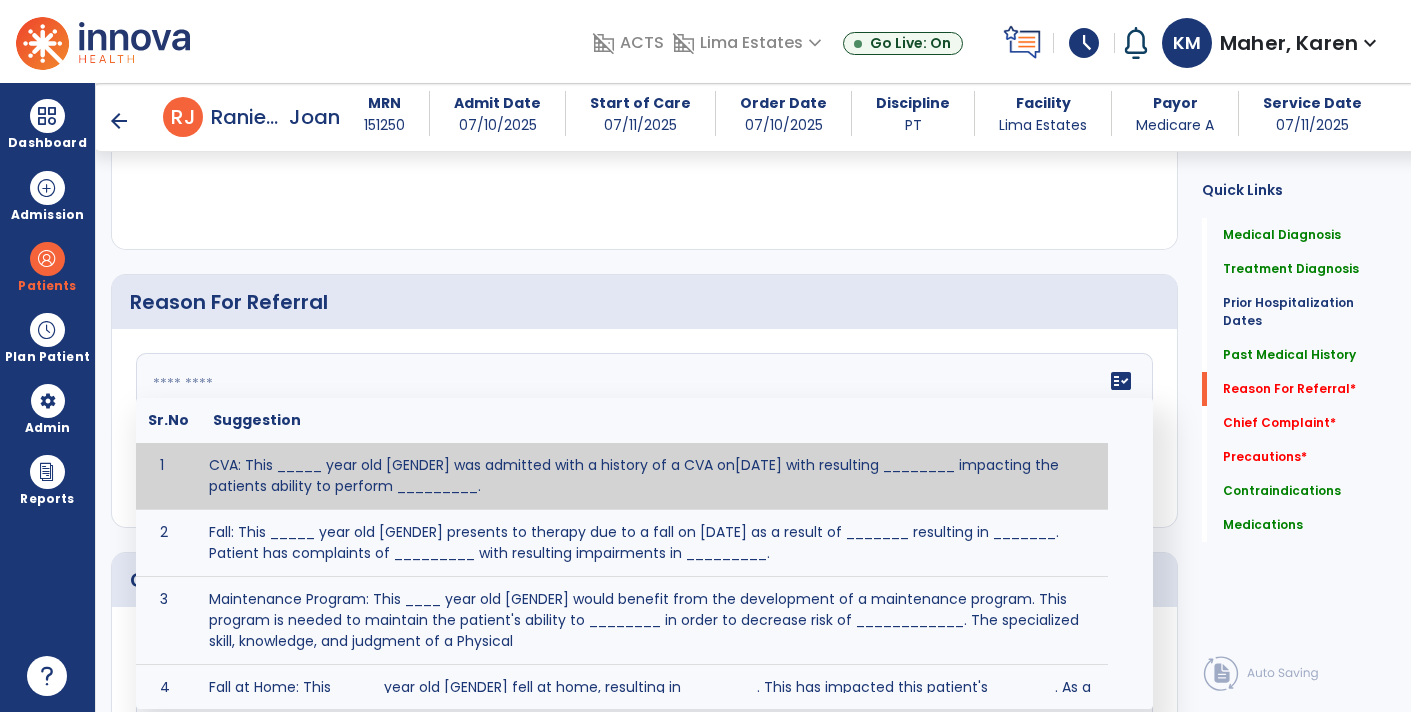 click 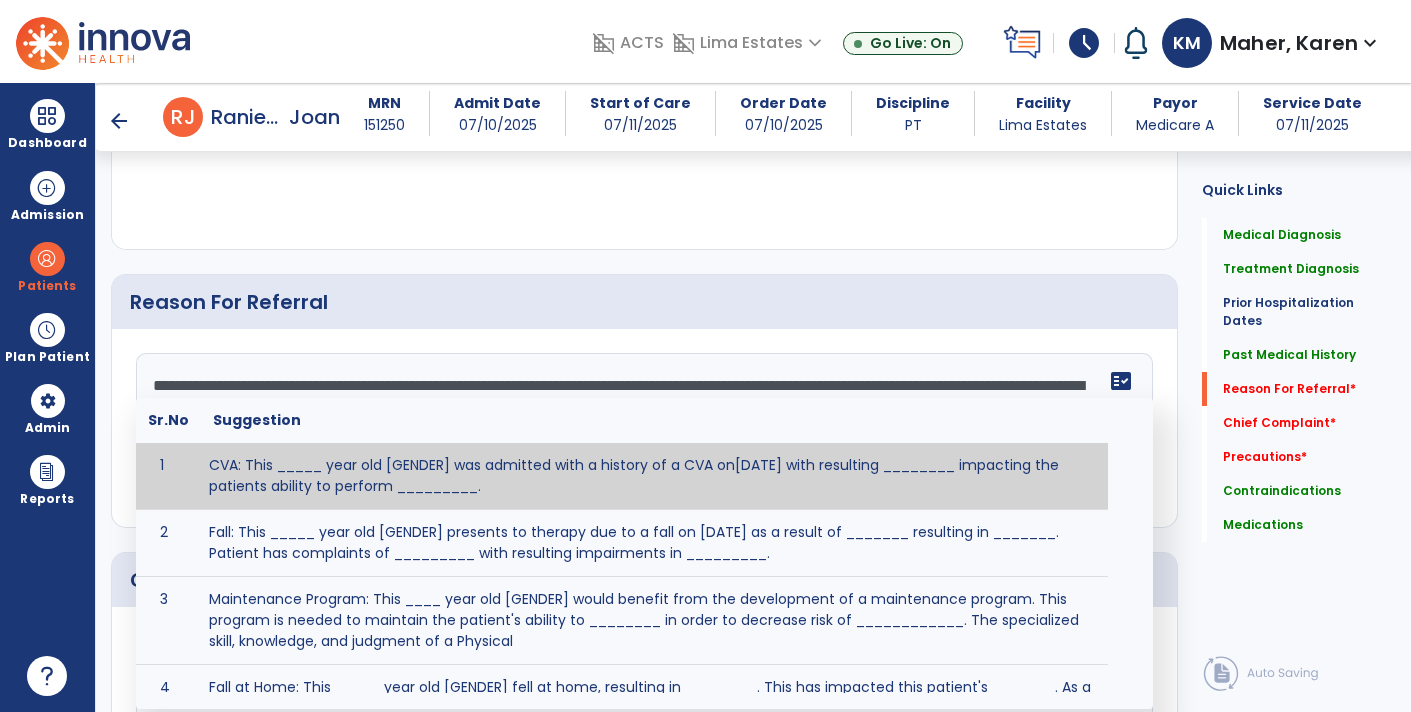 click on "Reason For Referral" 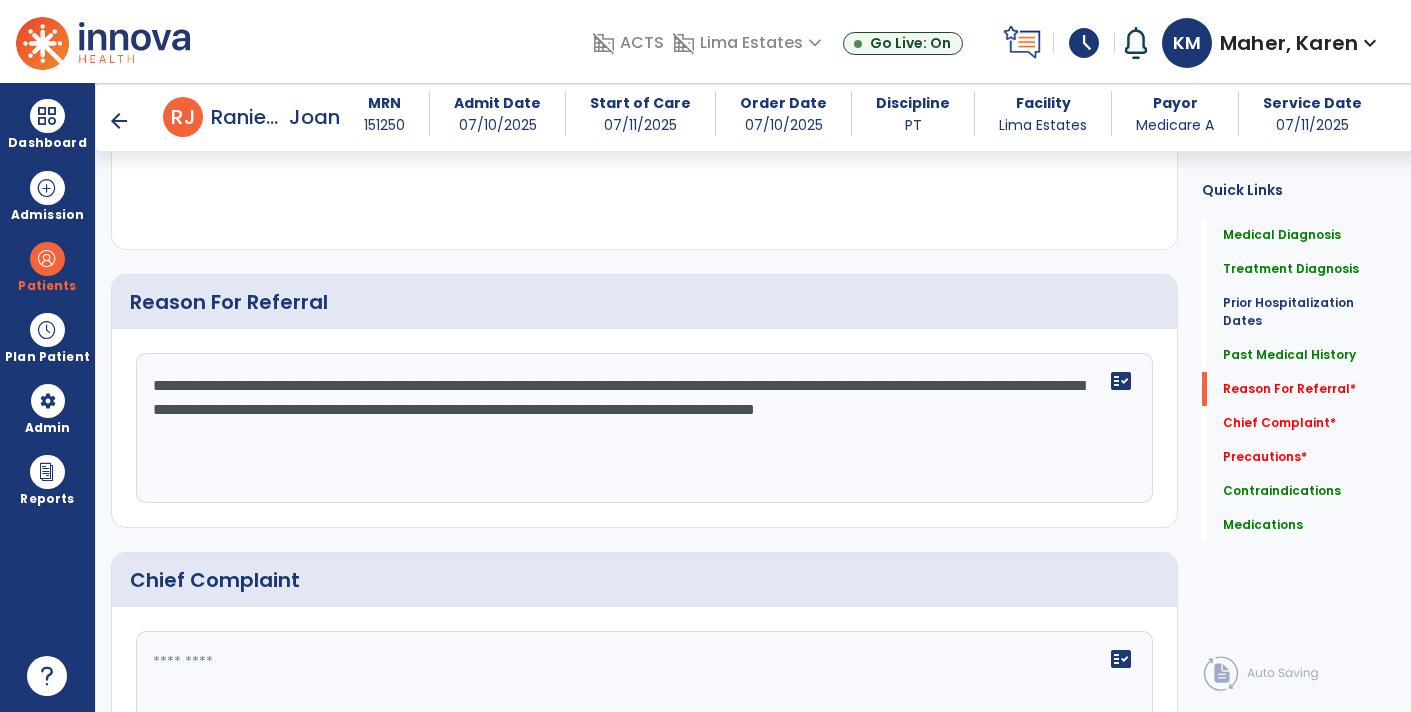 click on "**********" 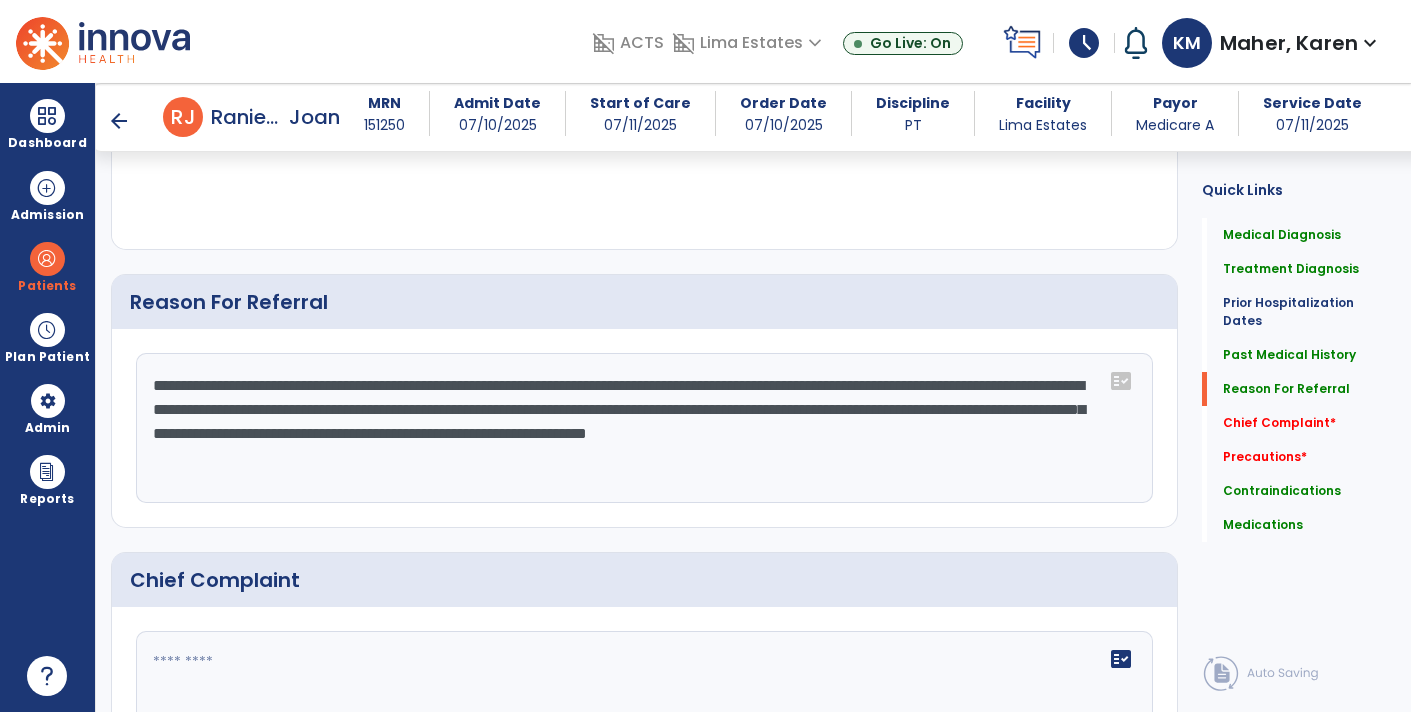 click on "**********" 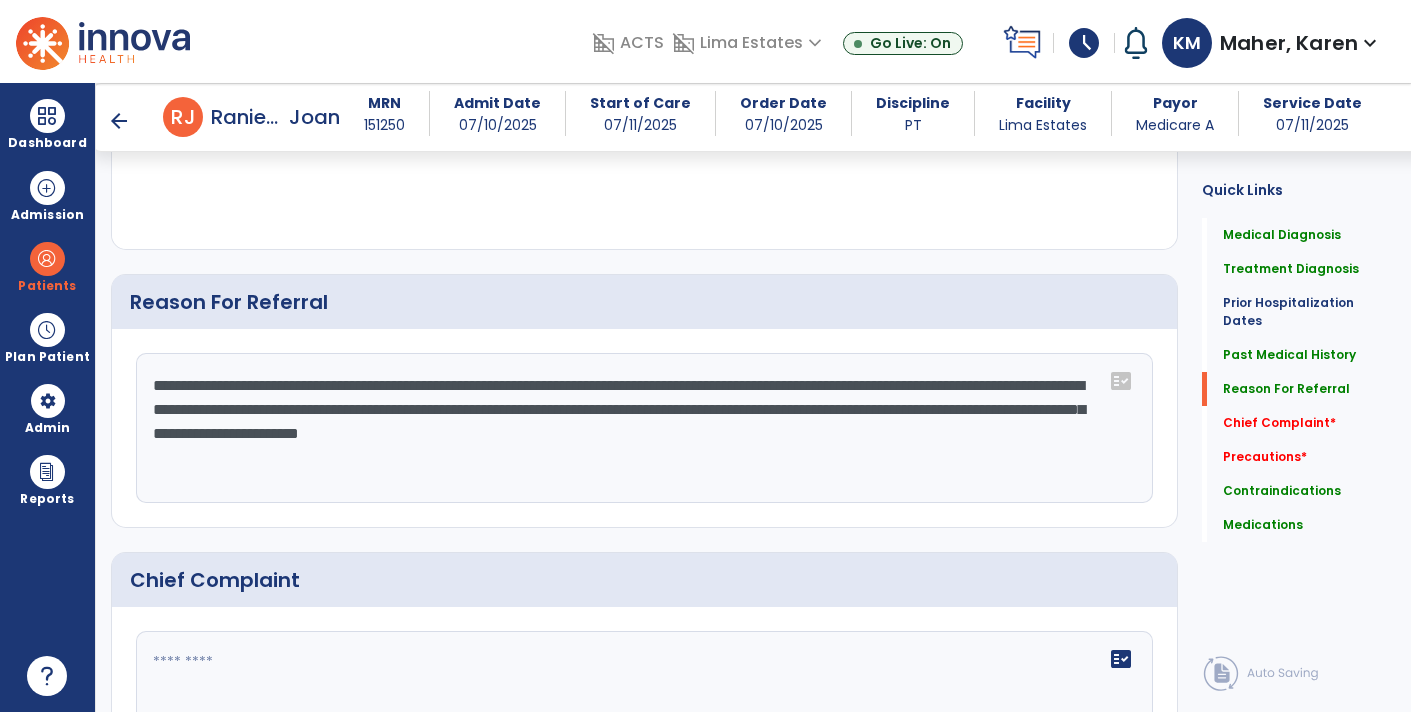 click on "**********" 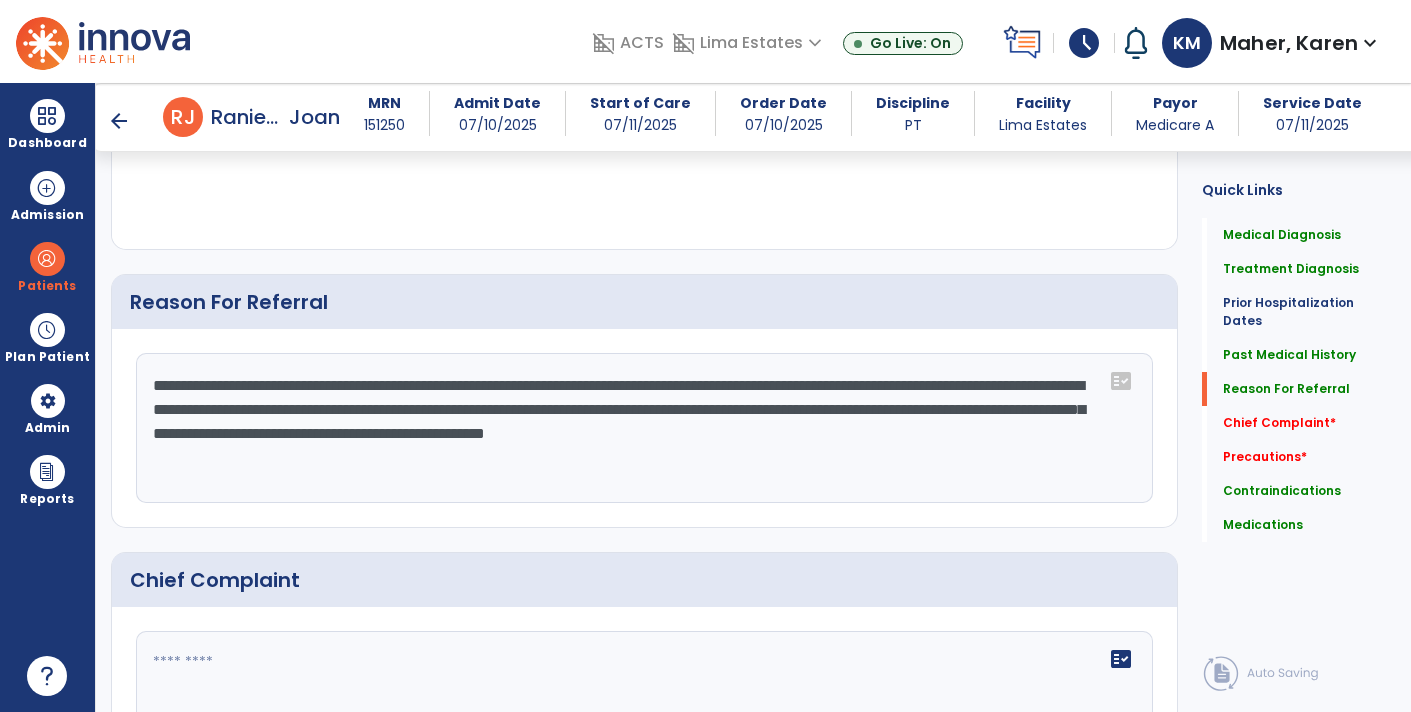 click on "**********" 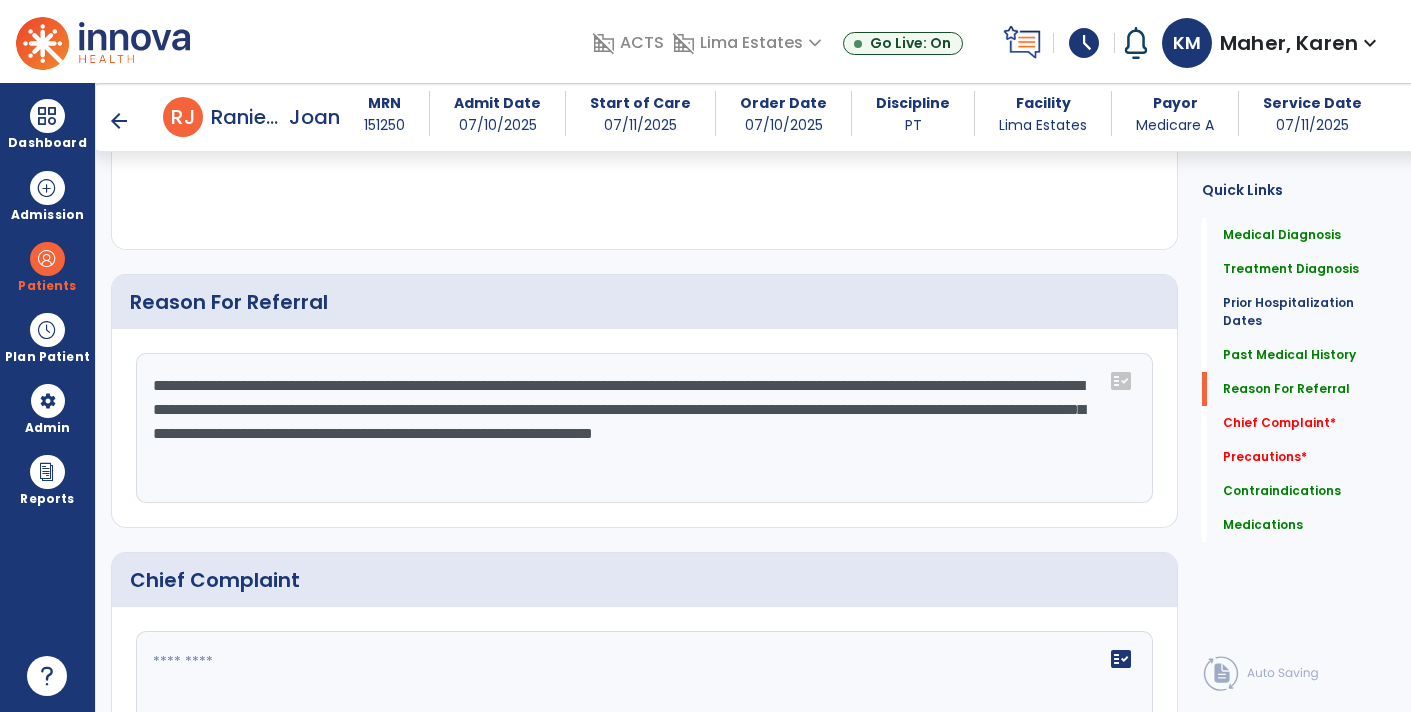 click on "**********" 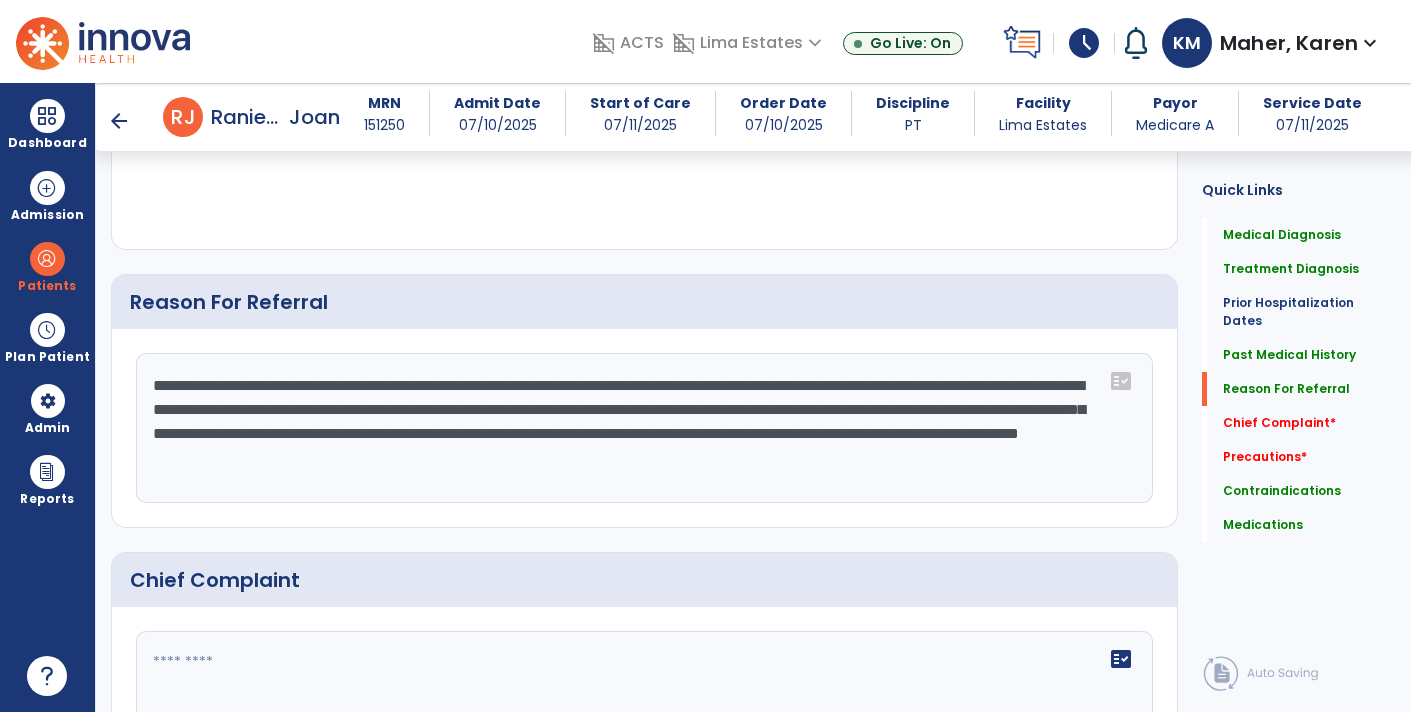 click on "**********" 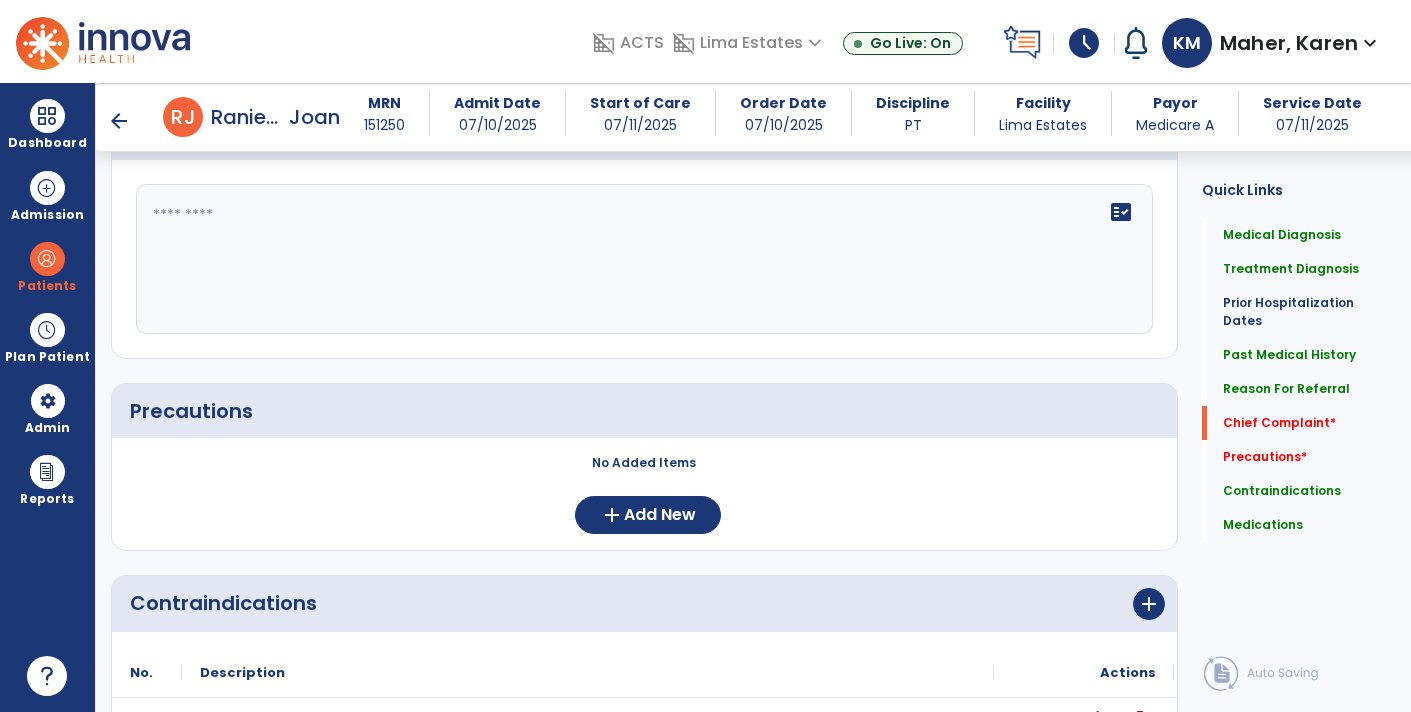 scroll, scrollTop: 1596, scrollLeft: 0, axis: vertical 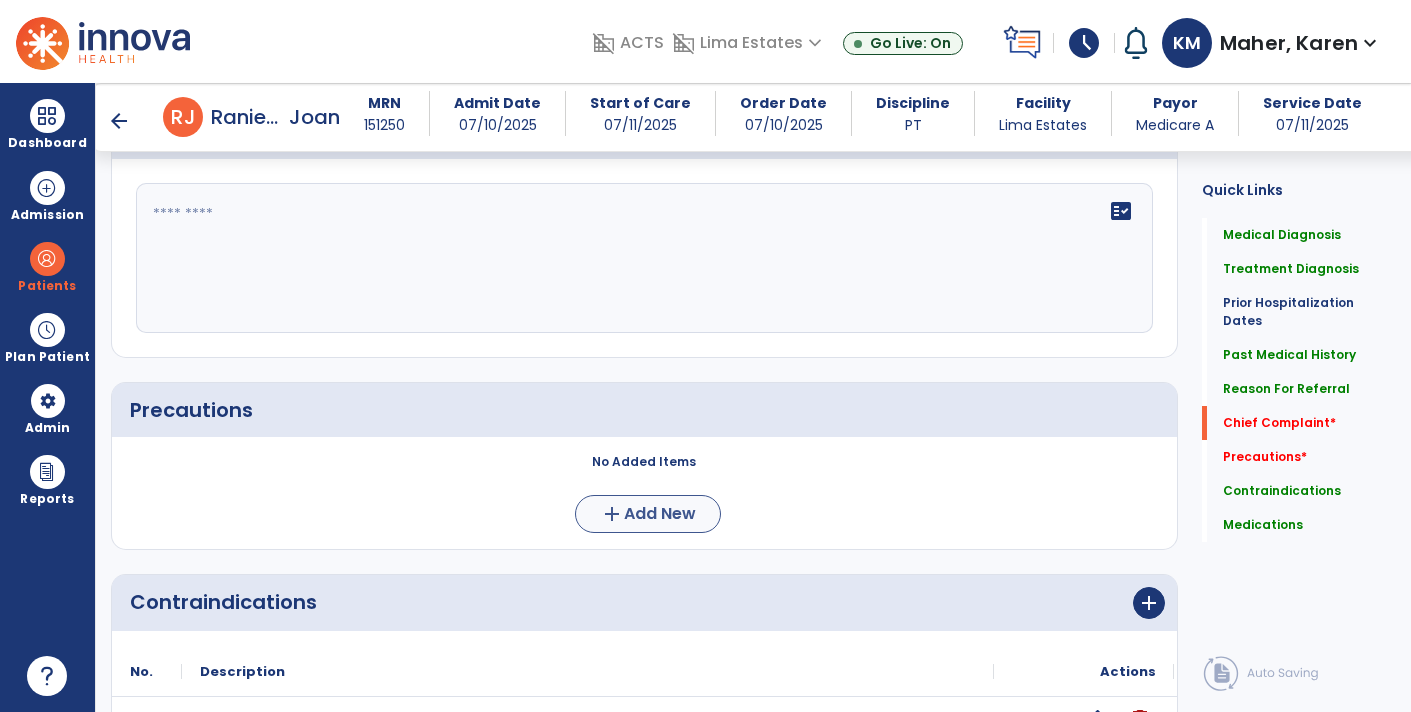 type on "**********" 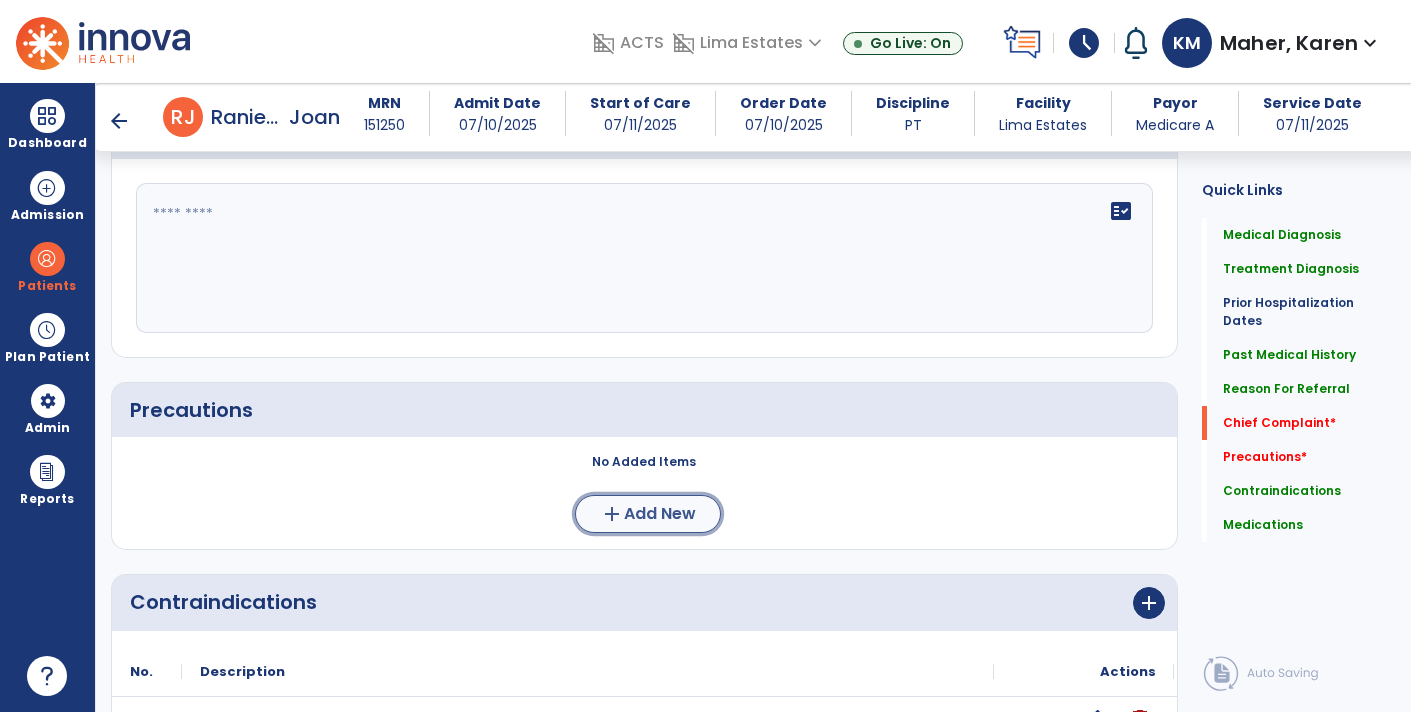 click on "Add New" 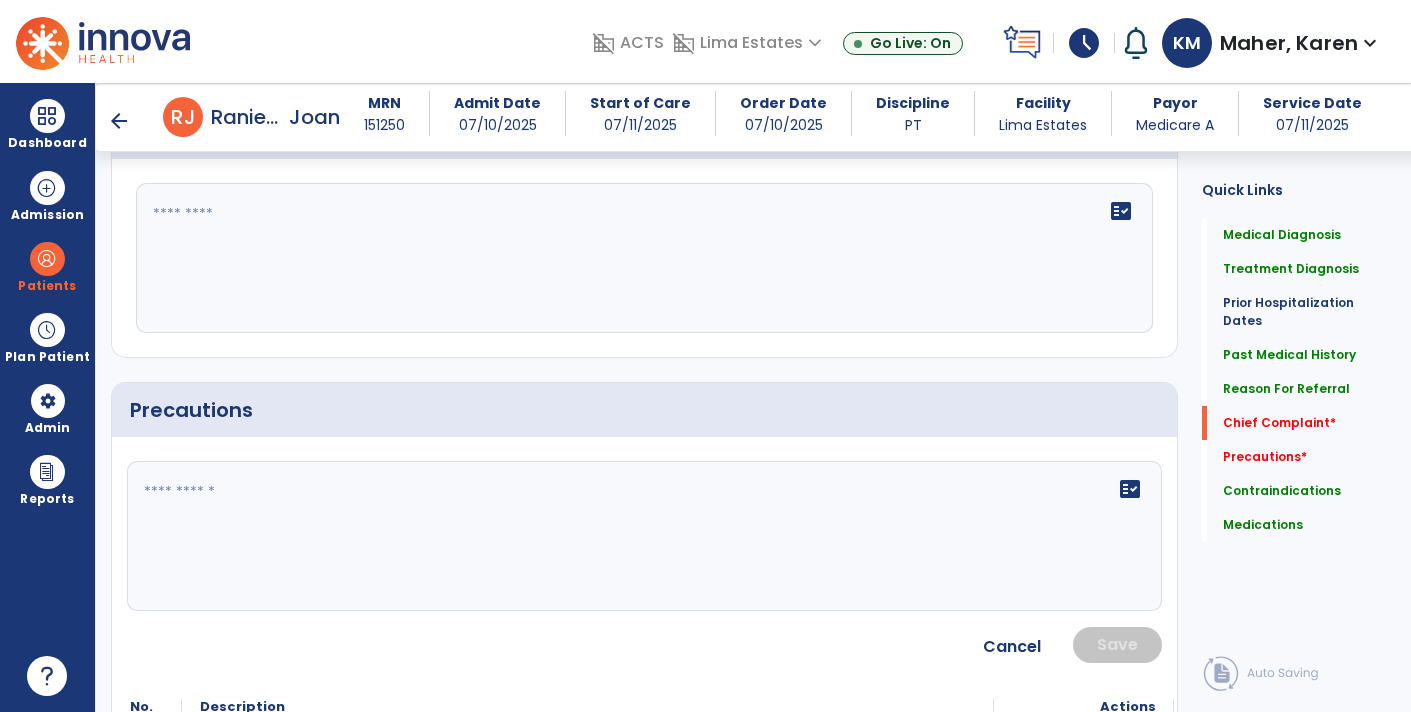 click 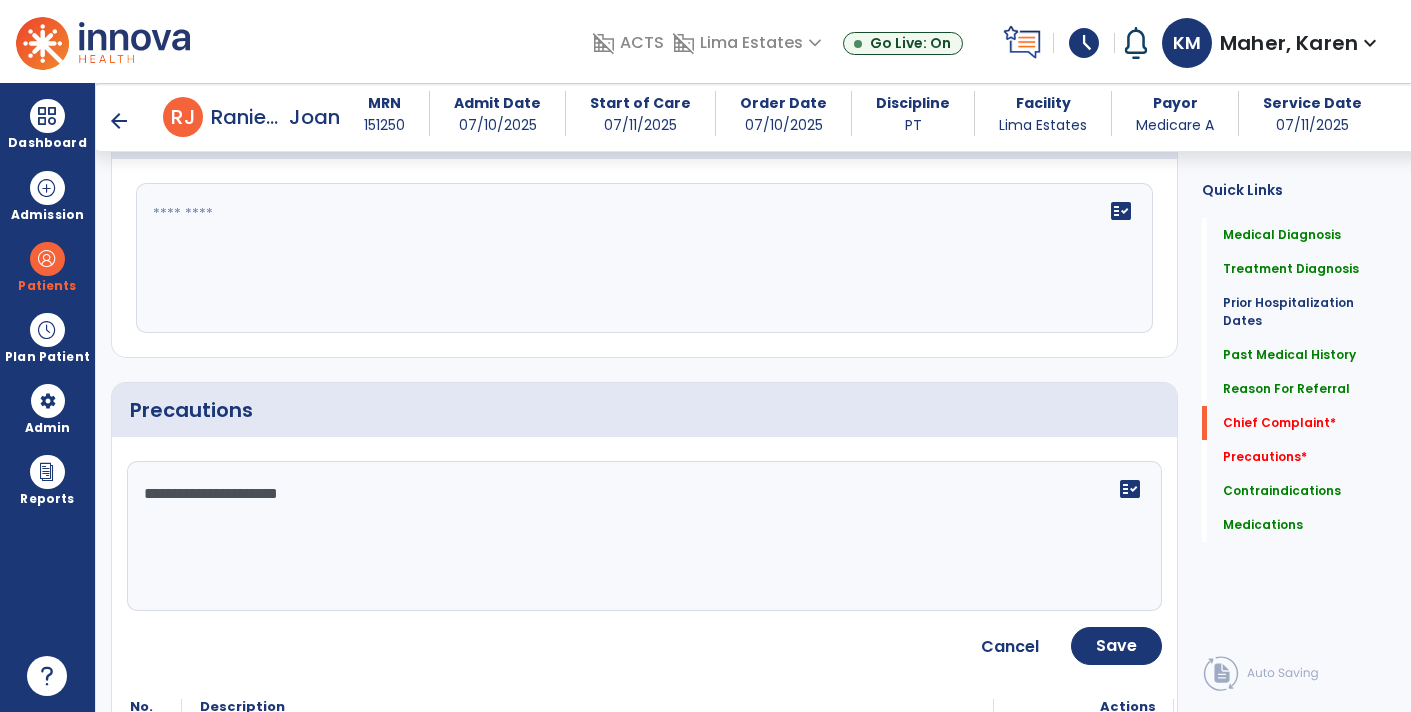 type on "**********" 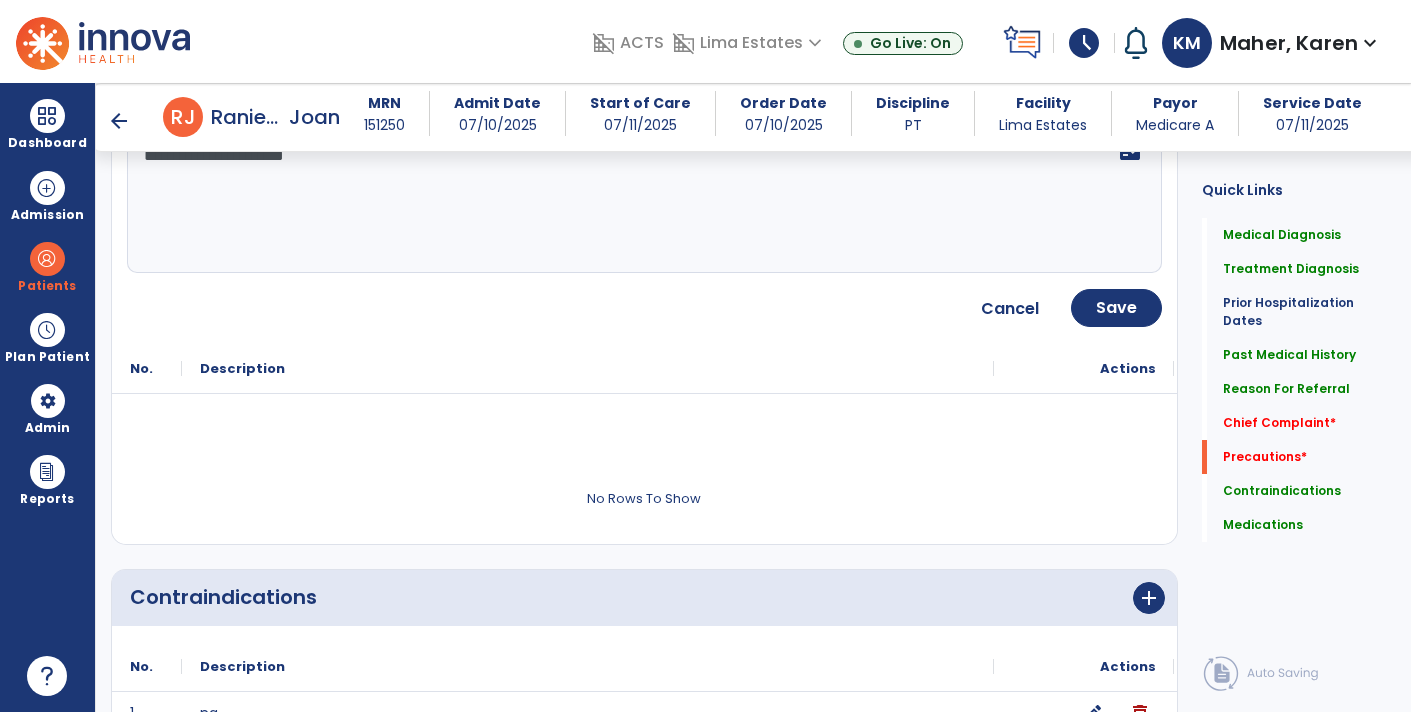 scroll, scrollTop: 1936, scrollLeft: 0, axis: vertical 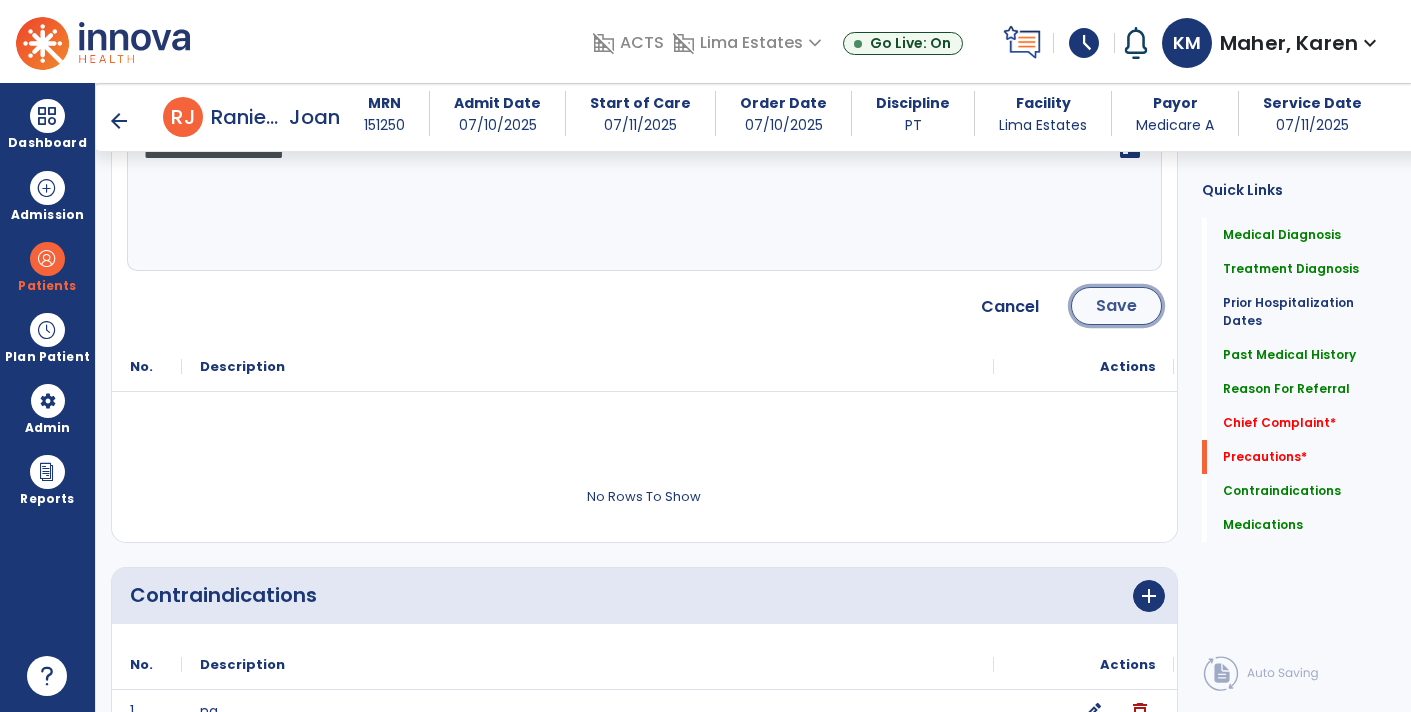 click on "Save" 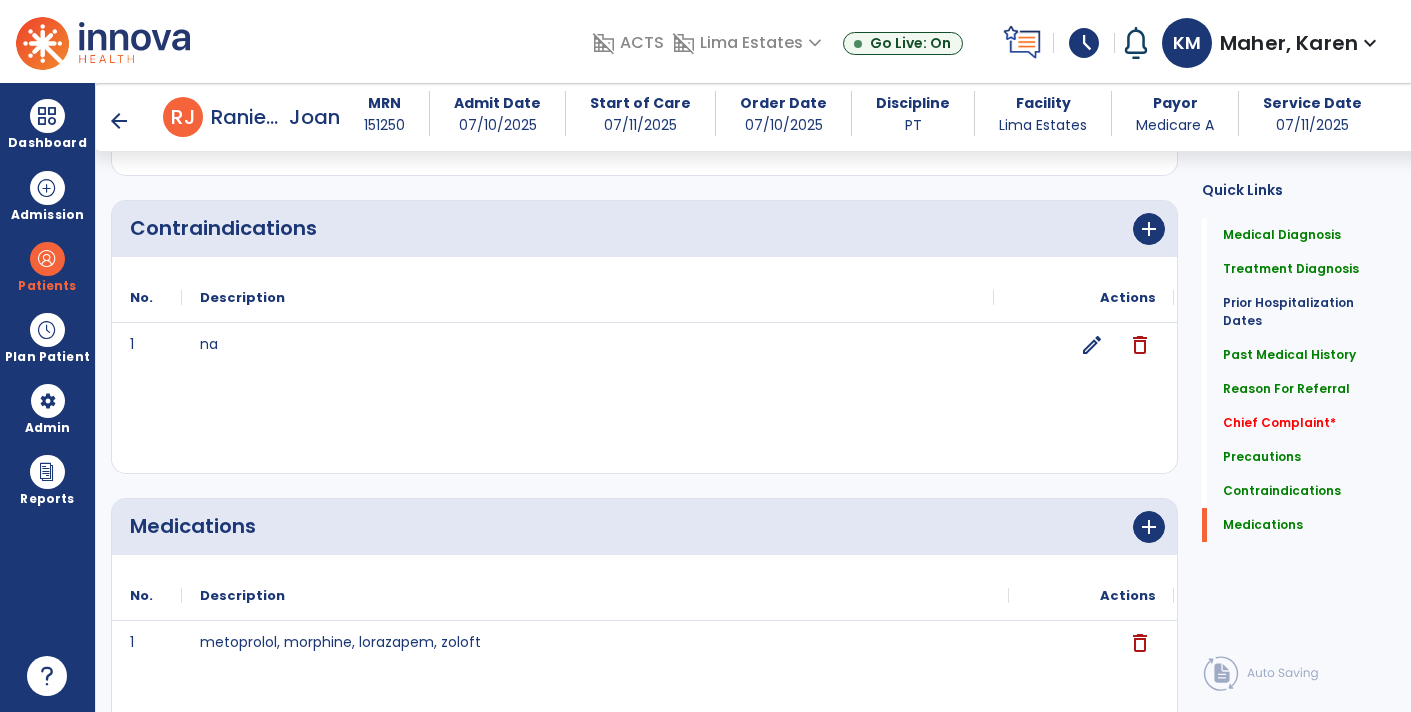 scroll, scrollTop: 2198, scrollLeft: 0, axis: vertical 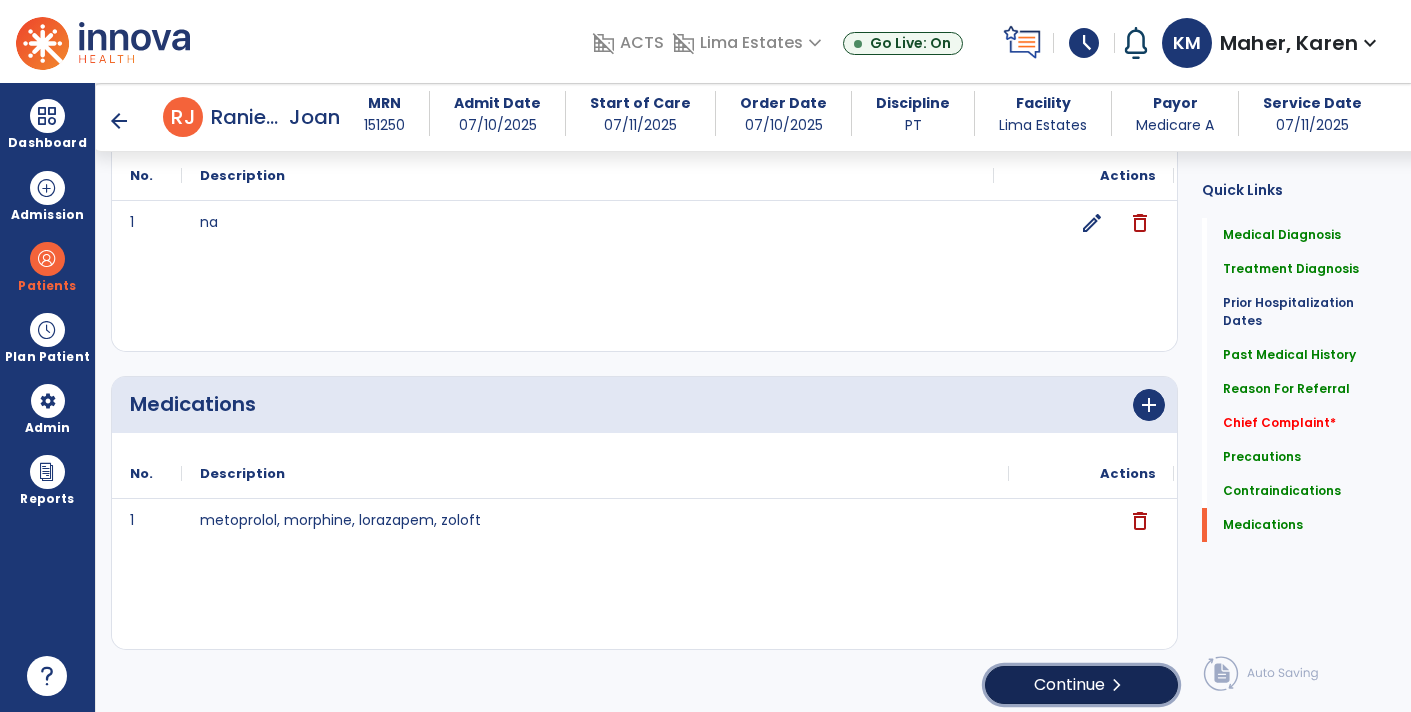 click on "Continue  chevron_right" 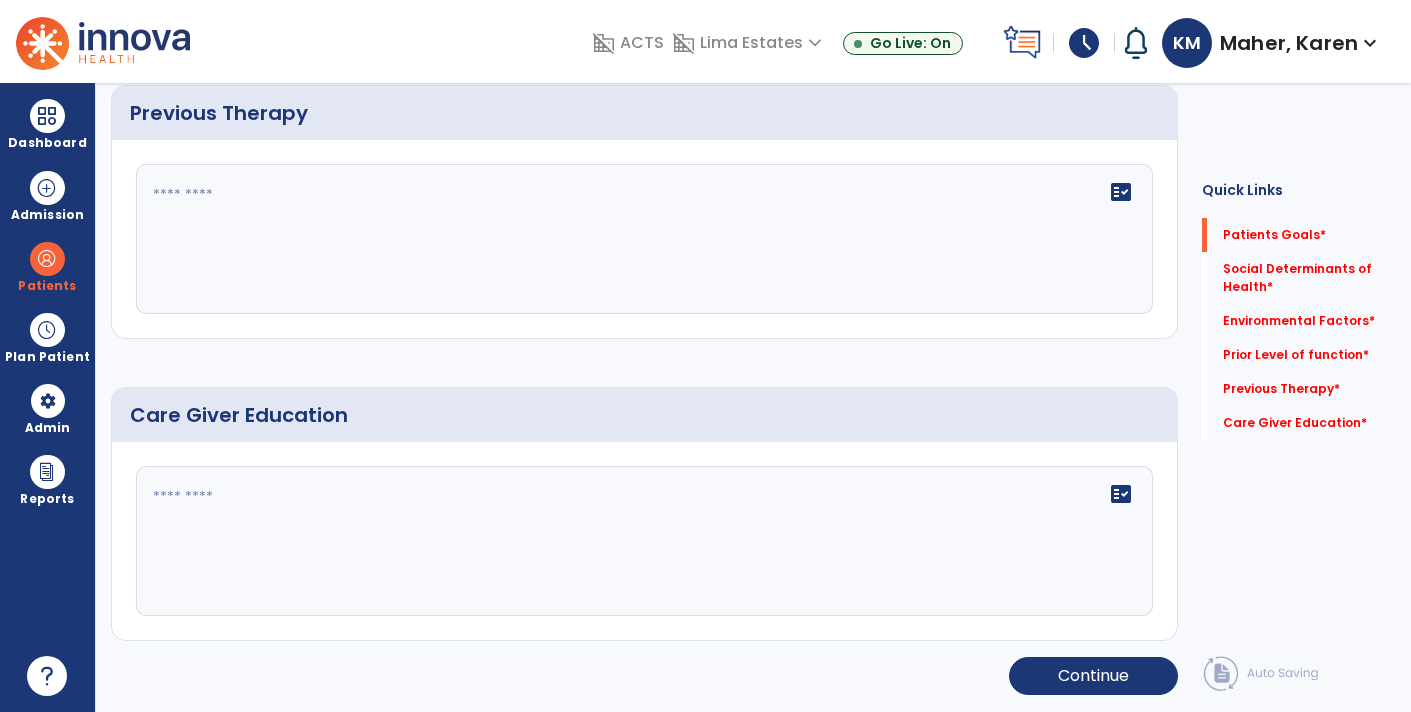 scroll, scrollTop: 0, scrollLeft: 0, axis: both 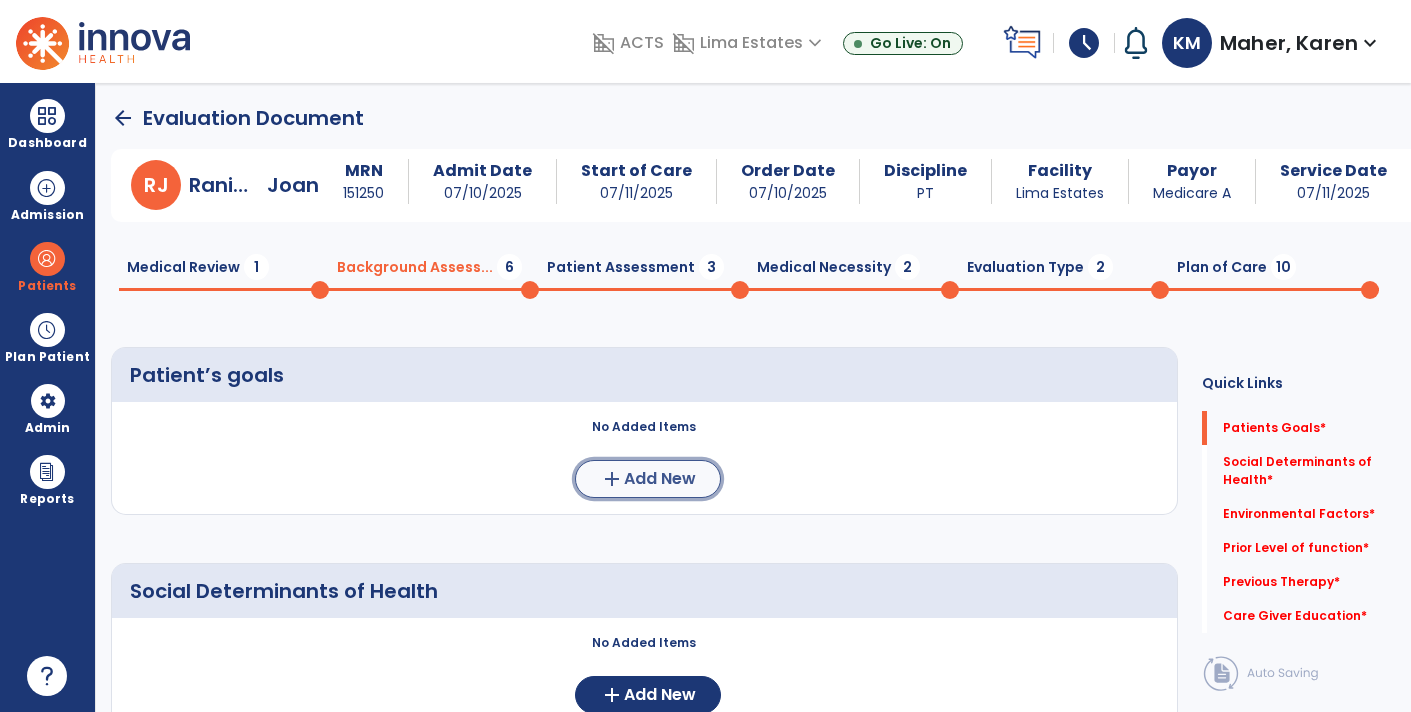 click on "Add New" 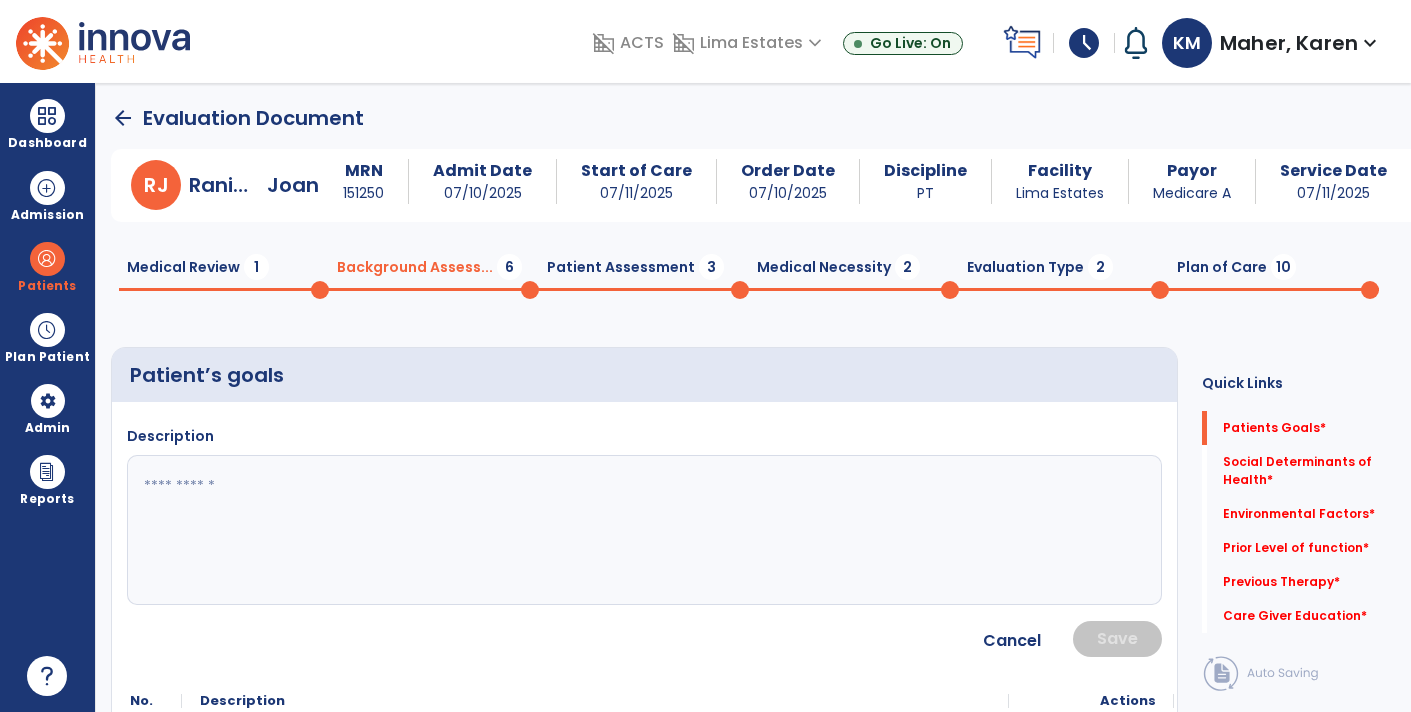 click 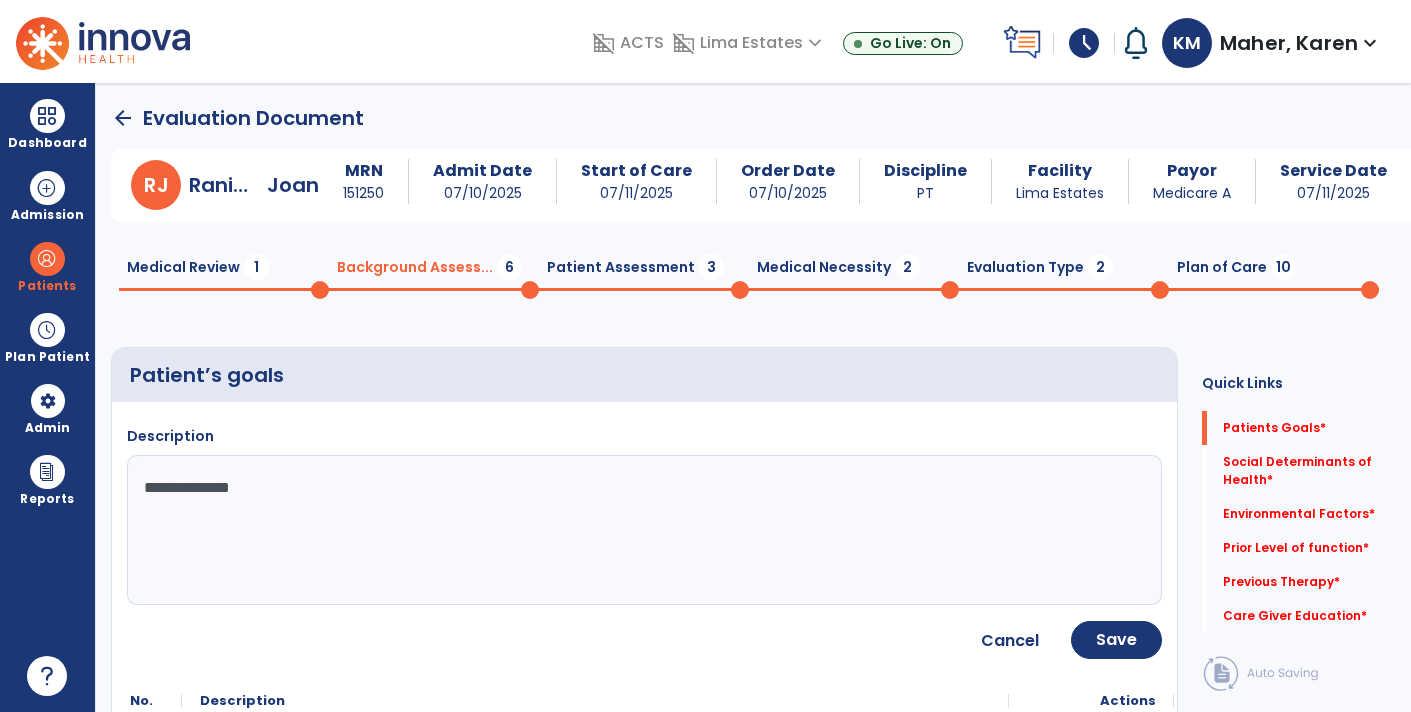 type on "**********" 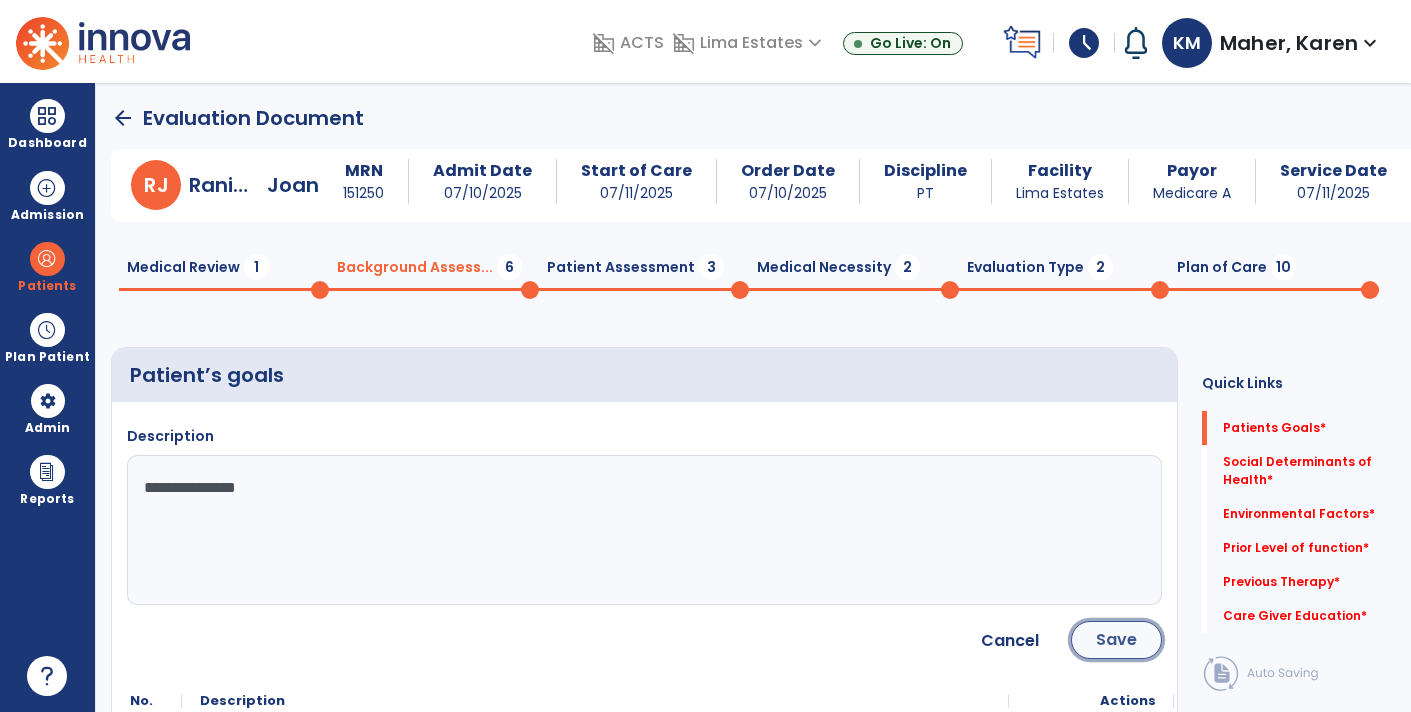 click on "Save" 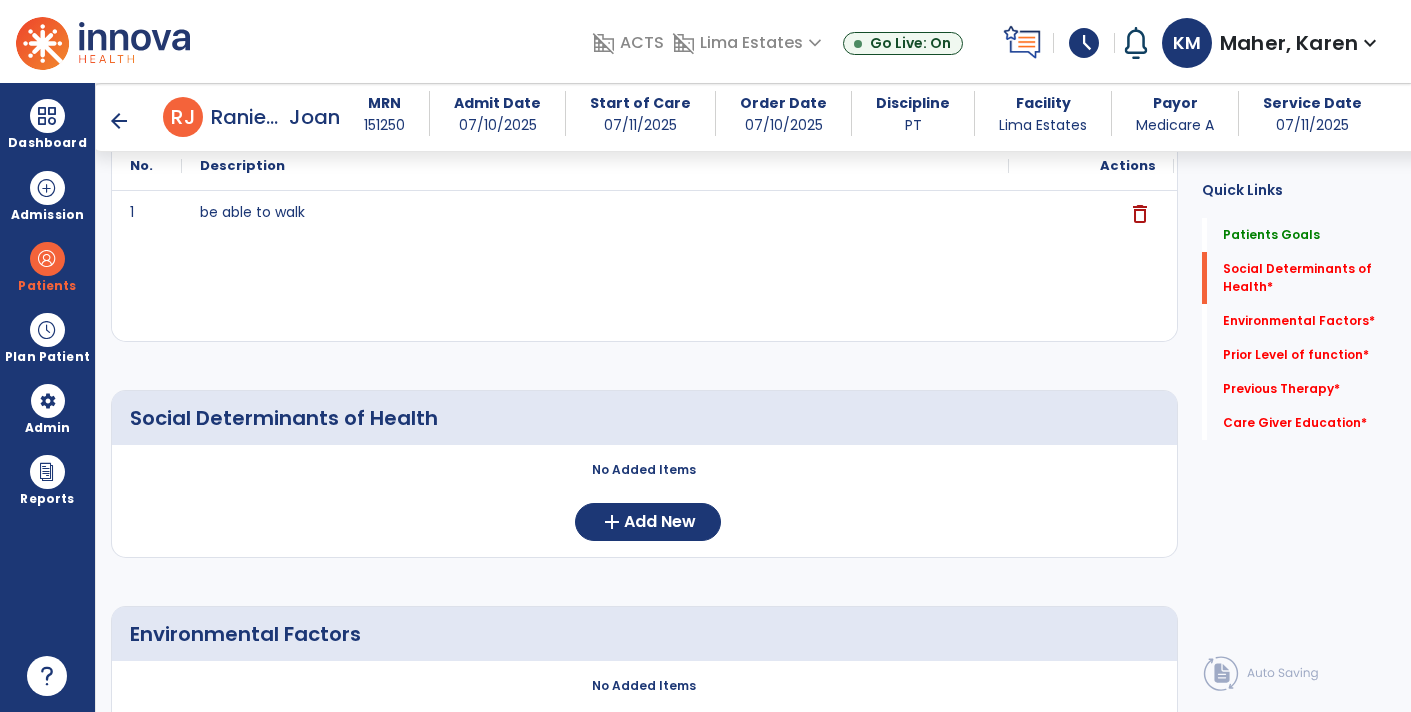 scroll, scrollTop: 271, scrollLeft: 0, axis: vertical 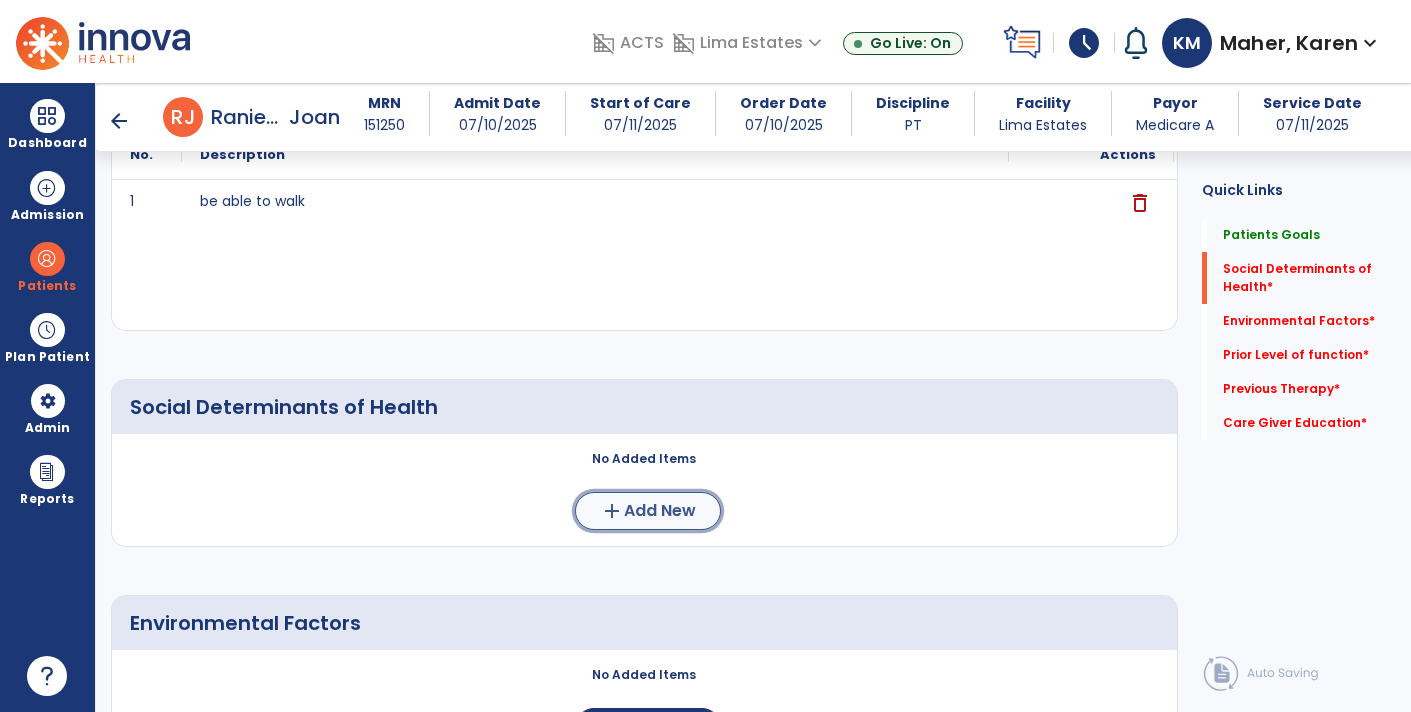 click on "Add New" 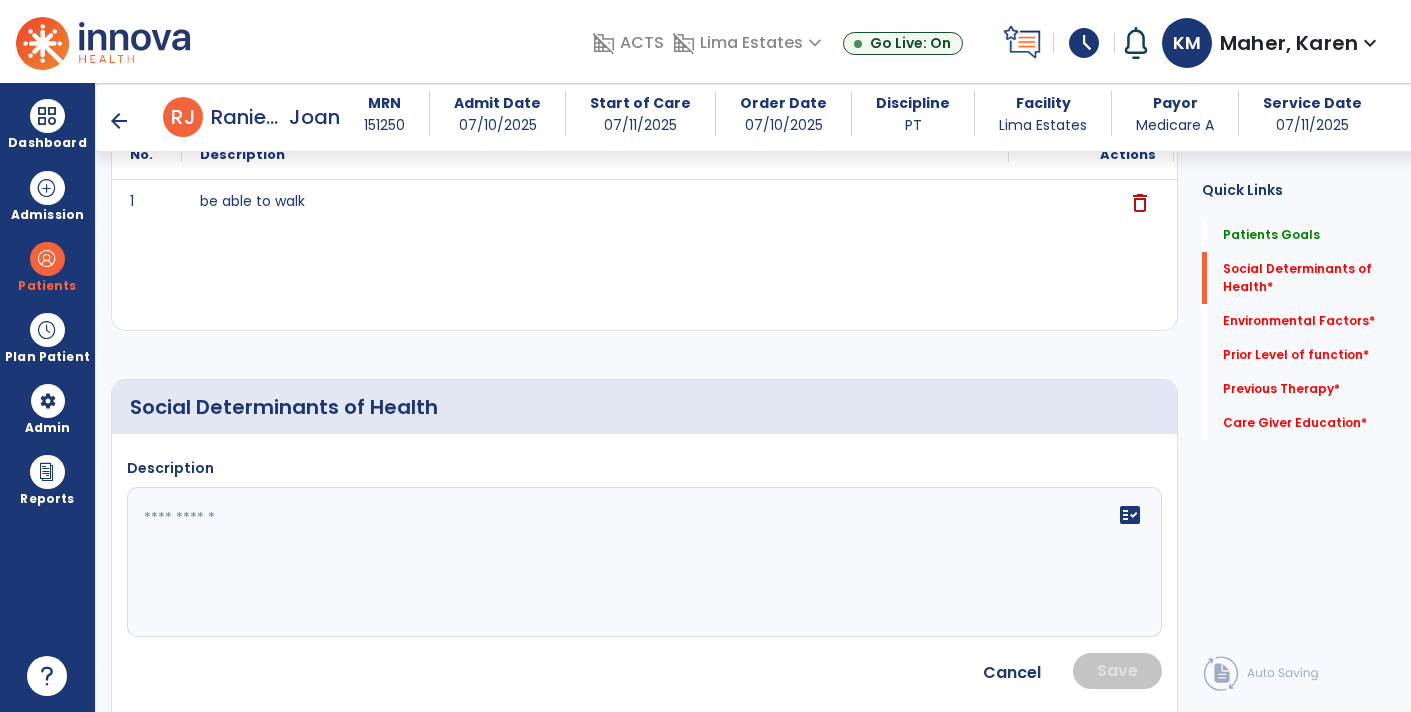 click 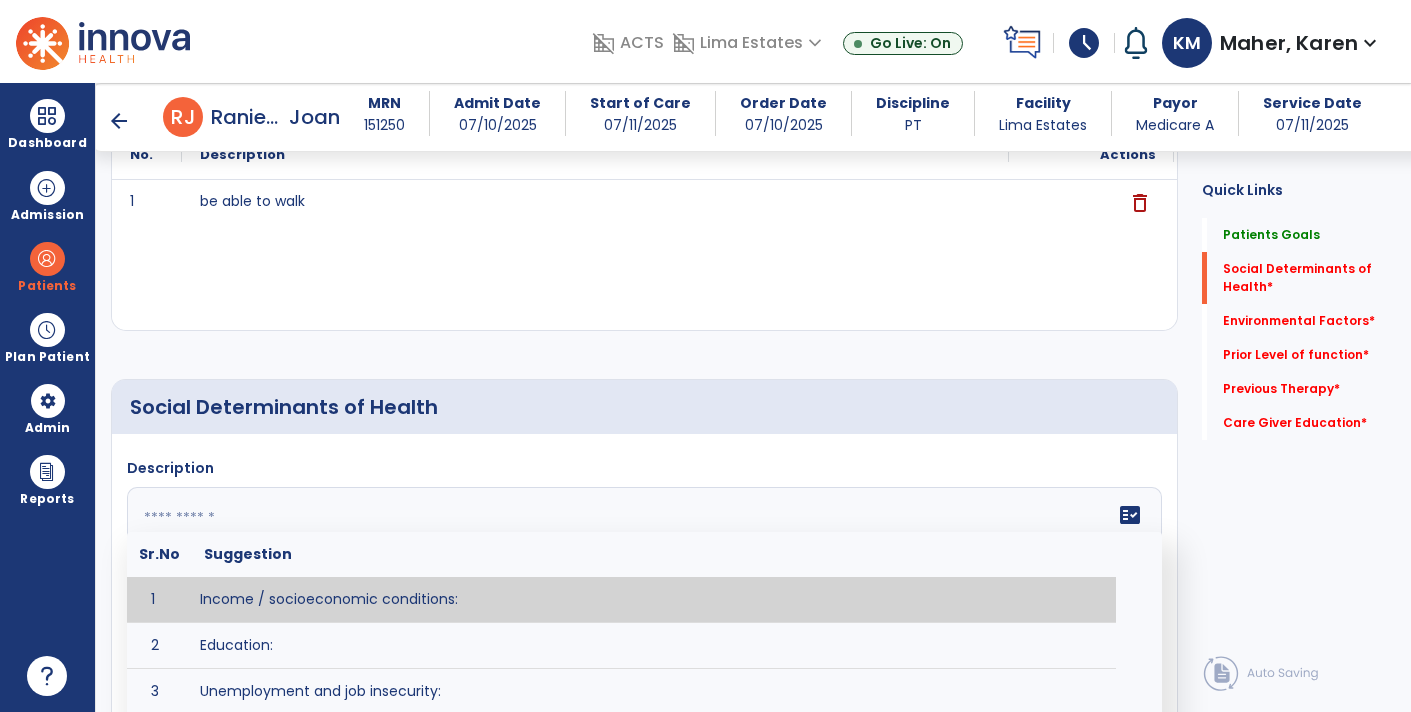 click 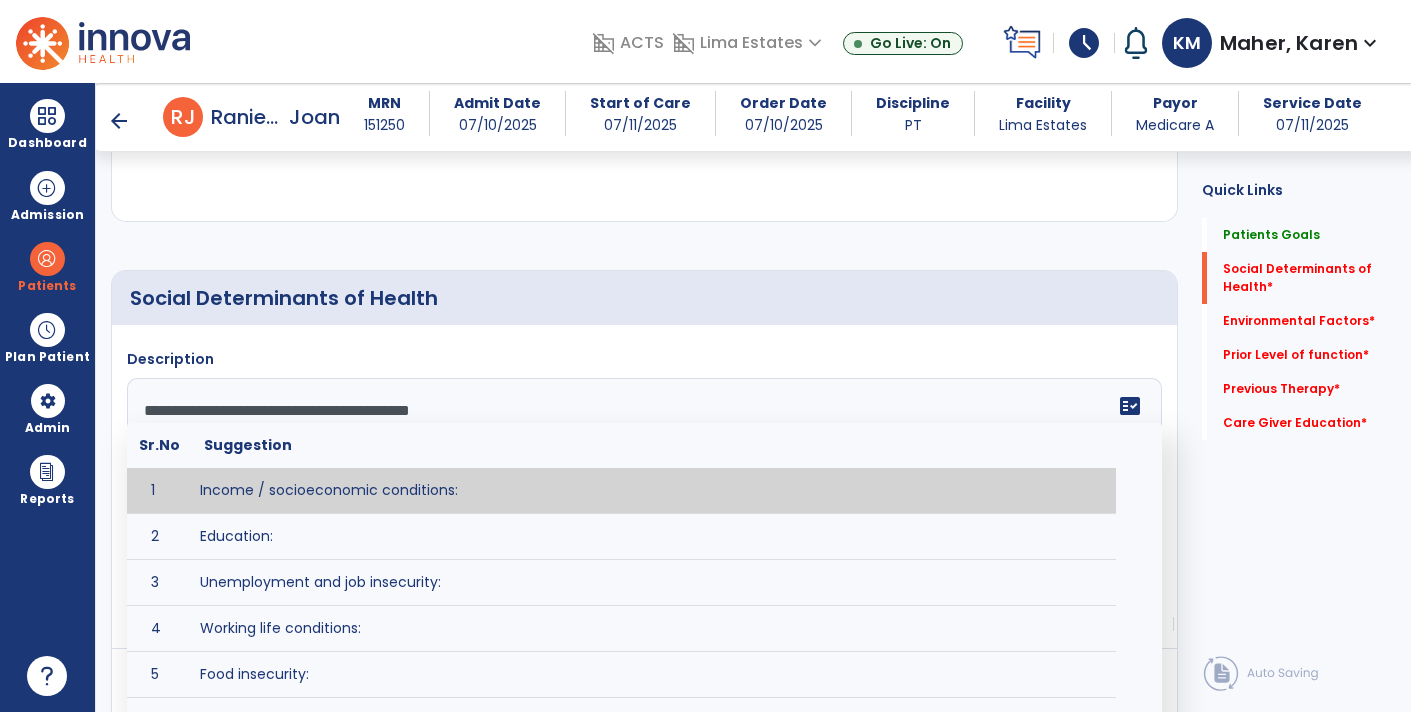 scroll, scrollTop: 382, scrollLeft: 0, axis: vertical 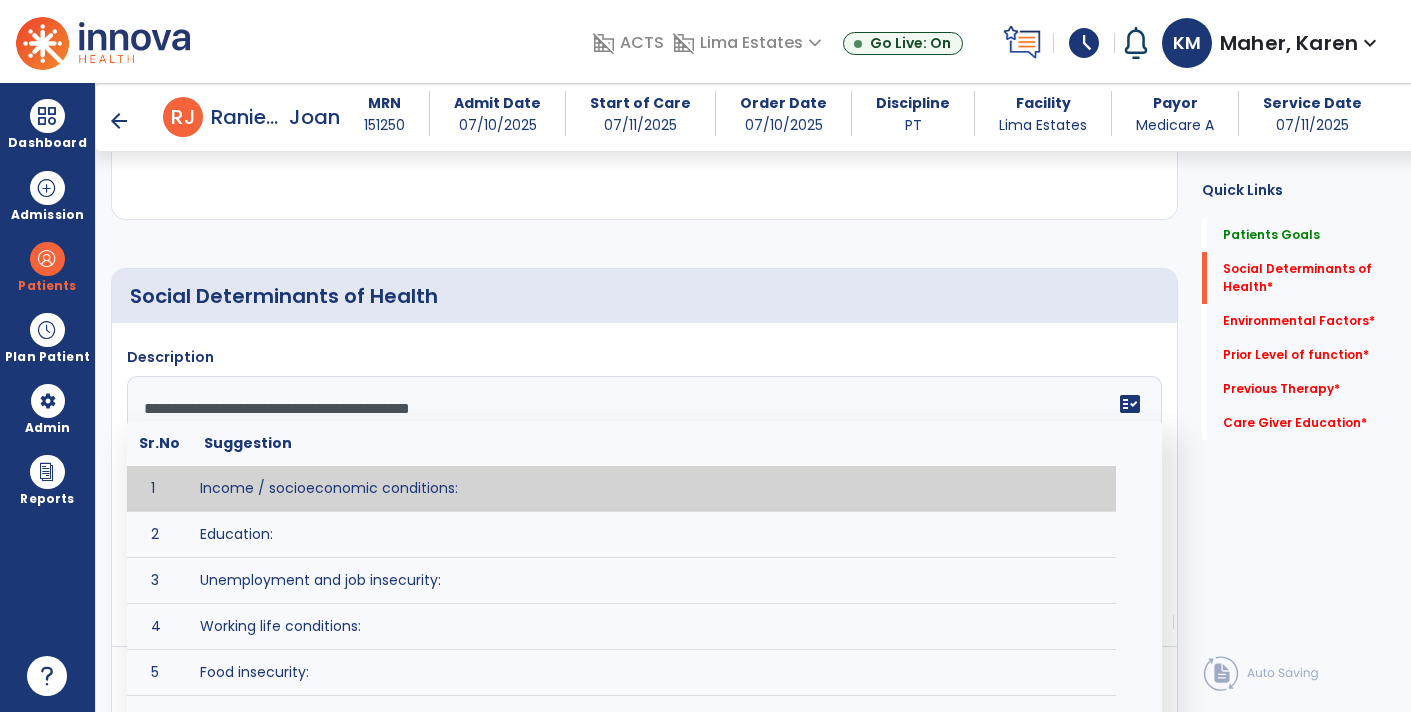 click on "**********" 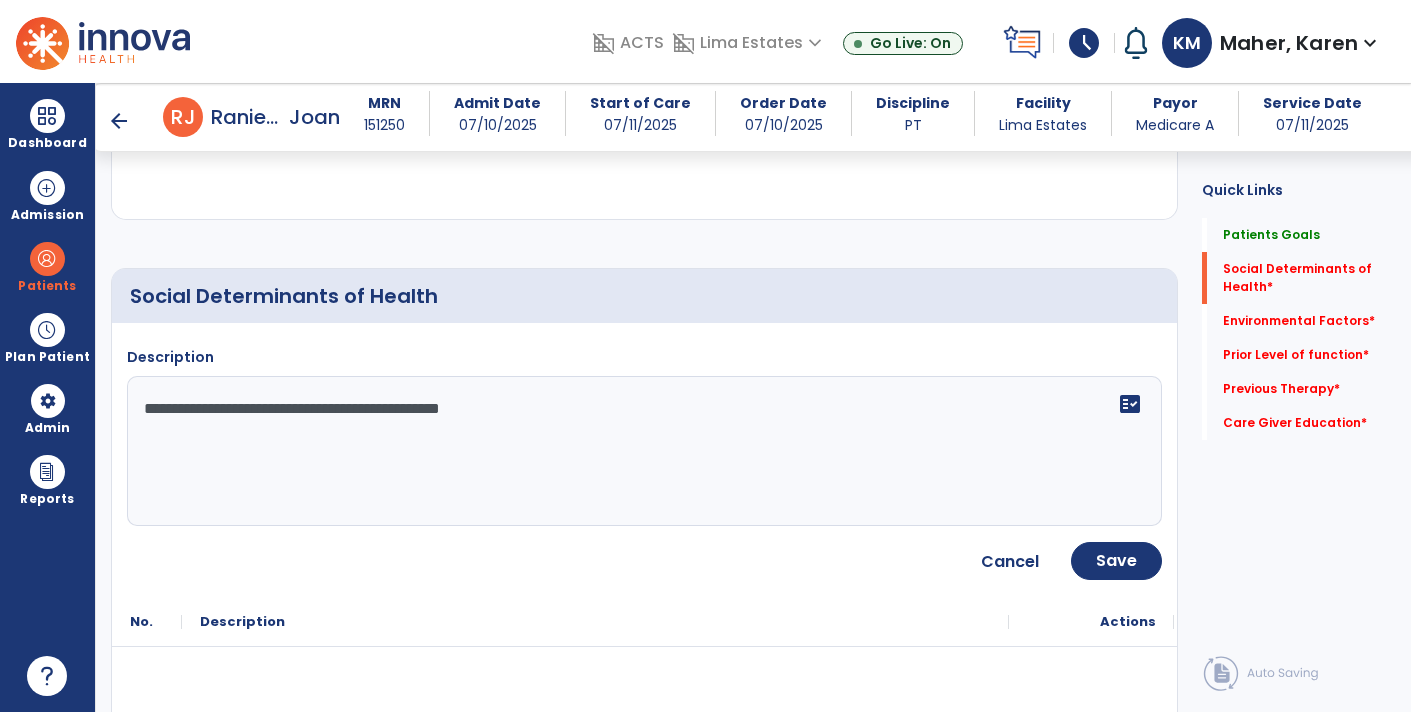 type on "**********" 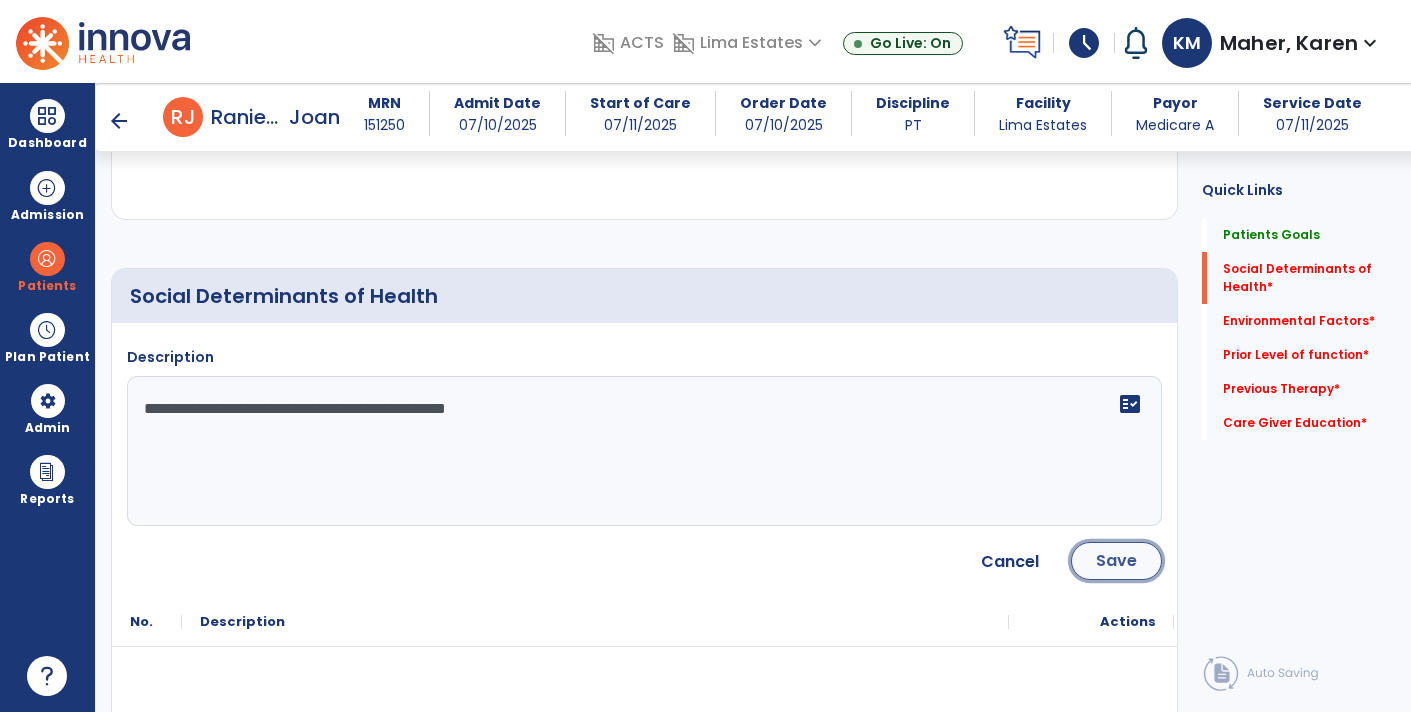 click on "Save" 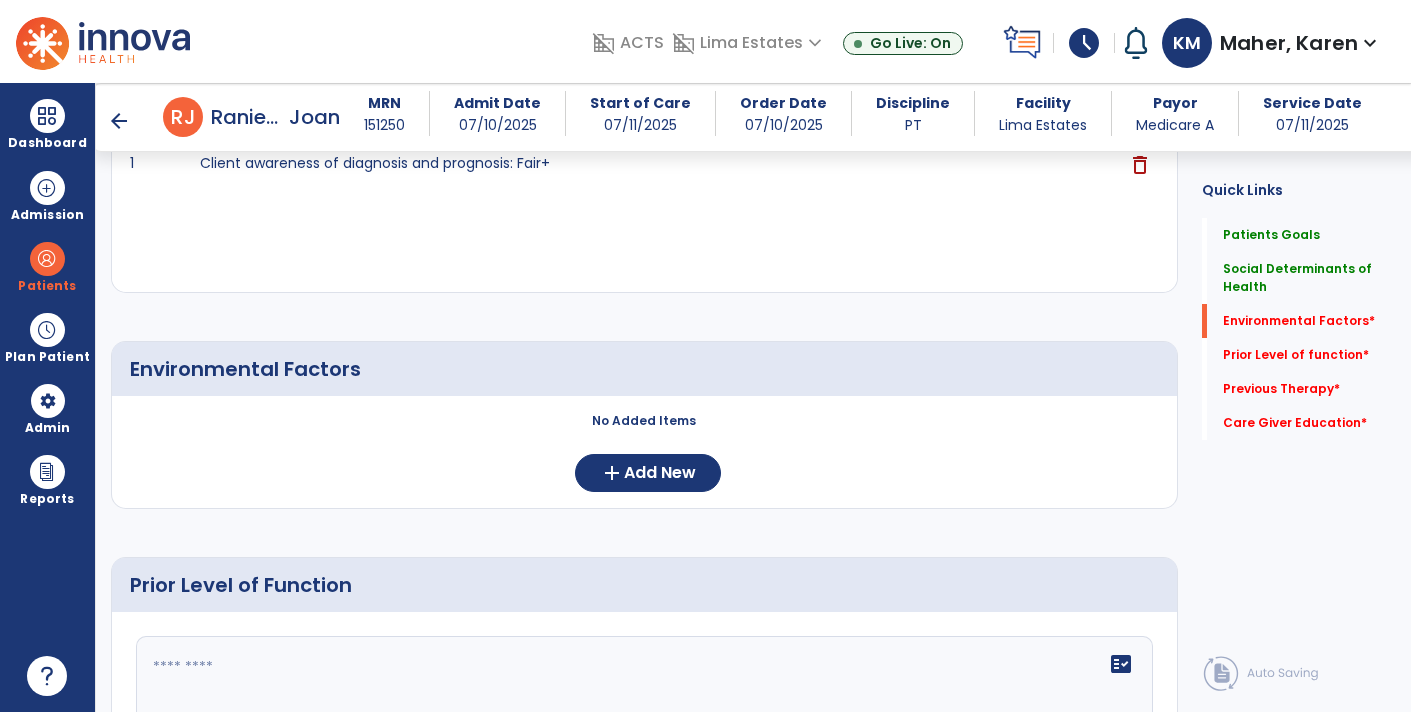scroll, scrollTop: 640, scrollLeft: 0, axis: vertical 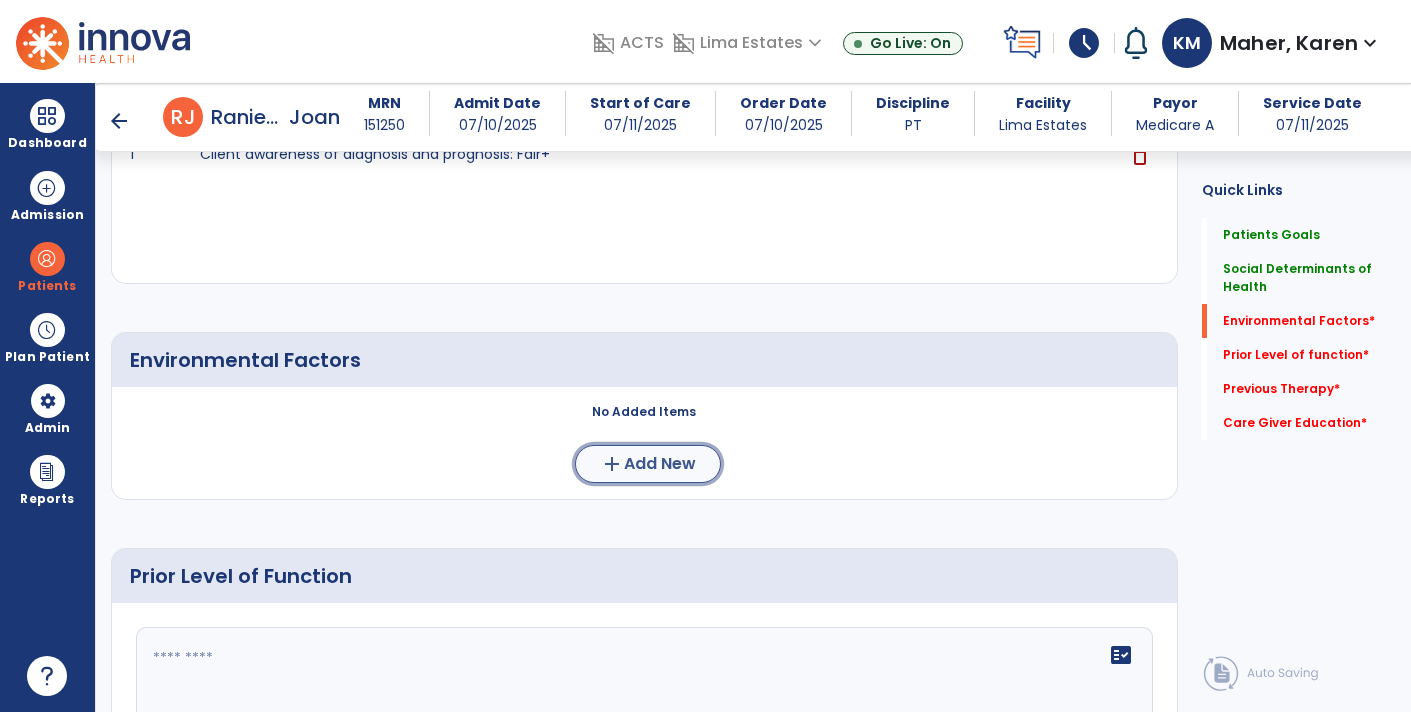 click on "Add New" 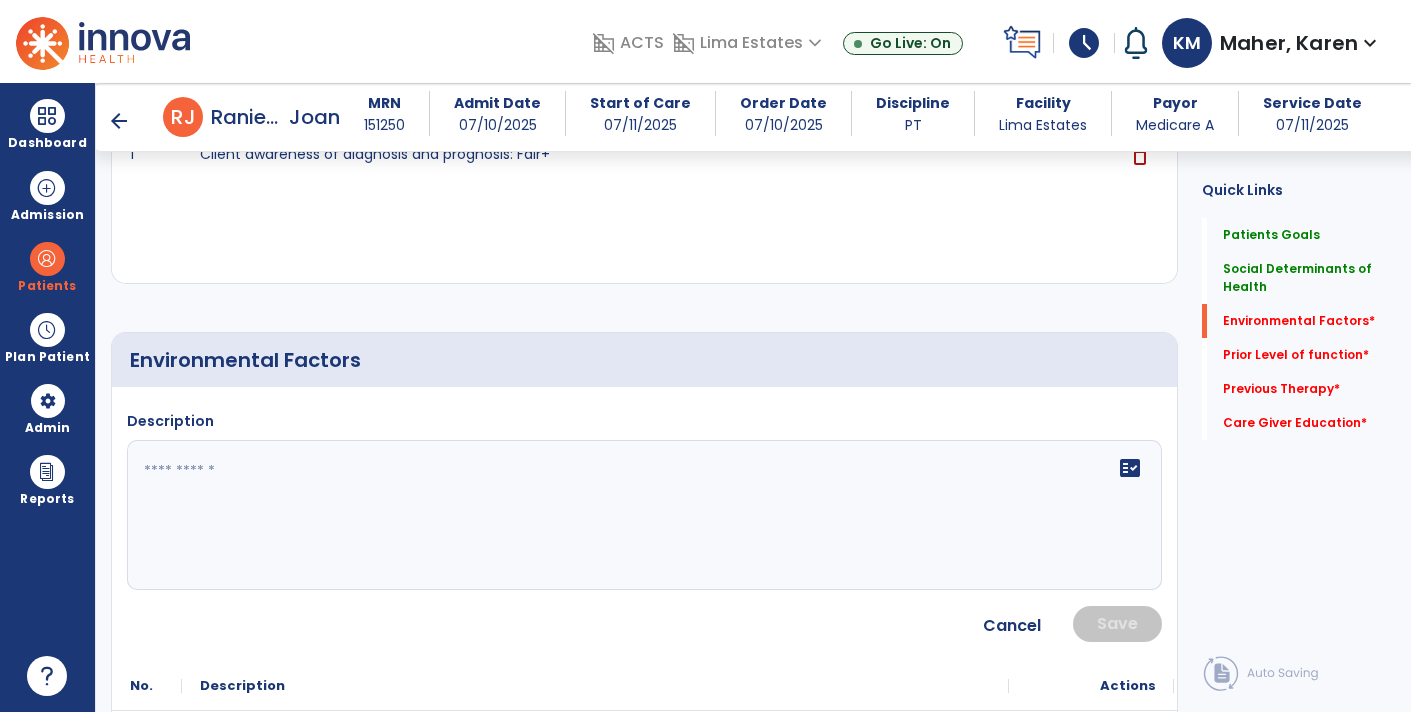 click 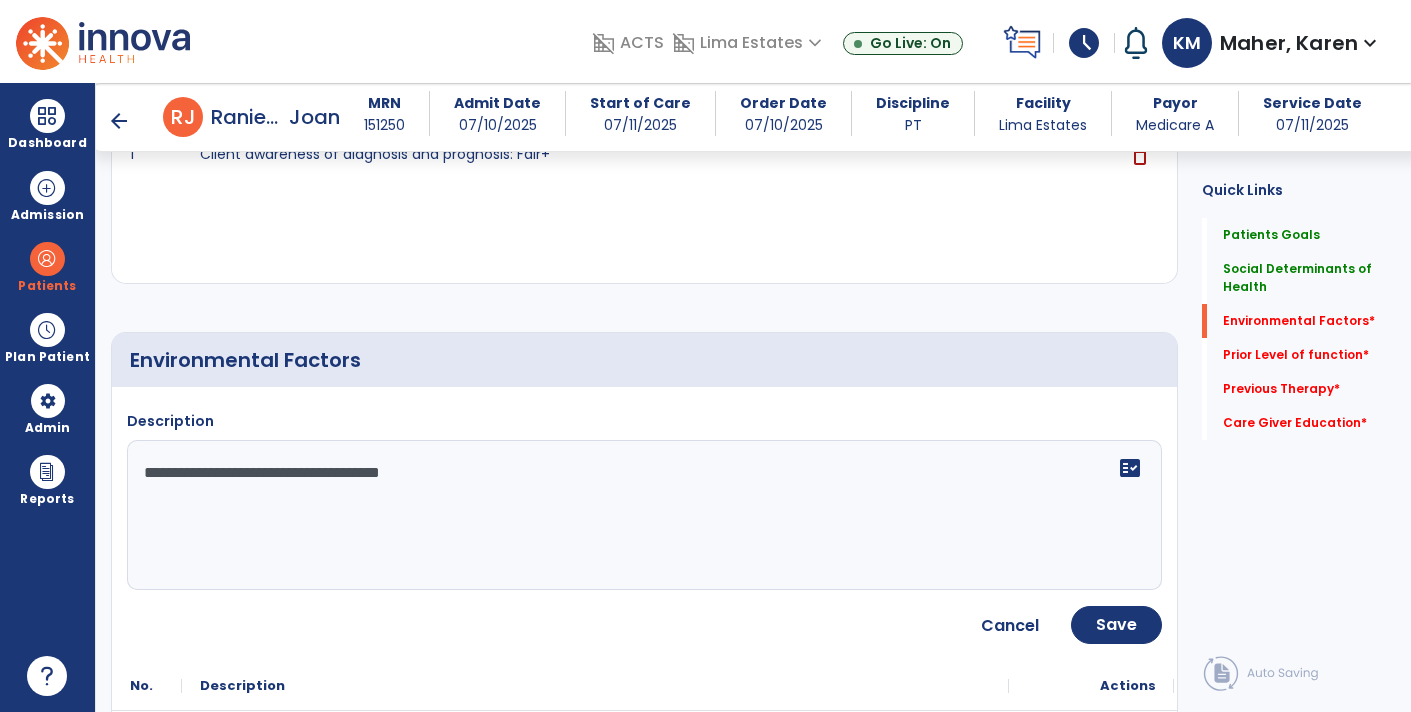 type on "**********" 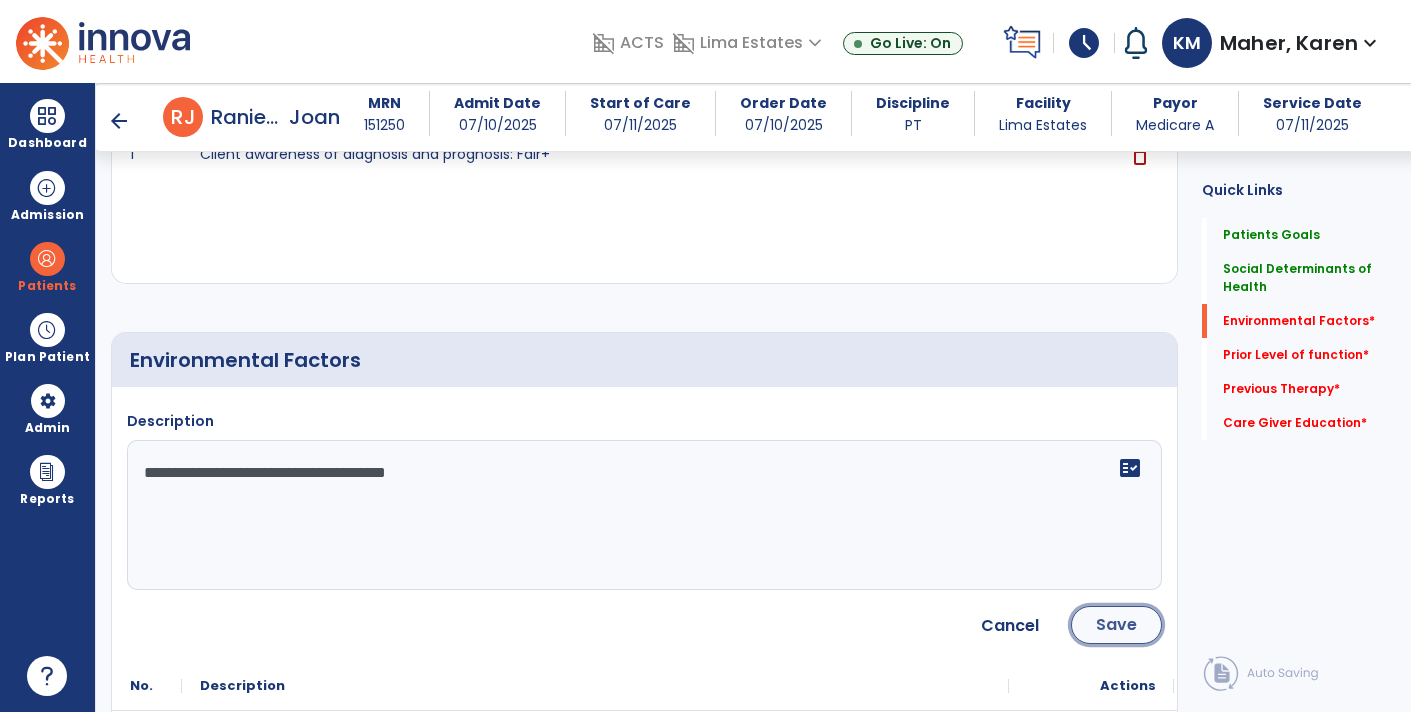 click on "Save" 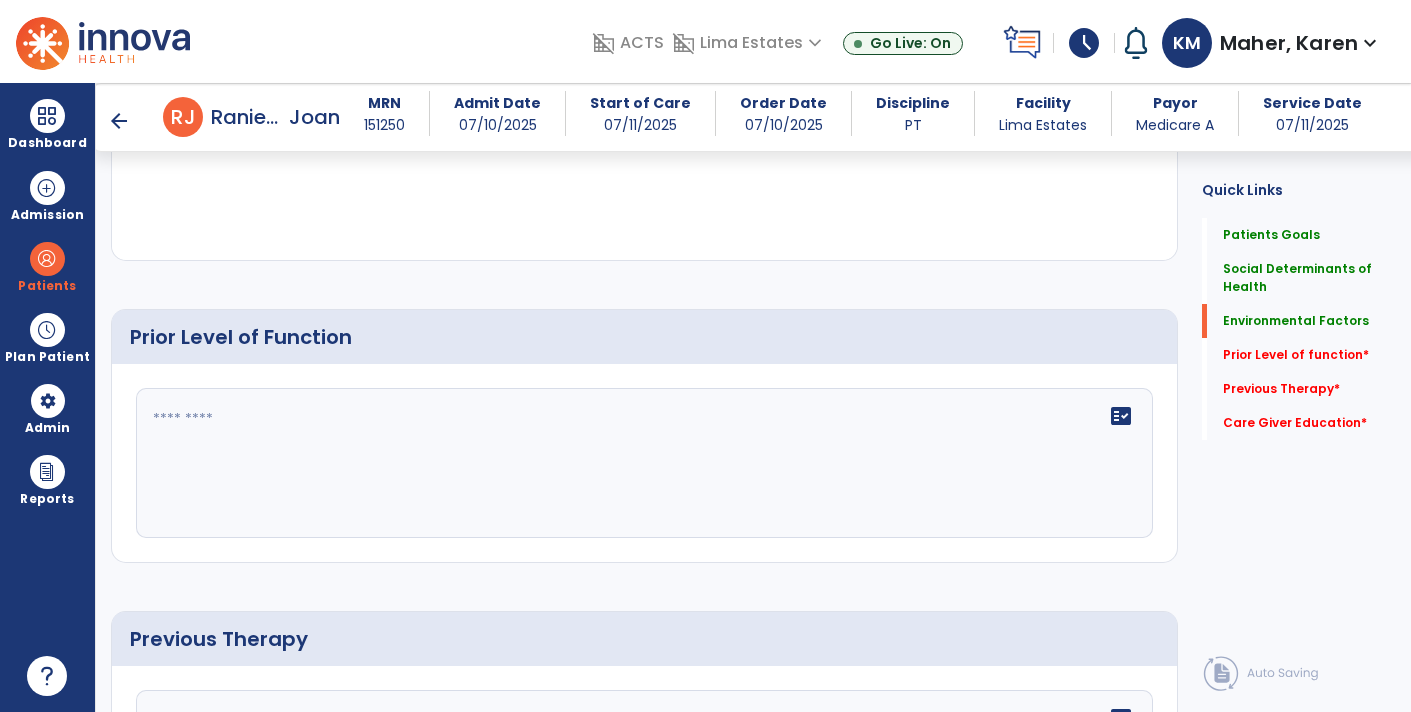 scroll, scrollTop: 987, scrollLeft: 0, axis: vertical 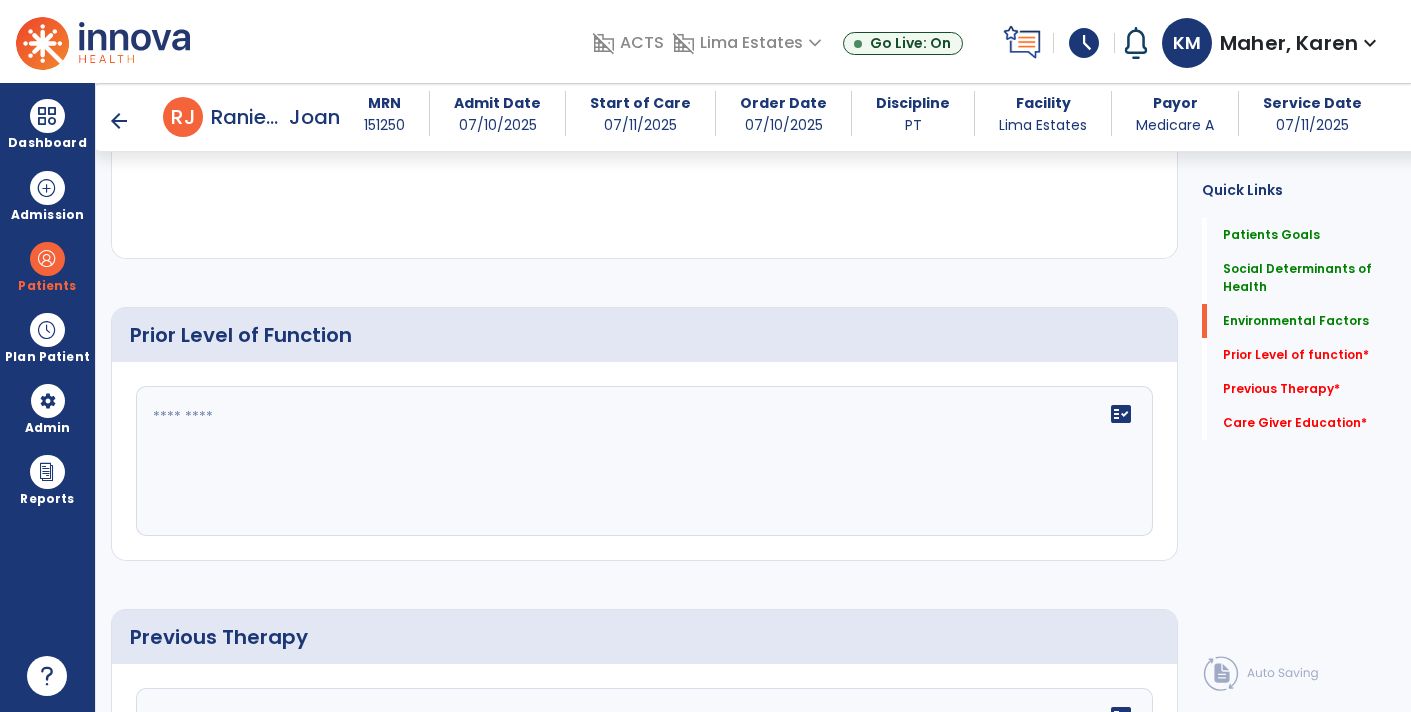 click on "fact_check" 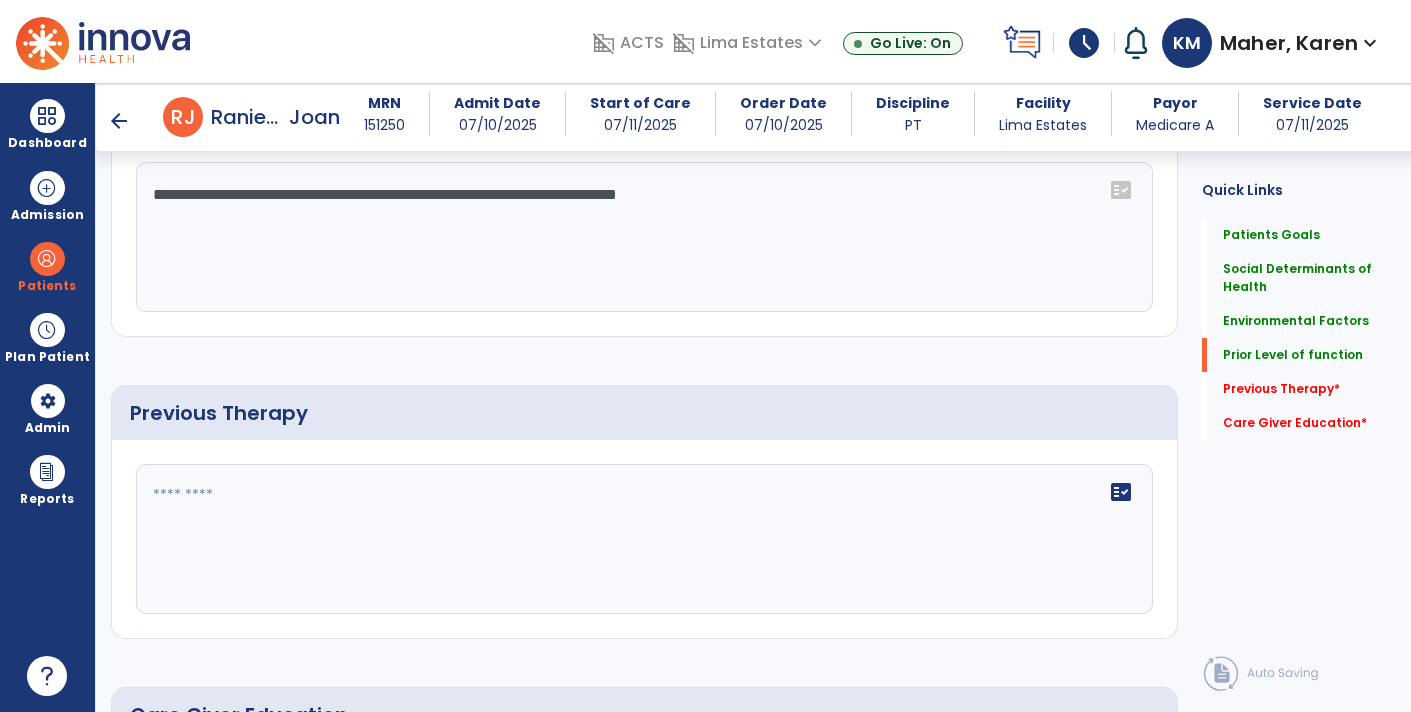 scroll, scrollTop: 1212, scrollLeft: 0, axis: vertical 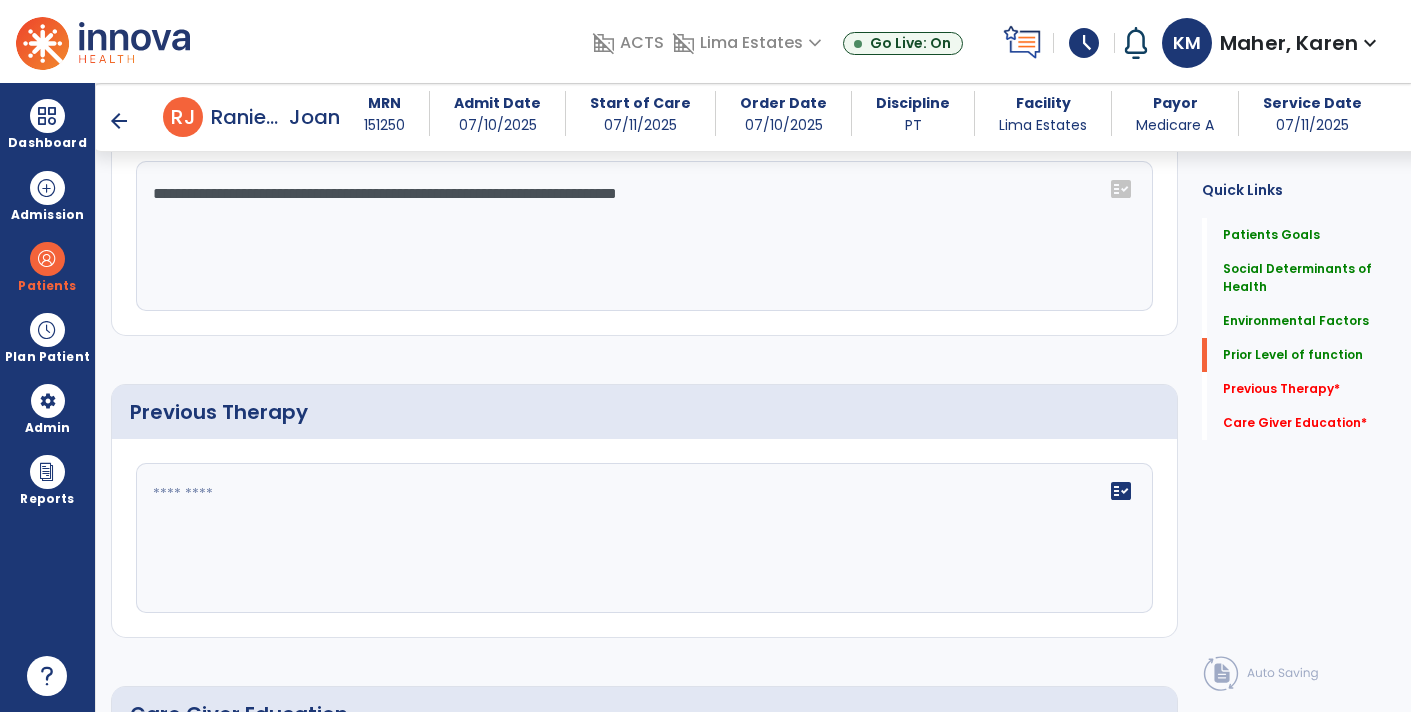 type on "**********" 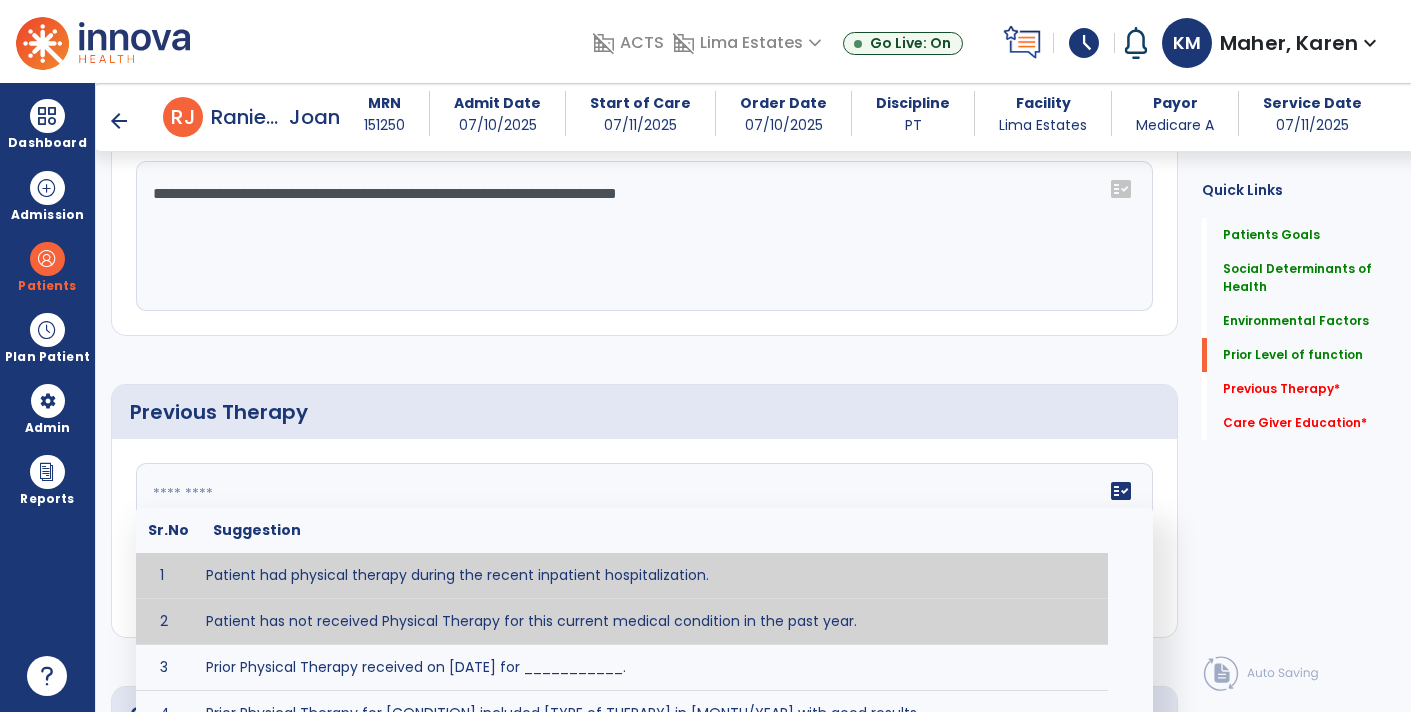 type on "**********" 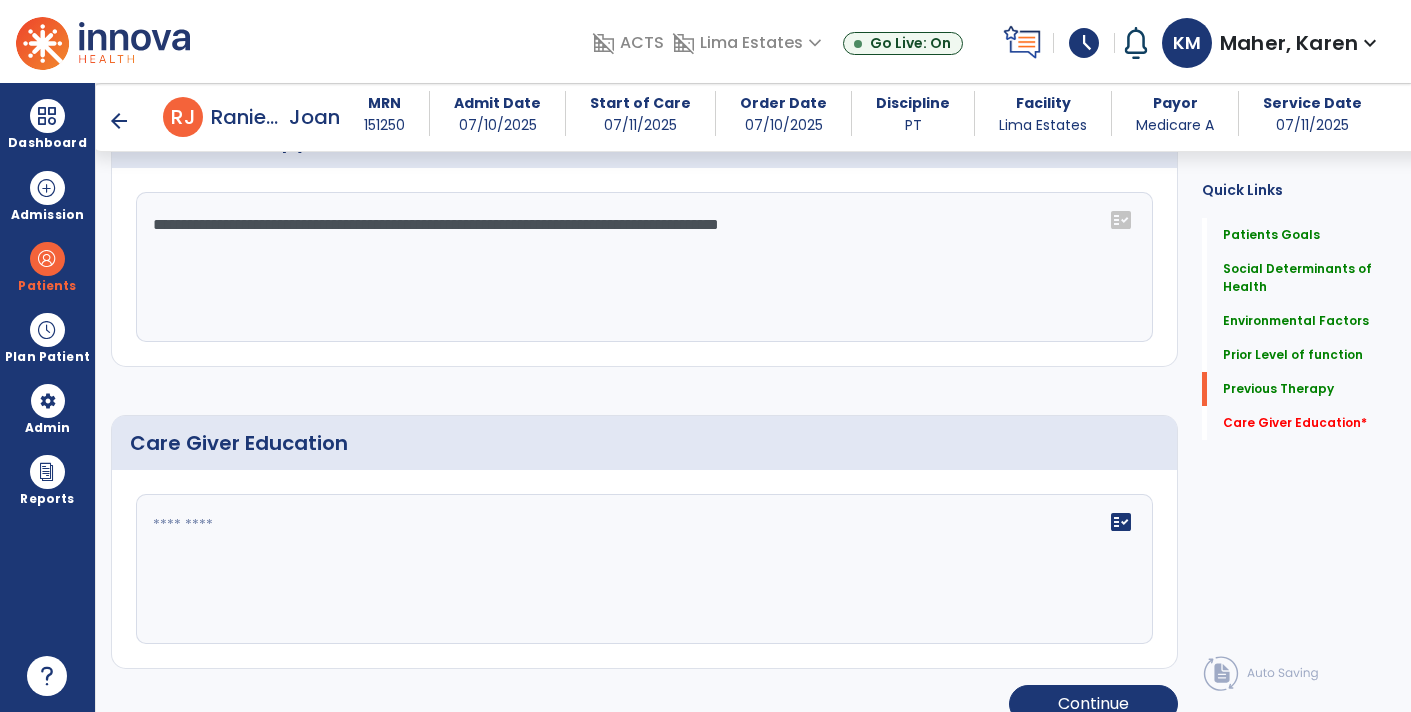scroll, scrollTop: 1504, scrollLeft: 0, axis: vertical 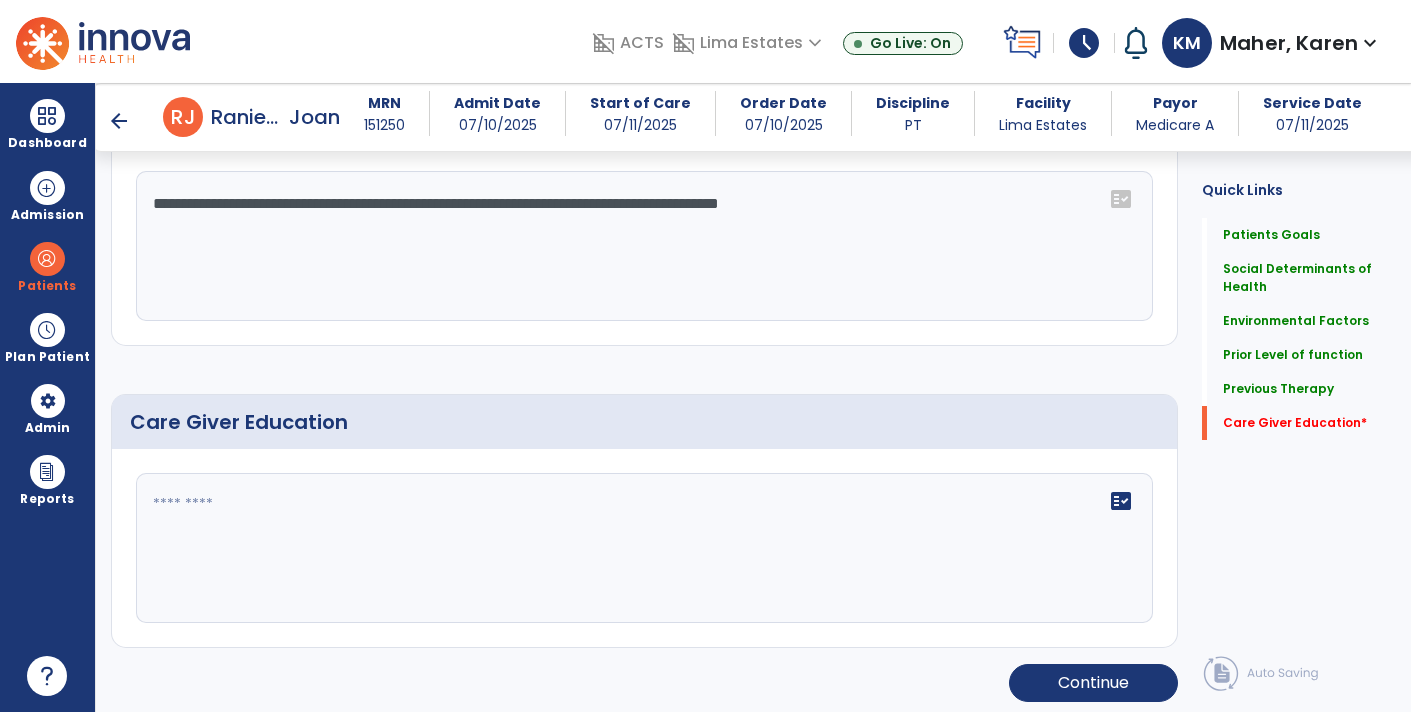 click 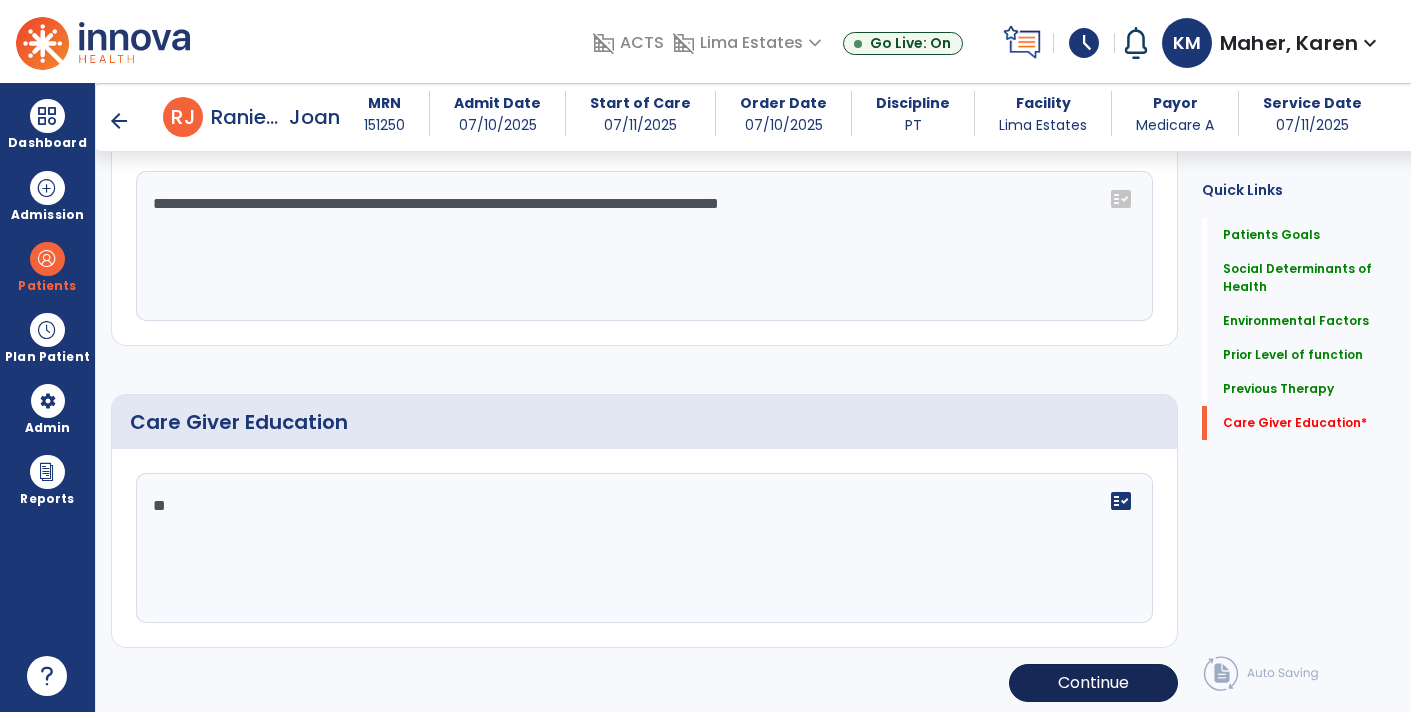type on "**" 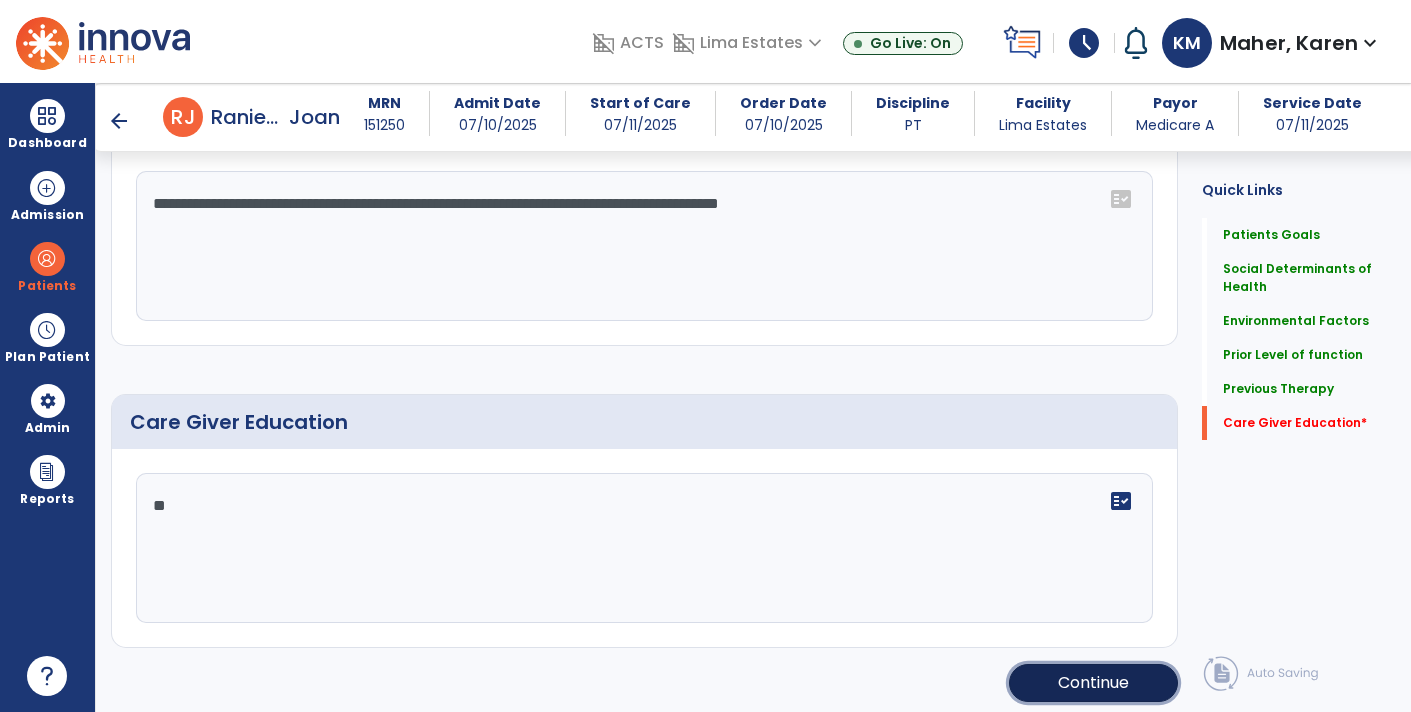 click on "Continue" 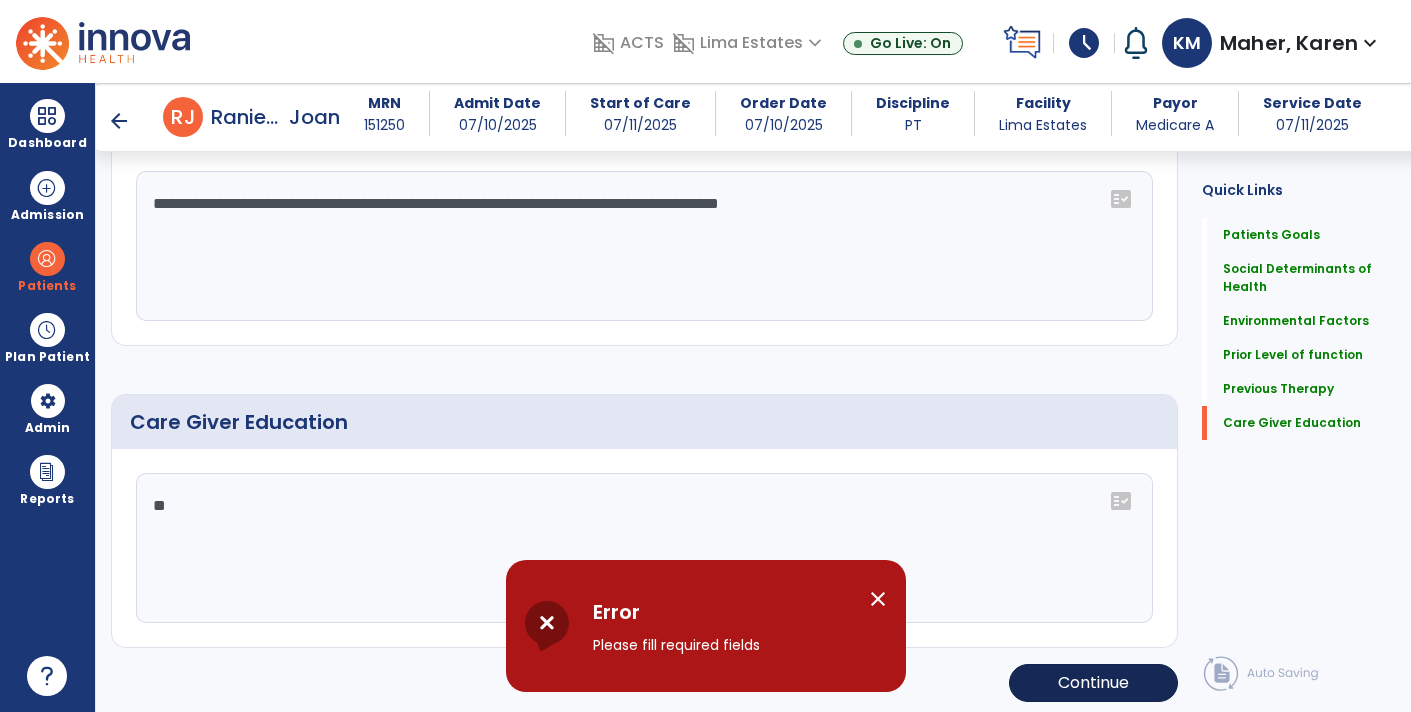 scroll, scrollTop: 1504, scrollLeft: 0, axis: vertical 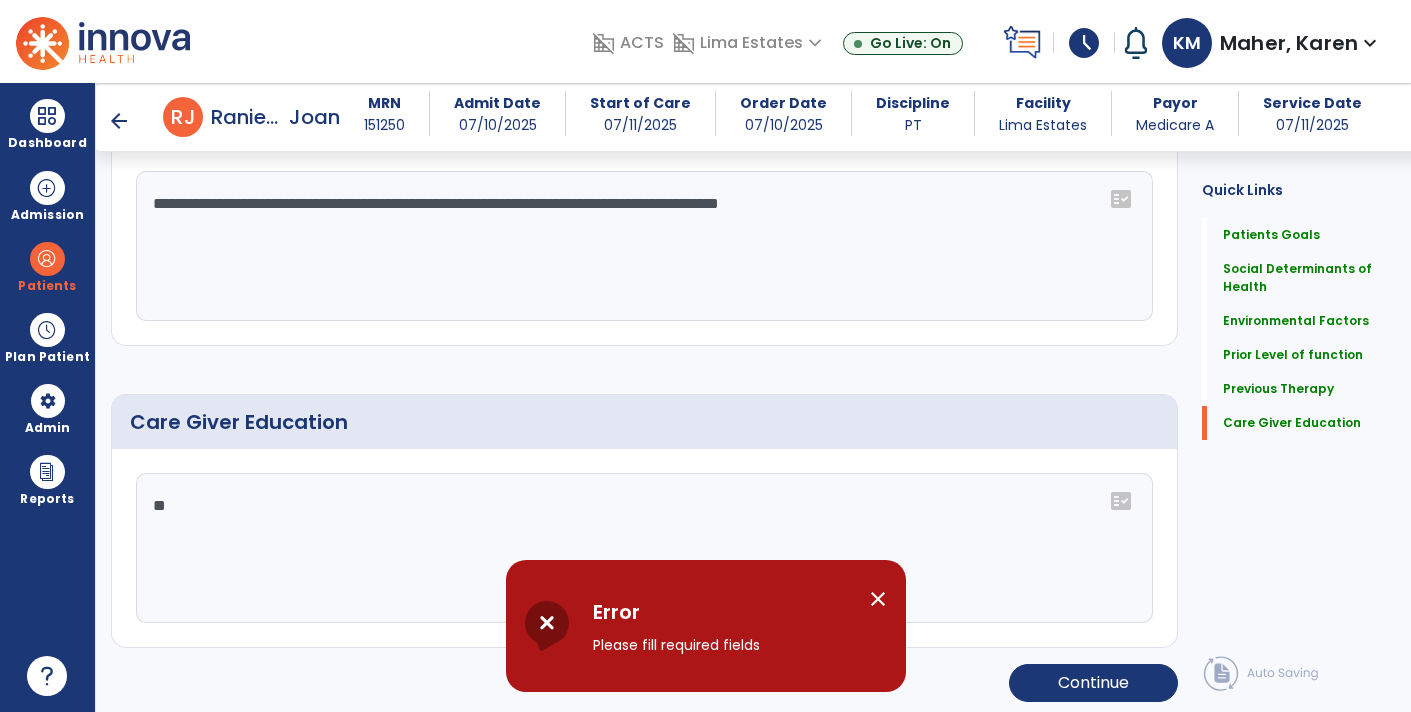 click on "close" at bounding box center [886, 602] 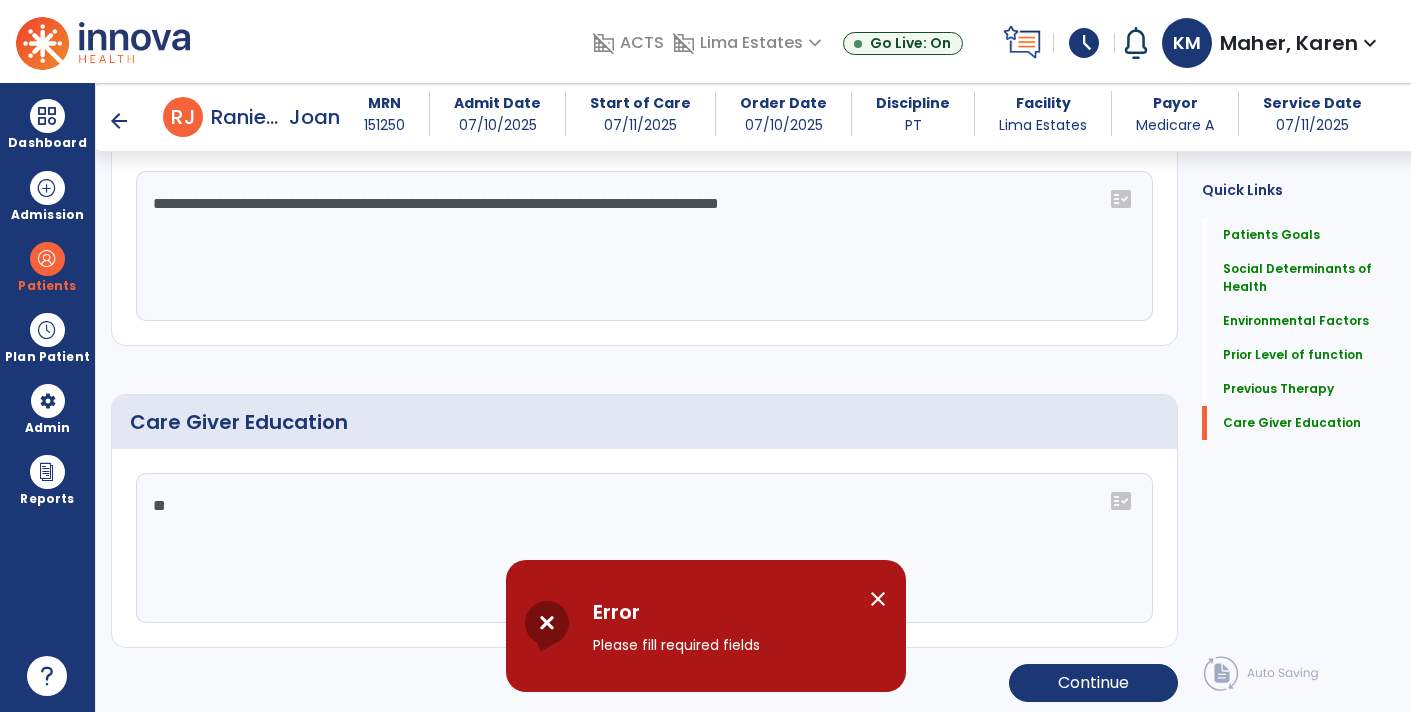 click on "Care Giver Education" 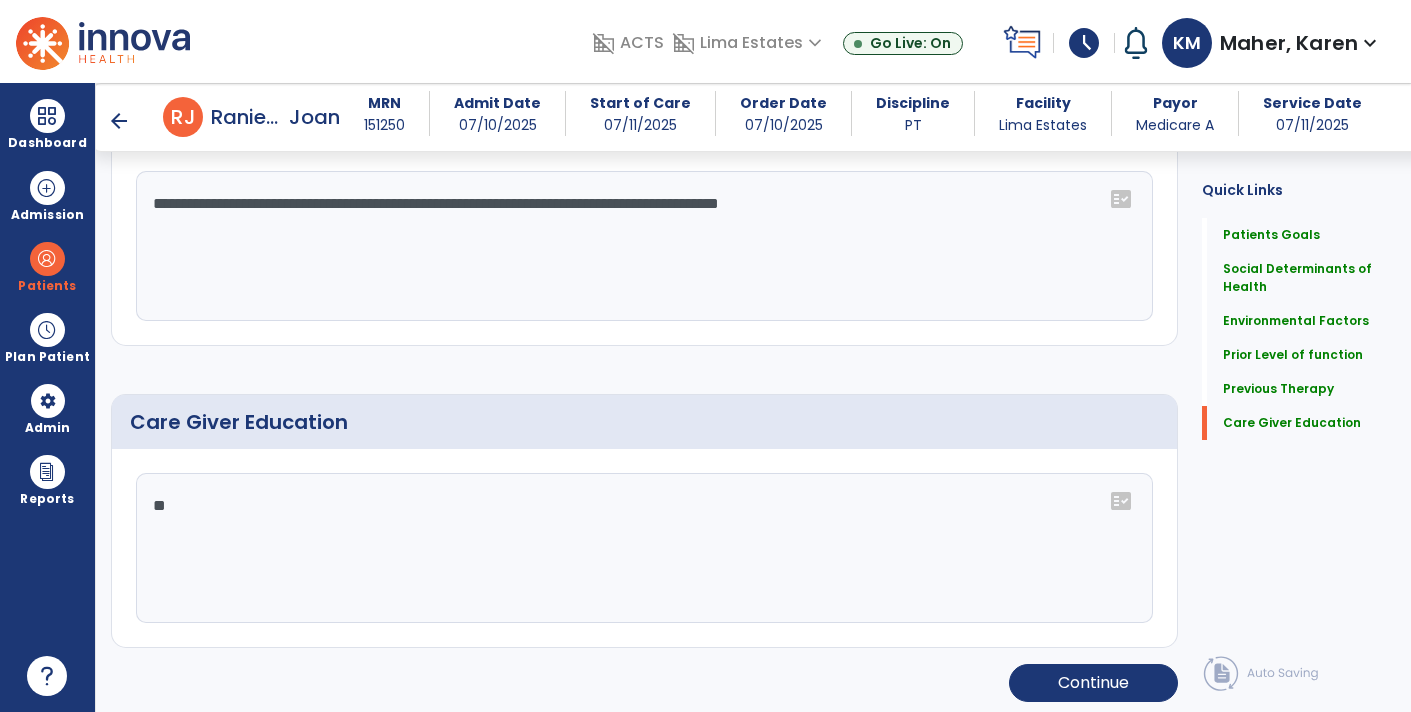 click on "**" 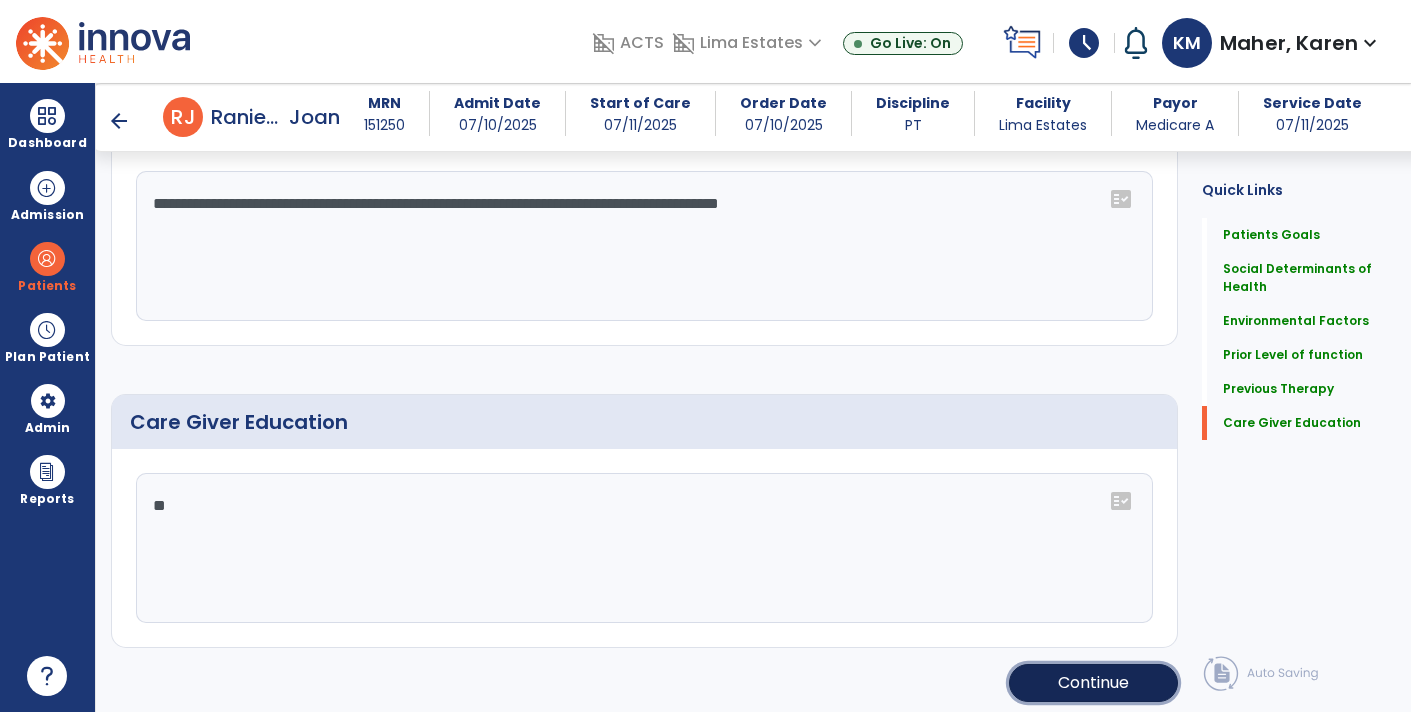 click on "Continue" 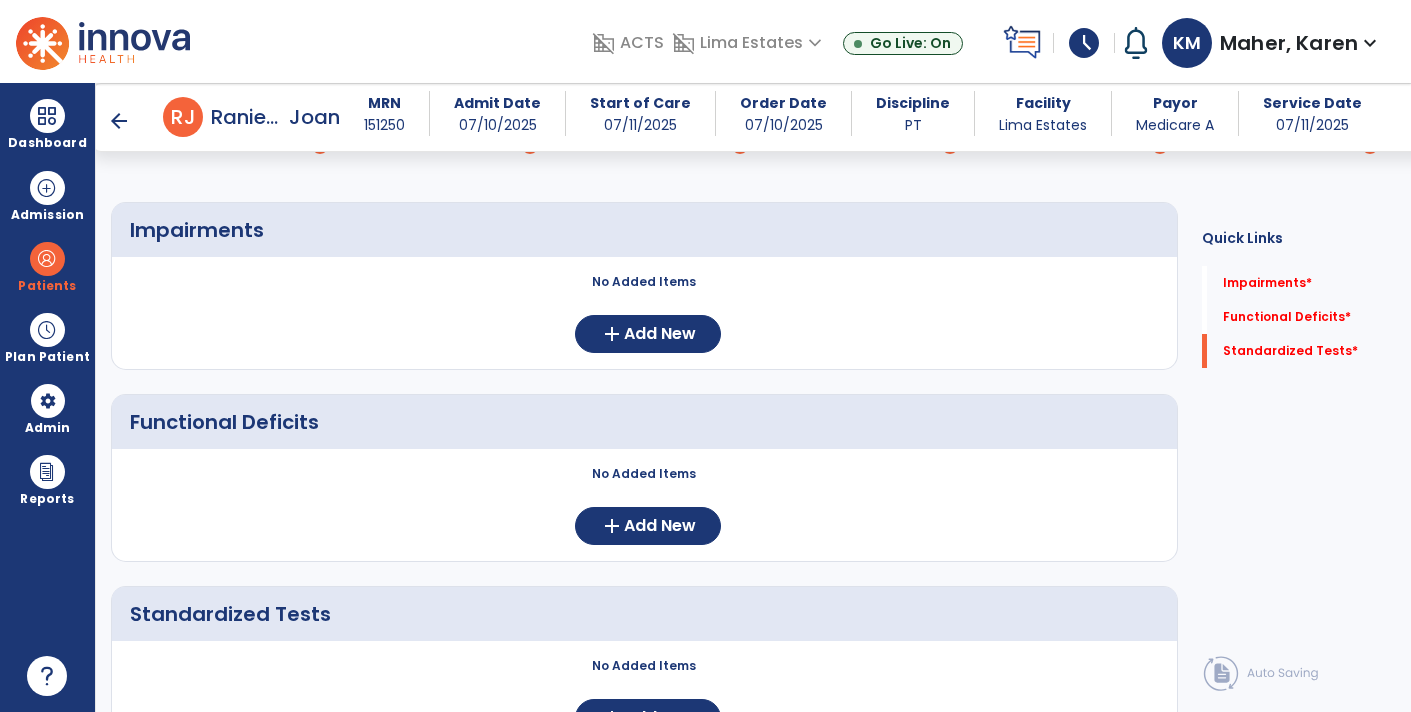 scroll, scrollTop: 0, scrollLeft: 0, axis: both 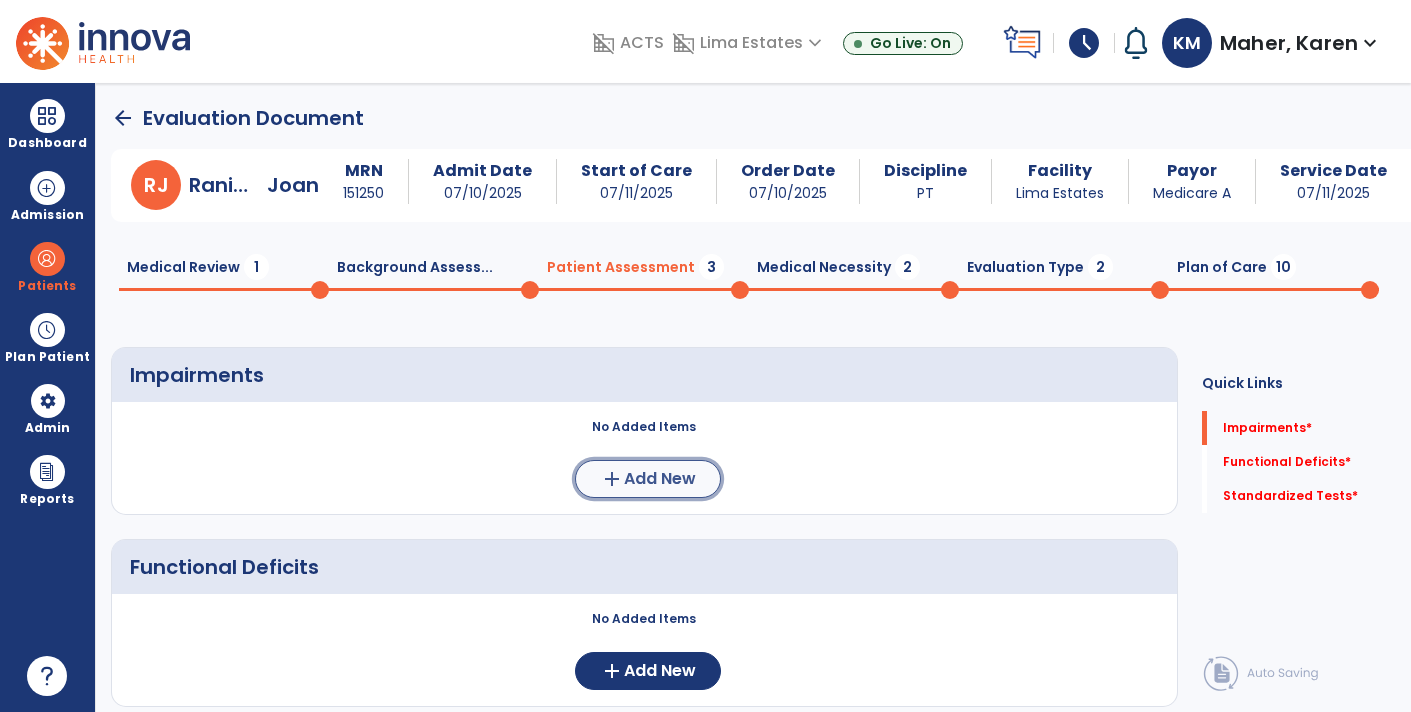 click on "Add New" 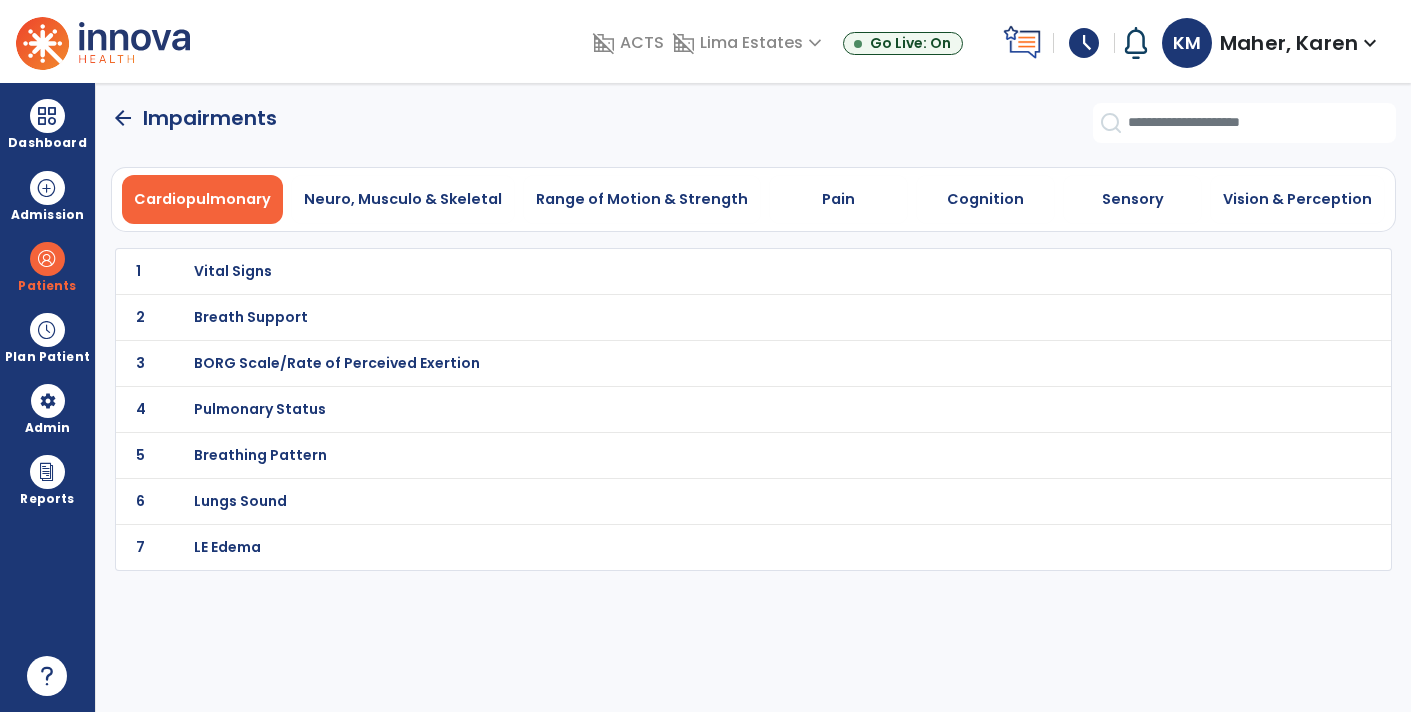 click on "Vital Signs" at bounding box center (710, 271) 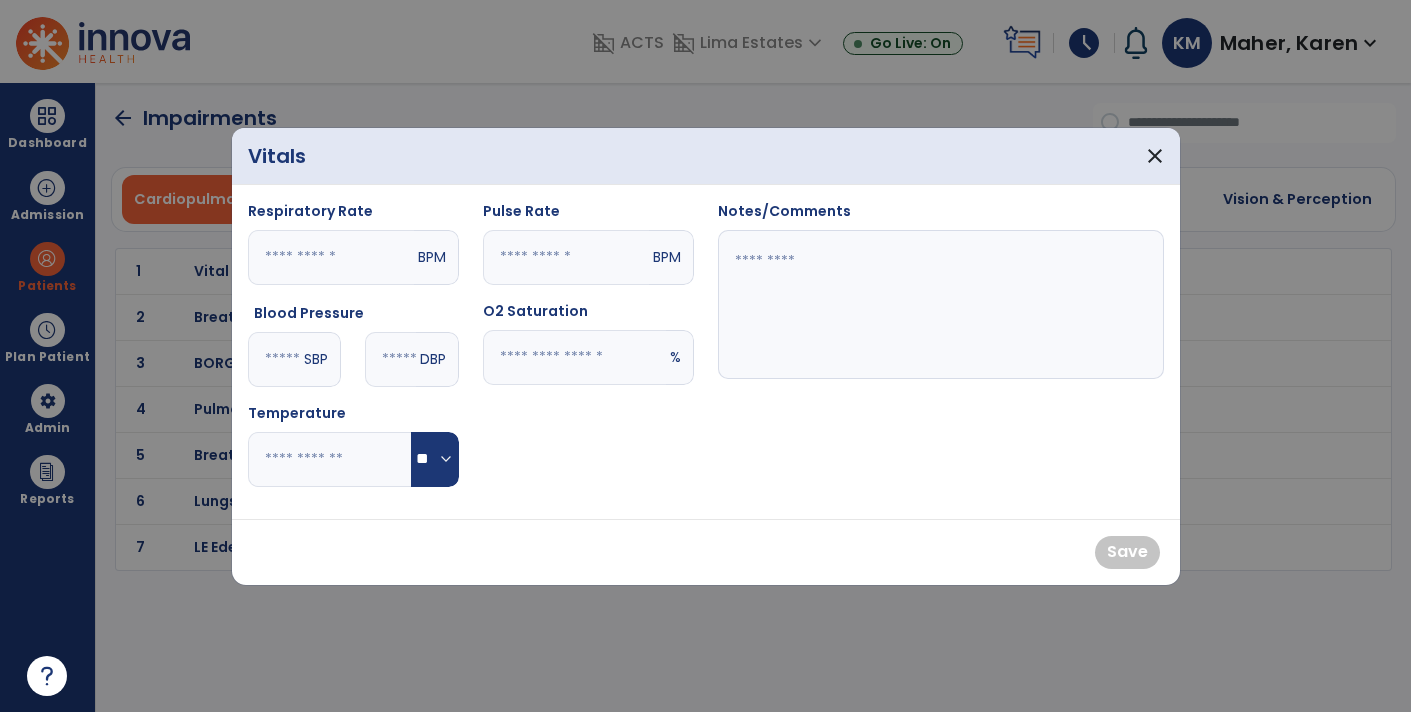 click at bounding box center [574, 357] 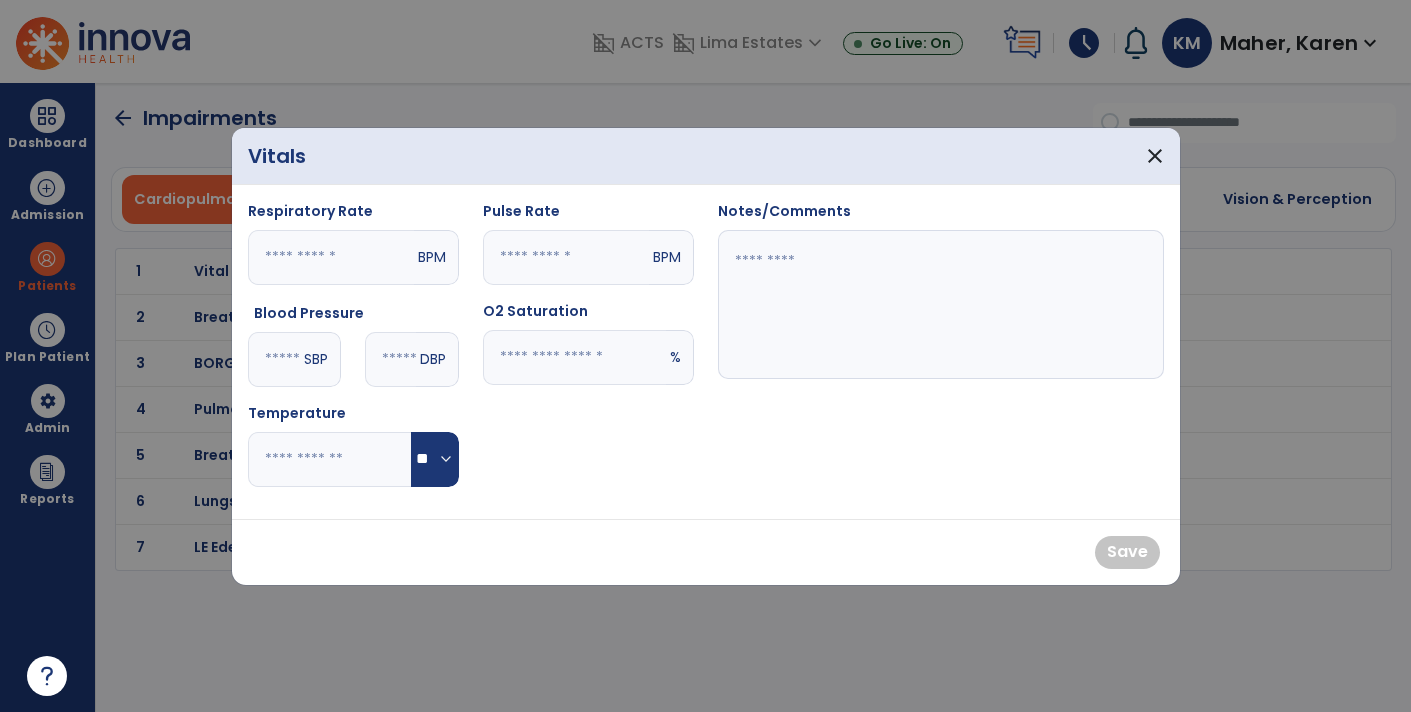click at bounding box center [274, 359] 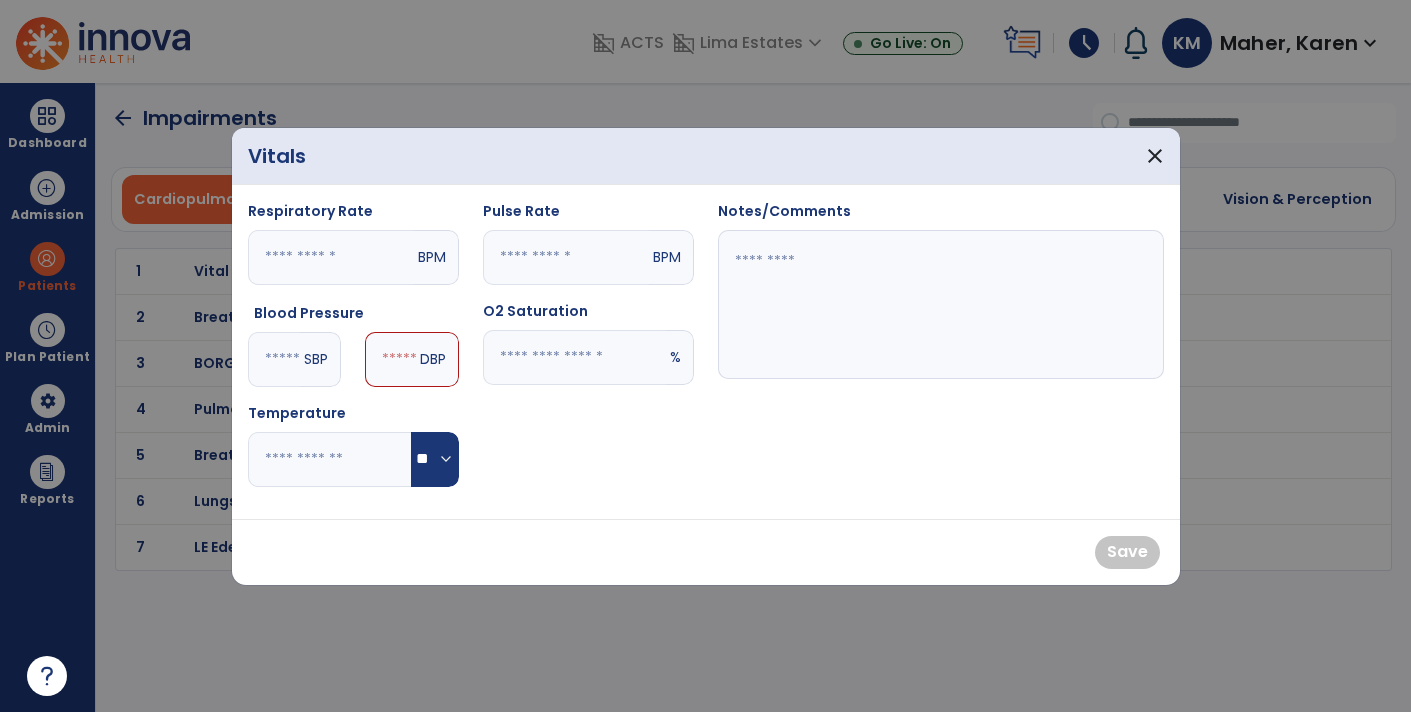 type on "***" 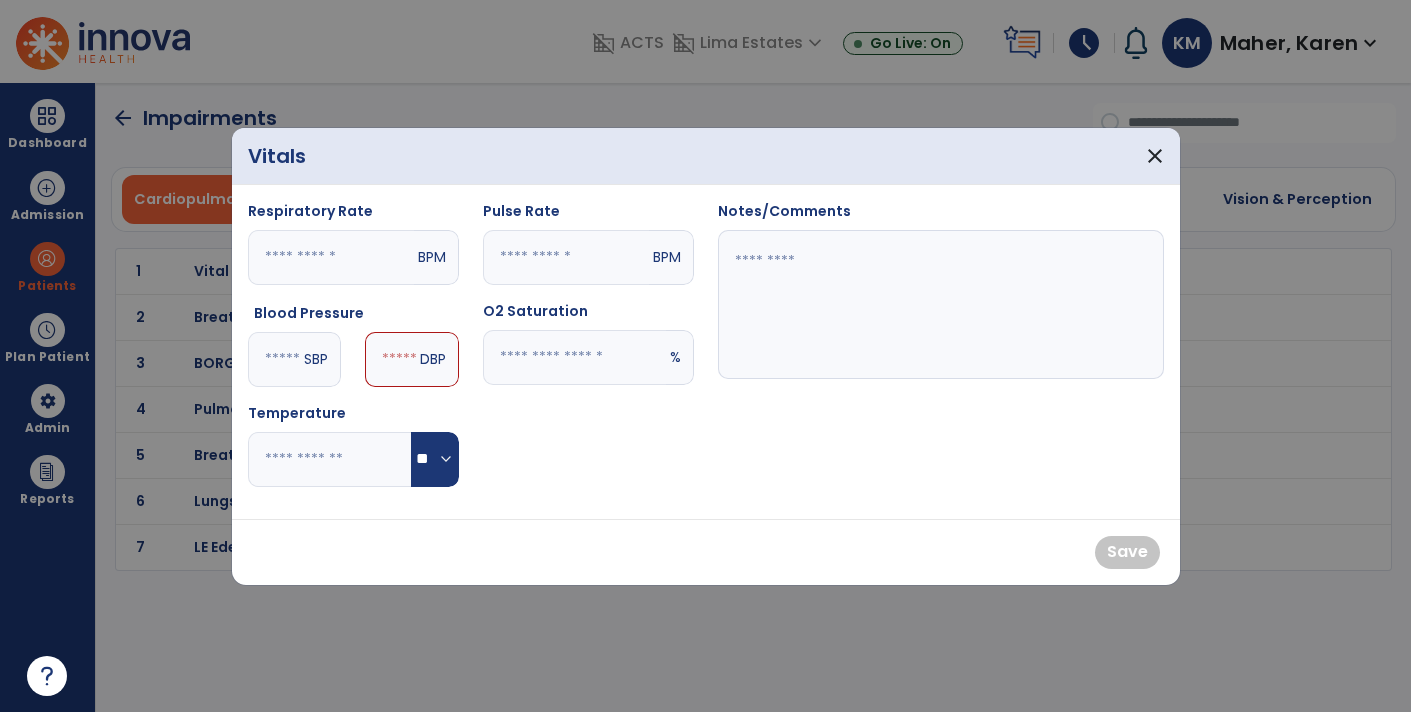 click at bounding box center [390, 359] 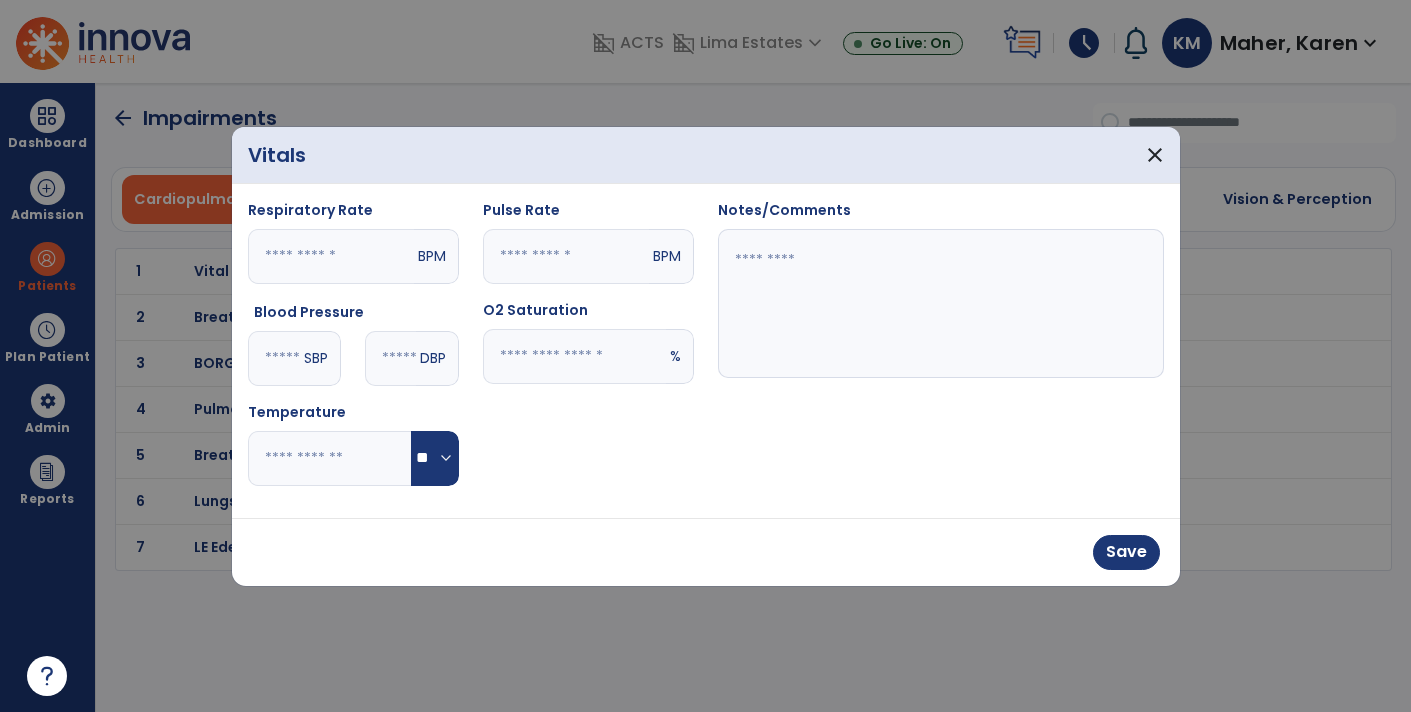 type on "**" 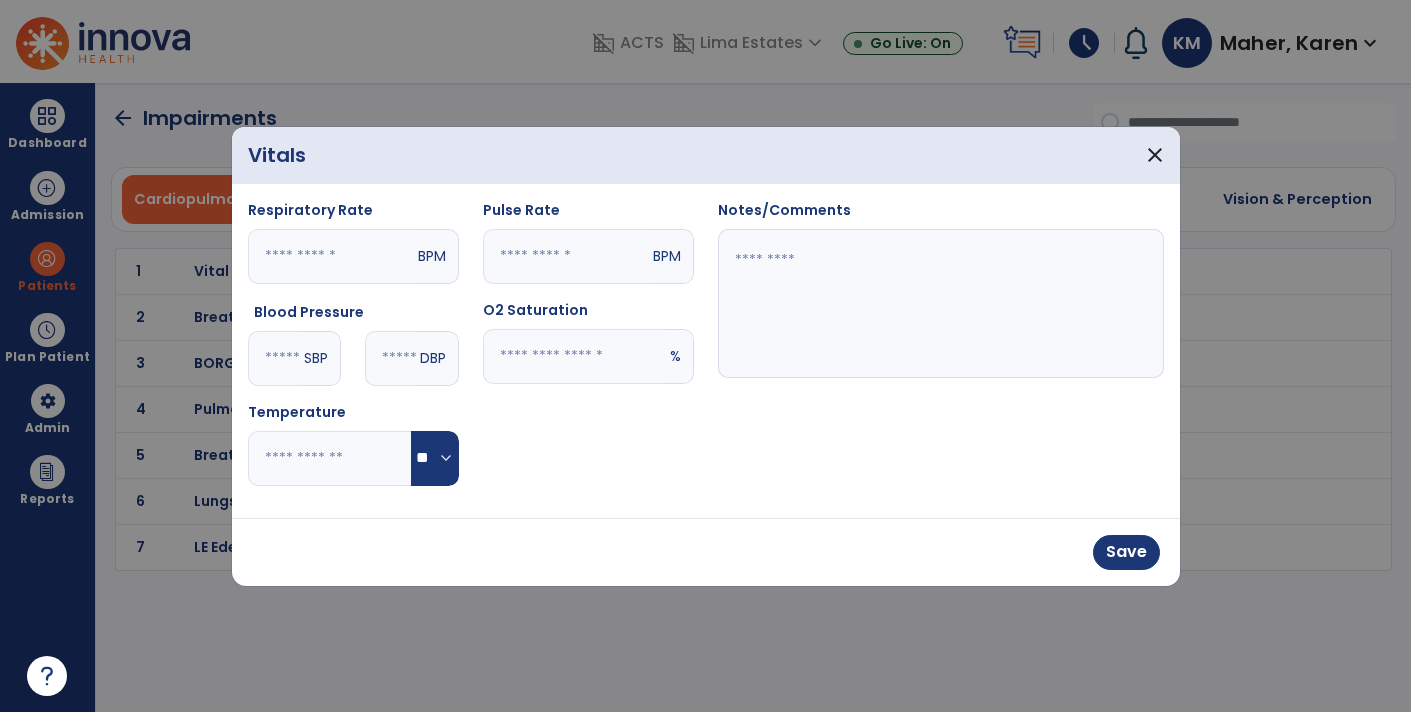 click at bounding box center [941, 304] 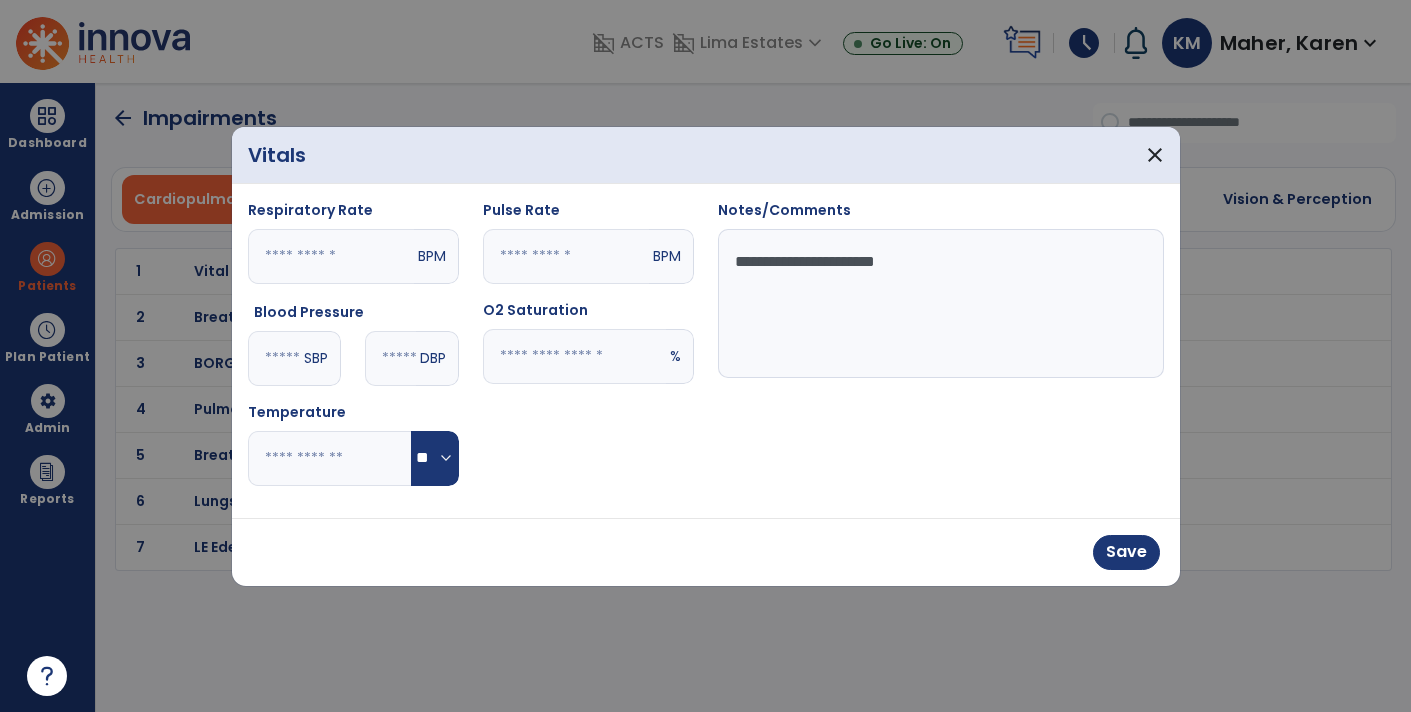 type on "**********" 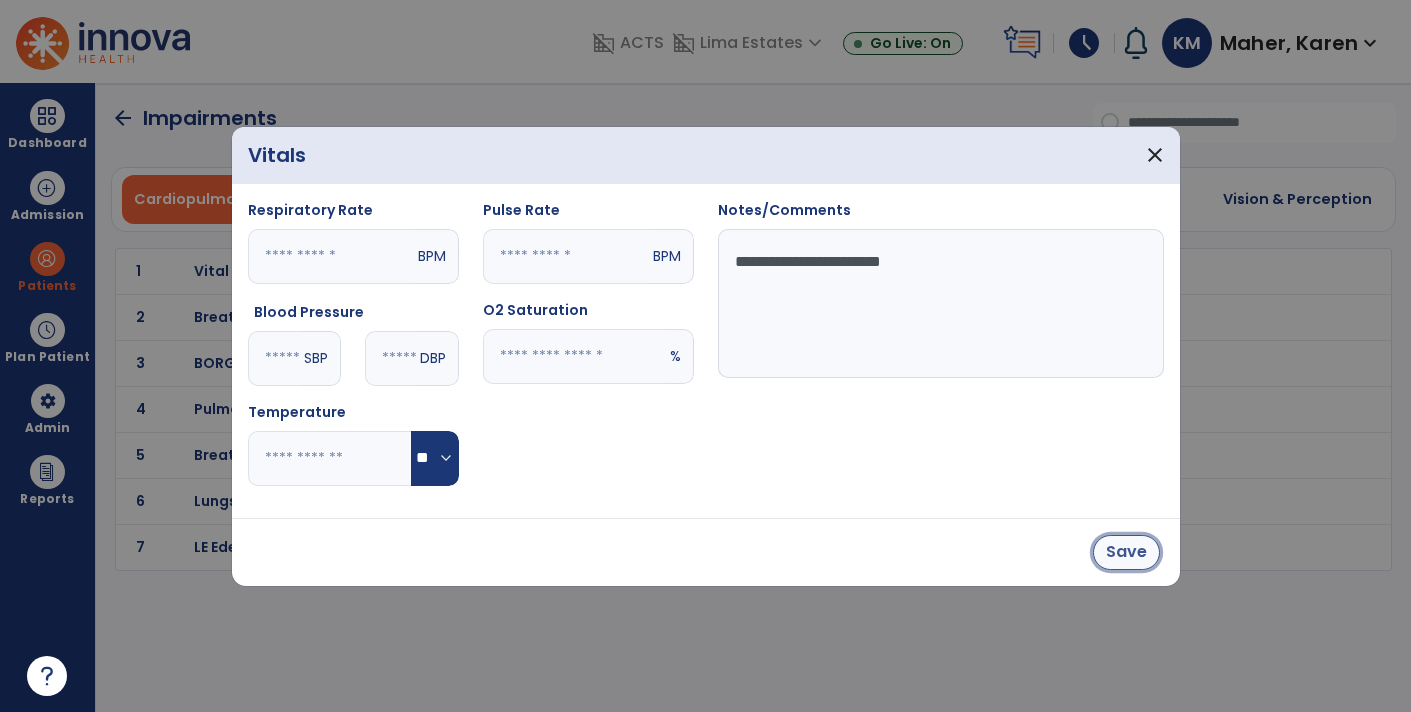 click on "Save" at bounding box center (1126, 552) 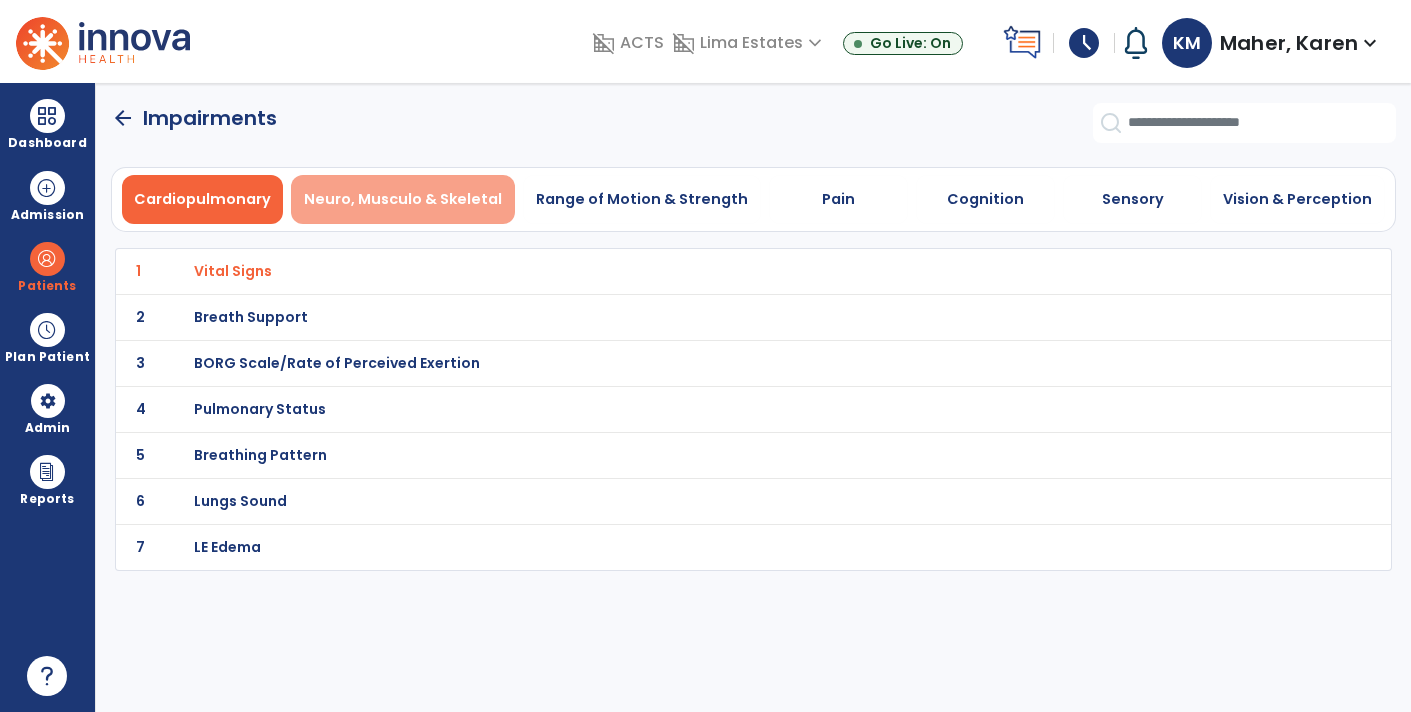 click on "Neuro, Musculo & Skeletal" at bounding box center [403, 199] 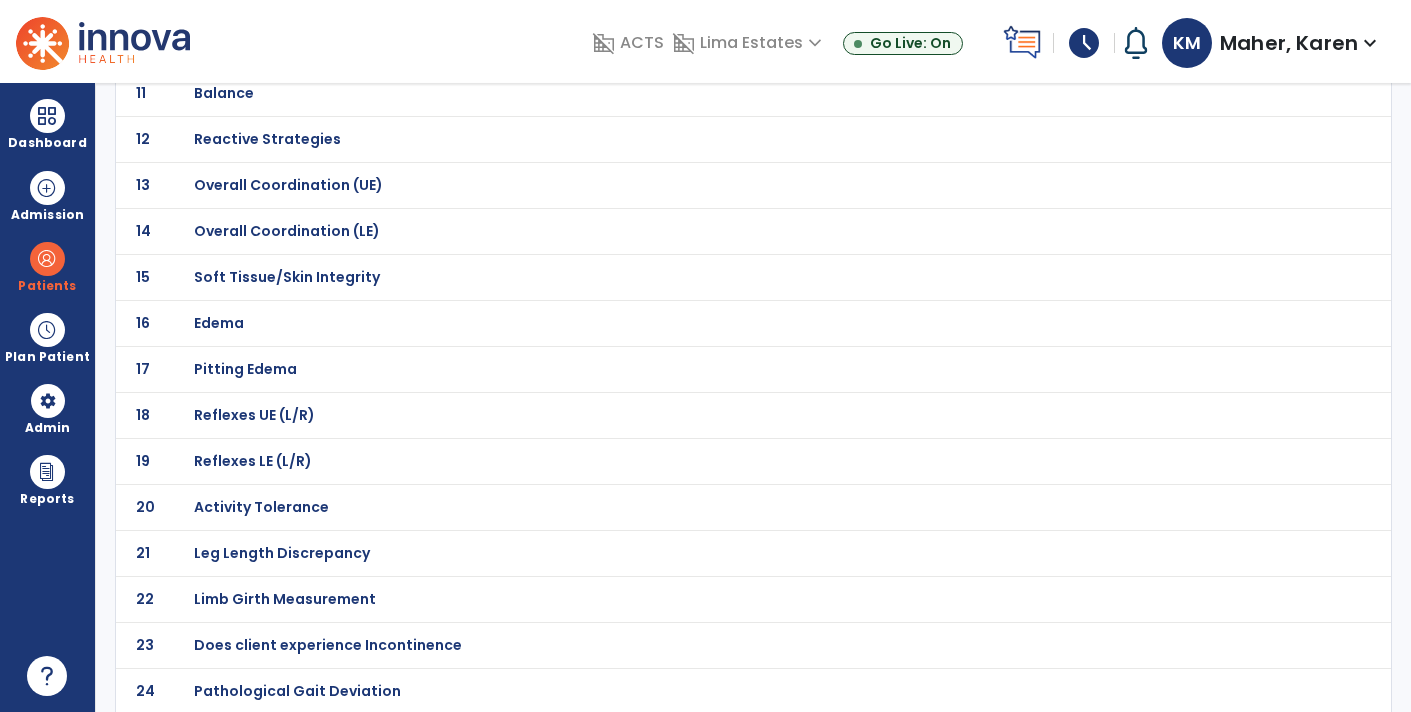 scroll, scrollTop: 679, scrollLeft: 0, axis: vertical 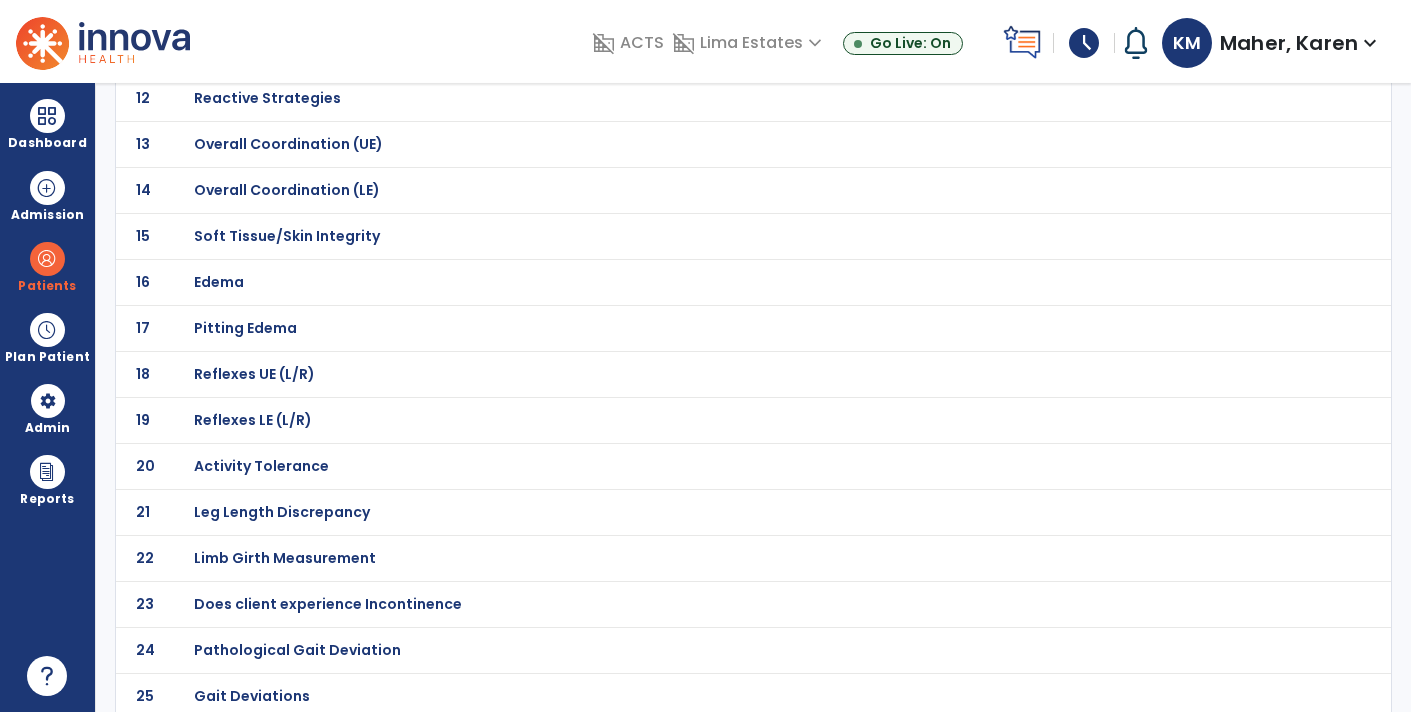 click on "Activity Tolerance" at bounding box center [710, -408] 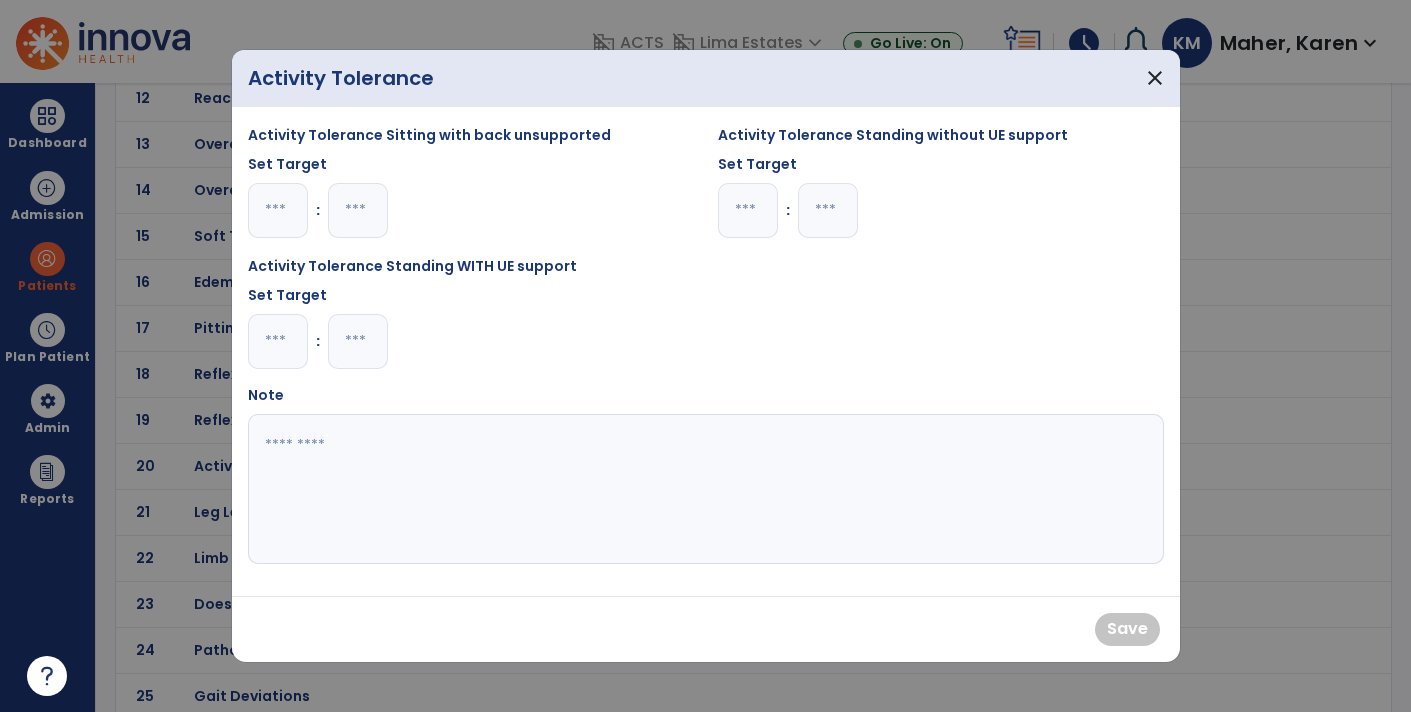 click at bounding box center [828, 210] 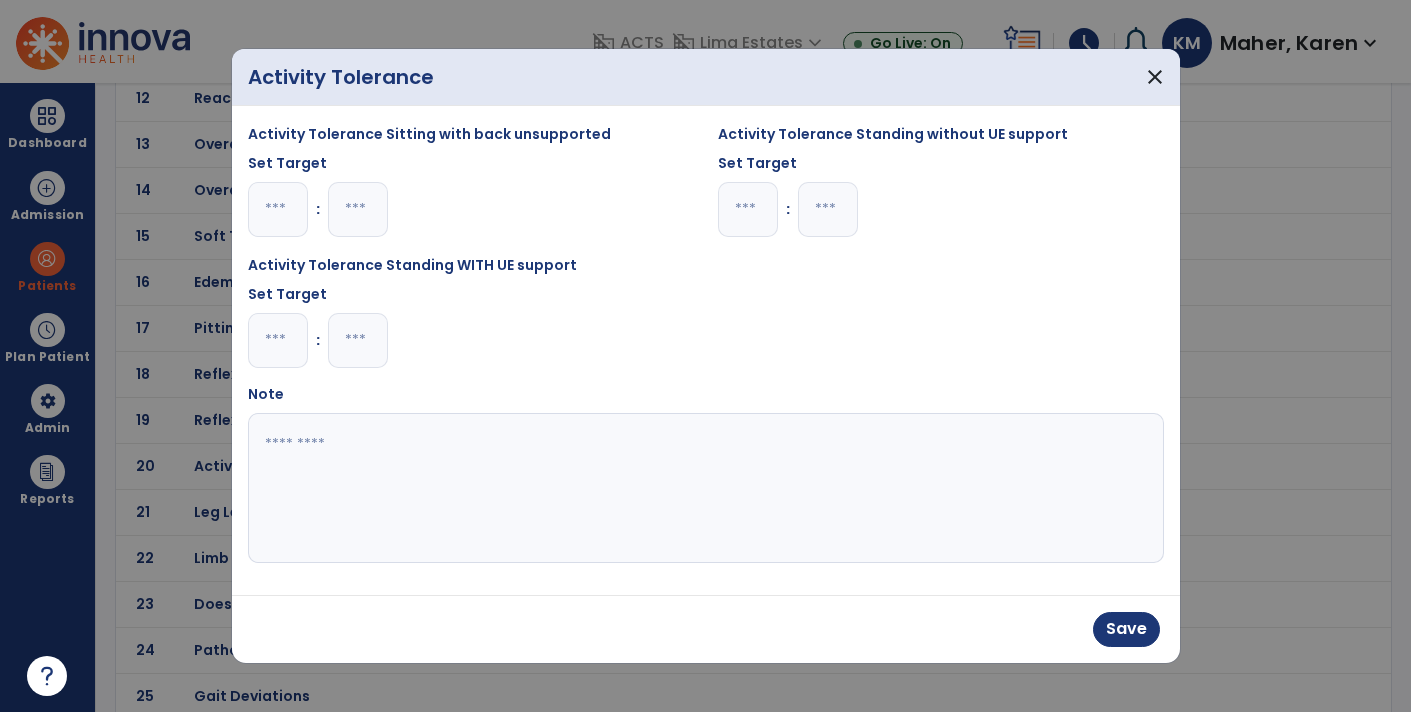 type on "**" 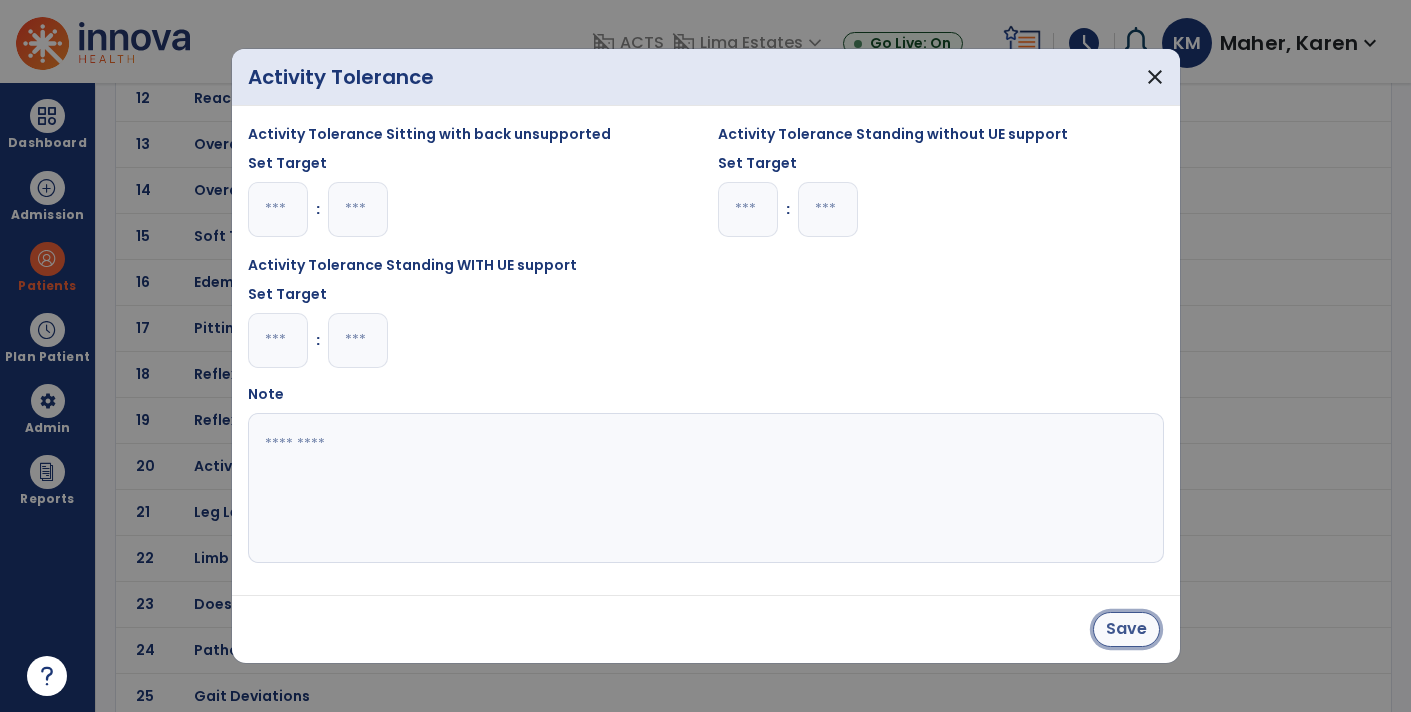 click on "Save" at bounding box center [1126, 629] 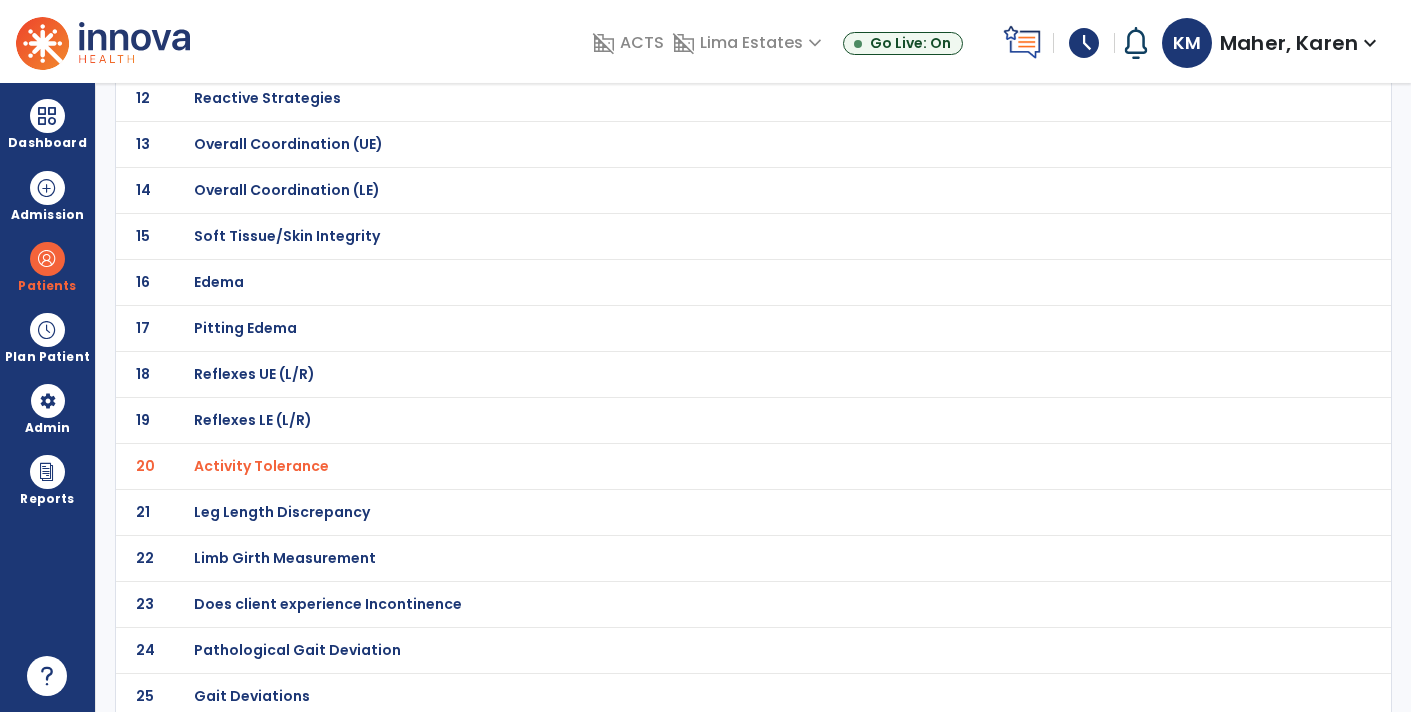 click on "Activity Tolerance" at bounding box center [261, 466] 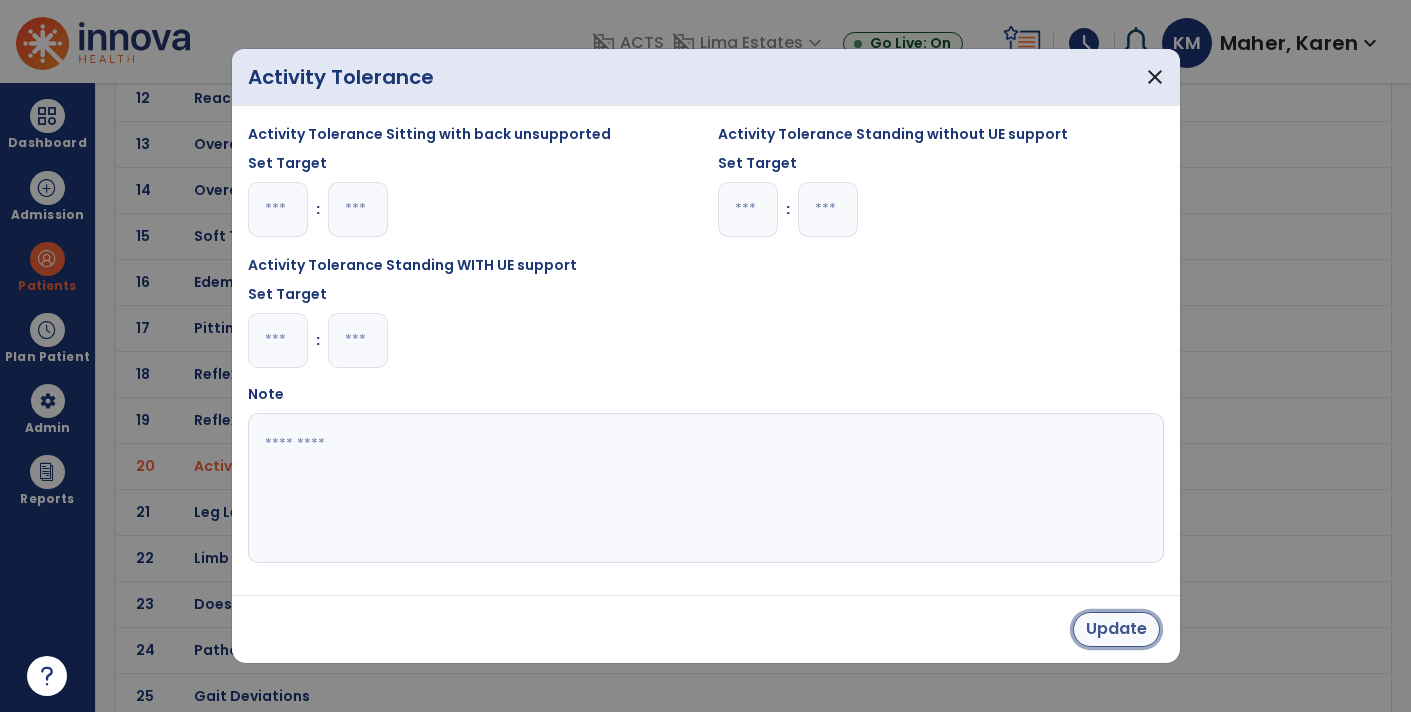 click on "Update" at bounding box center [1116, 629] 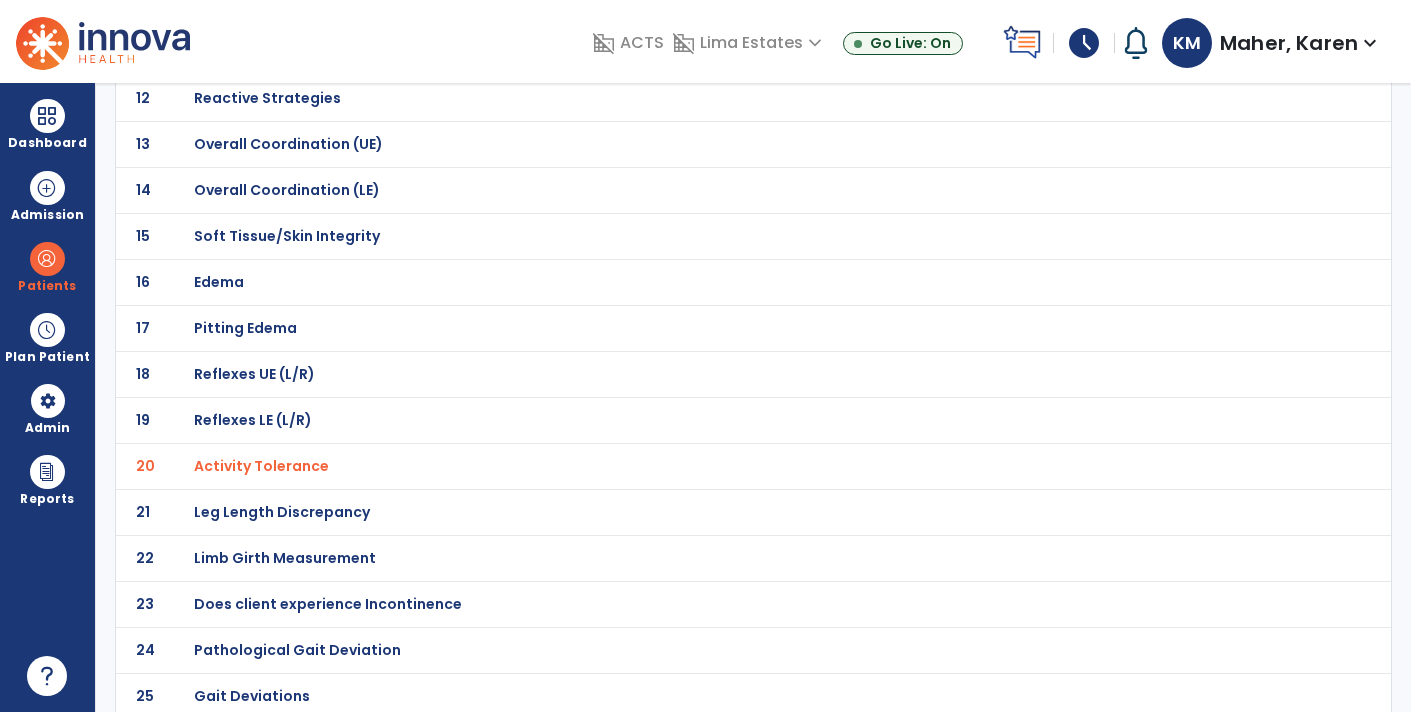 click on "Gait Deviations" at bounding box center [265, -408] 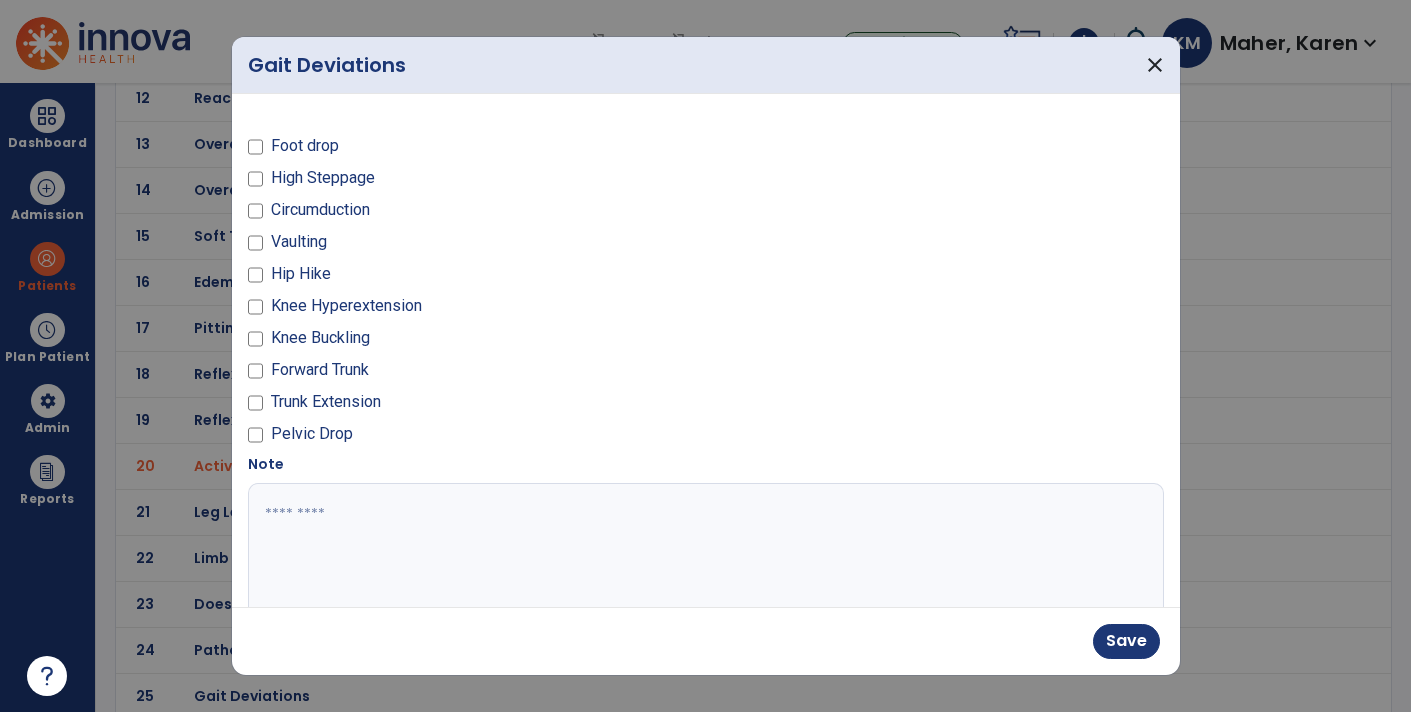 click at bounding box center [704, 558] 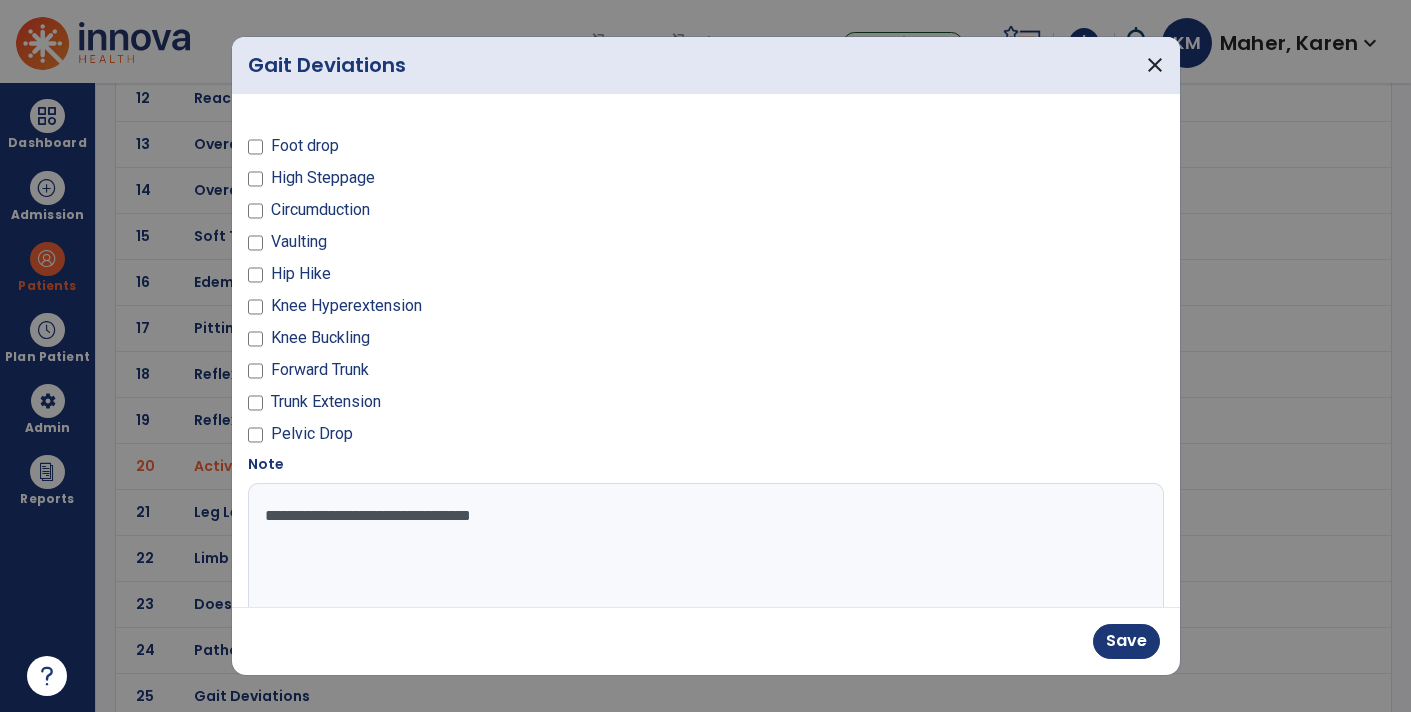 type on "**********" 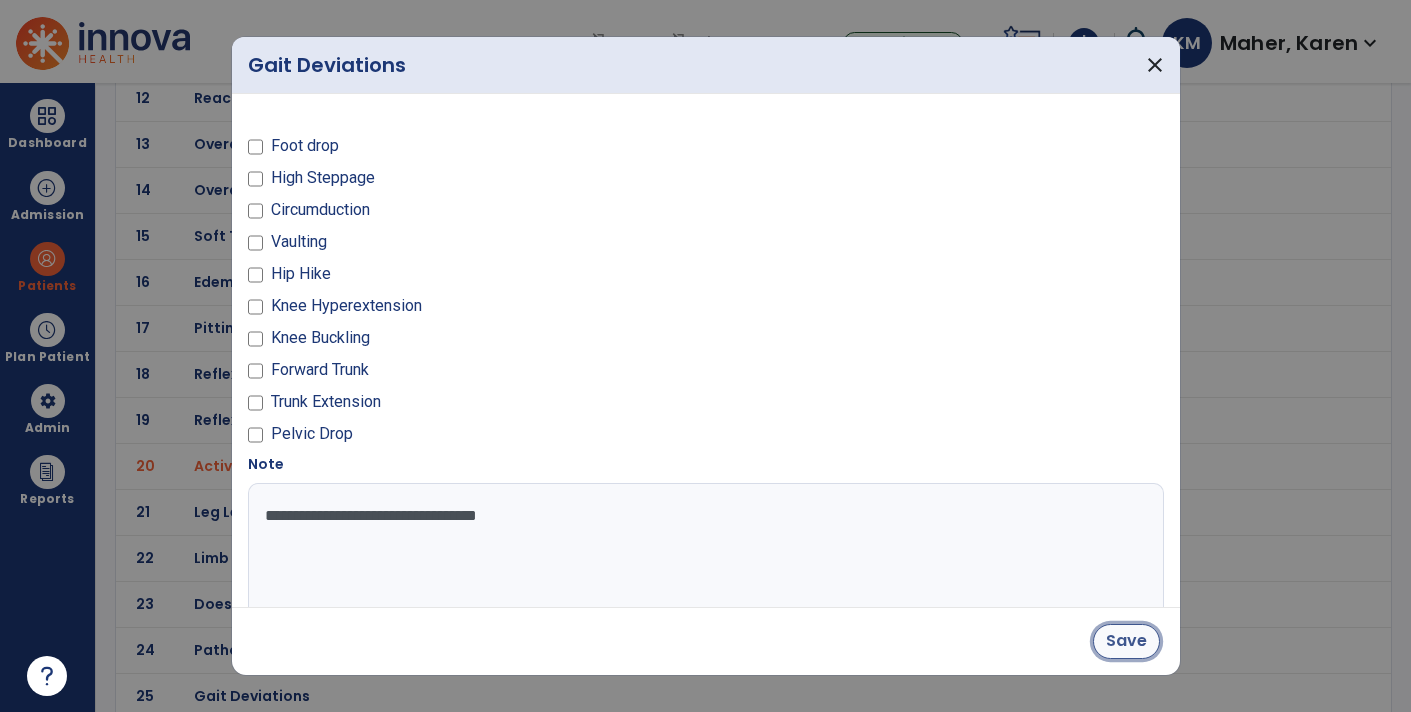 click on "Save" at bounding box center [1126, 641] 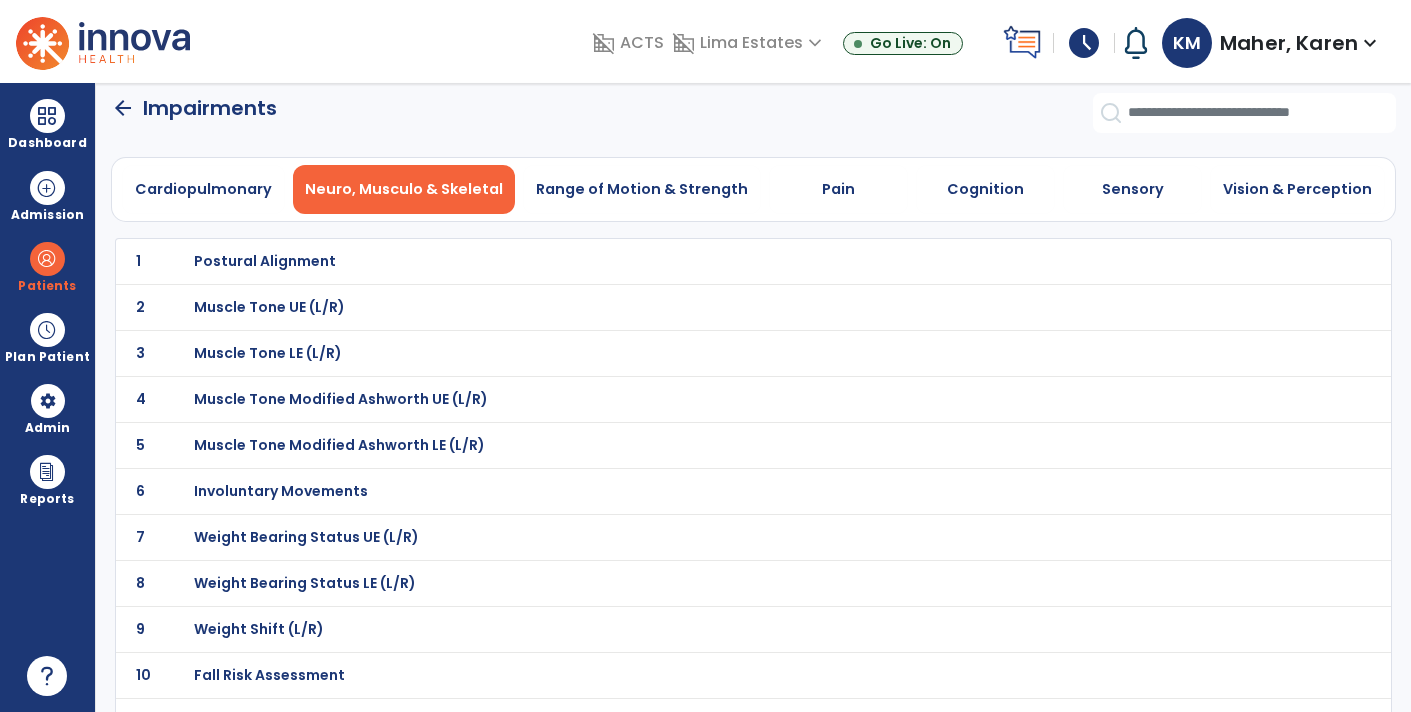 scroll, scrollTop: 0, scrollLeft: 0, axis: both 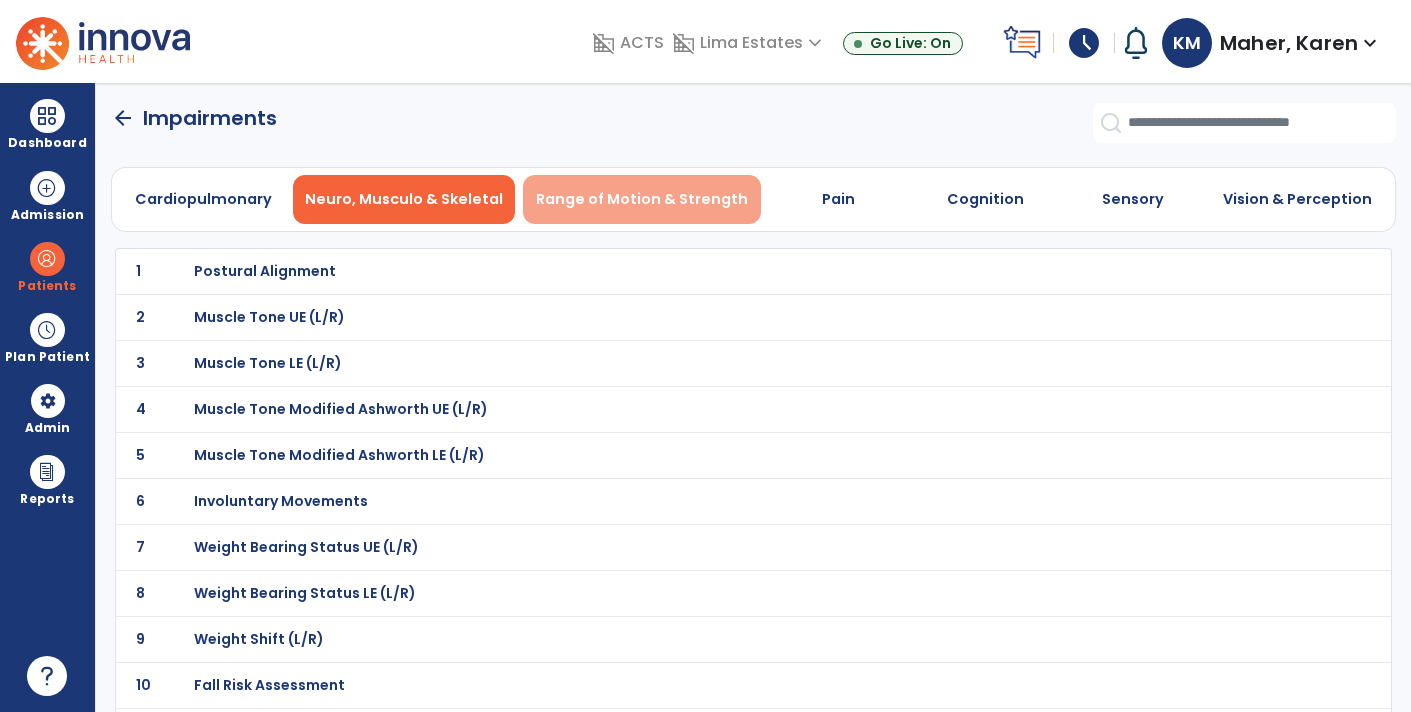 click on "Range of Motion & Strength" at bounding box center (642, 199) 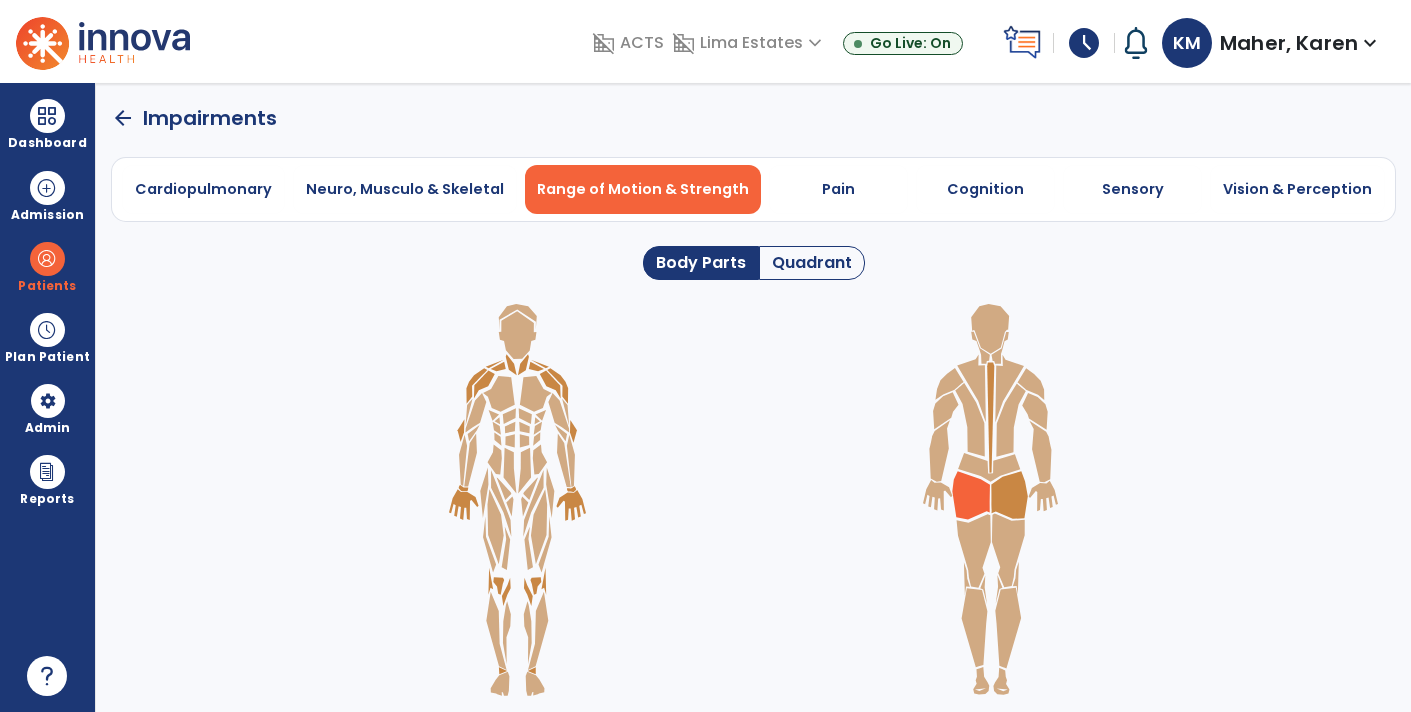 click 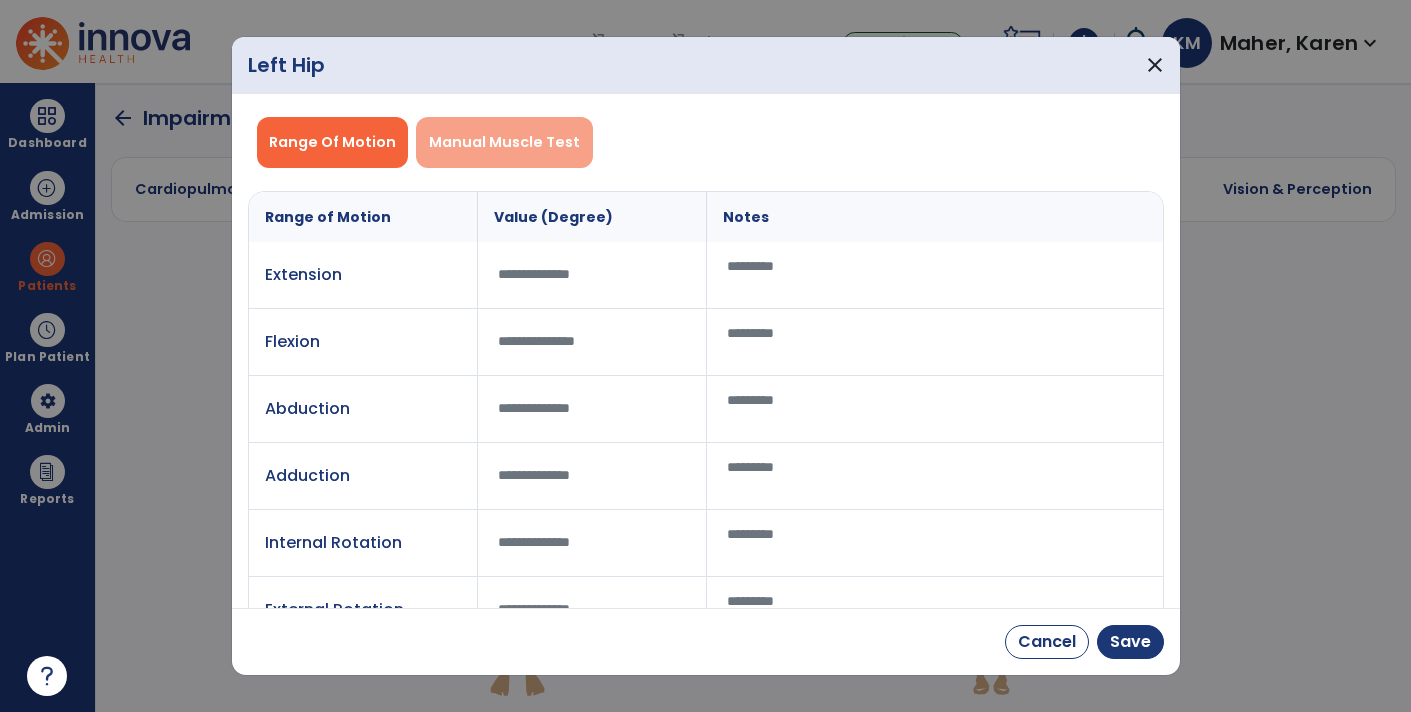 click on "Manual Muscle Test" at bounding box center (504, 142) 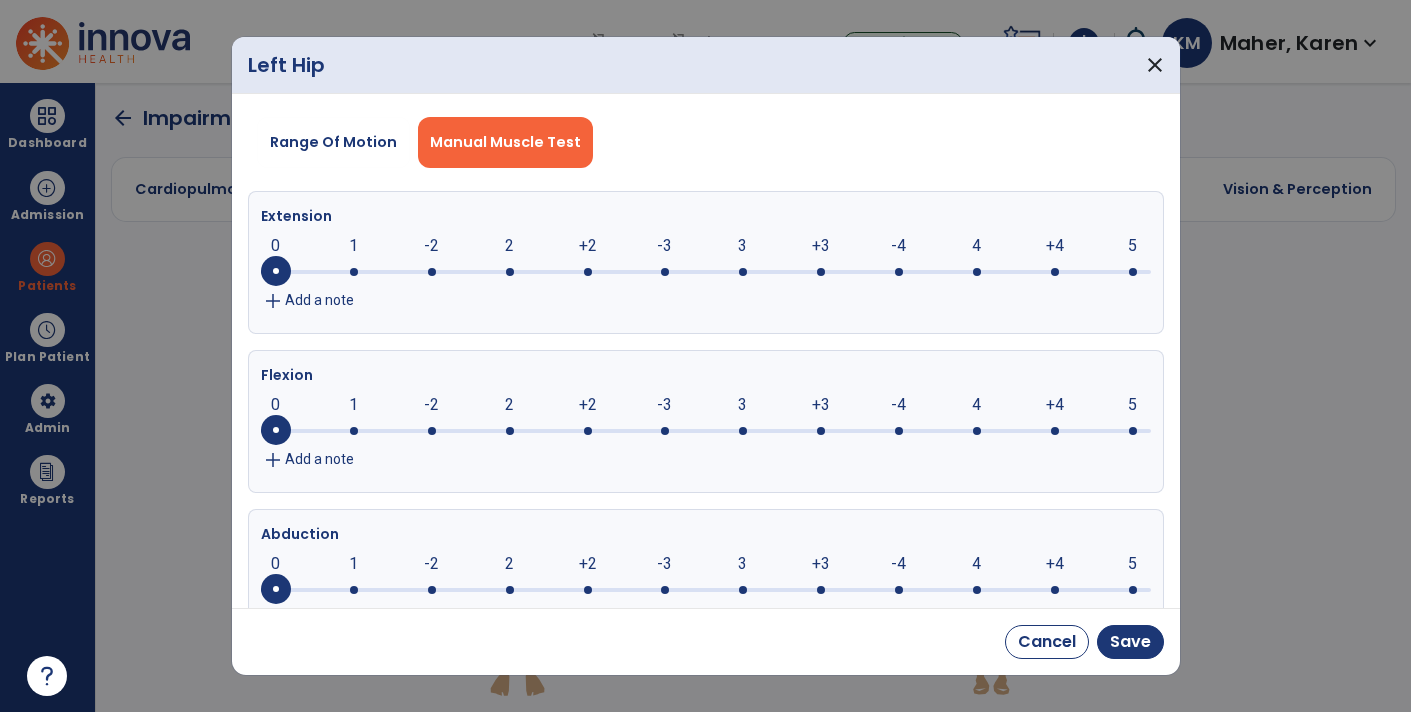 click 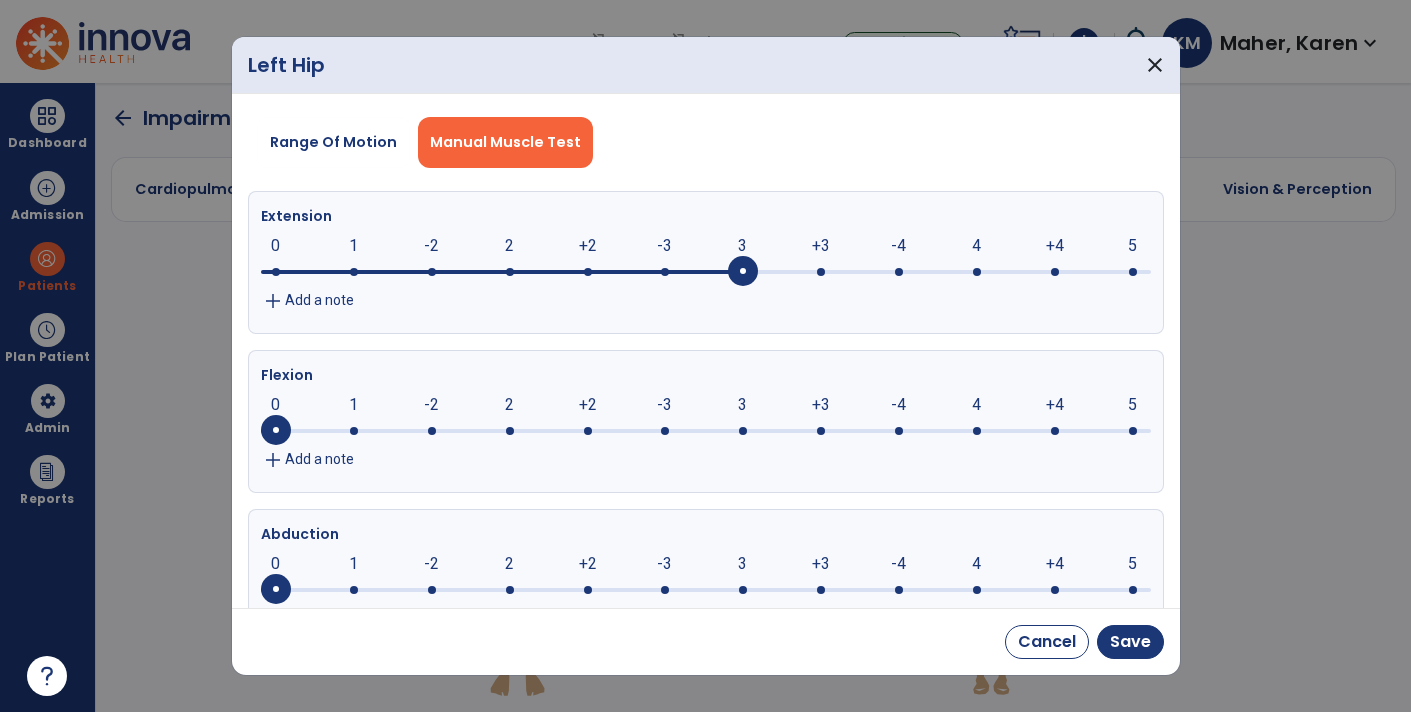click 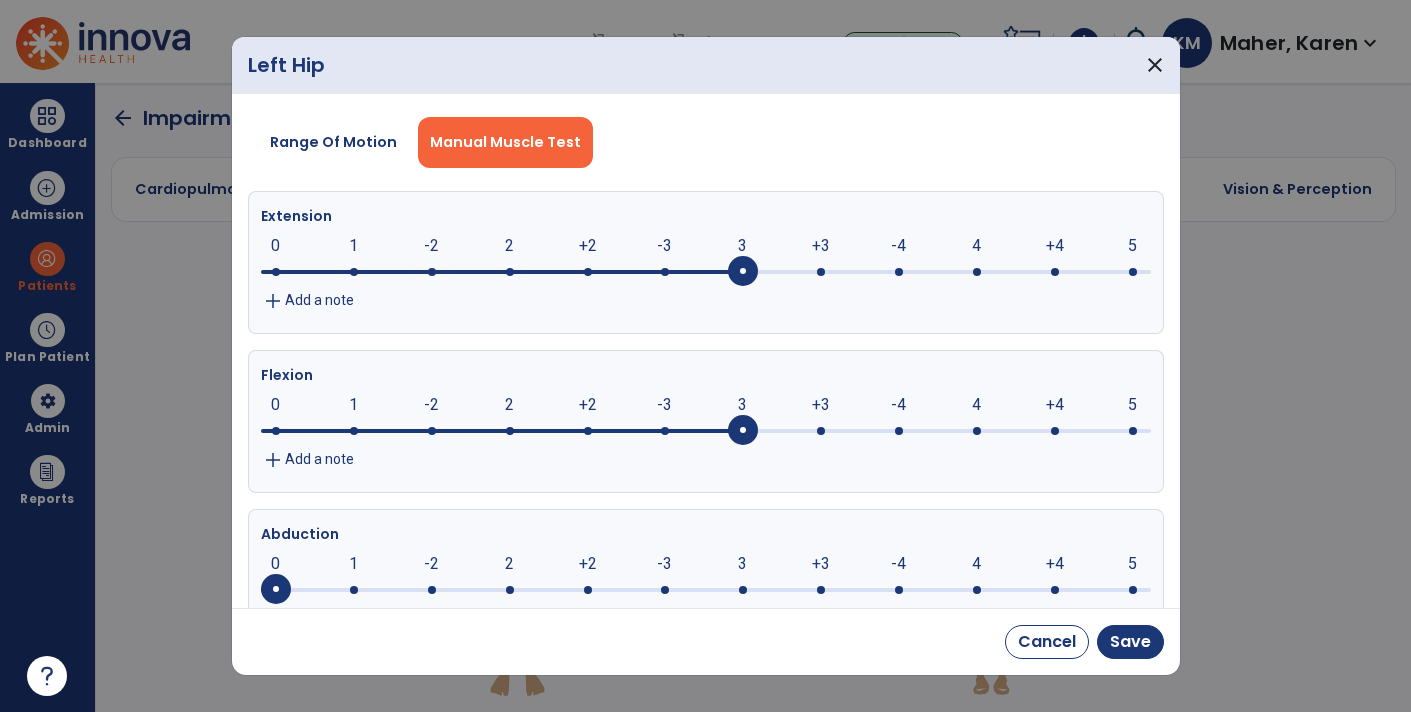 click 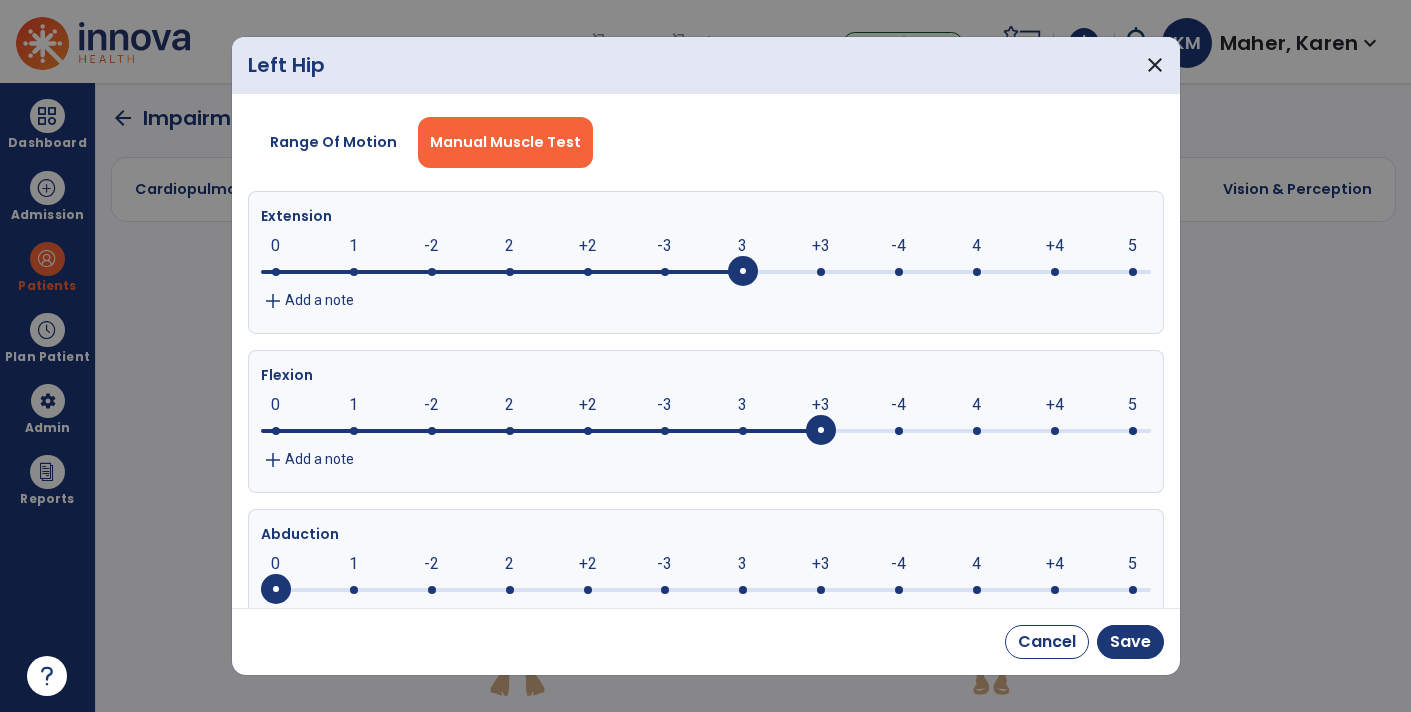 click 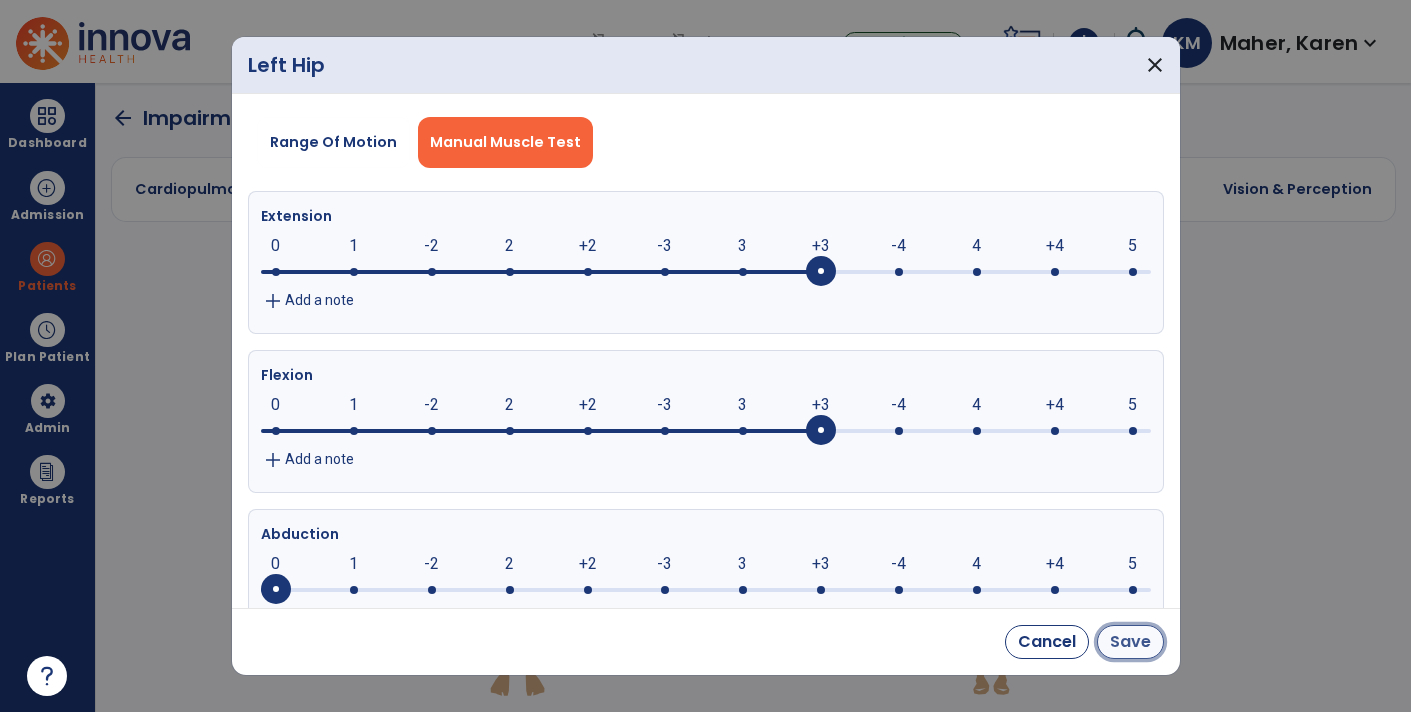 click on "Save" at bounding box center [1130, 642] 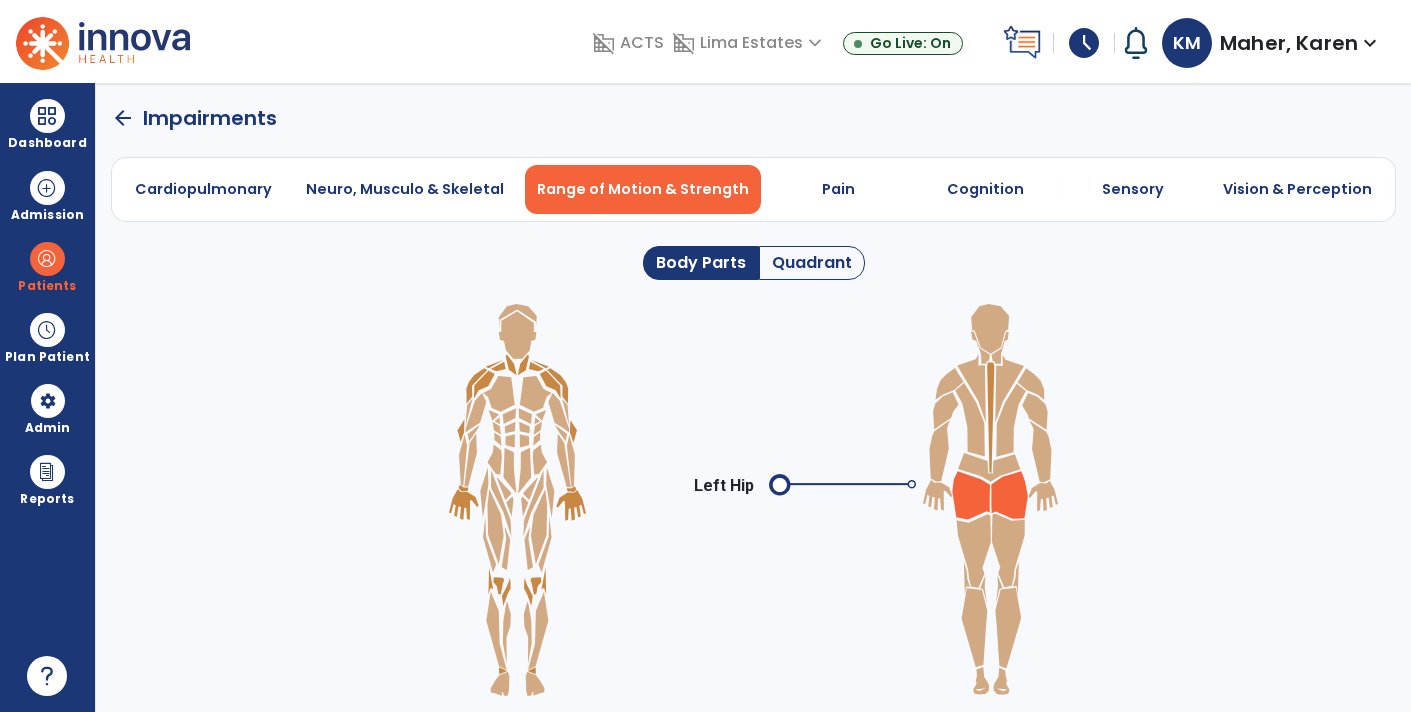 click 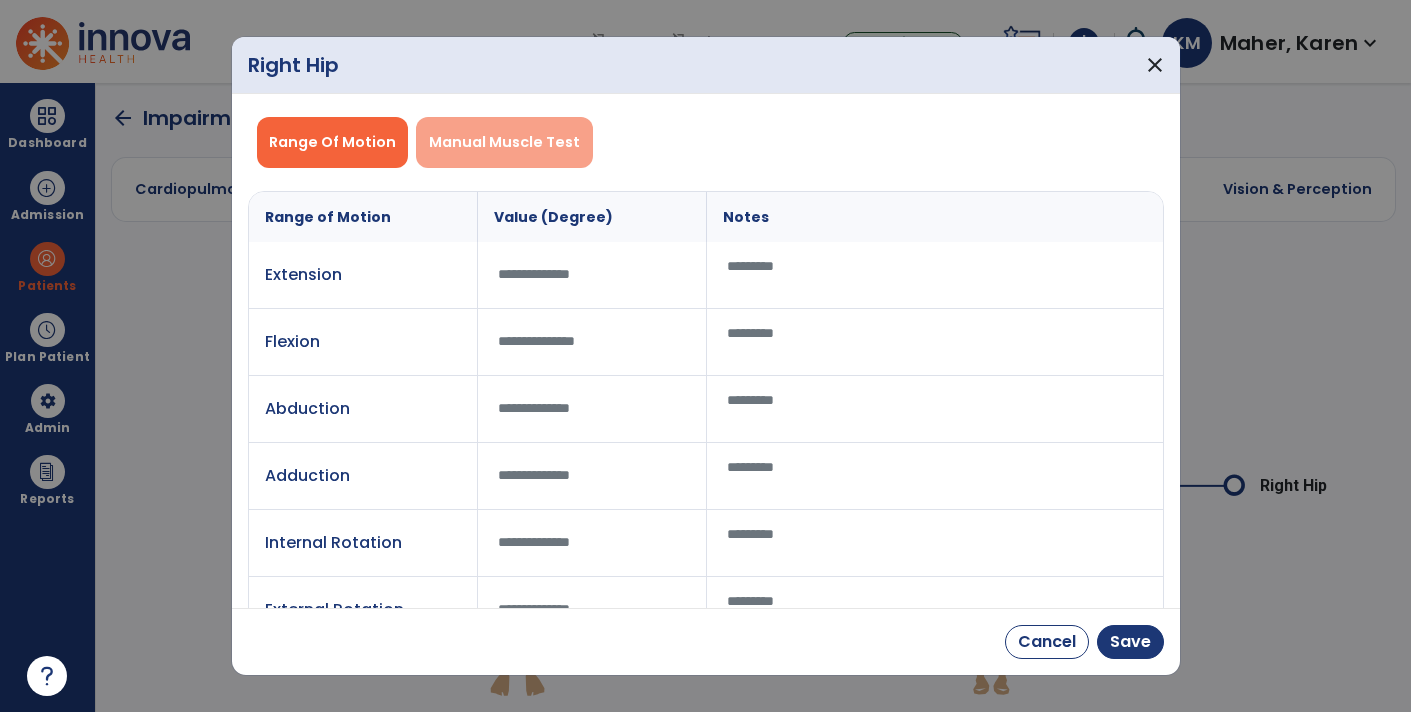 click on "Manual Muscle Test" at bounding box center [504, 142] 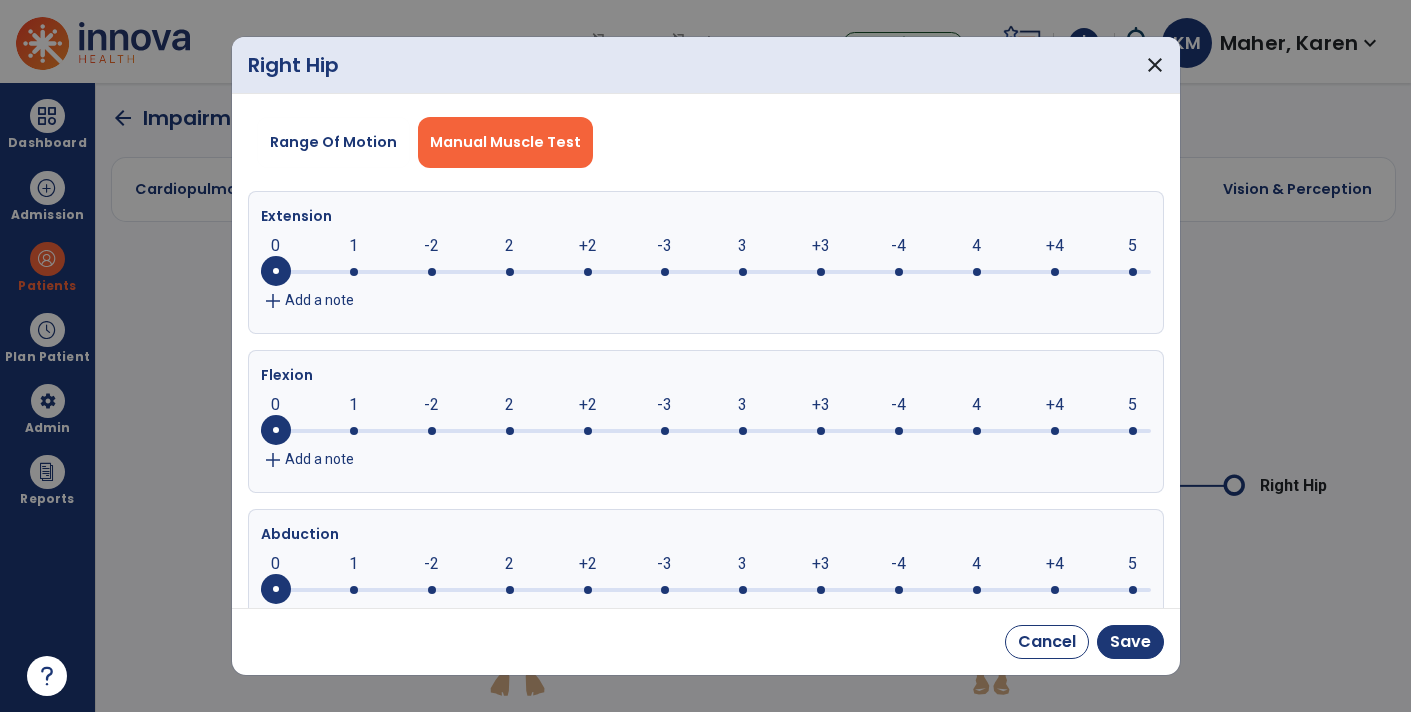 click 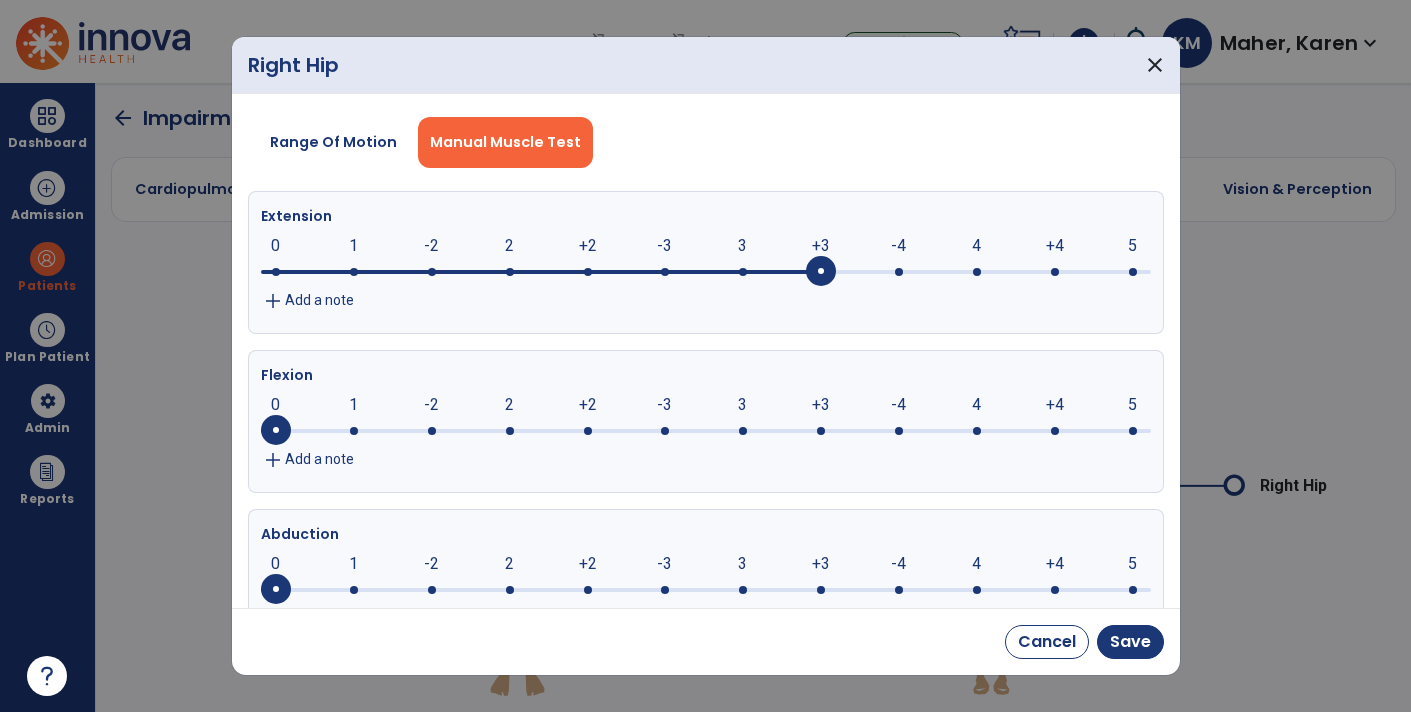 click 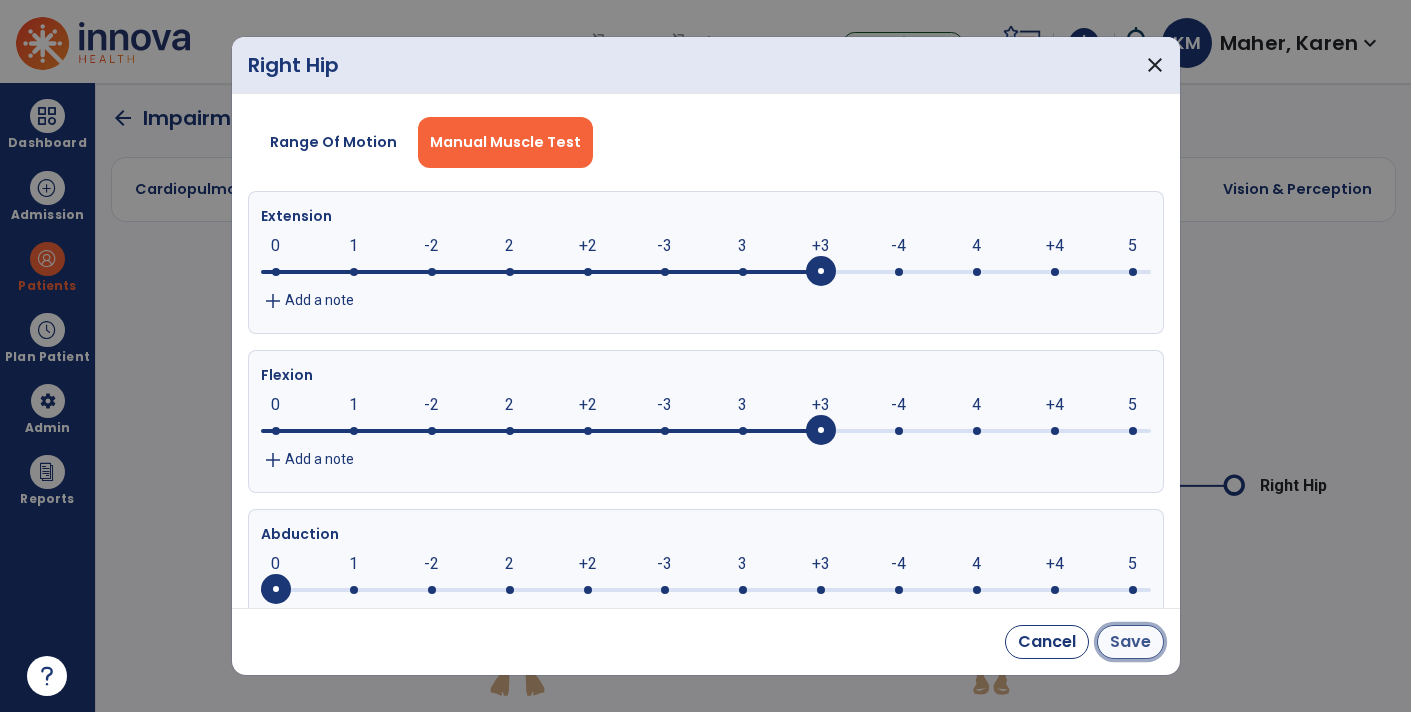 click on "Save" at bounding box center [1130, 642] 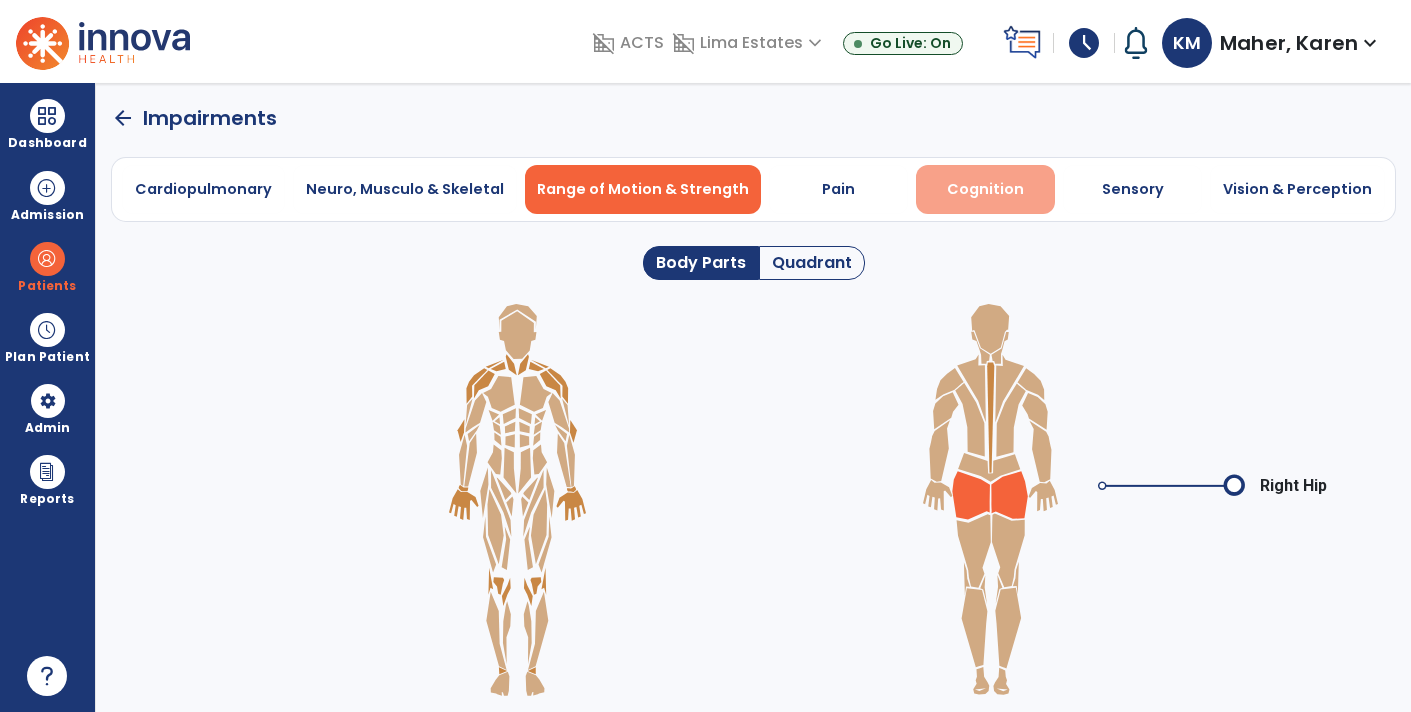 click on "Cognition" at bounding box center [985, 189] 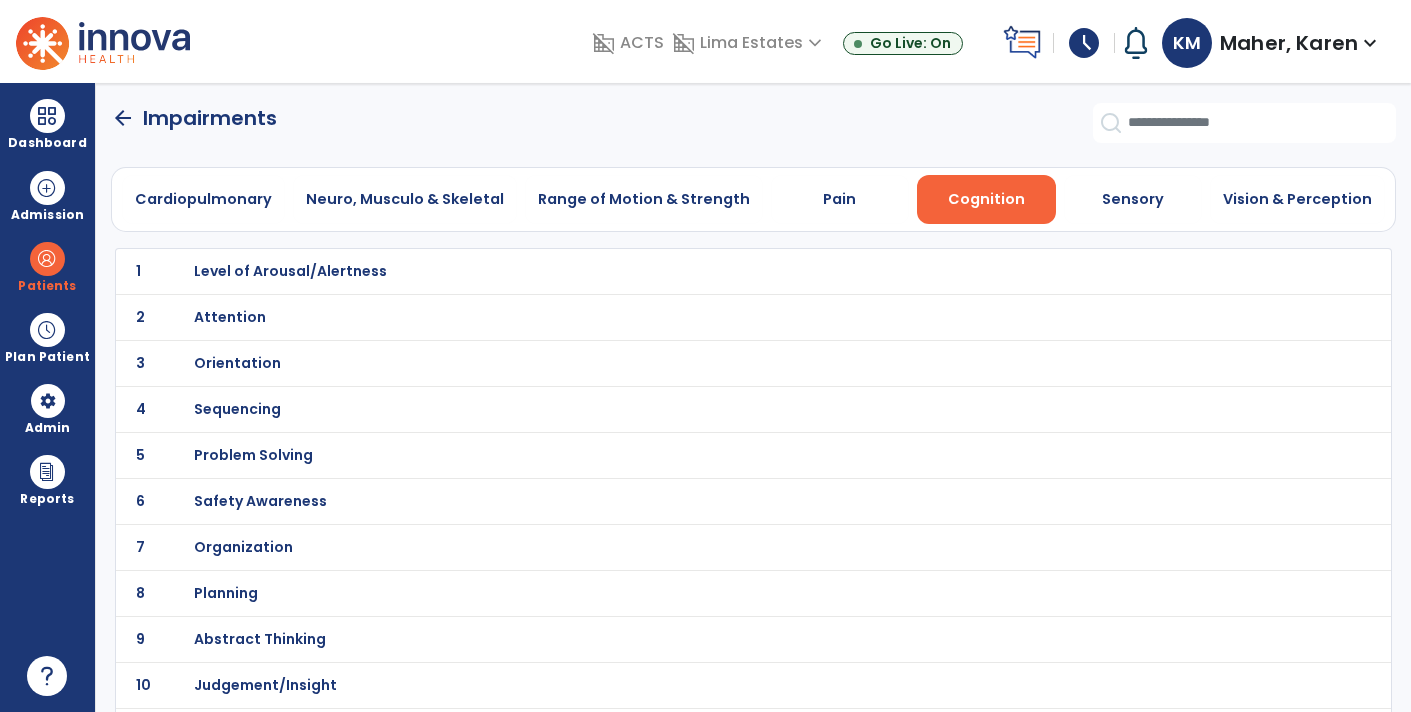 click on "Attention" at bounding box center (710, 271) 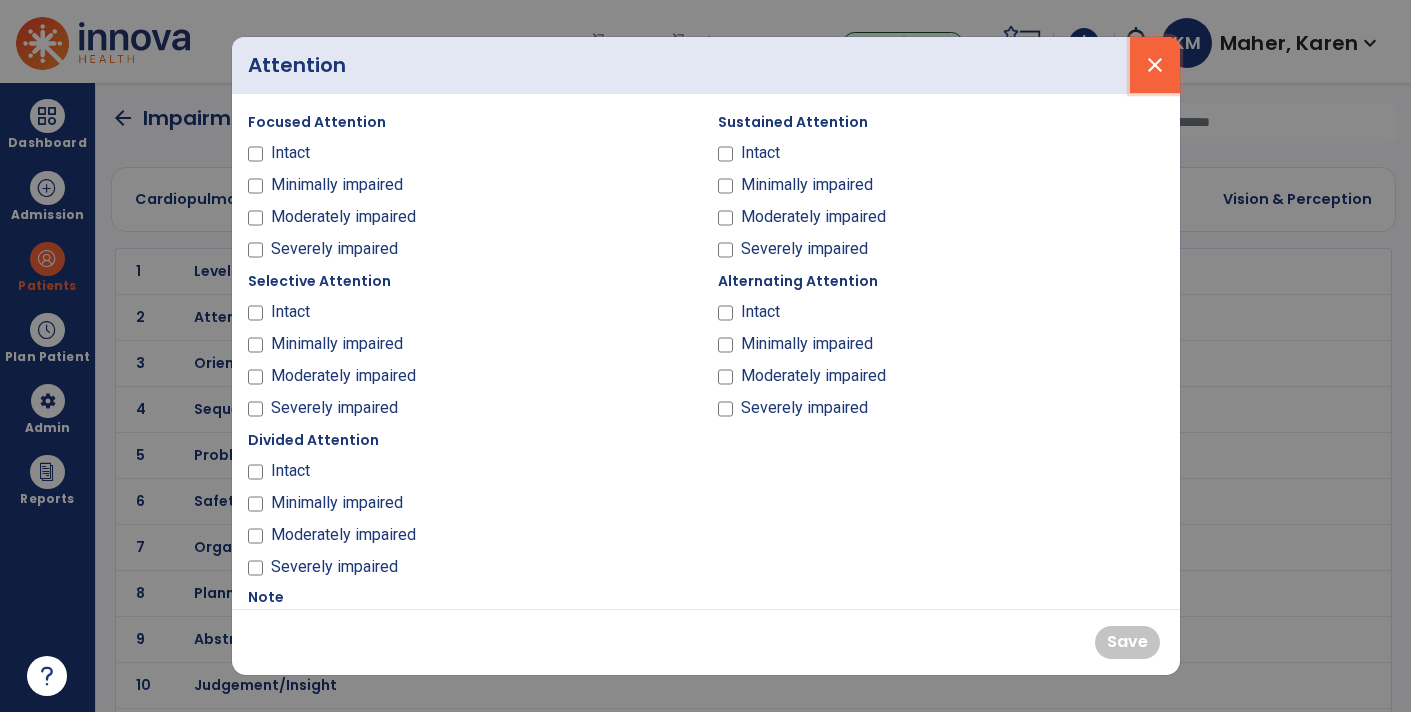 click on "close" at bounding box center [1155, 65] 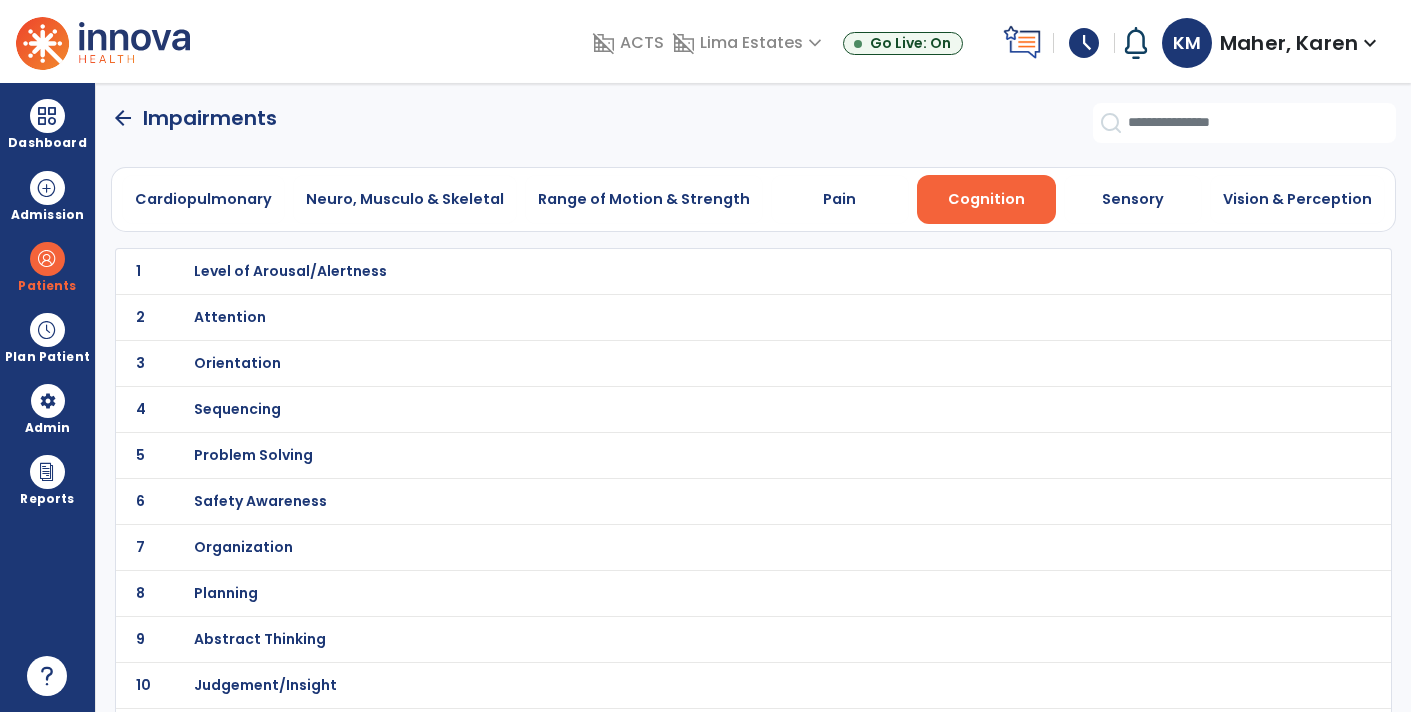 click on "1 Level of Arousal/Alertness" 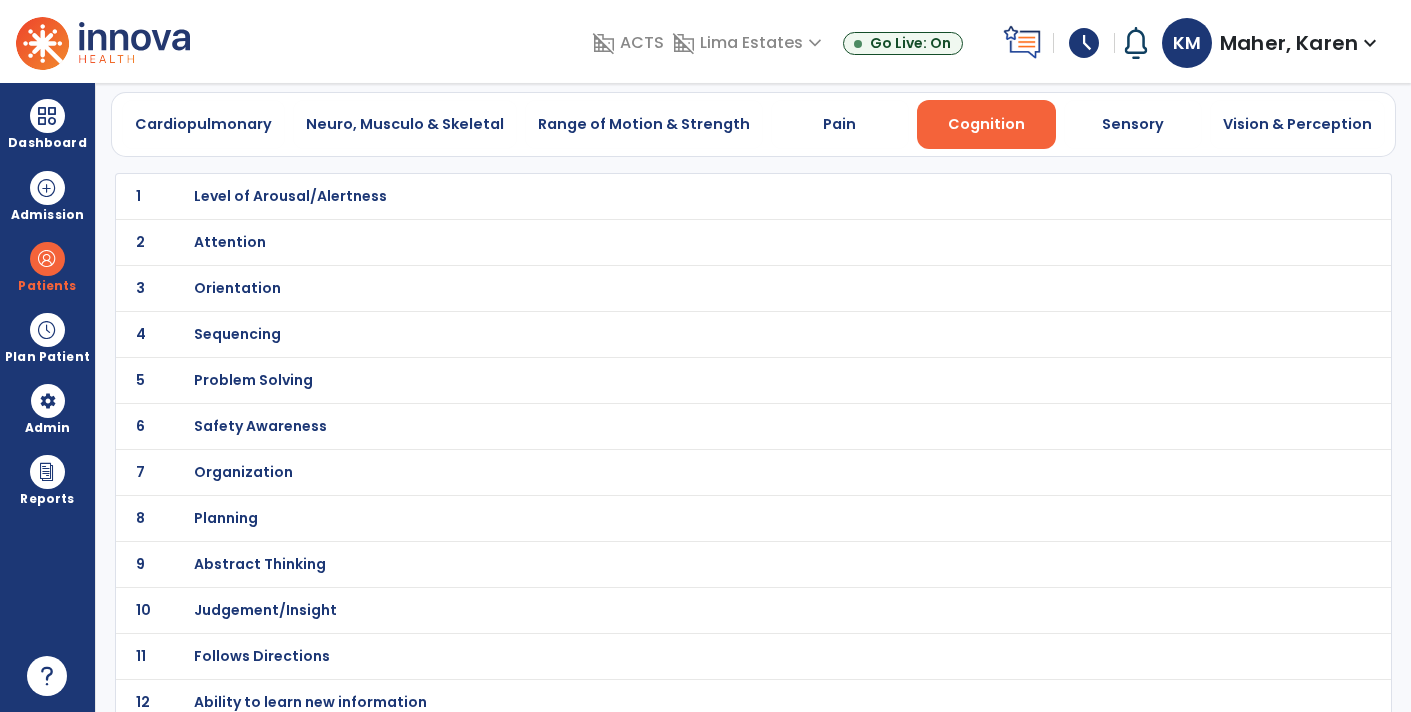 scroll, scrollTop: 130, scrollLeft: 0, axis: vertical 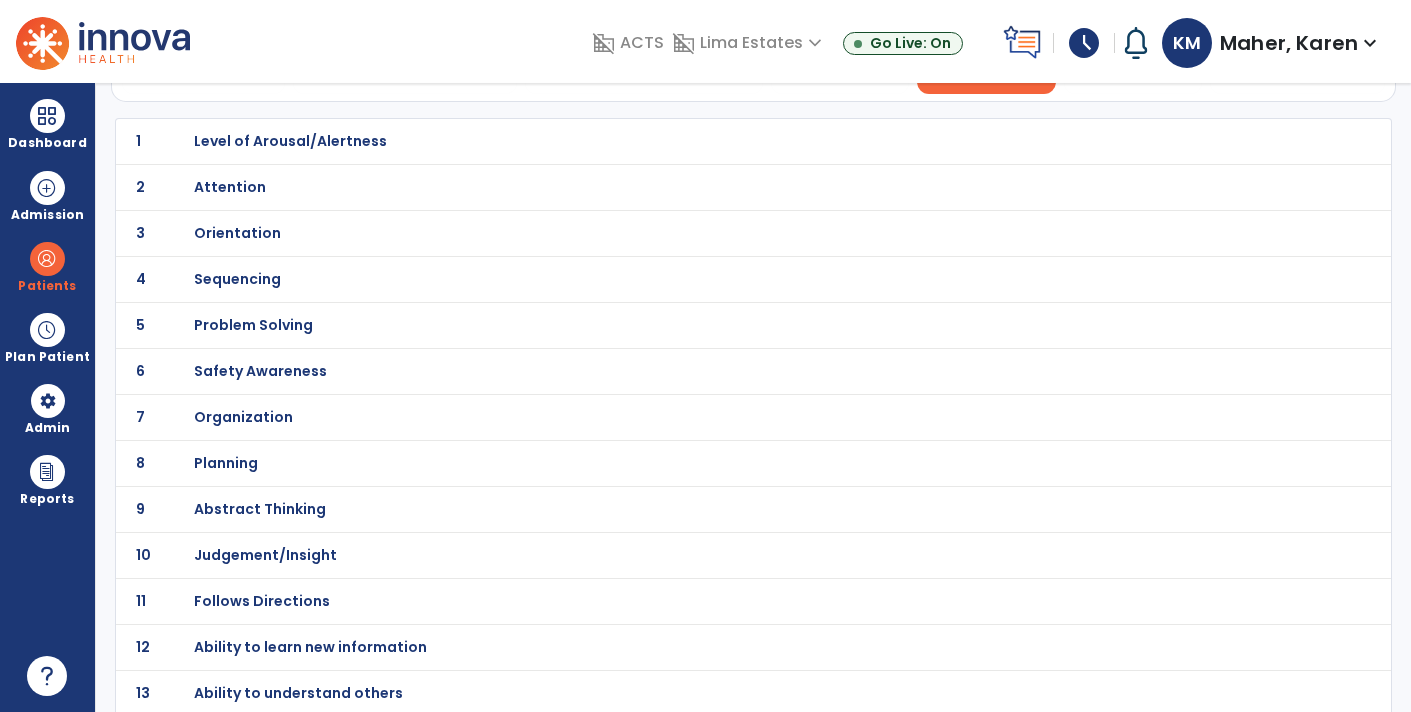click on "Follows Directions" at bounding box center [710, 141] 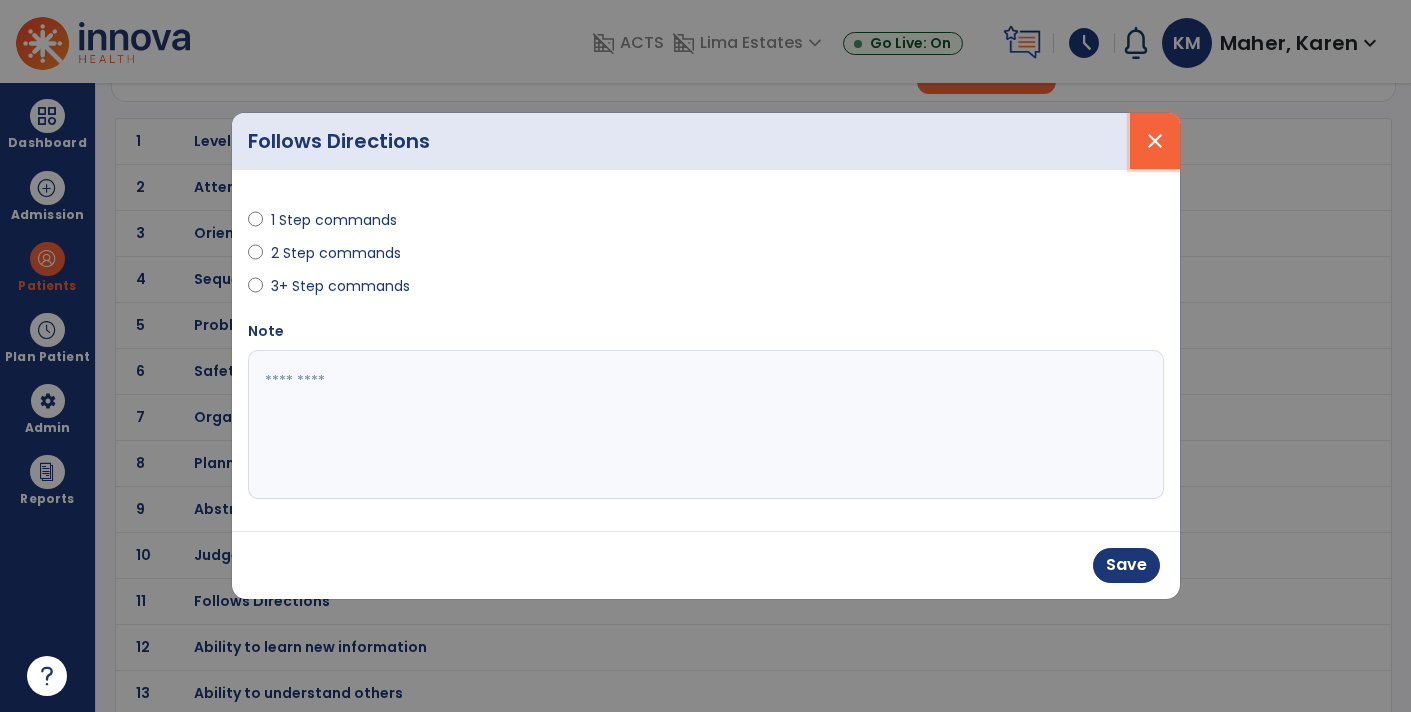click on "close" at bounding box center (1155, 141) 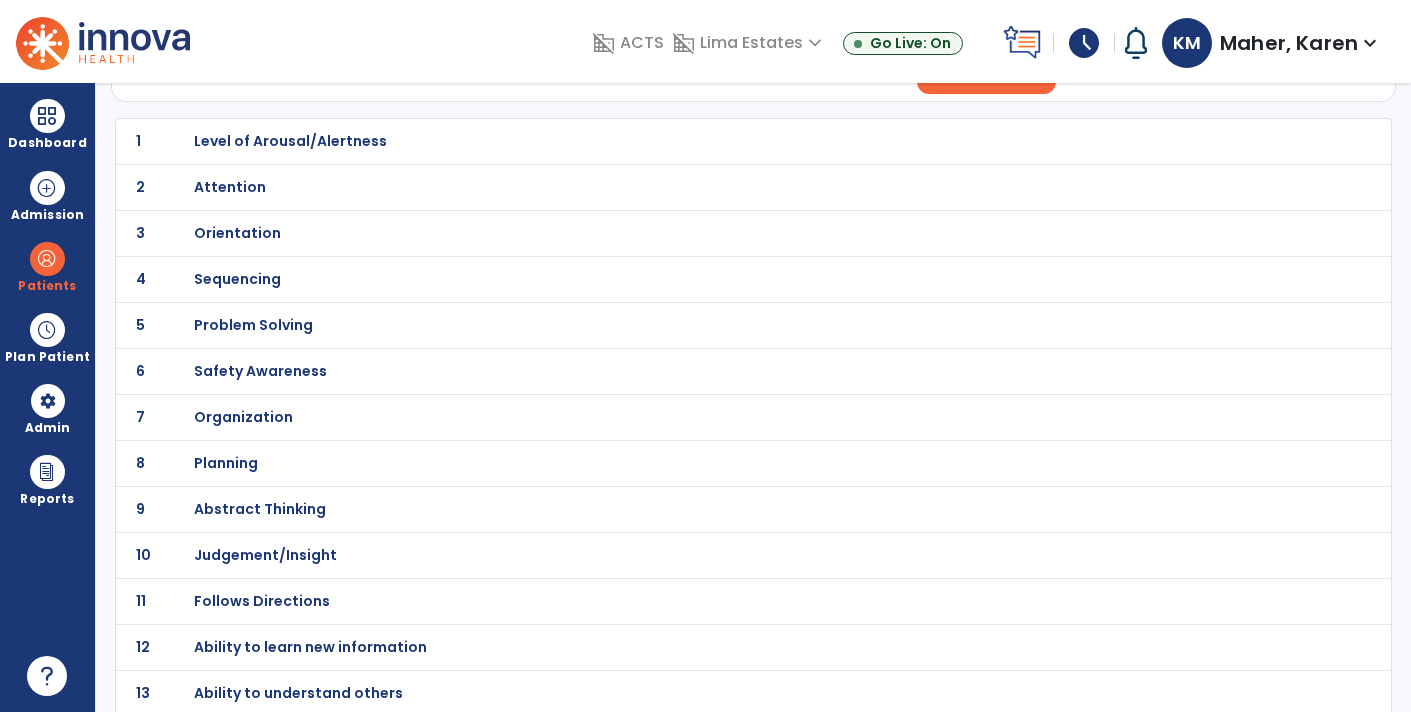 click on "11 Follows Directions" 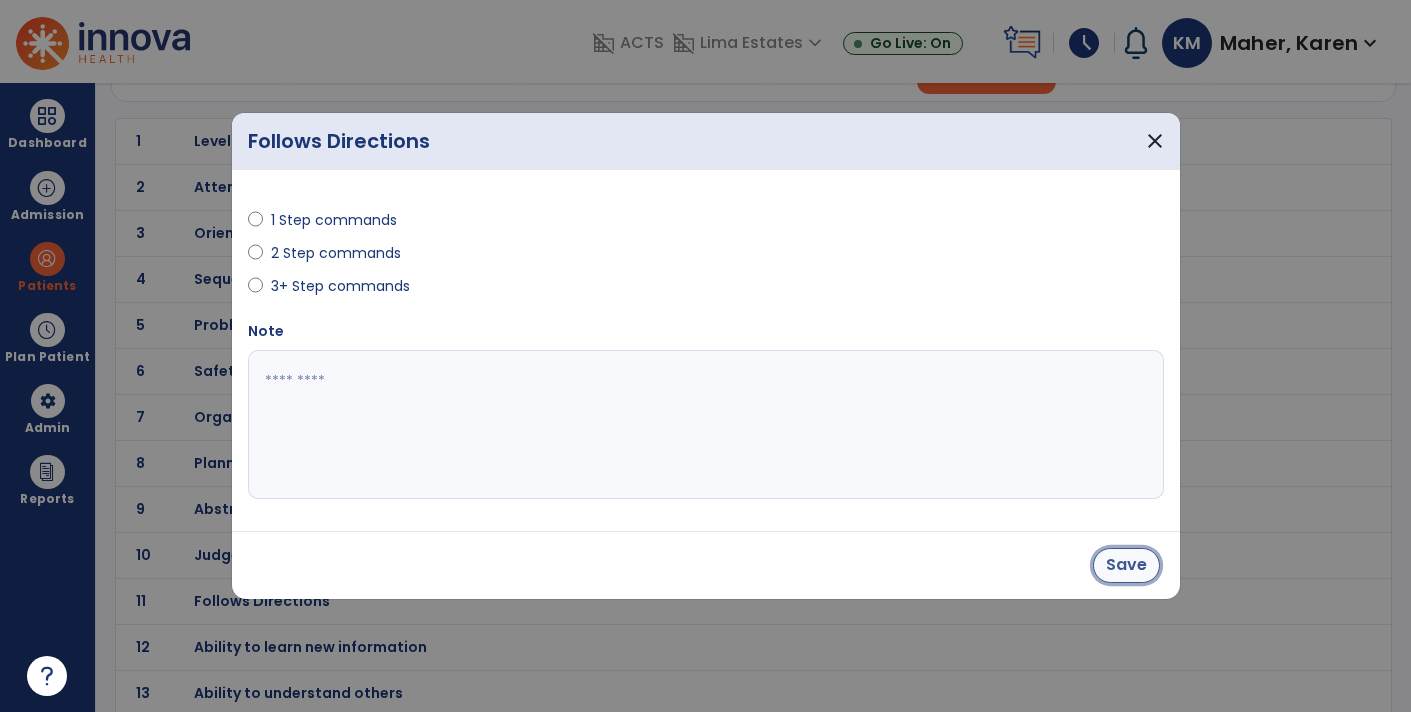click on "Save" at bounding box center (1126, 565) 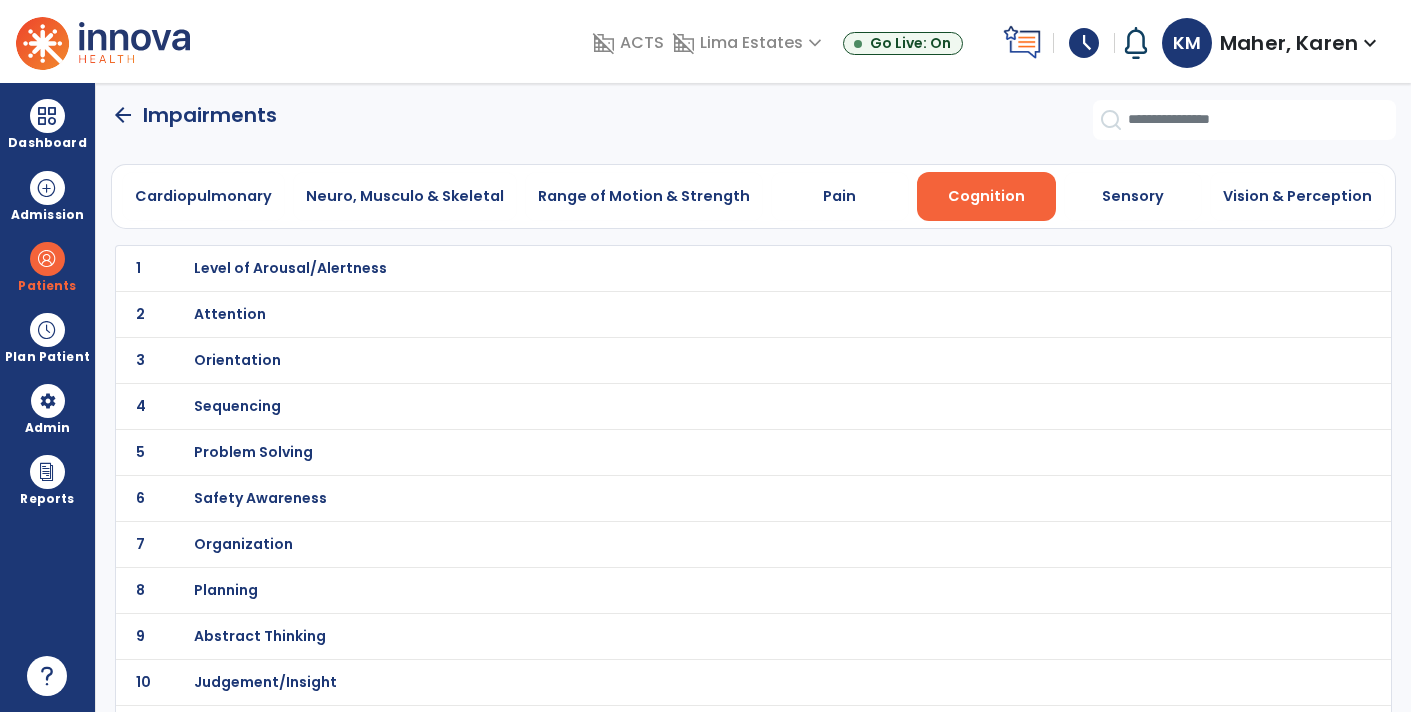 scroll, scrollTop: 0, scrollLeft: 0, axis: both 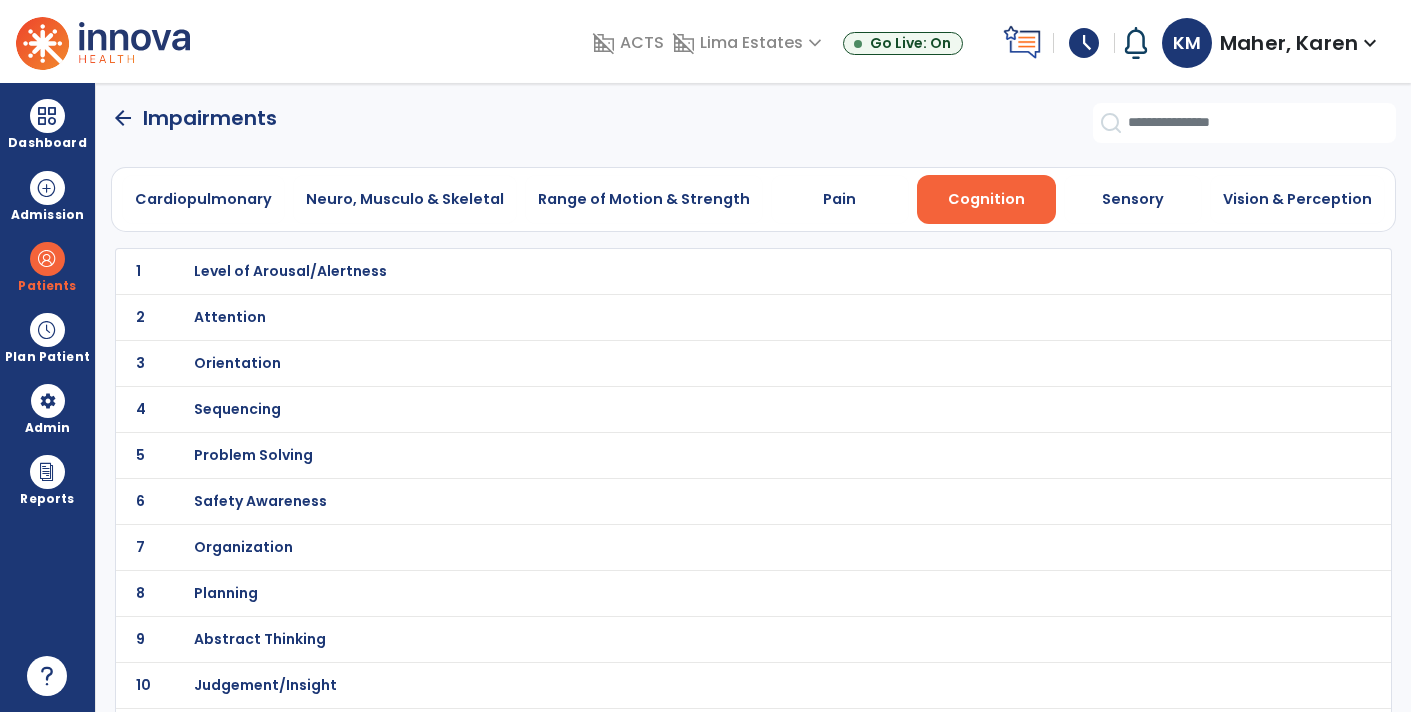 click on "1 Level of Arousal/Alertness" 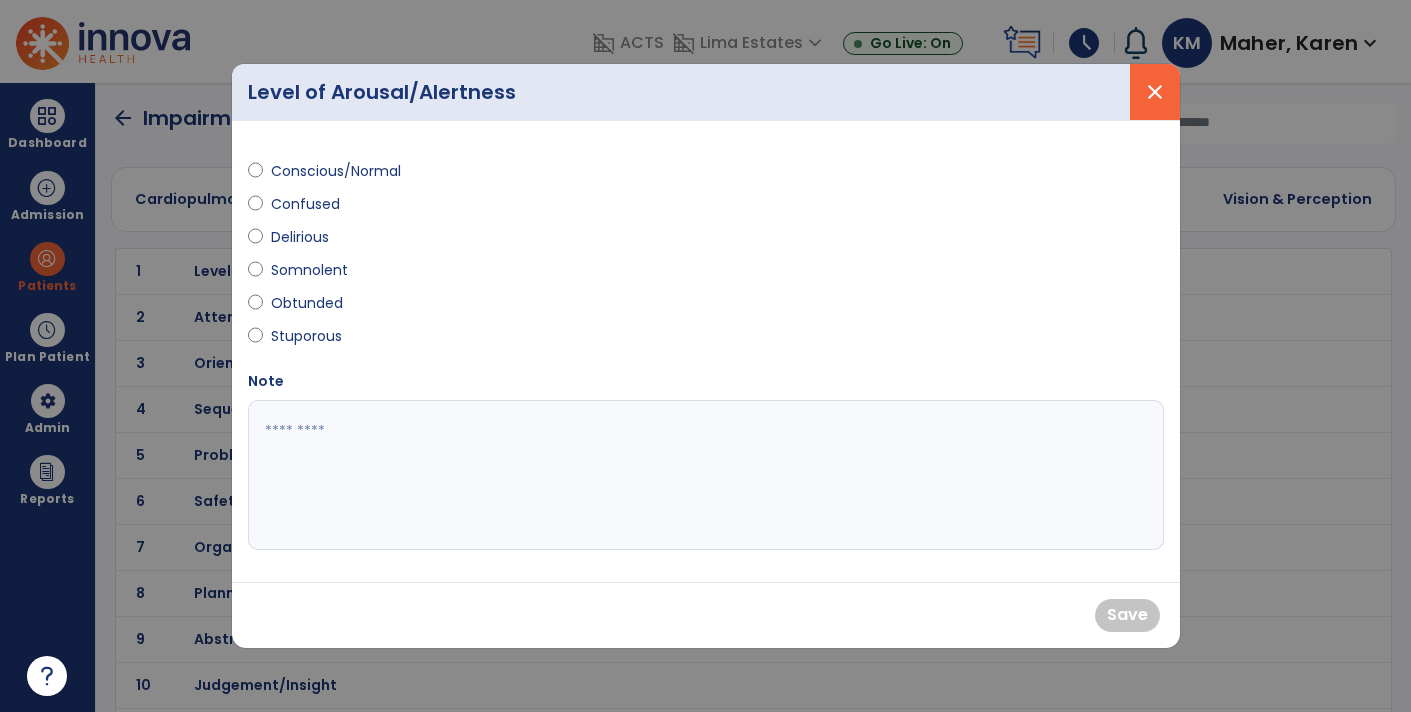 click on "close" at bounding box center [1155, 92] 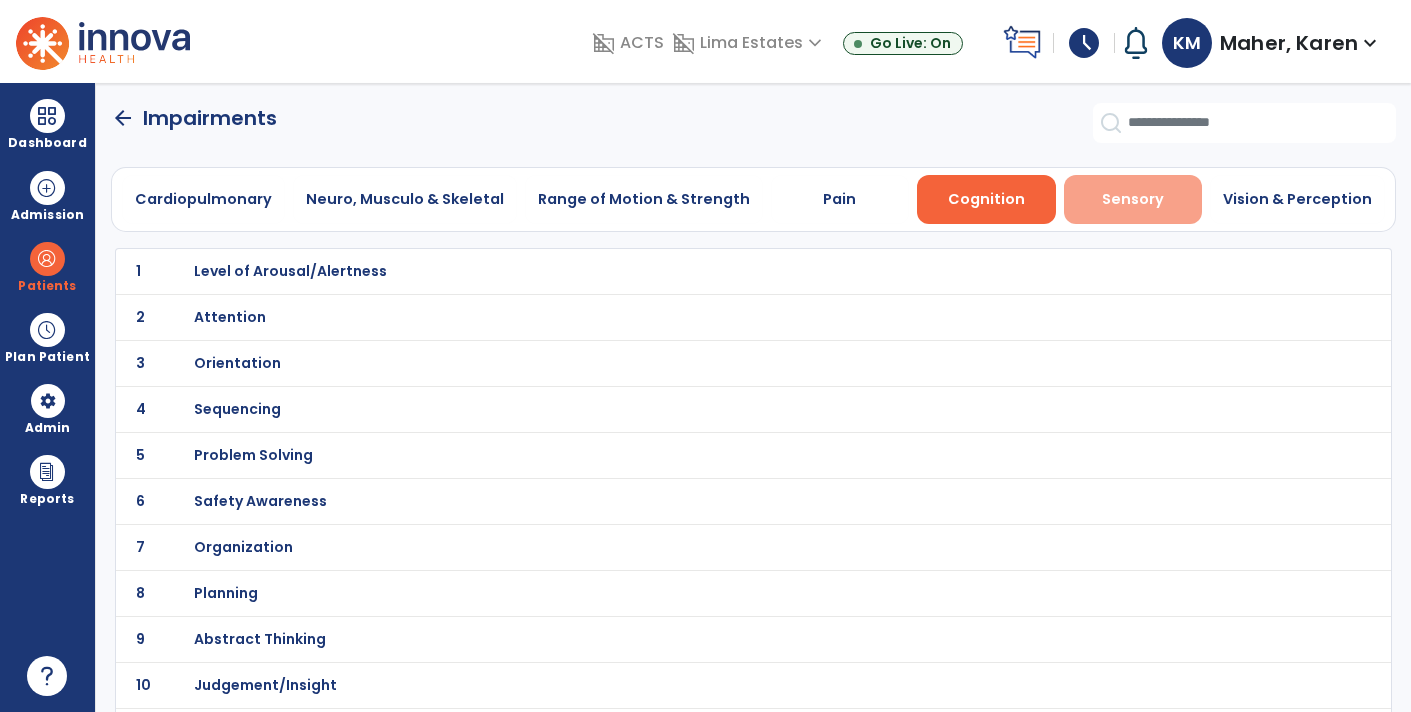 click on "Sensory" at bounding box center (1133, 199) 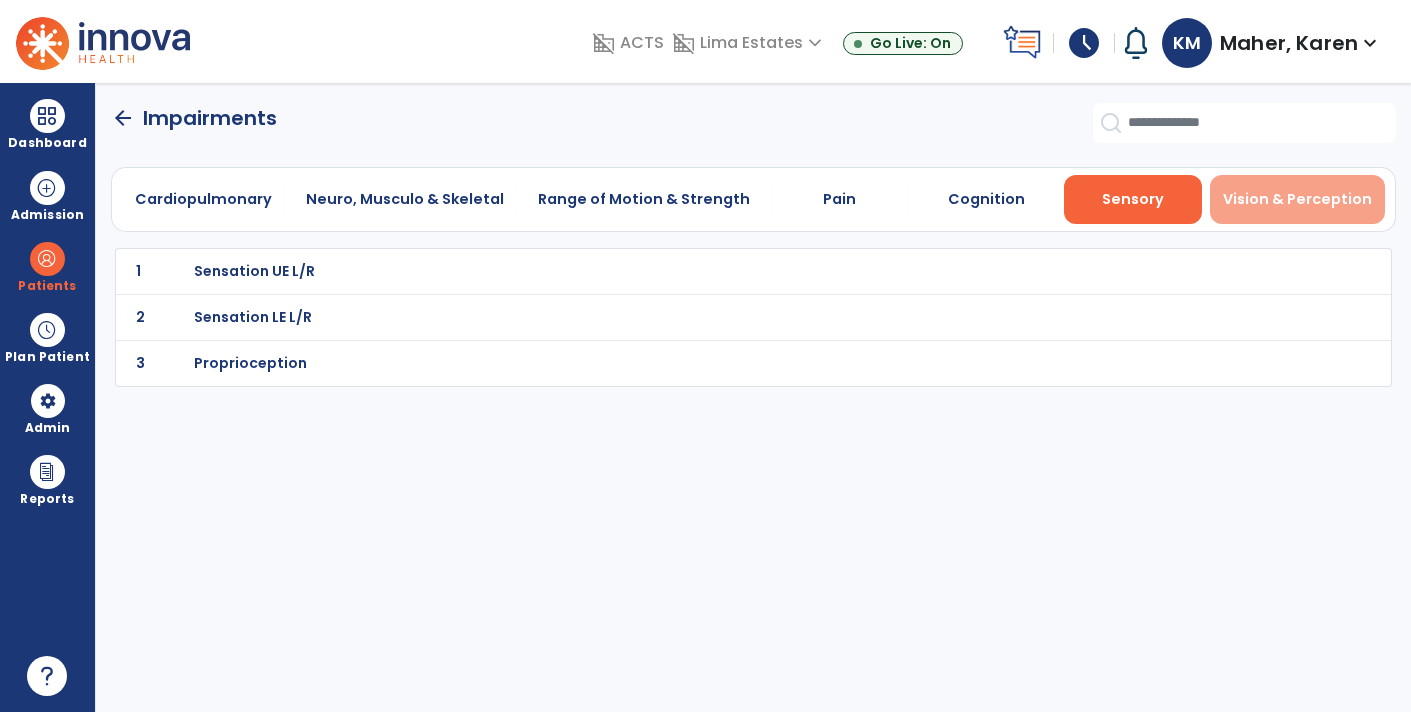 click on "Vision & Perception" at bounding box center [1297, 199] 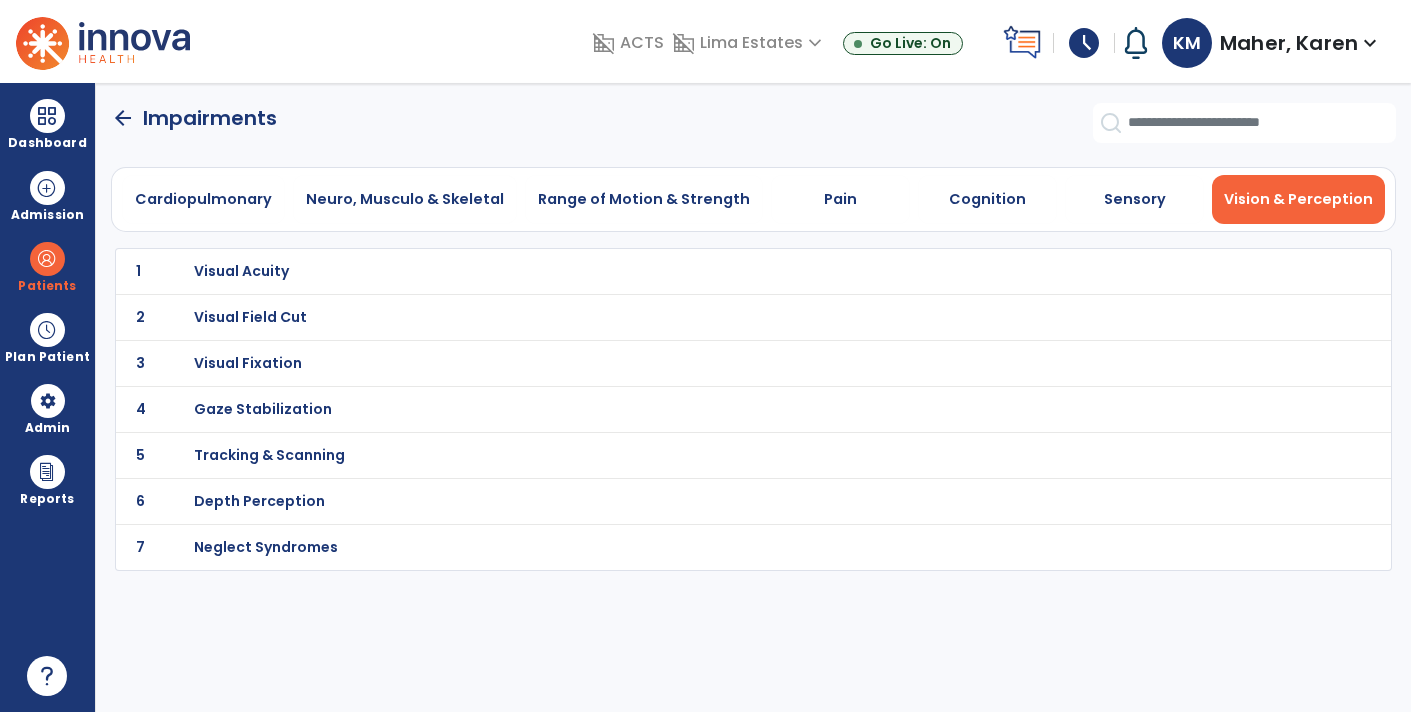click on "arrow_back" 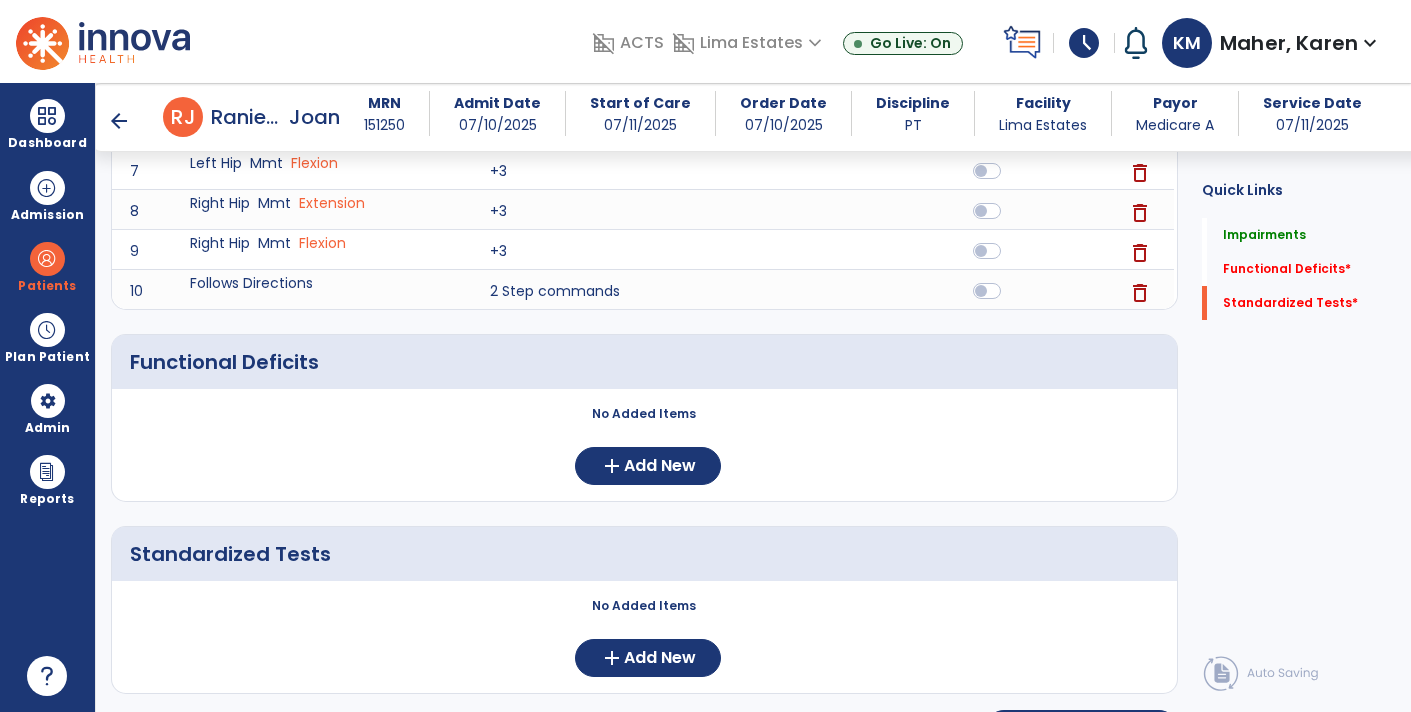 scroll, scrollTop: 638, scrollLeft: 0, axis: vertical 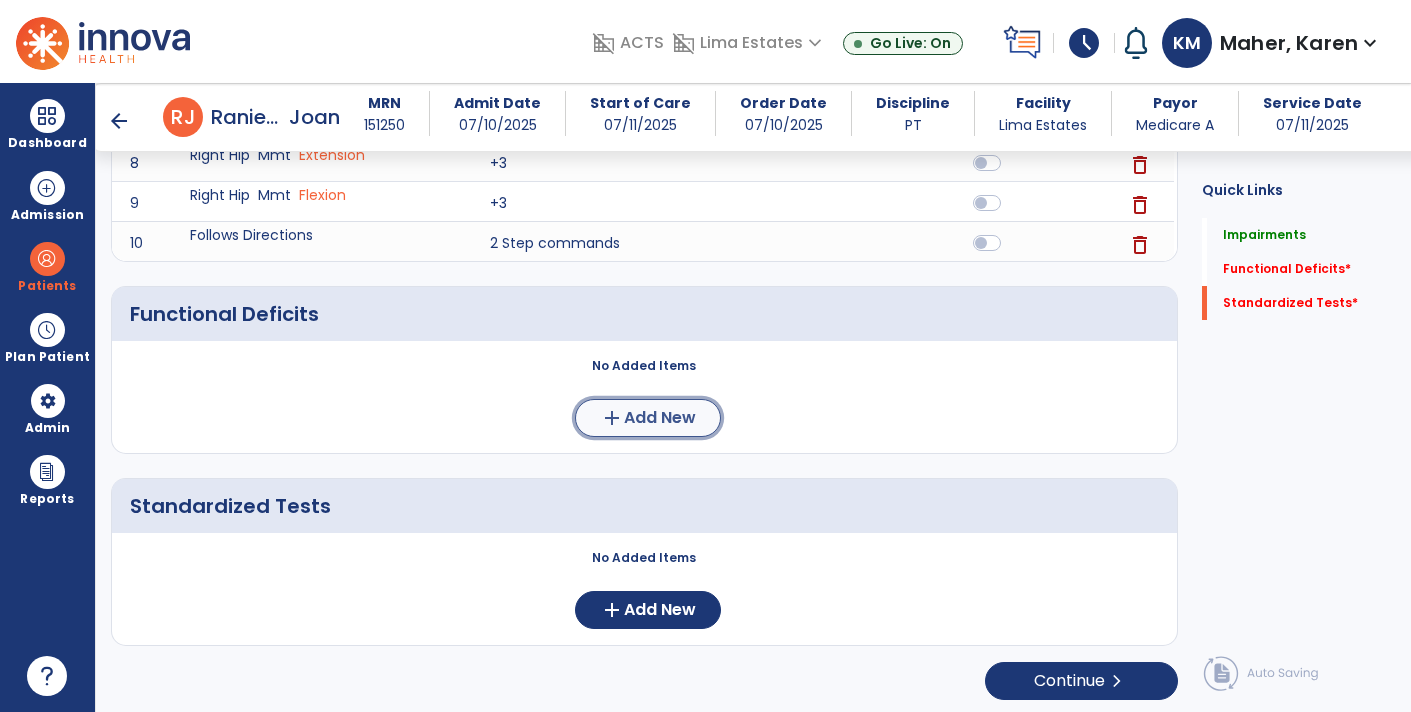 click on "Add New" 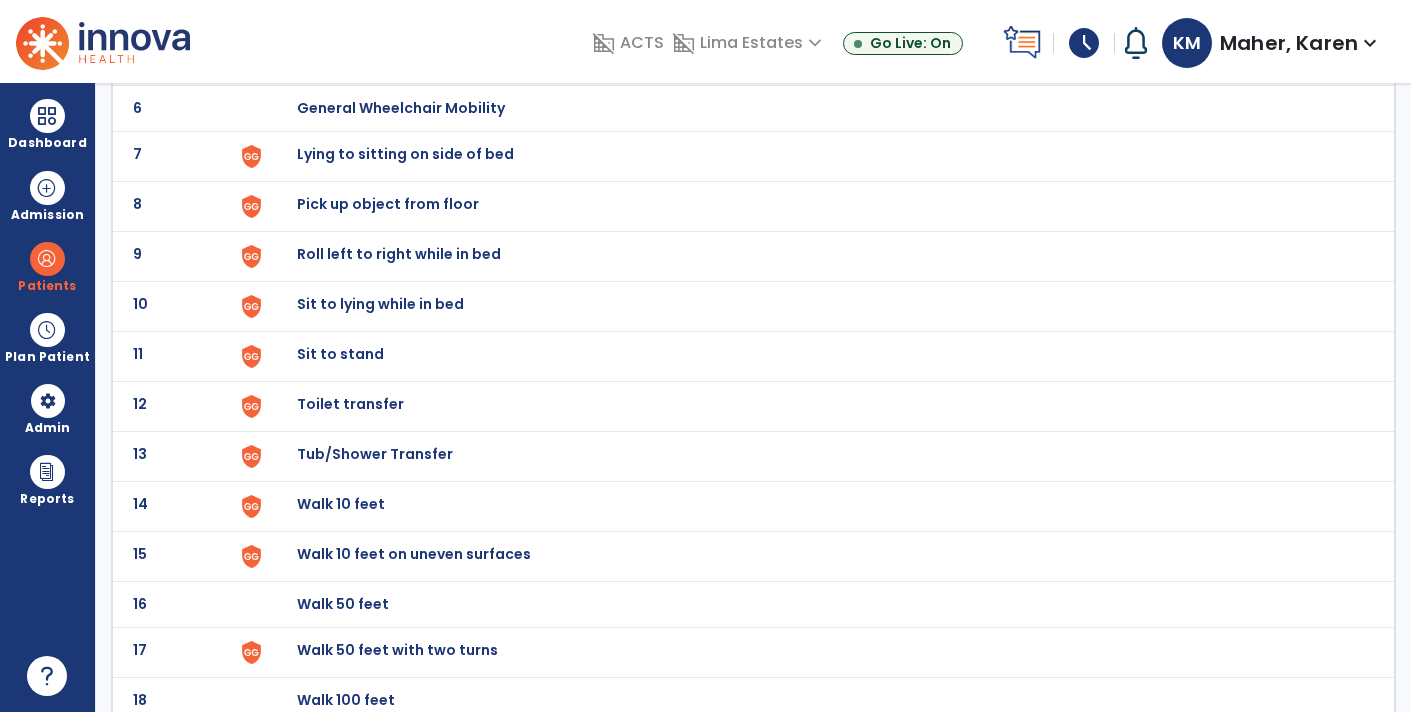 scroll, scrollTop: 434, scrollLeft: 0, axis: vertical 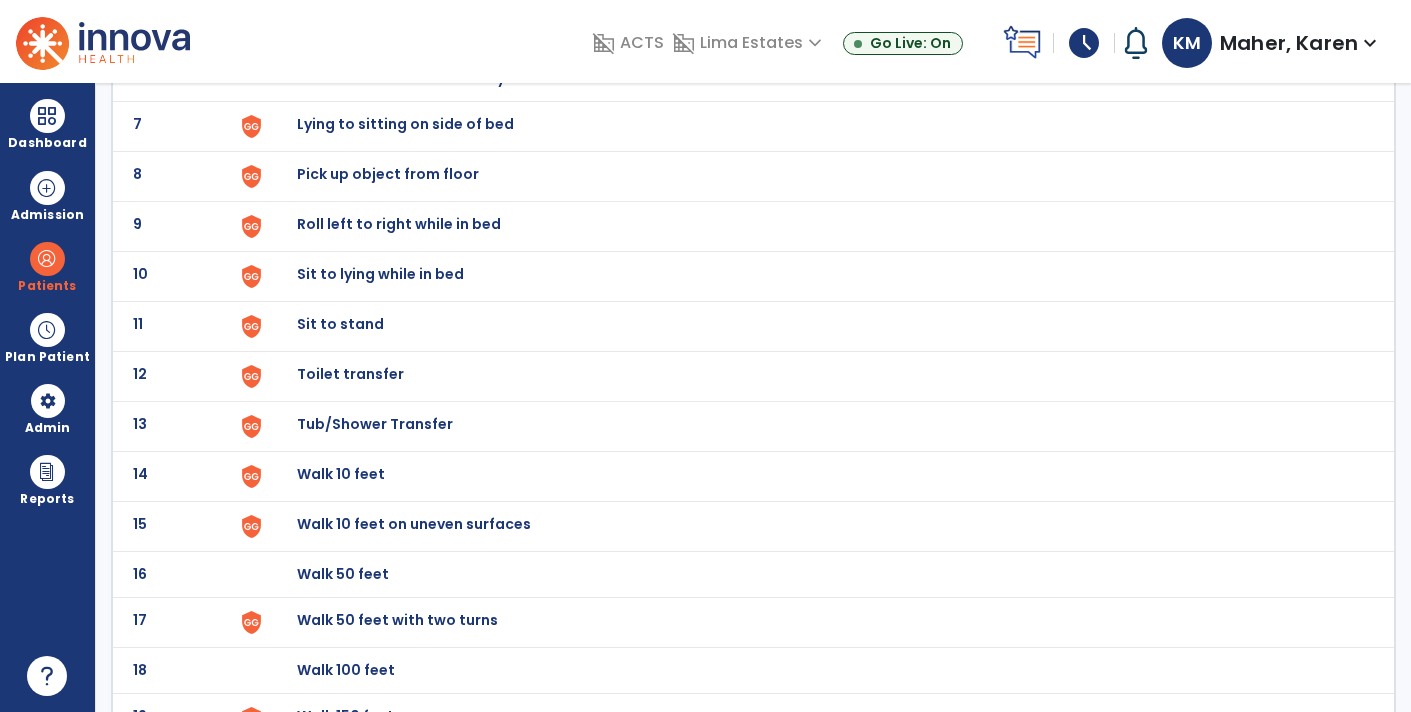 click on "Sit to stand" at bounding box center [343, -172] 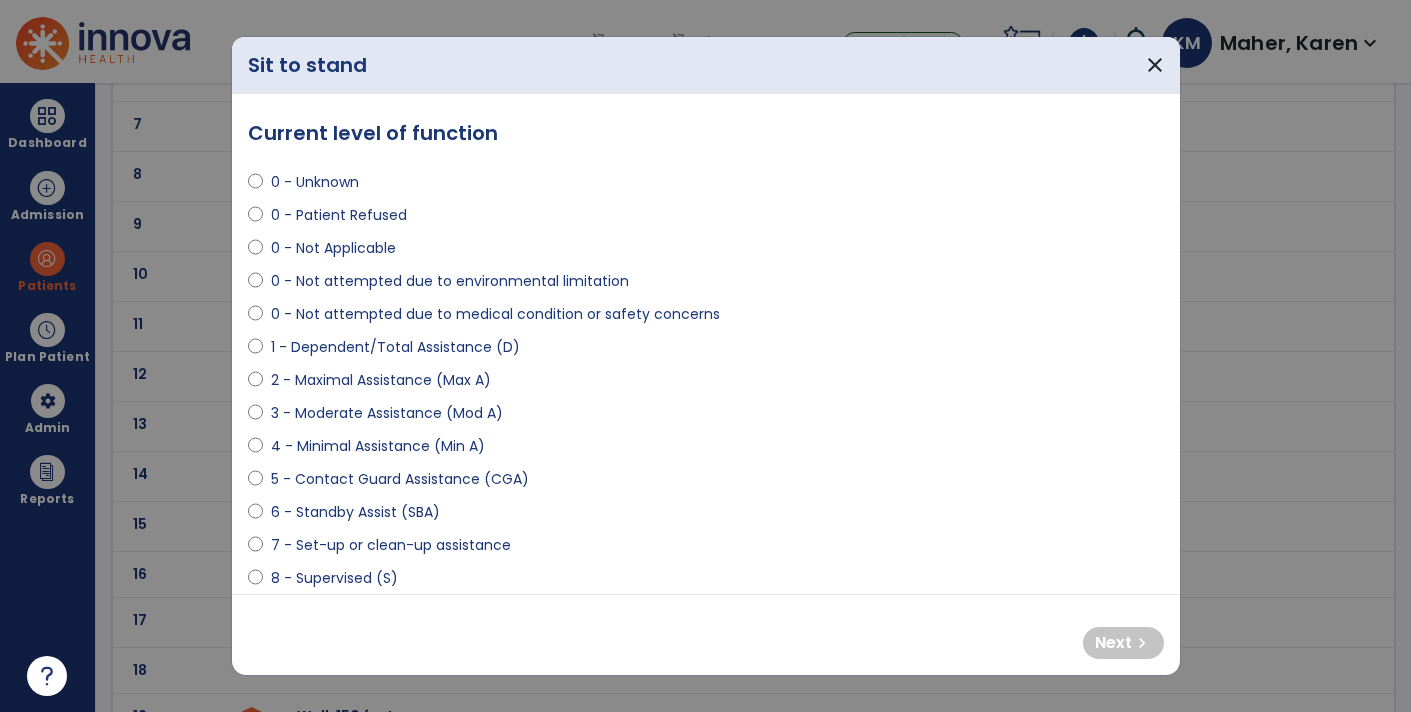 select on "**********" 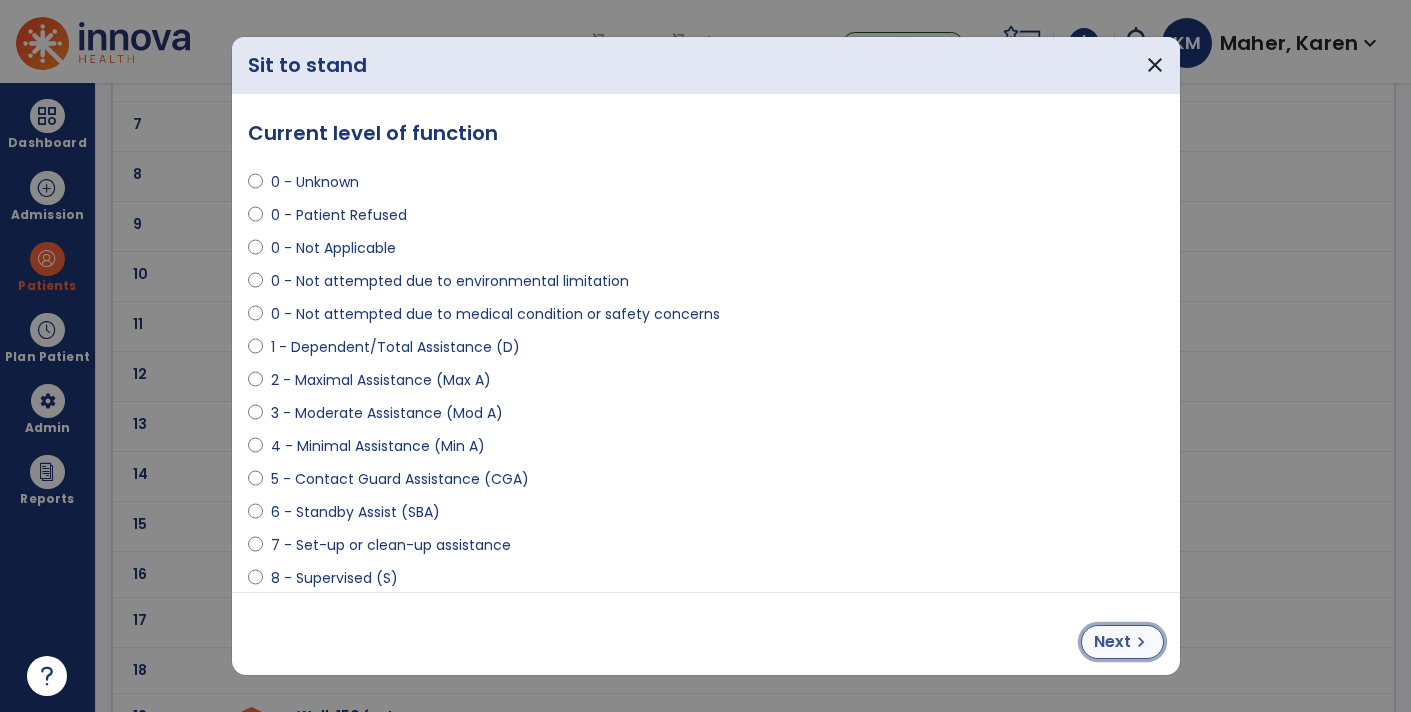 click on "Next" at bounding box center (1112, 642) 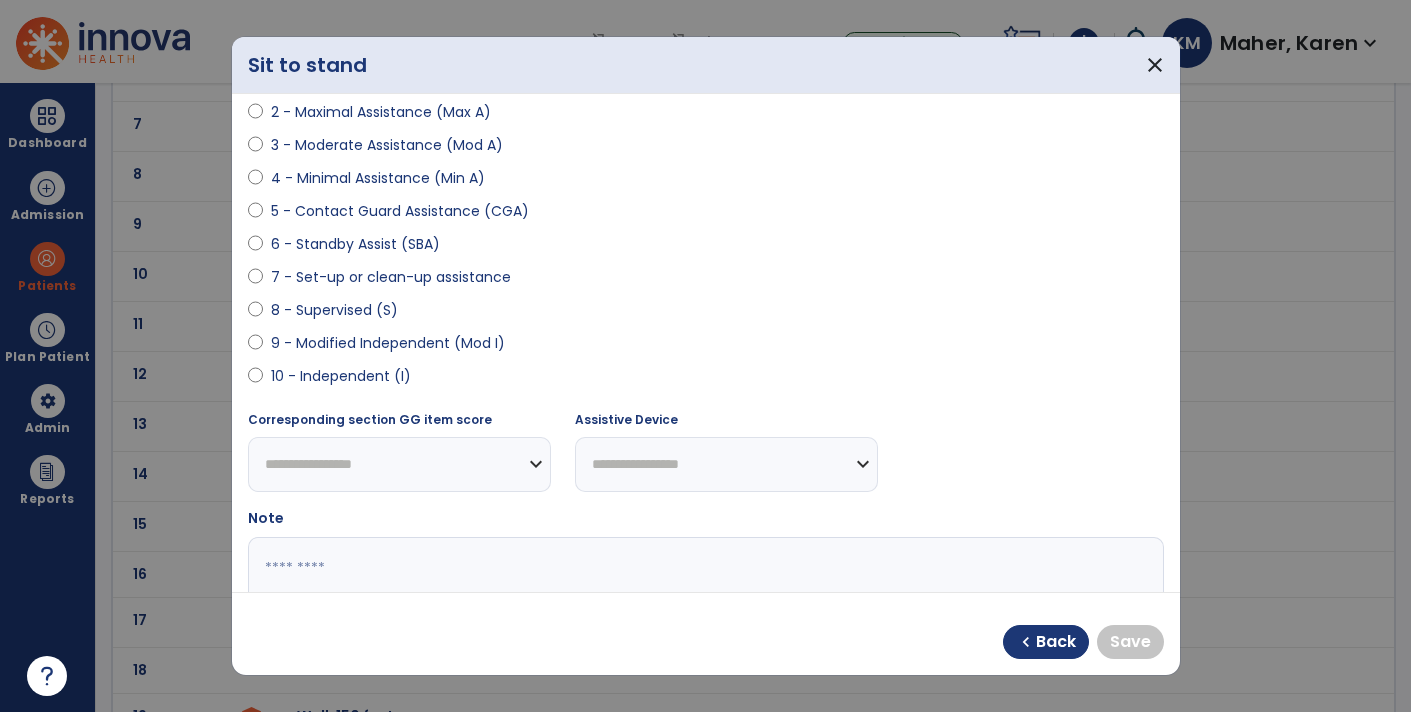 scroll, scrollTop: 270, scrollLeft: 0, axis: vertical 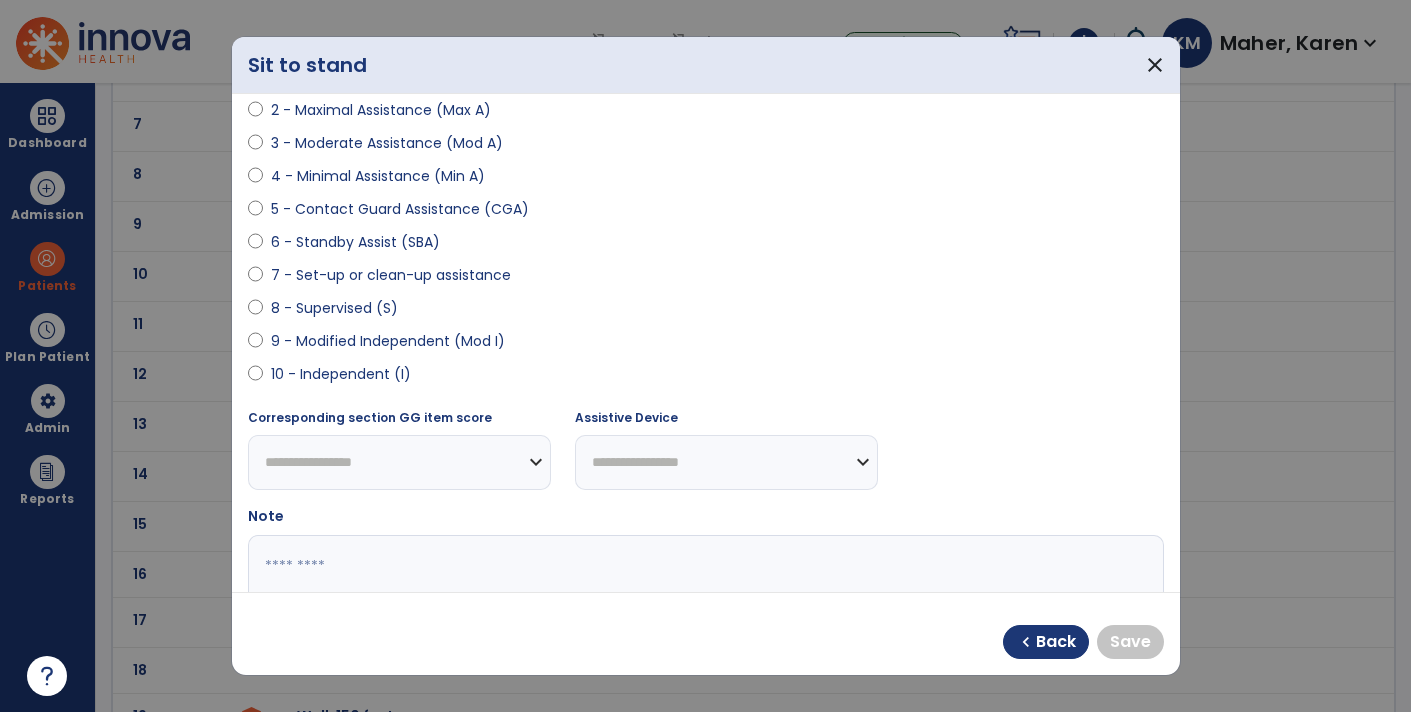 select on "**********" 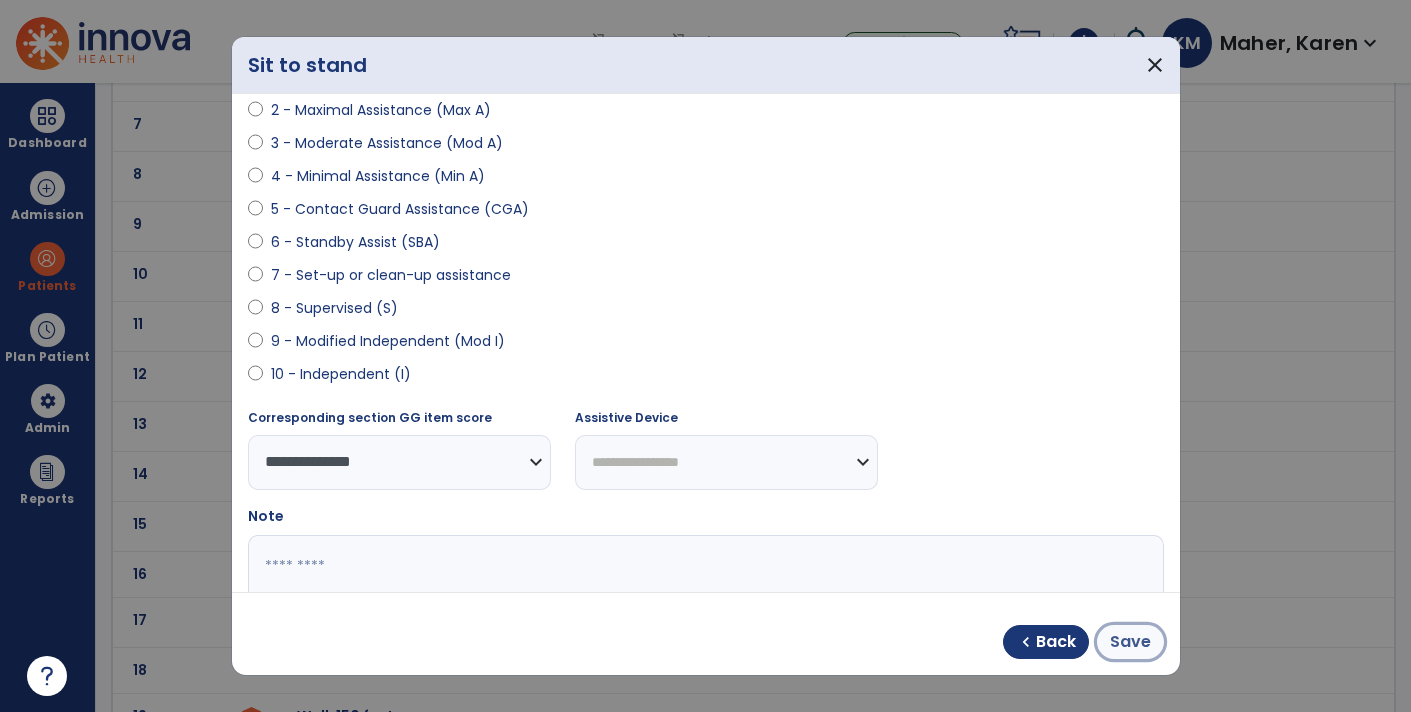click on "Save" at bounding box center [1130, 642] 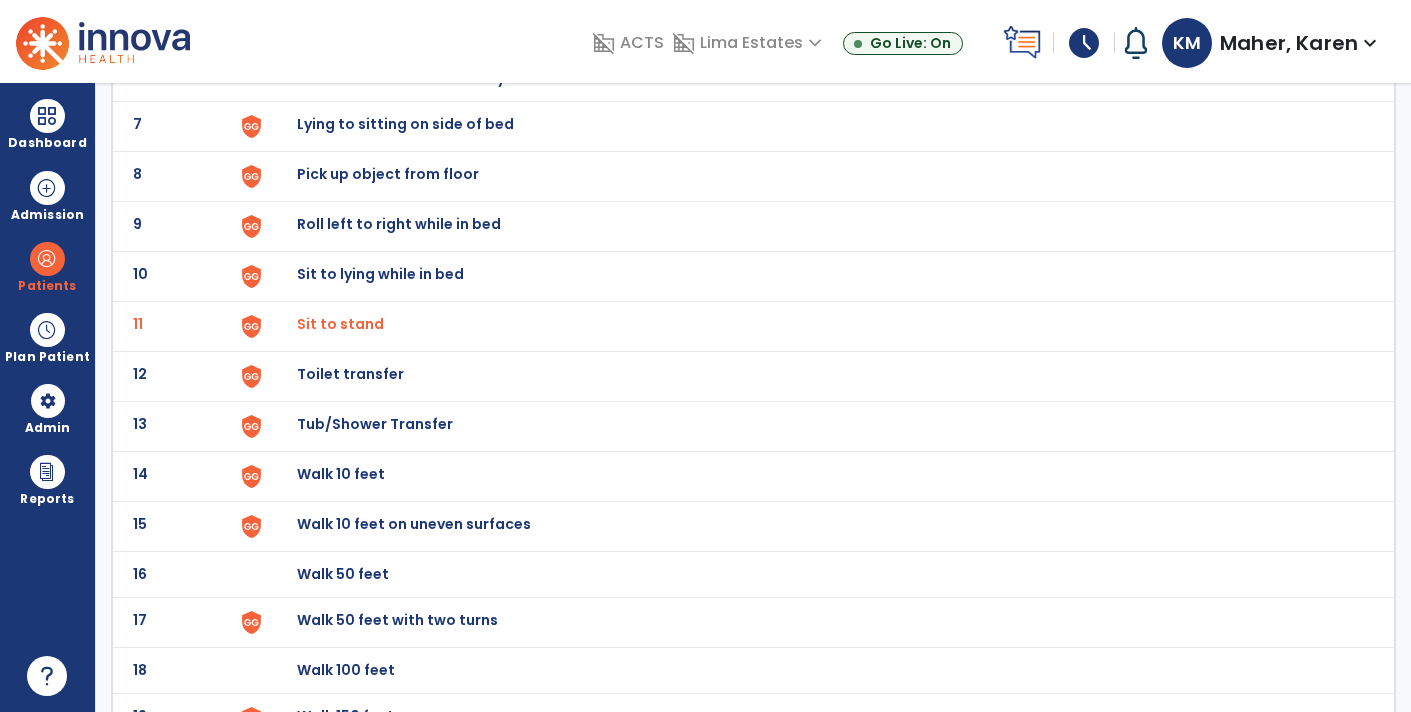 click on "Toilet transfer" at bounding box center (343, -172) 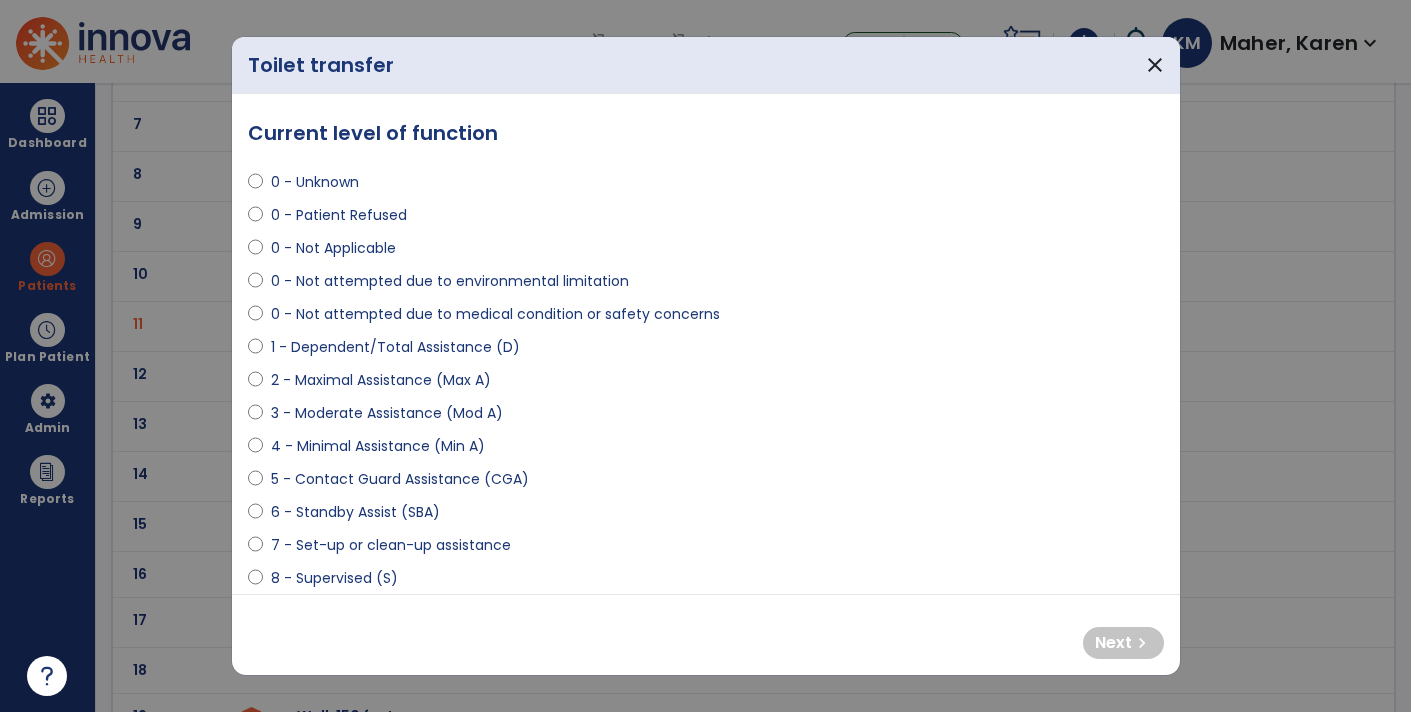 select on "**********" 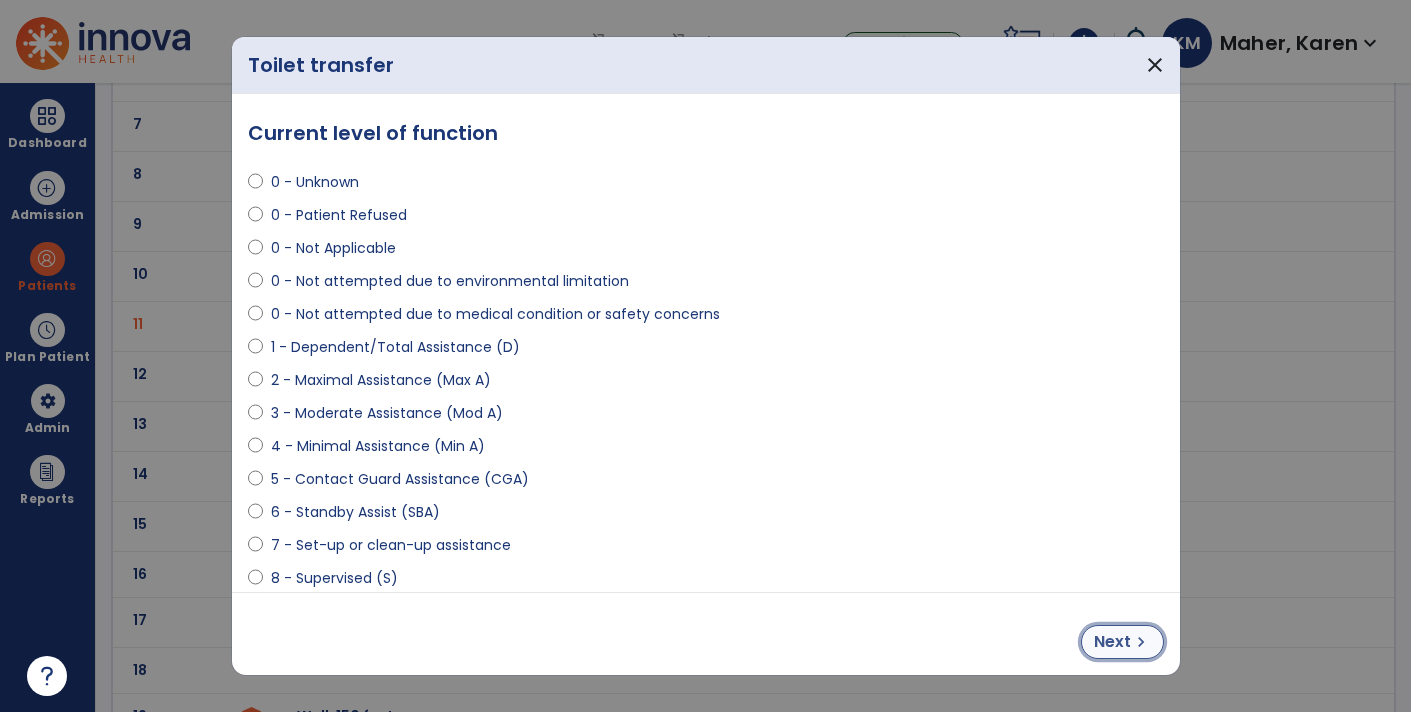click on "Next" at bounding box center (1112, 642) 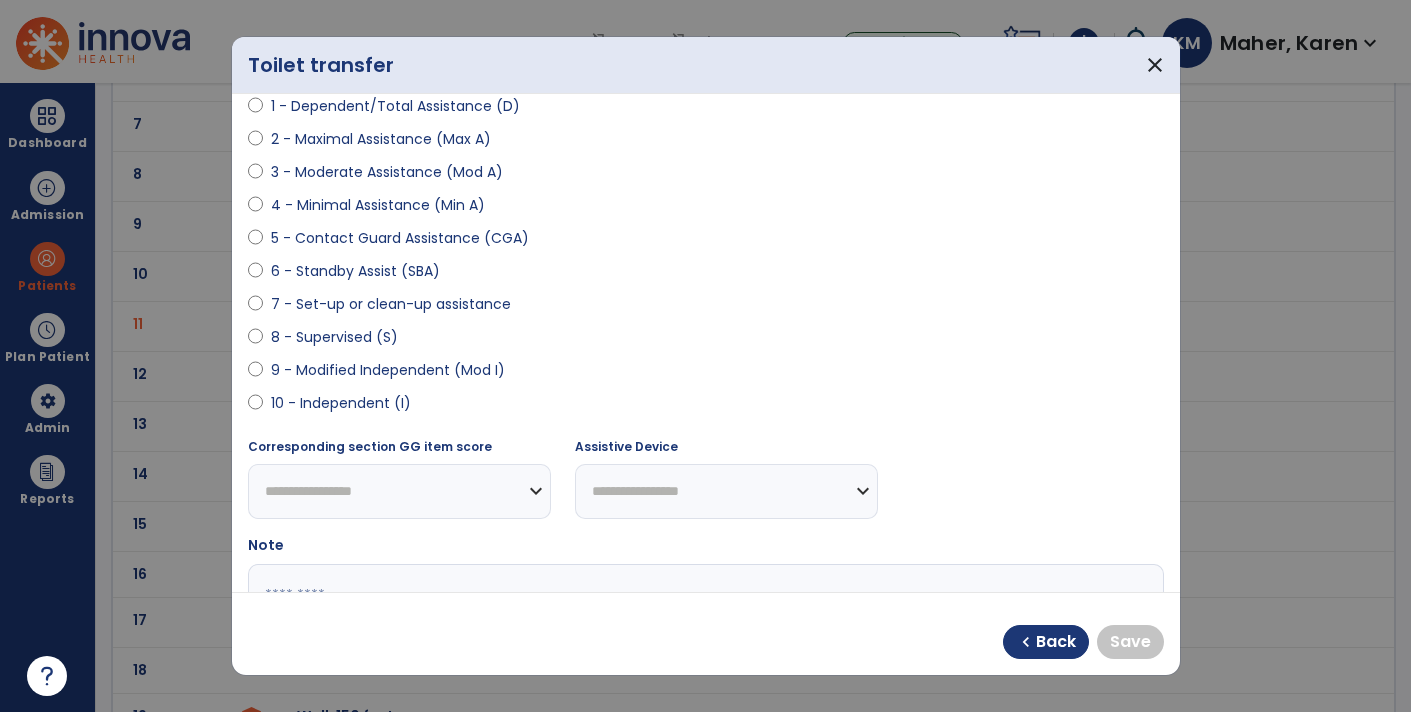 scroll, scrollTop: 246, scrollLeft: 0, axis: vertical 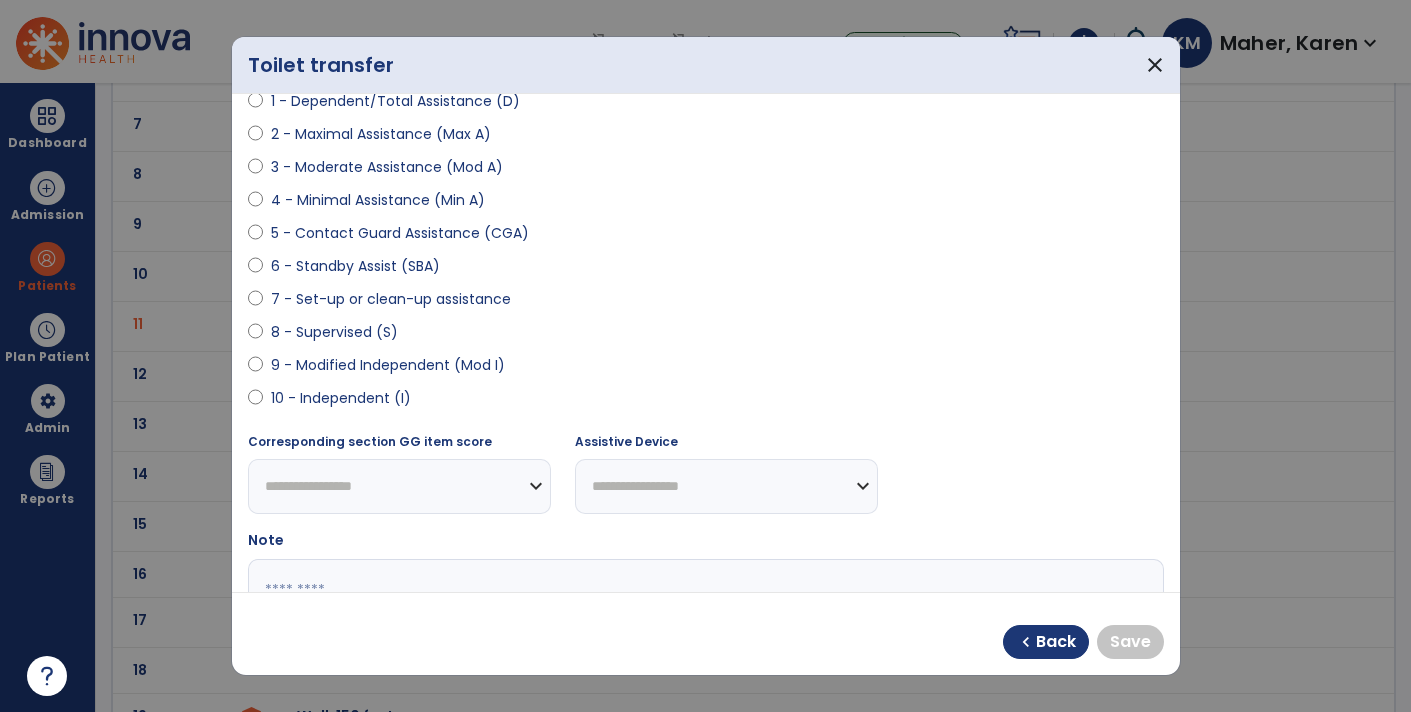 select on "**********" 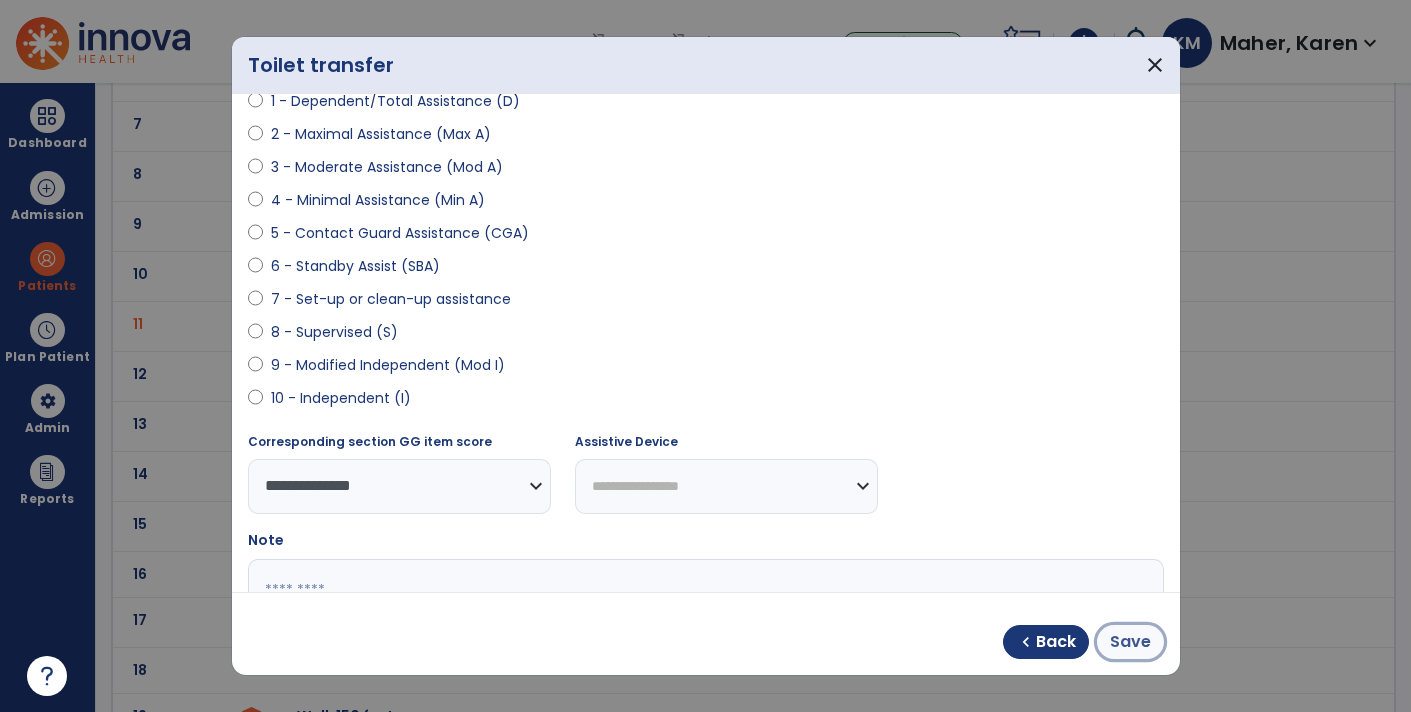 click on "Save" at bounding box center (1130, 642) 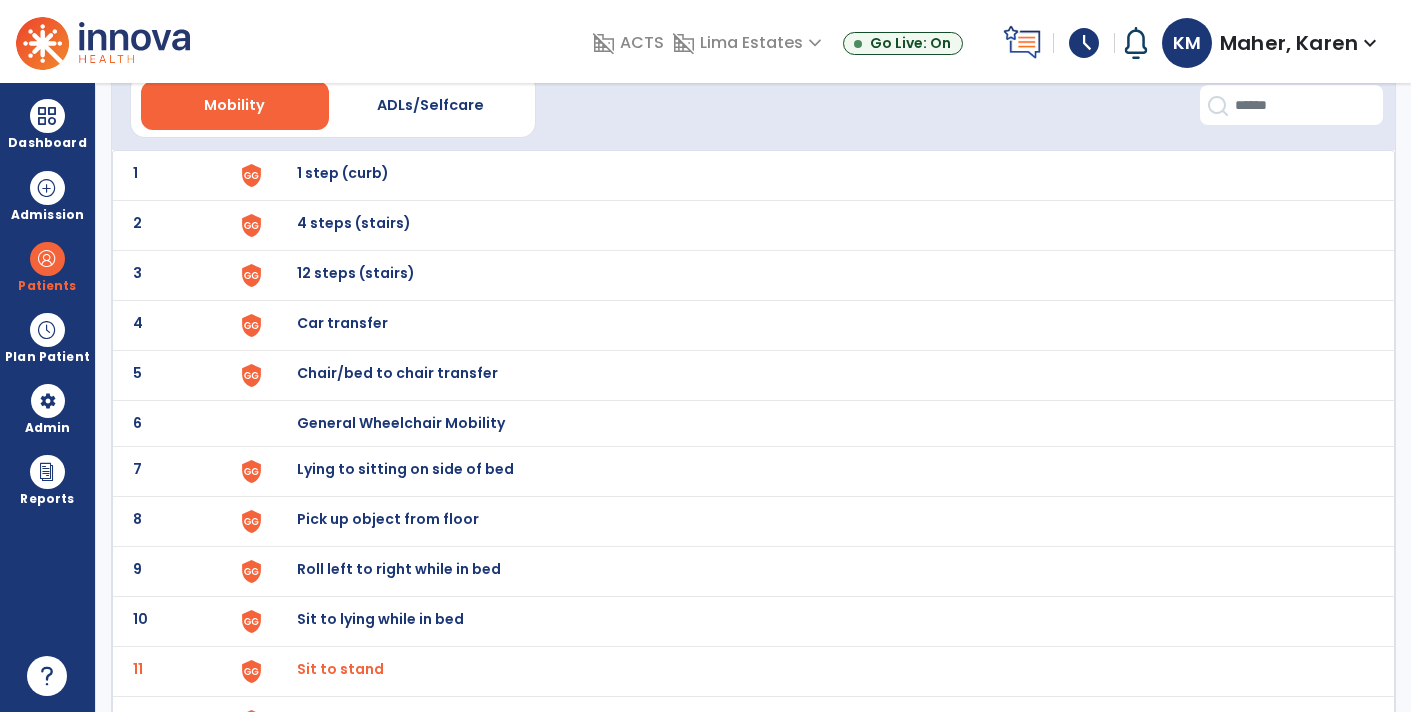 scroll, scrollTop: 83, scrollLeft: 0, axis: vertical 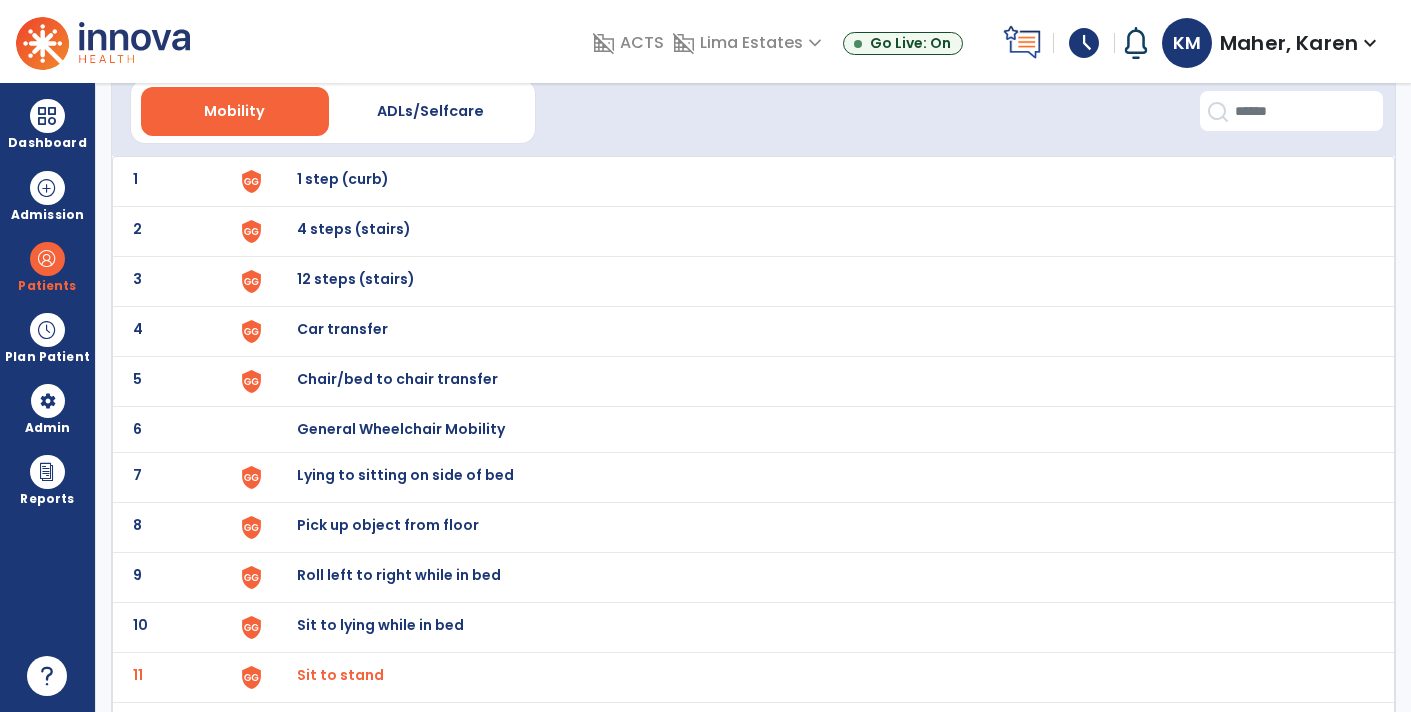 click on "Lying to sitting on side of bed" at bounding box center (343, 179) 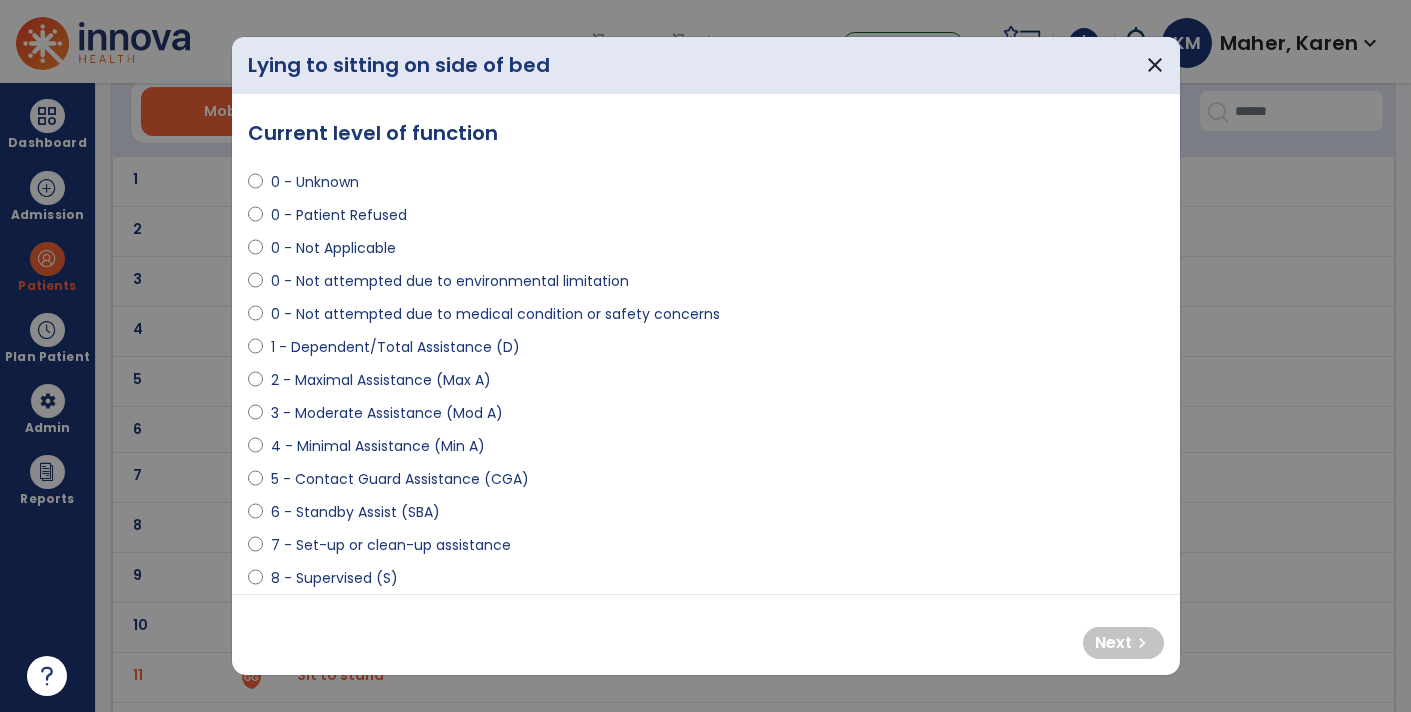 select on "**********" 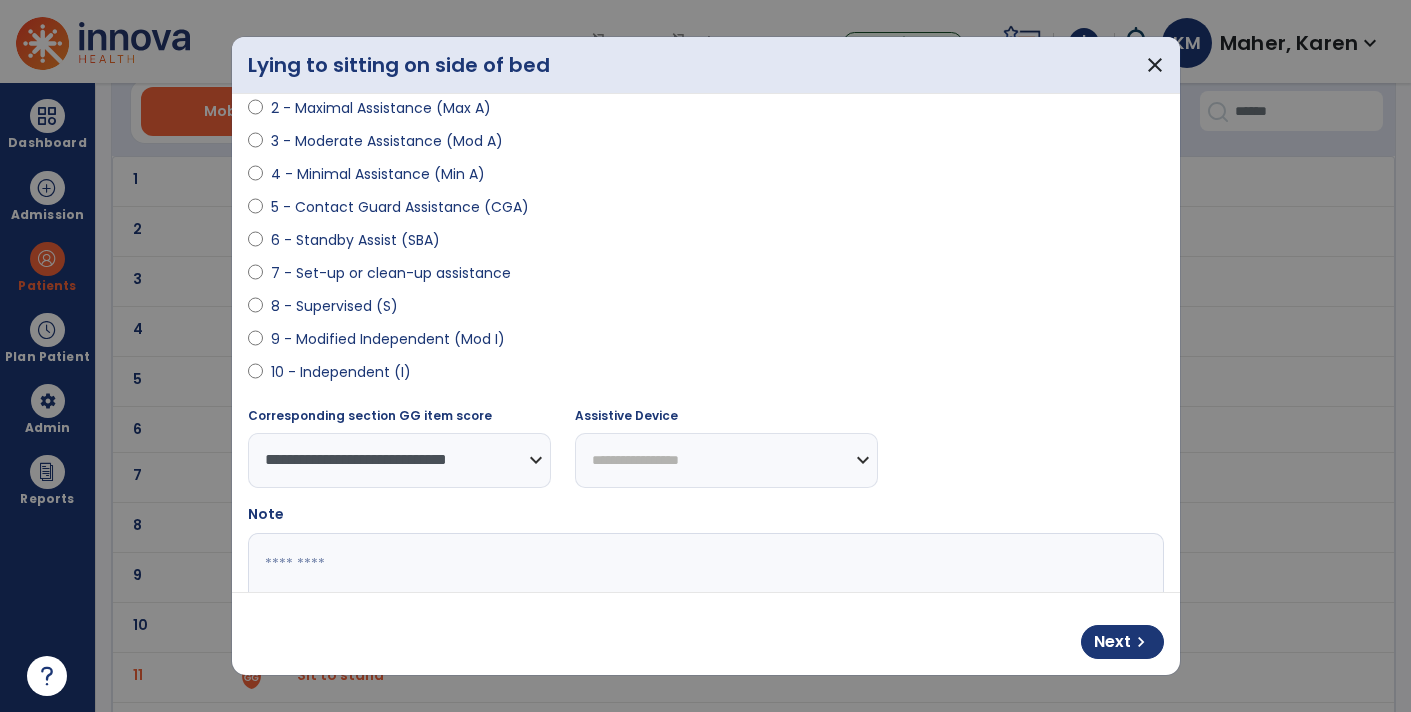 scroll, scrollTop: 282, scrollLeft: 0, axis: vertical 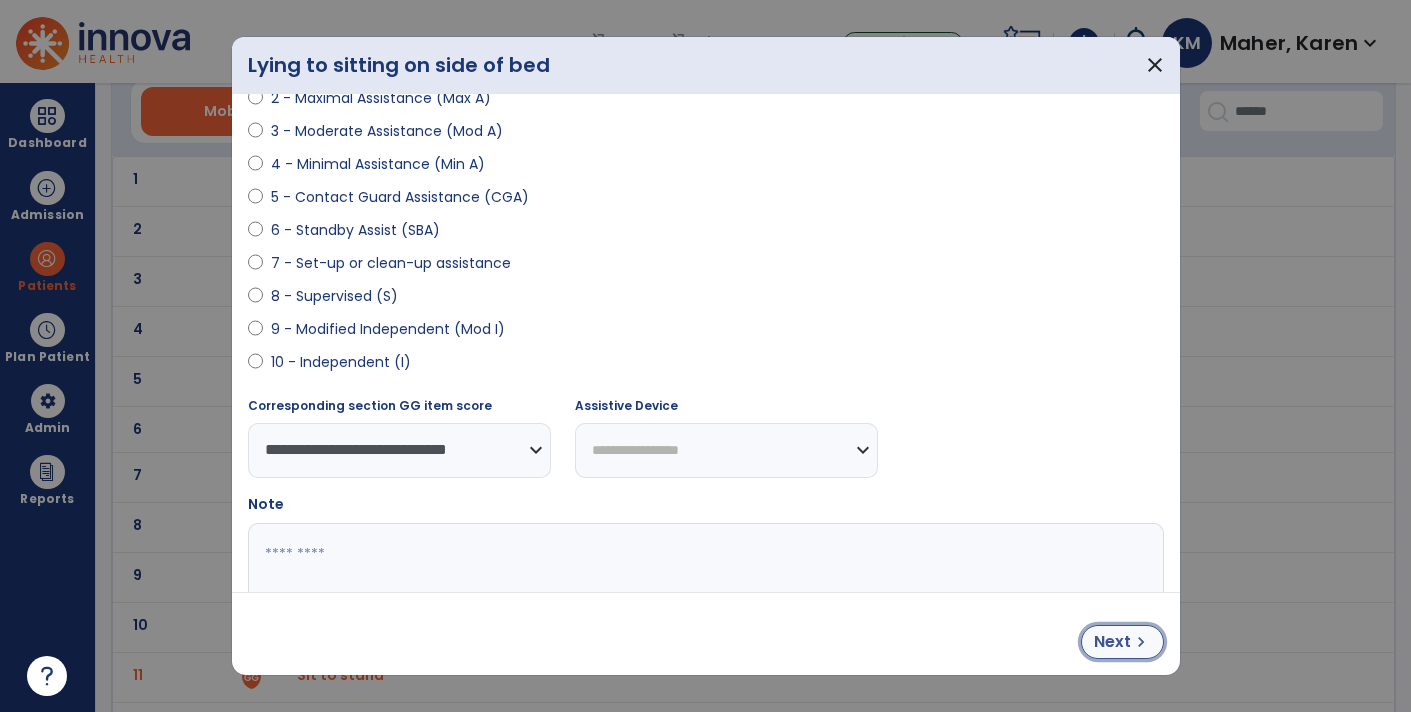 click on "Next" at bounding box center [1112, 642] 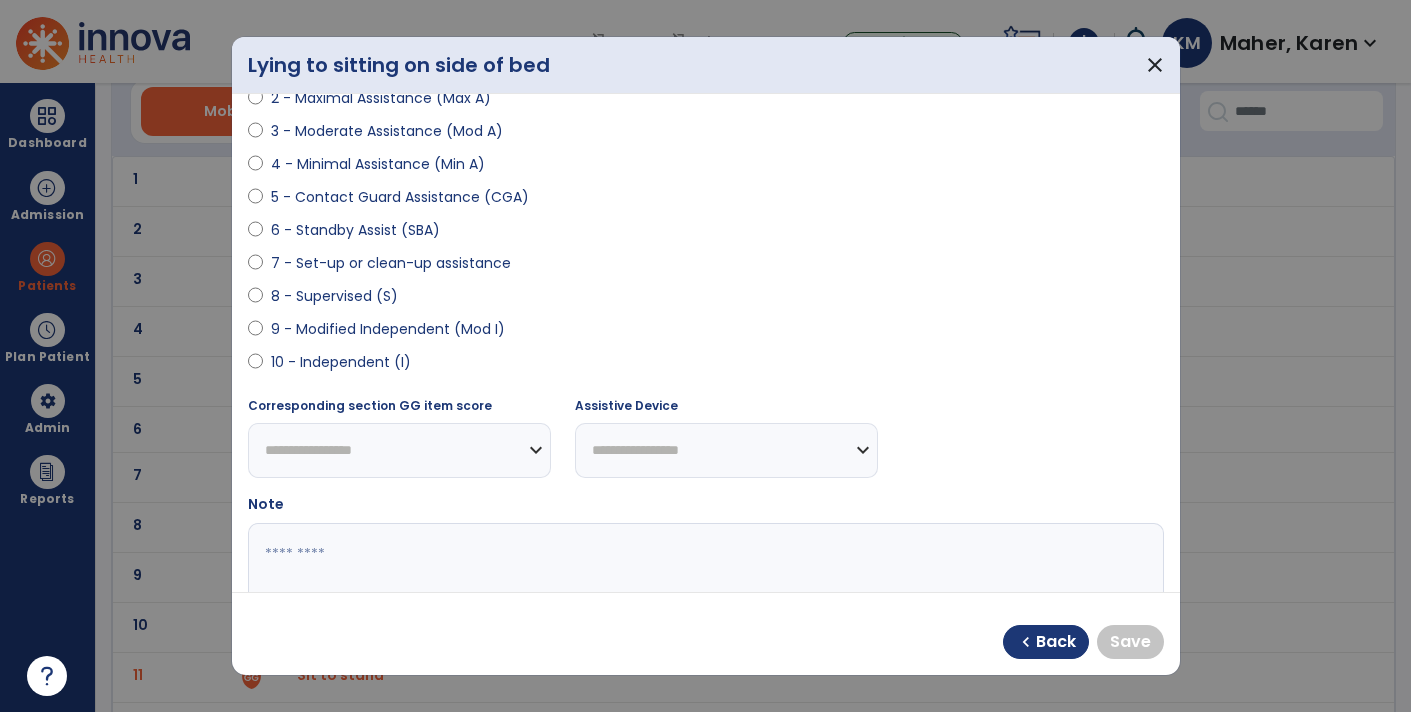 select on "**********" 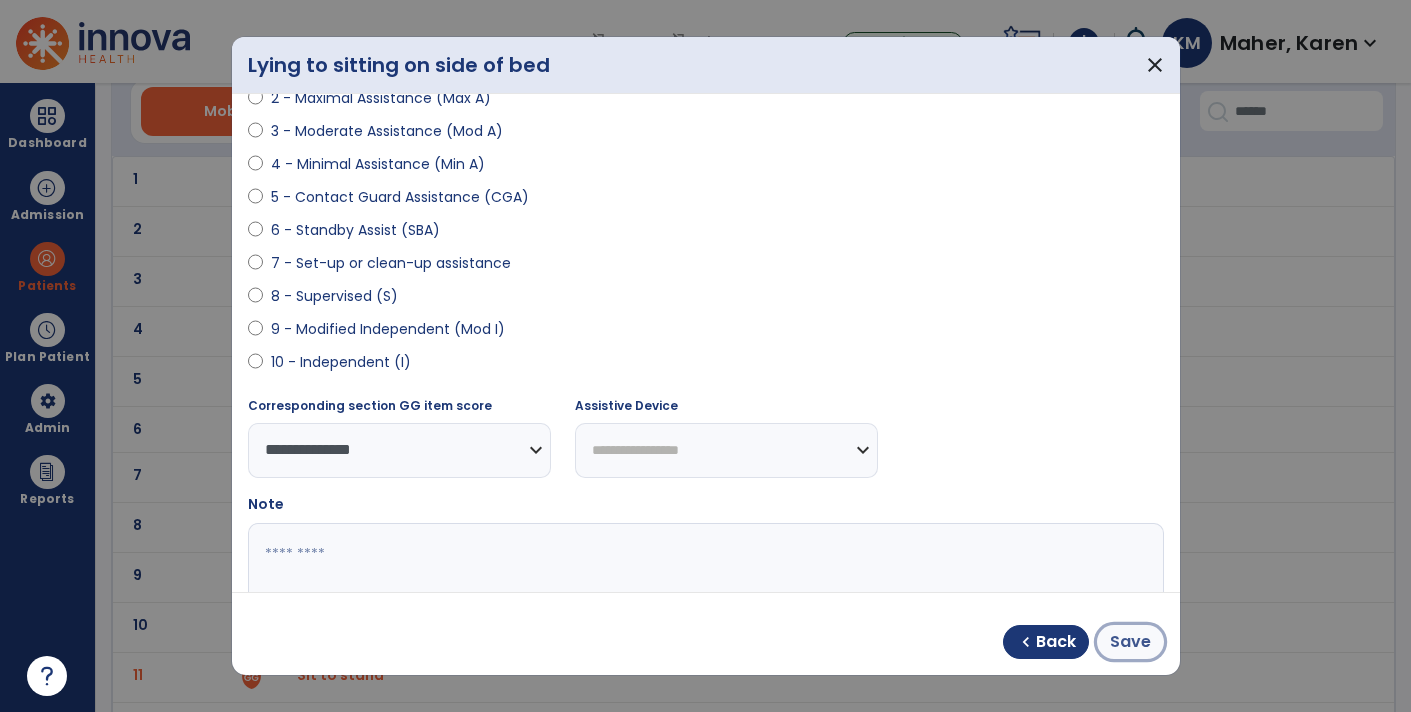 click on "Save" at bounding box center (1130, 642) 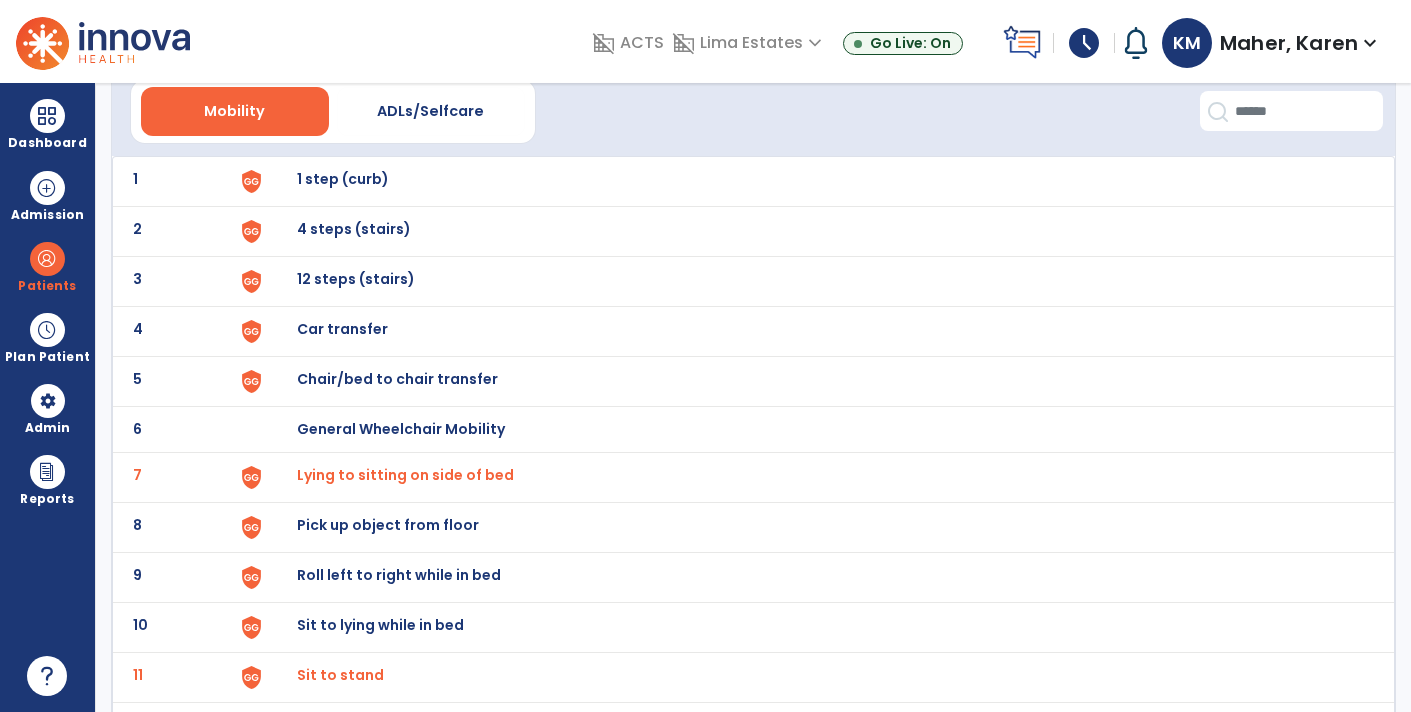 scroll, scrollTop: 0, scrollLeft: 0, axis: both 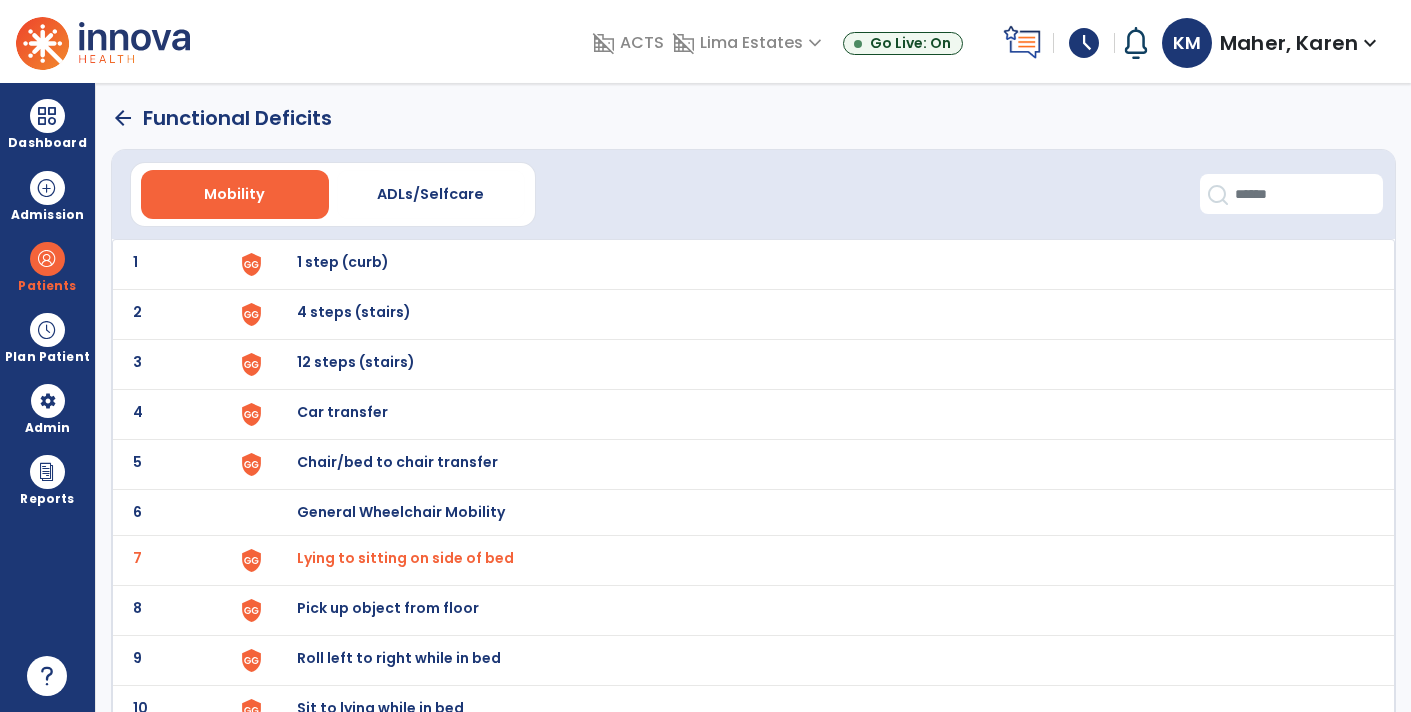 click on "arrow_back" 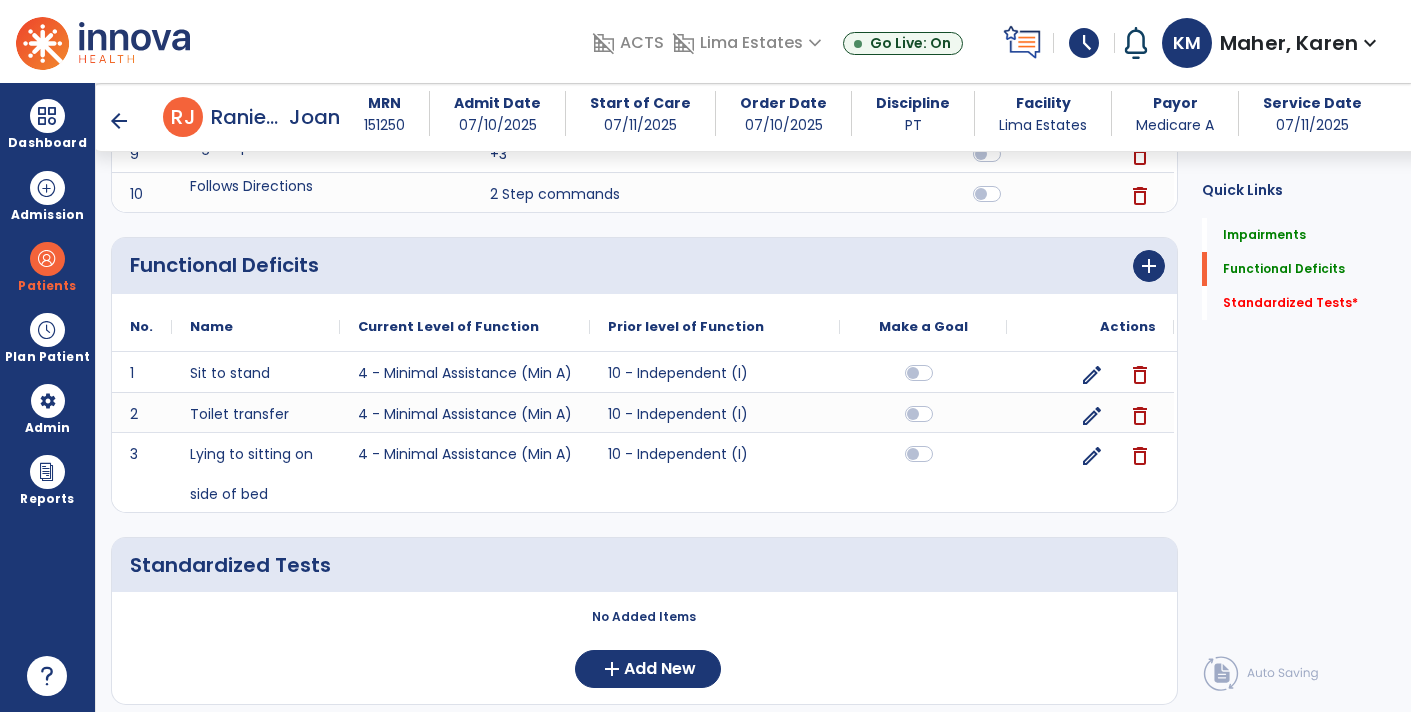 scroll, scrollTop: 730, scrollLeft: 0, axis: vertical 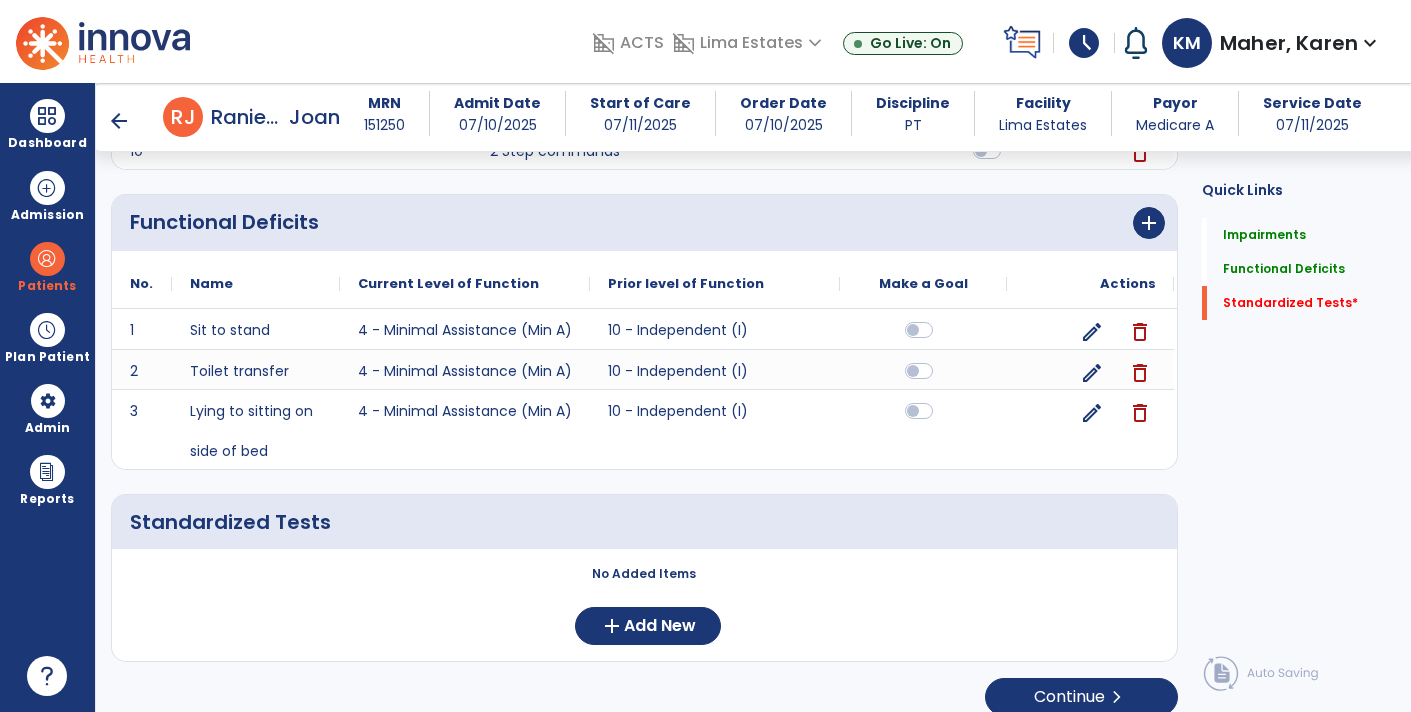 click on "Standardized Tests" 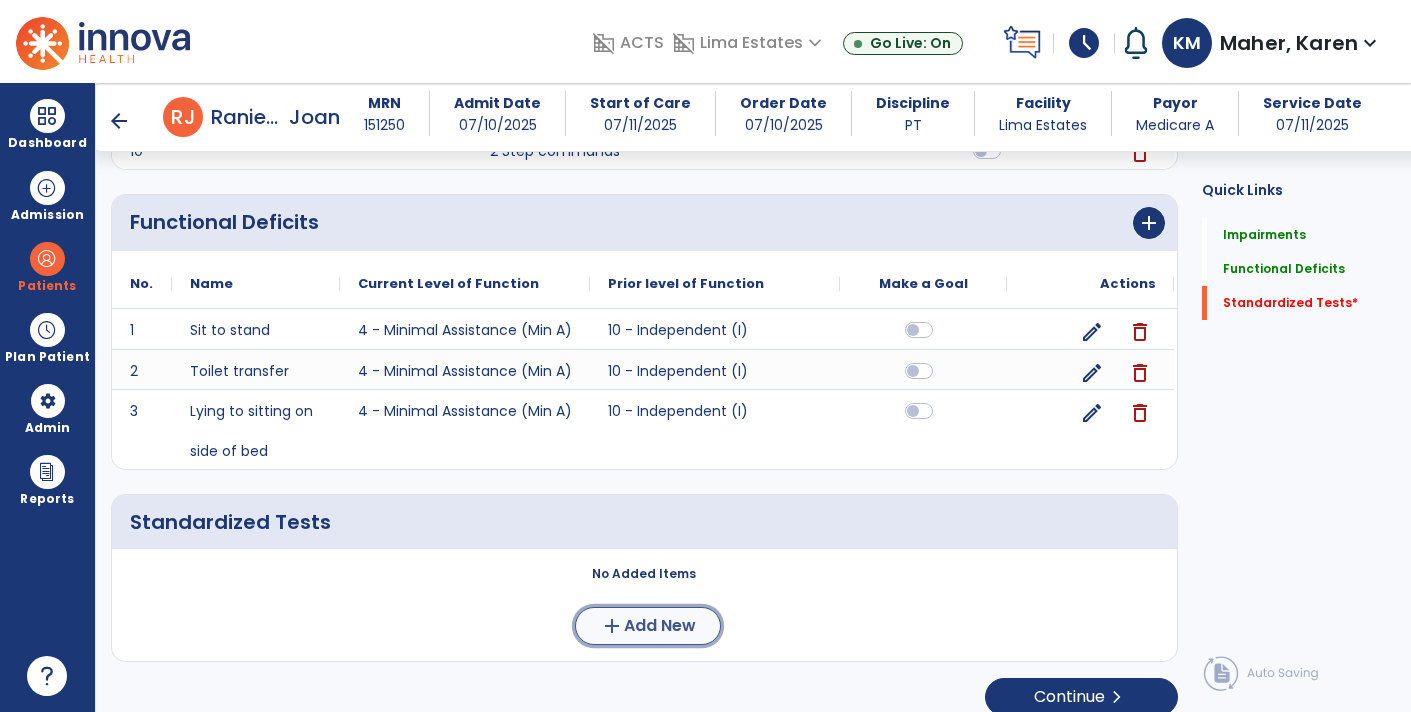click on "Add New" 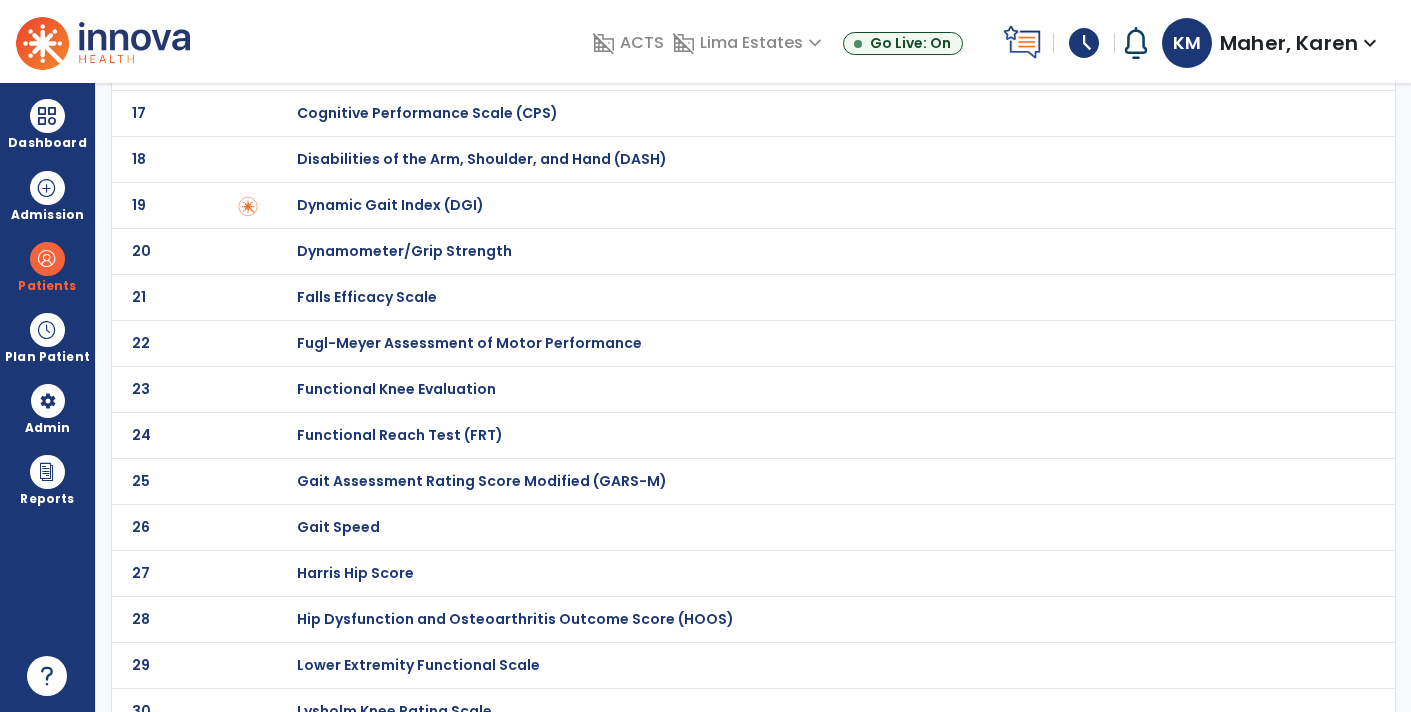scroll, scrollTop: 822, scrollLeft: 0, axis: vertical 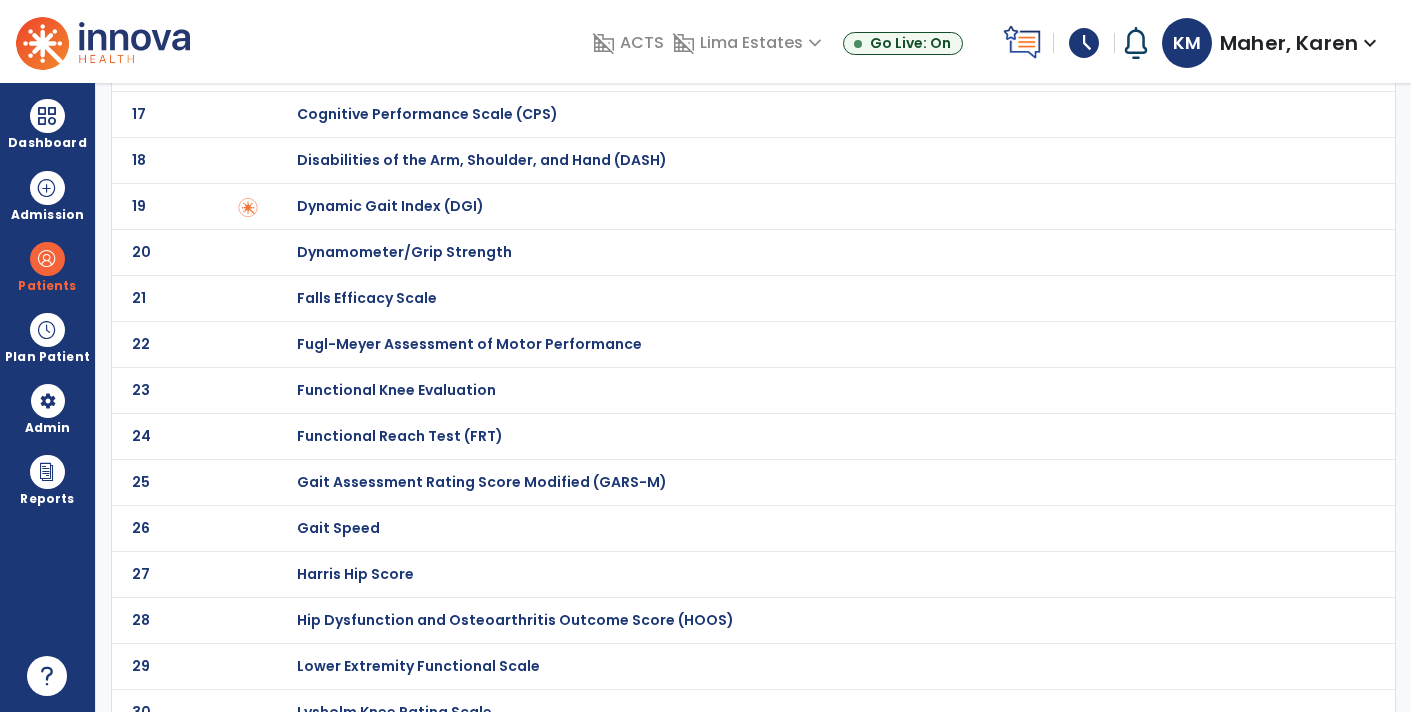 click on "Functional Reach Test (FRT)" at bounding box center [368, -622] 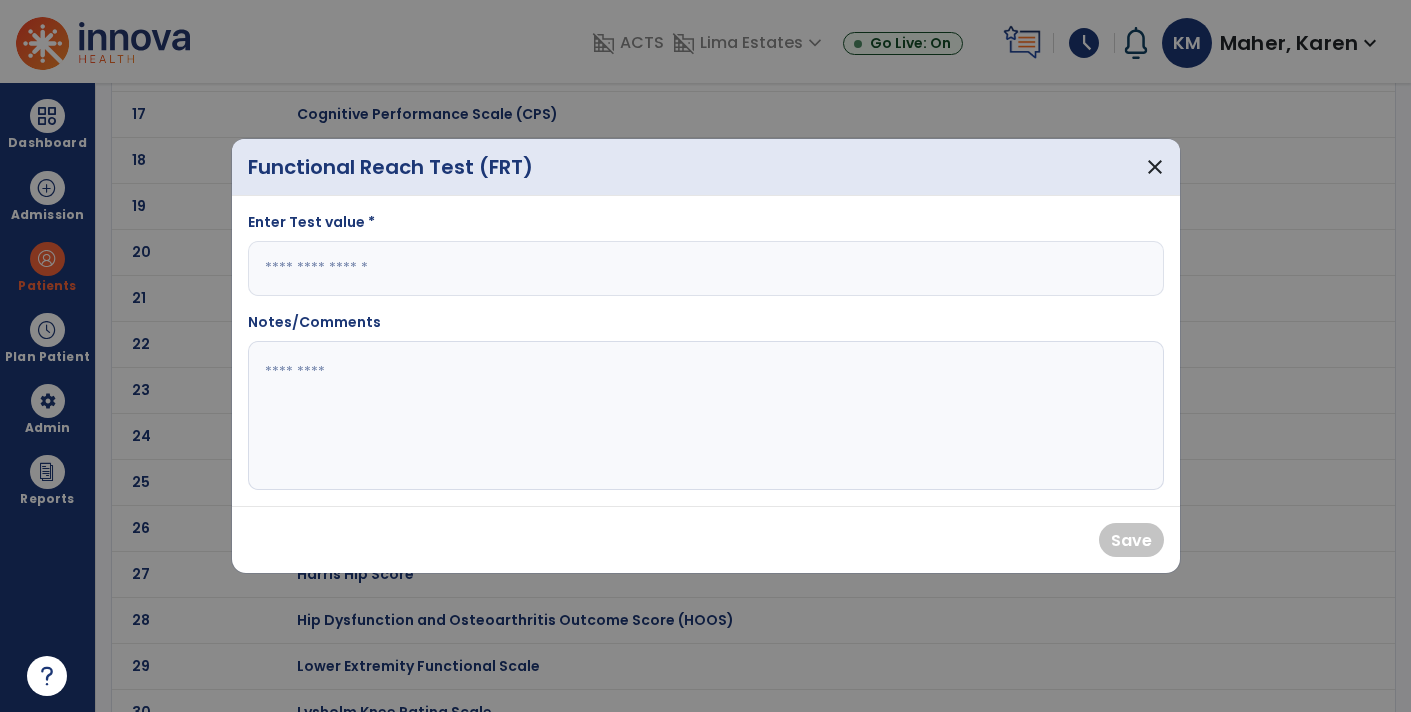click at bounding box center [706, 268] 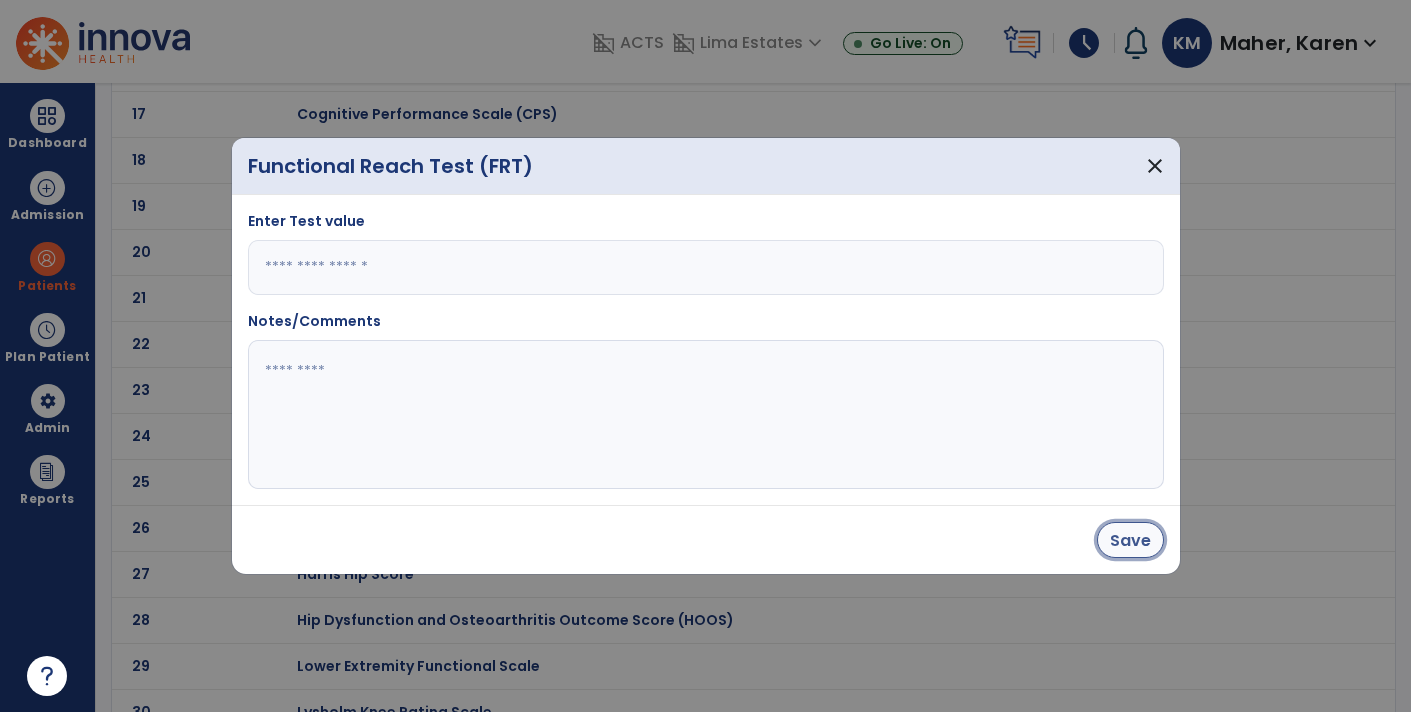 click on "Save" at bounding box center (1130, 540) 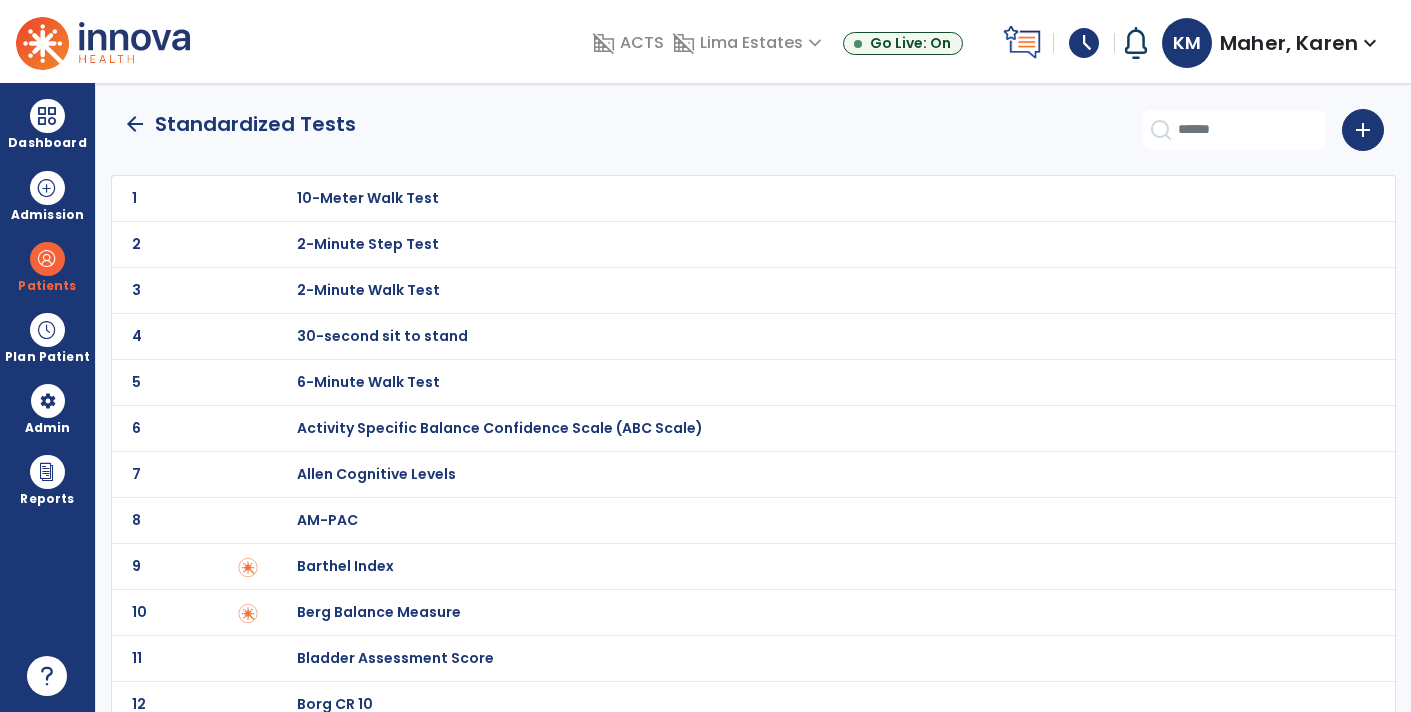 scroll, scrollTop: 0, scrollLeft: 0, axis: both 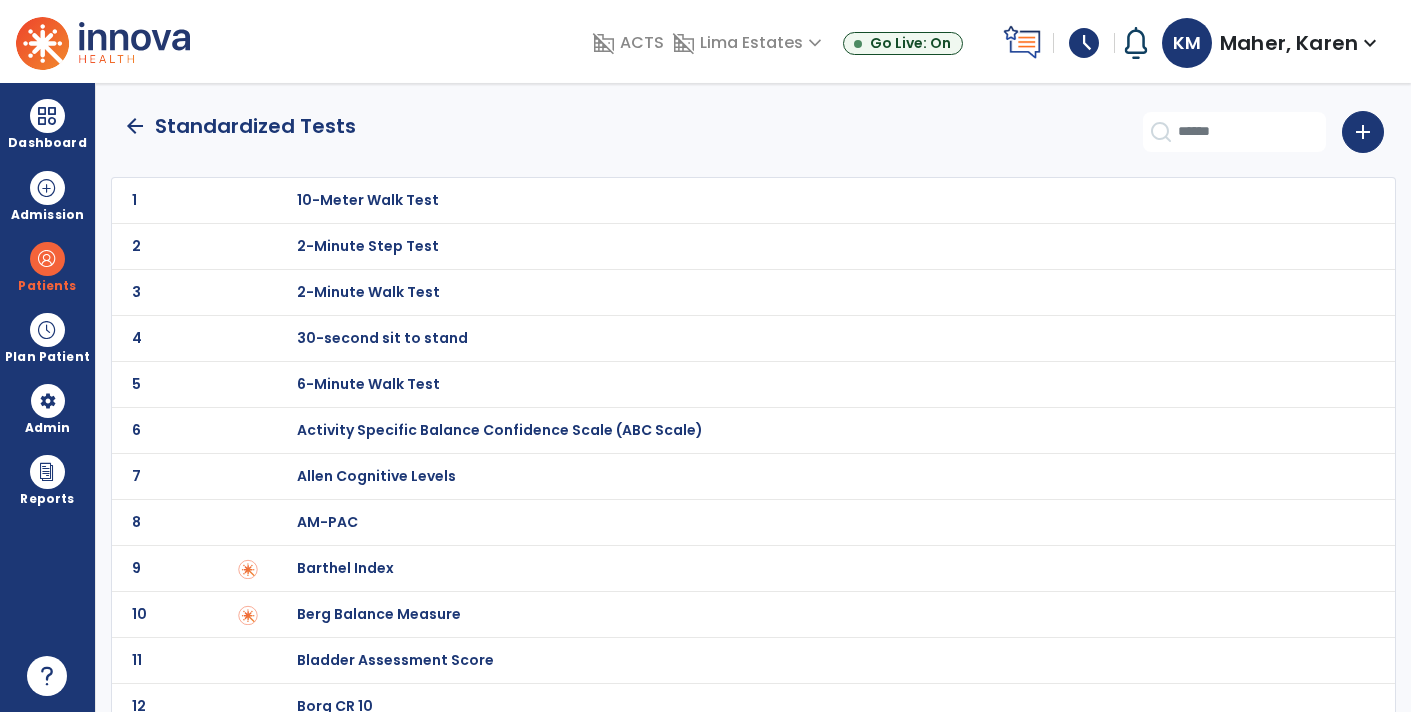 click on "arrow_back" 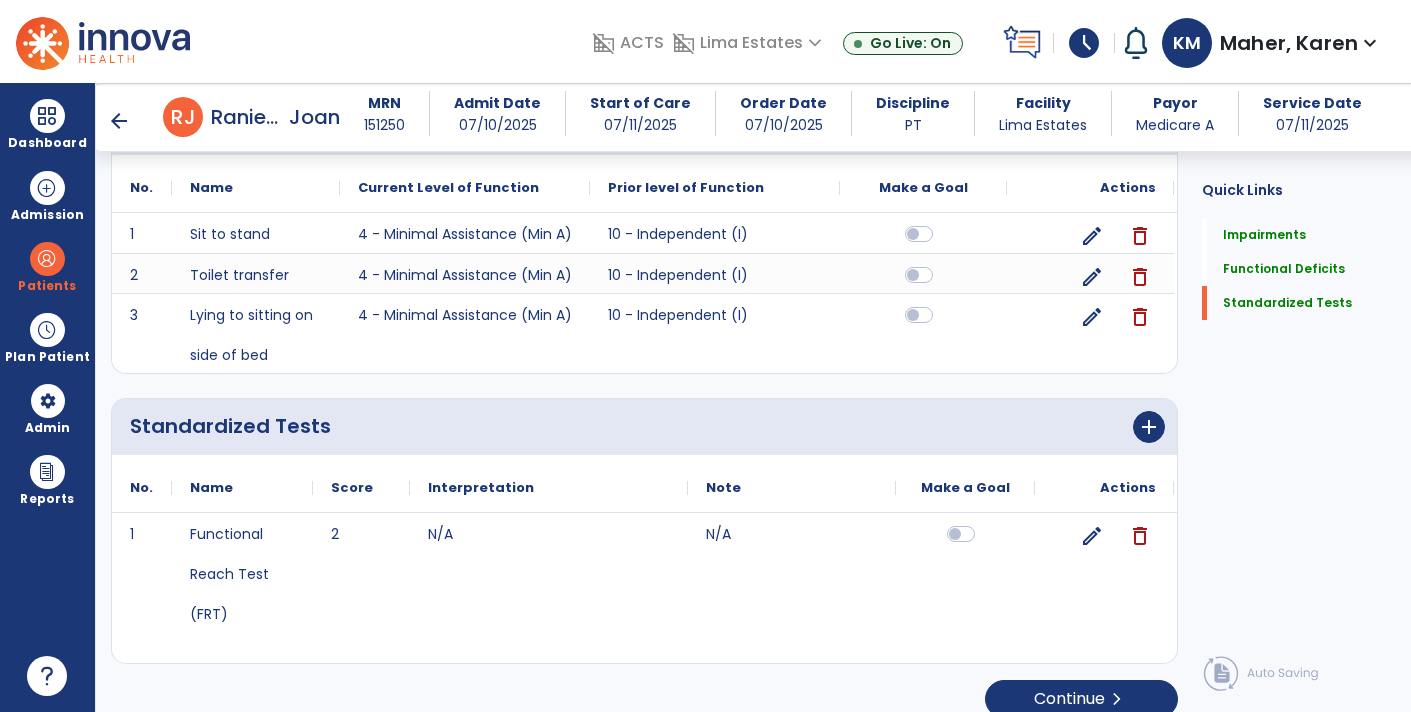 scroll, scrollTop: 845, scrollLeft: 0, axis: vertical 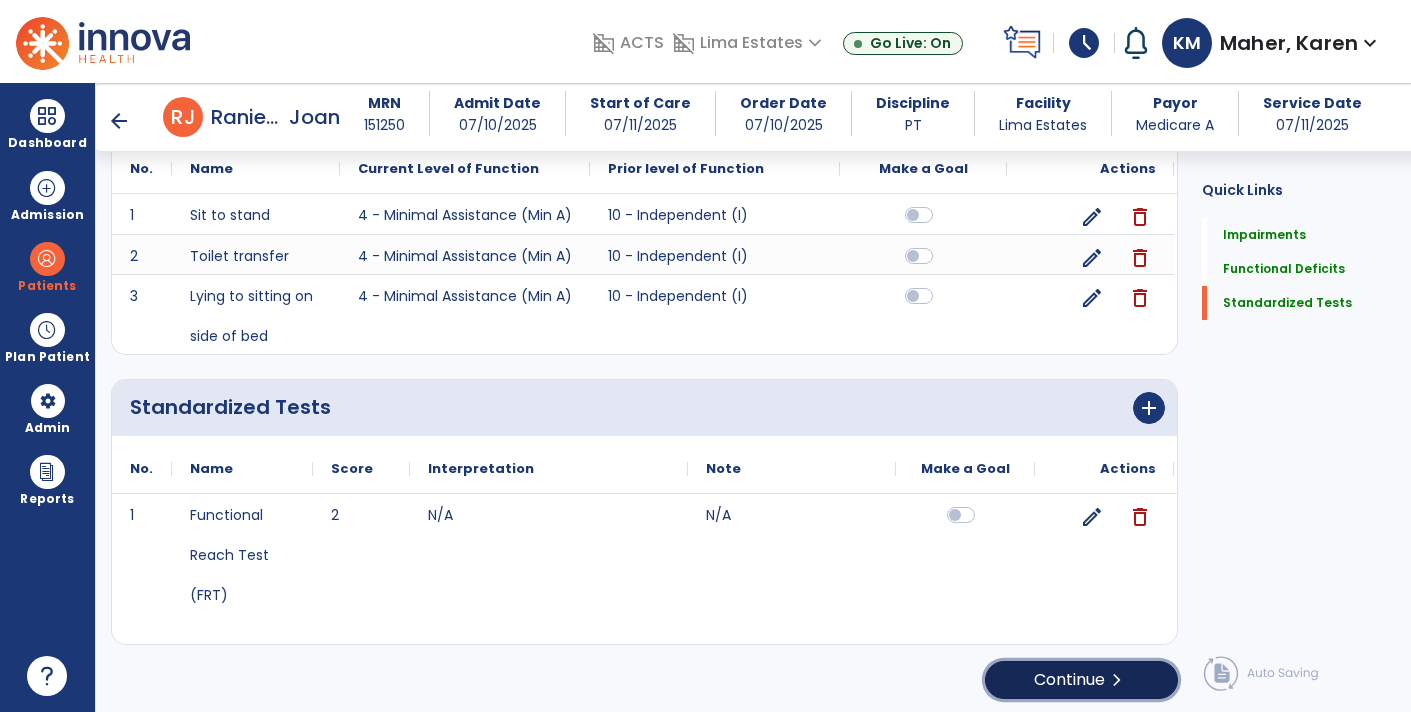 click on "Continue  chevron_right" 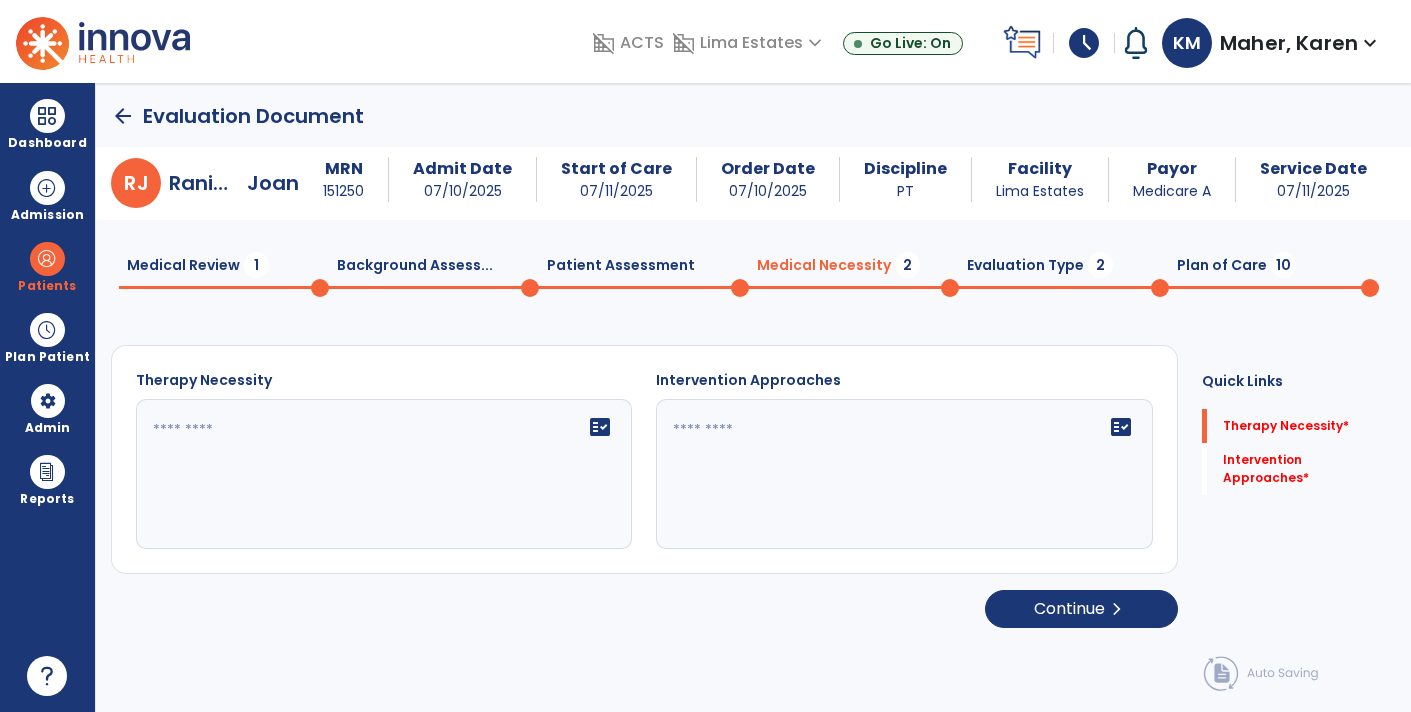 scroll, scrollTop: 0, scrollLeft: 0, axis: both 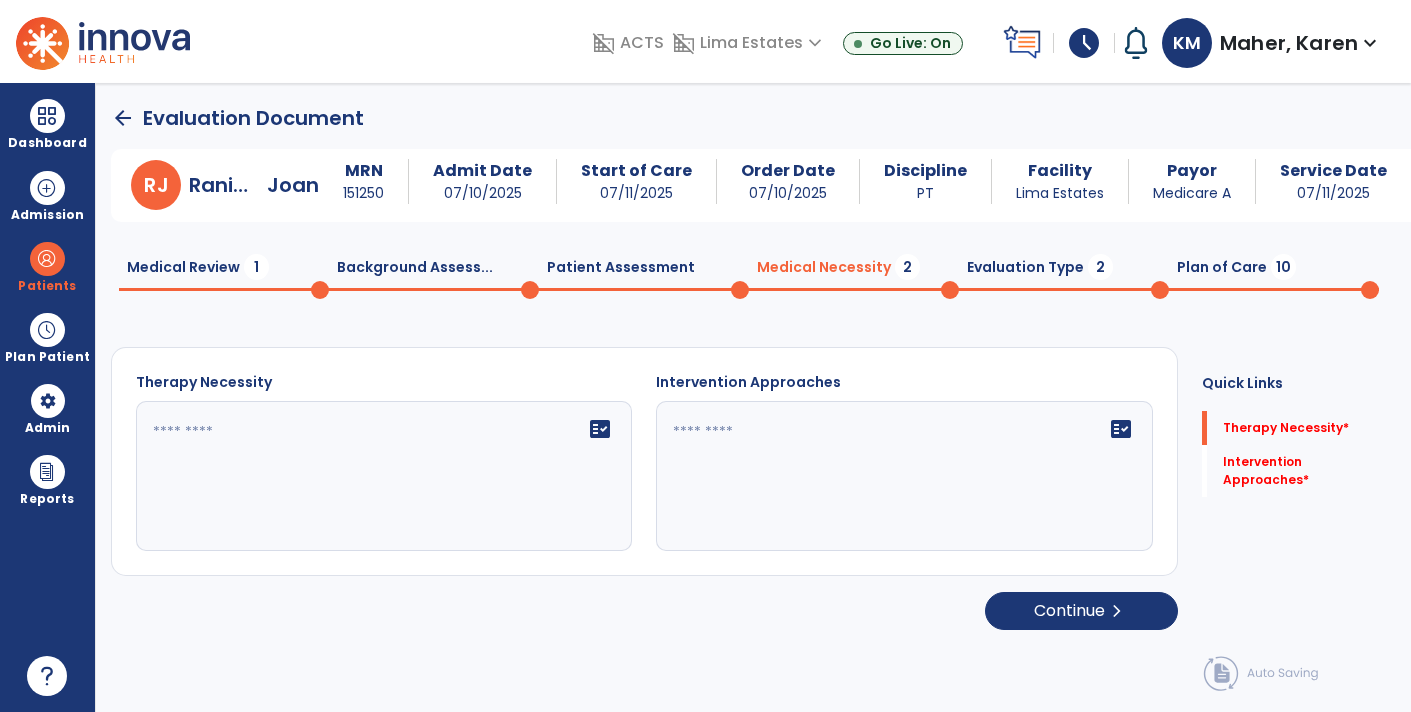 click 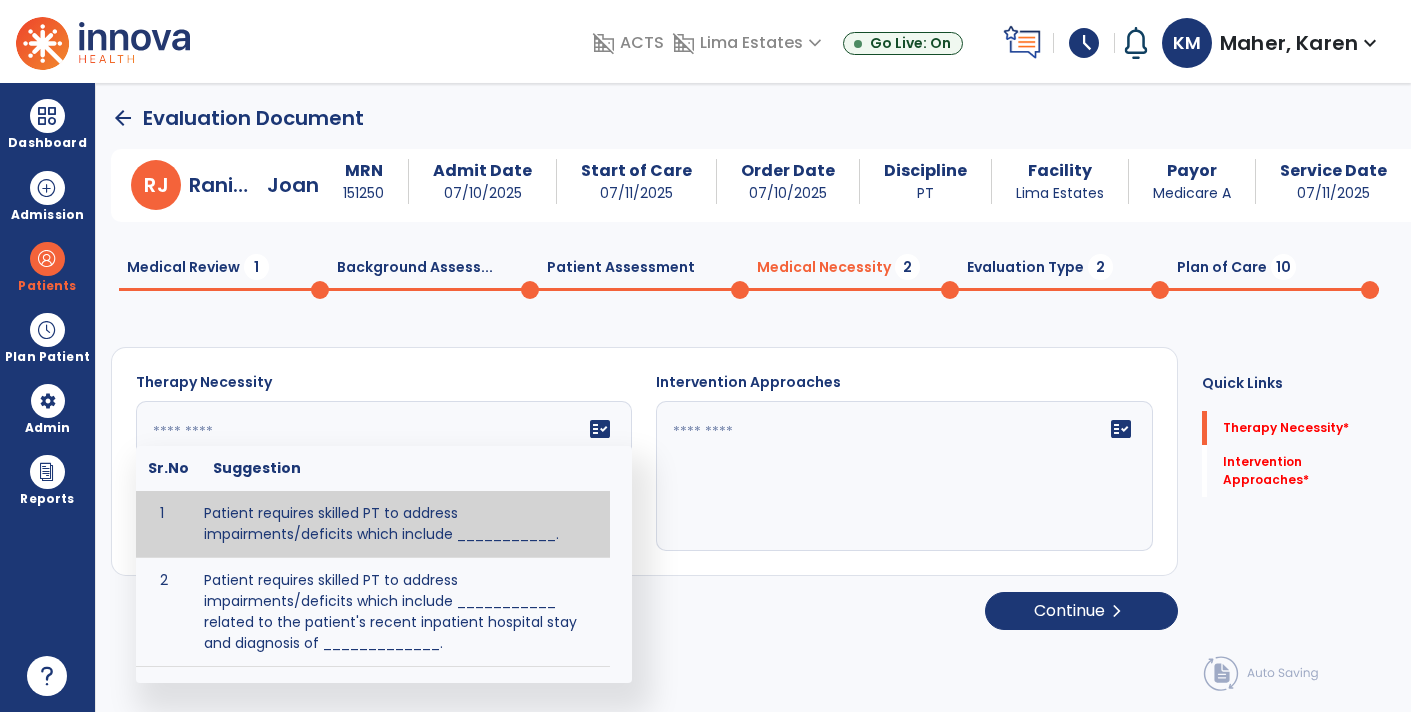 click 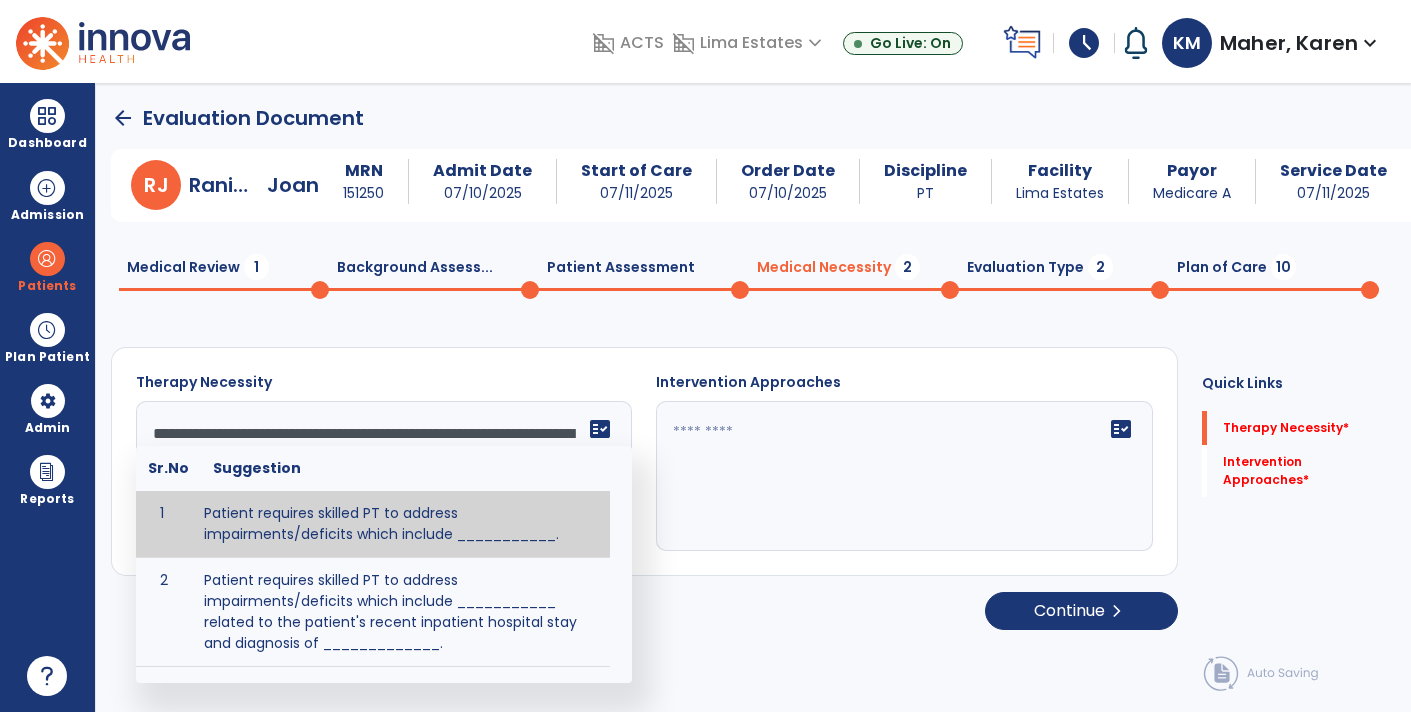 scroll, scrollTop: 63, scrollLeft: 0, axis: vertical 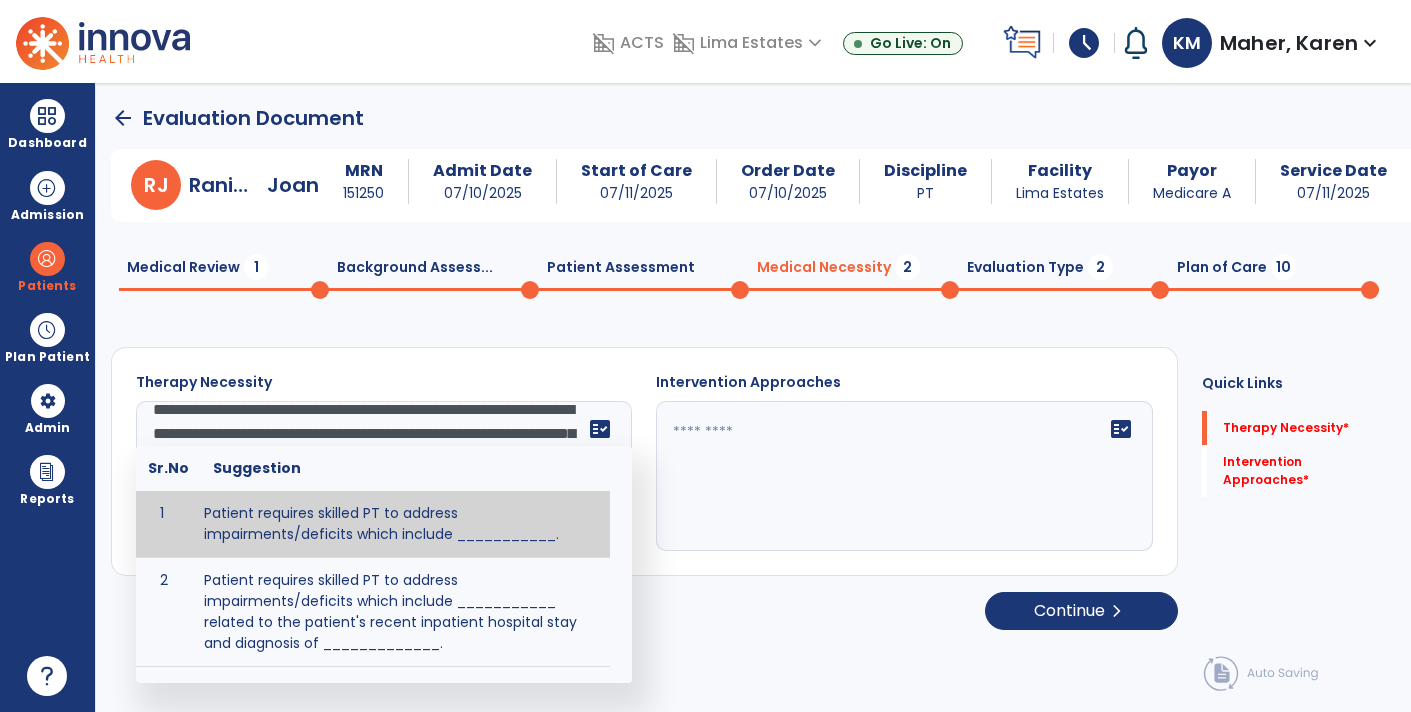 click on "**********" 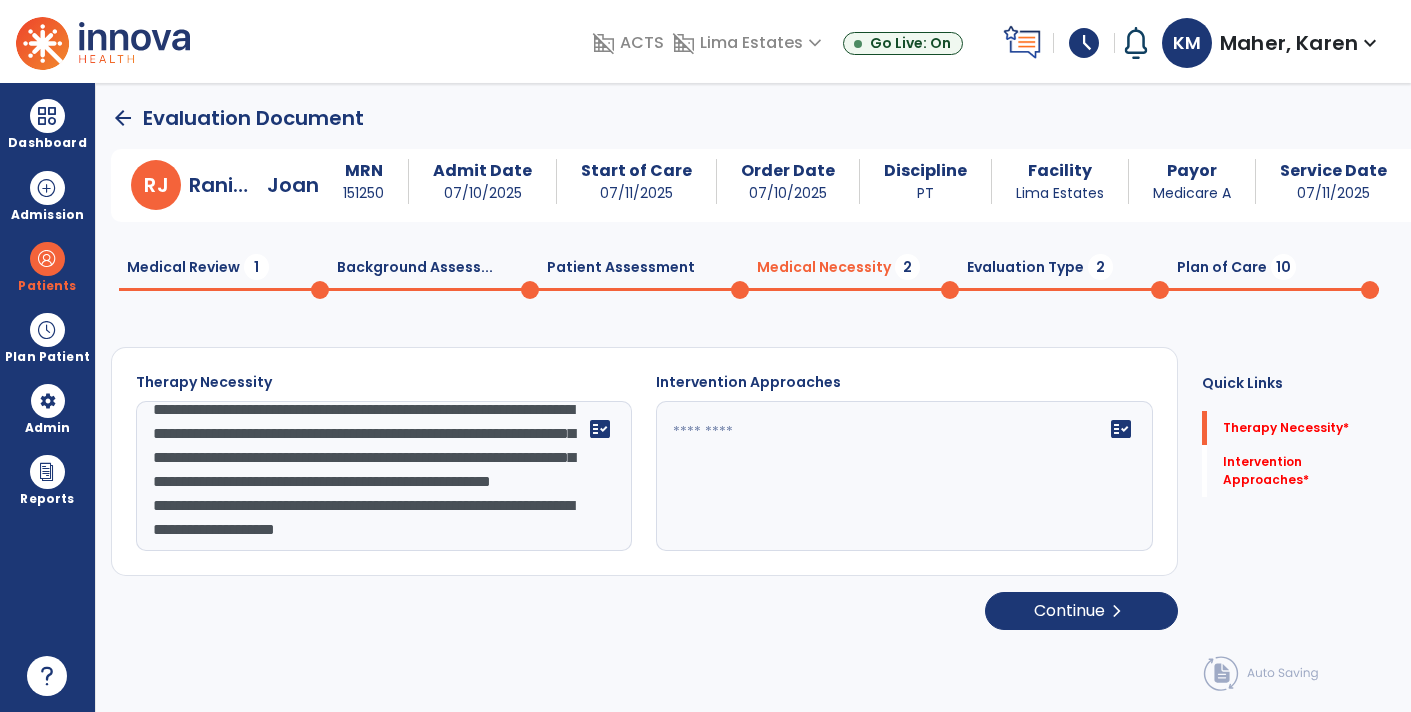 click on "**********" 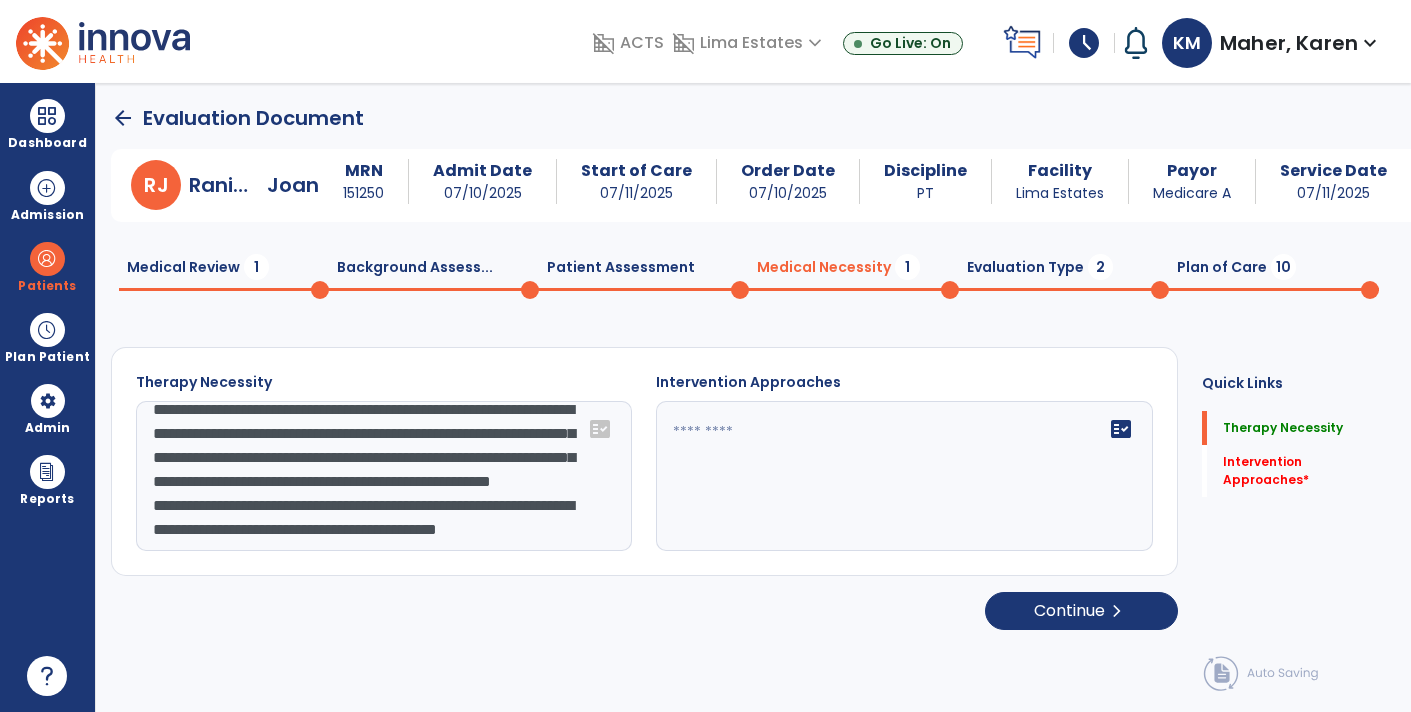 scroll, scrollTop: 87, scrollLeft: 0, axis: vertical 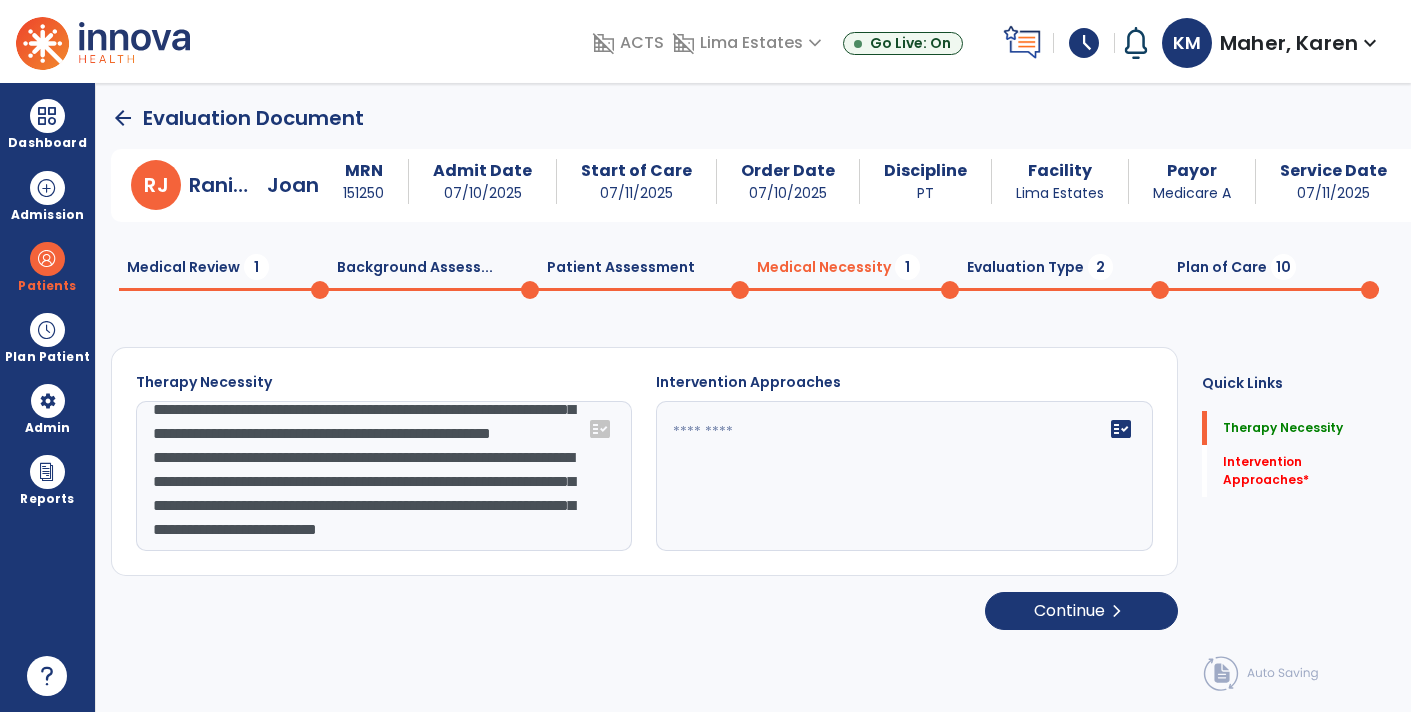 type on "**********" 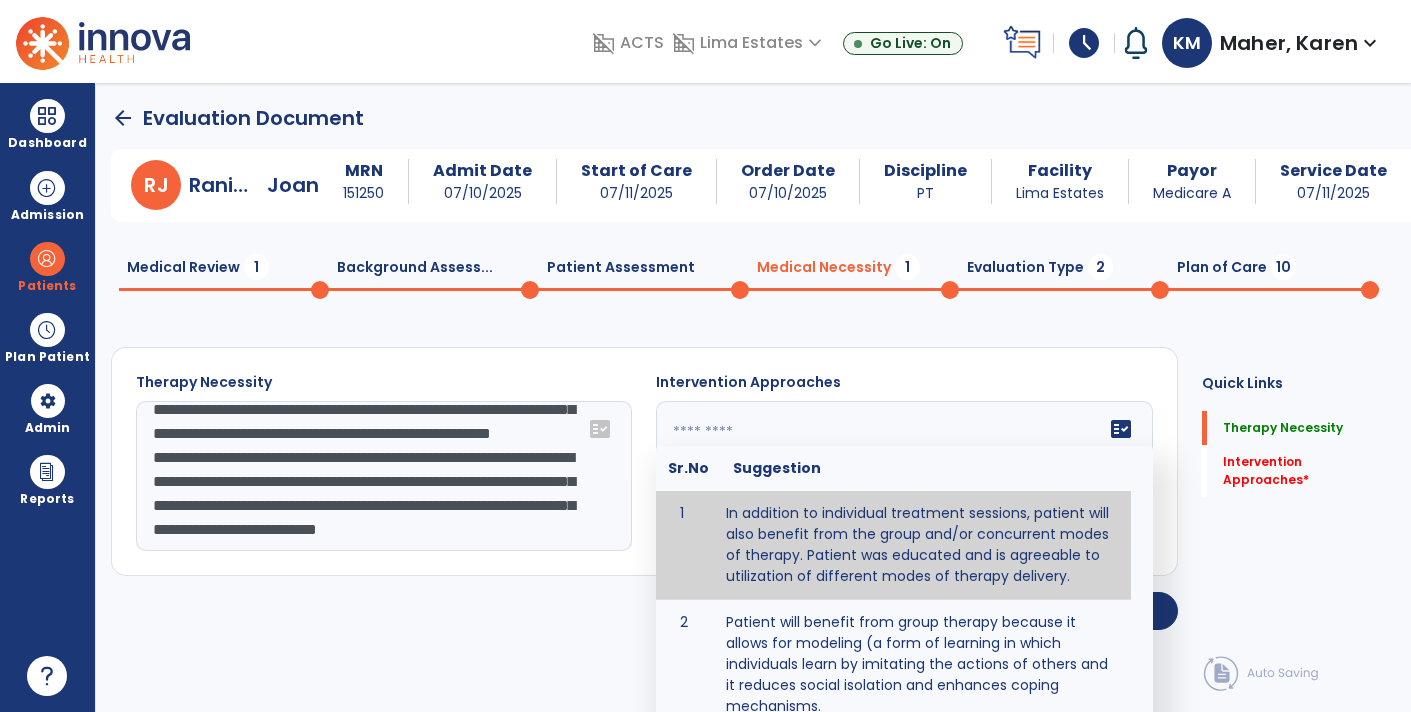 click 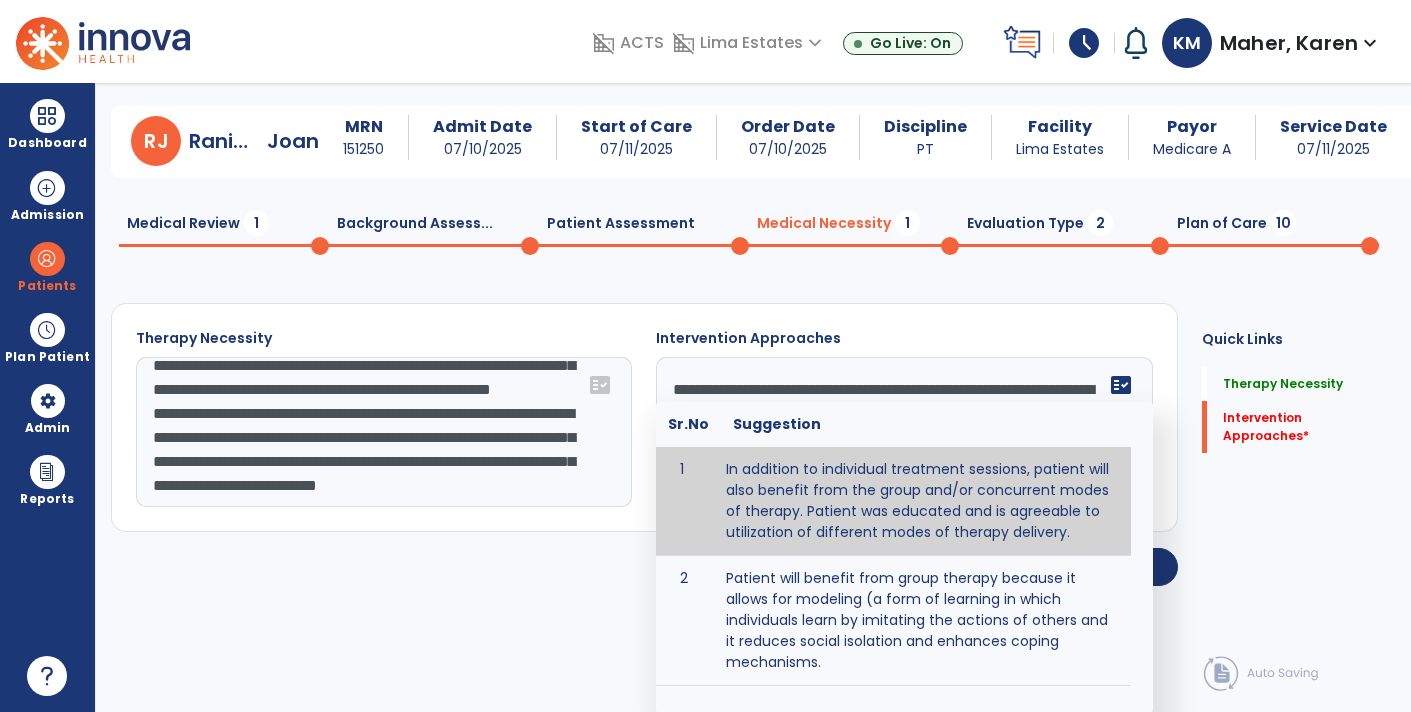 click on "**********" 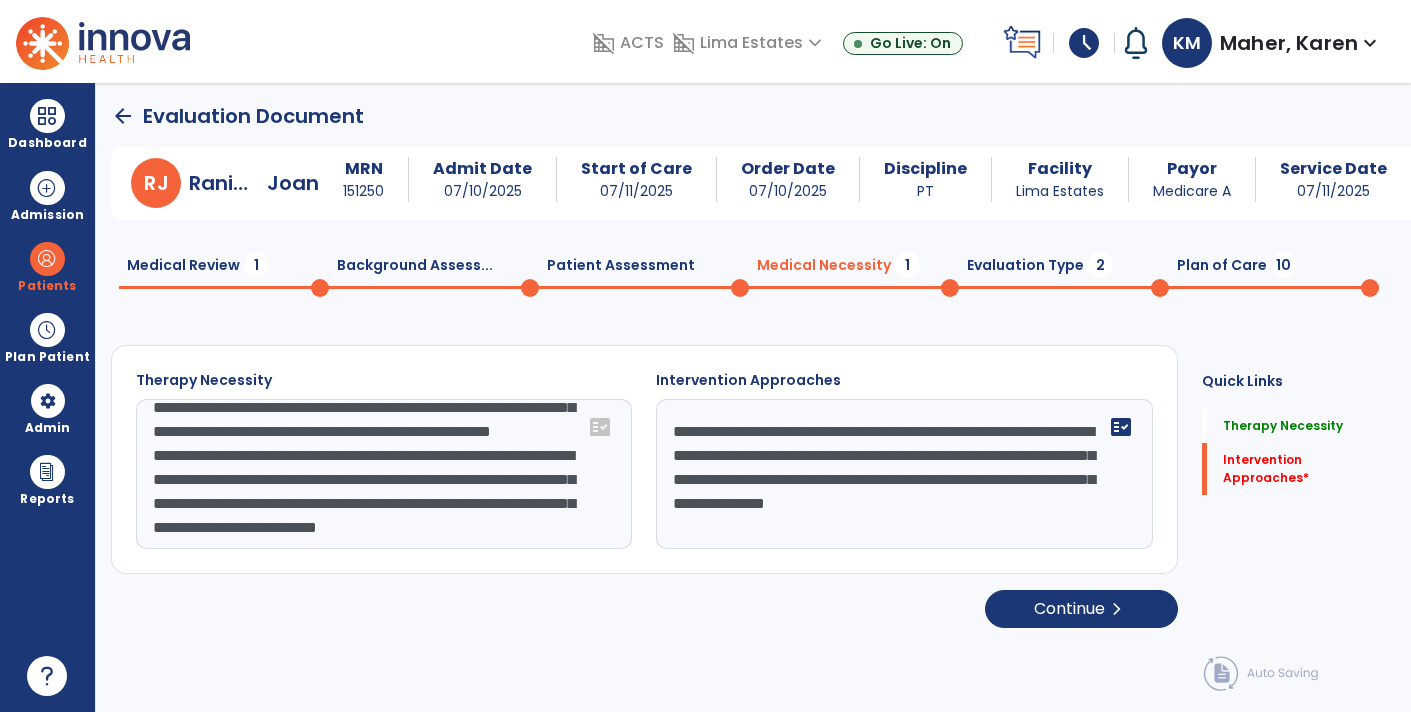 scroll, scrollTop: 1, scrollLeft: 0, axis: vertical 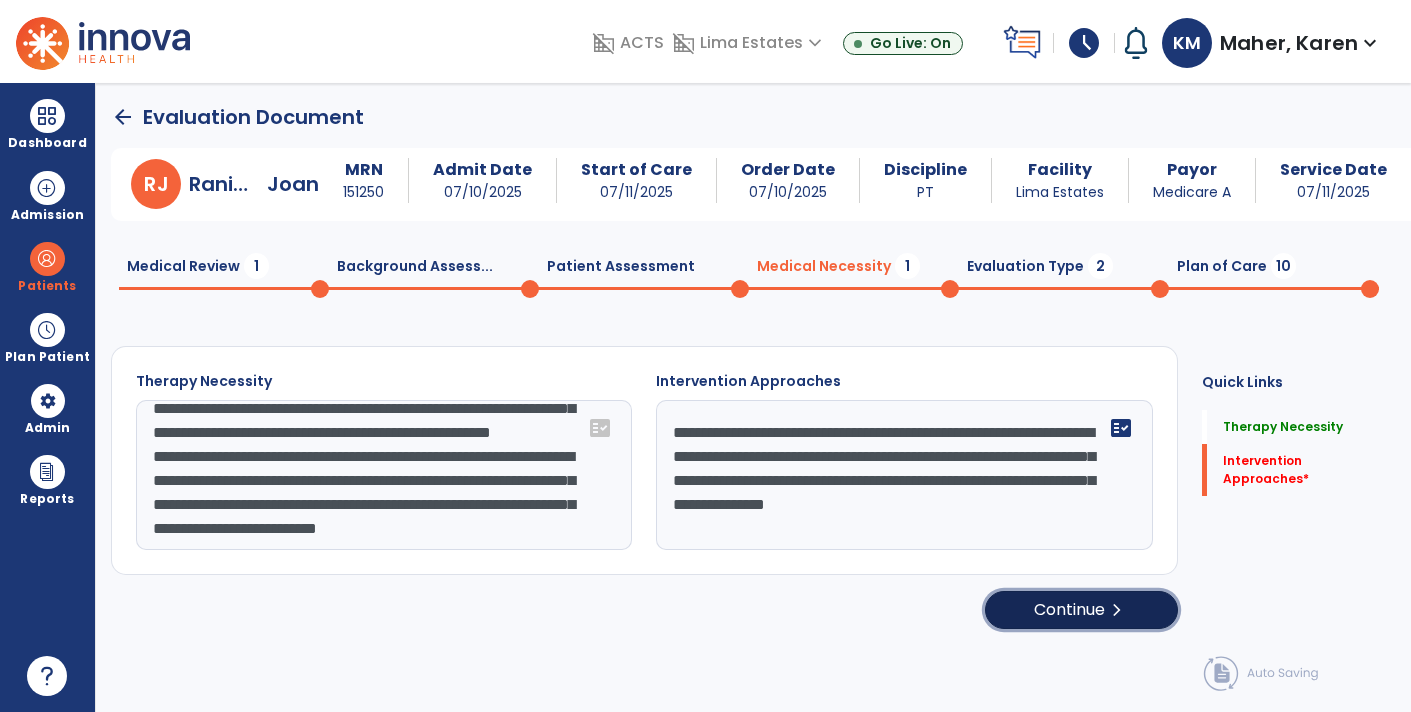 click on "Continue  chevron_right" 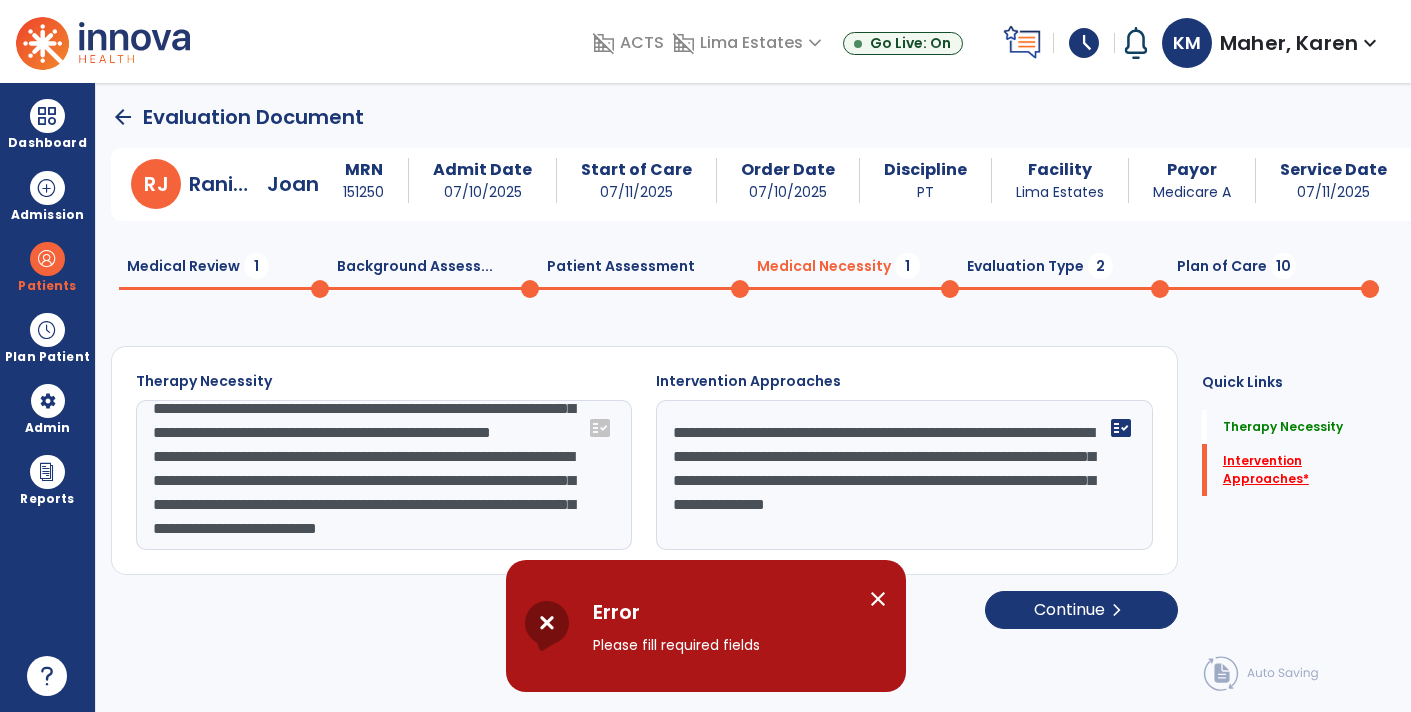 click on "Intervention Approaches   *" 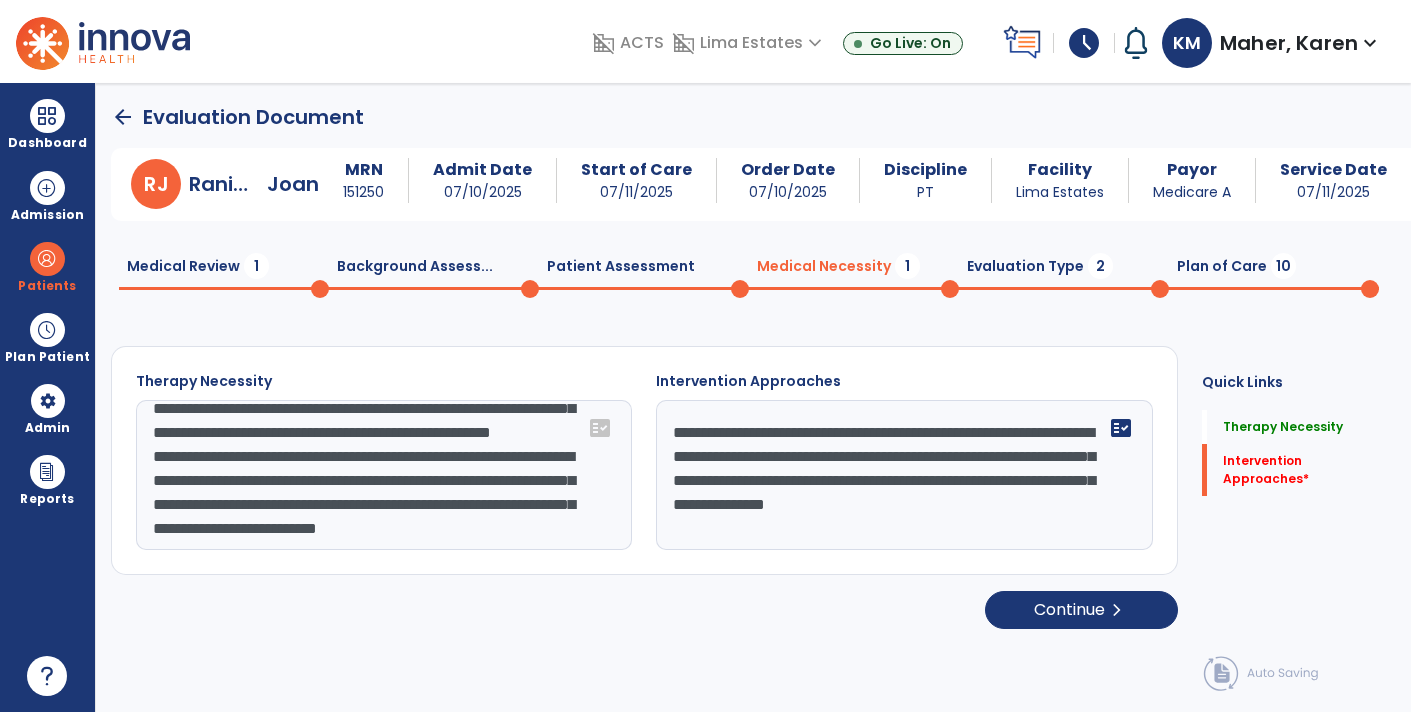 click on "**********" 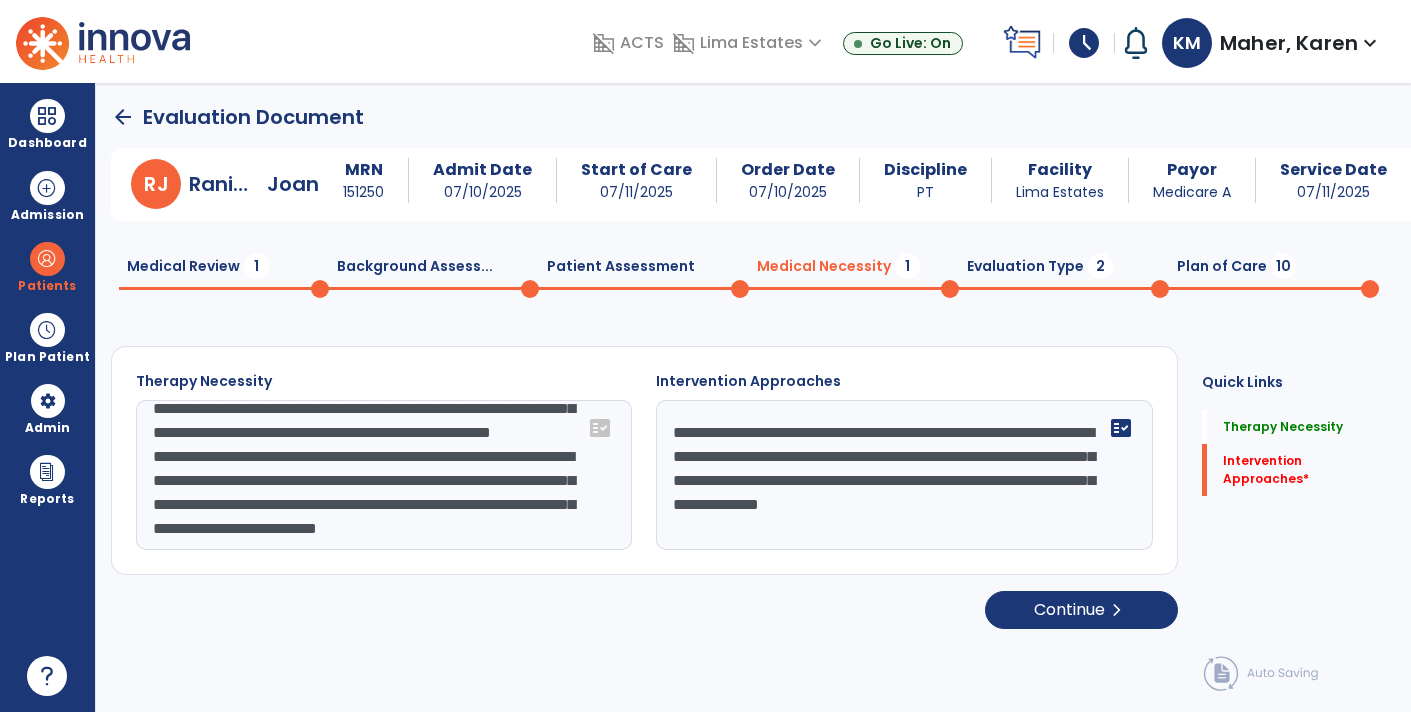type on "**********" 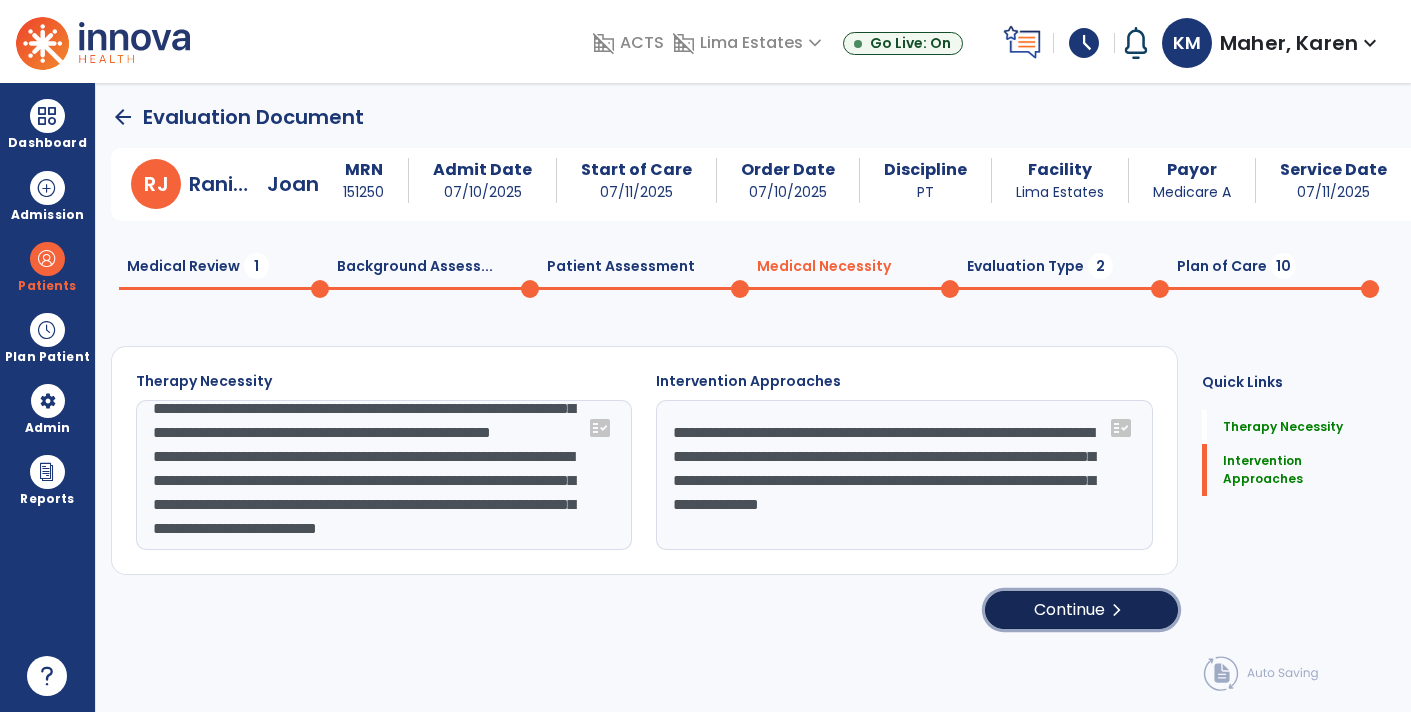 click on "Continue  chevron_right" 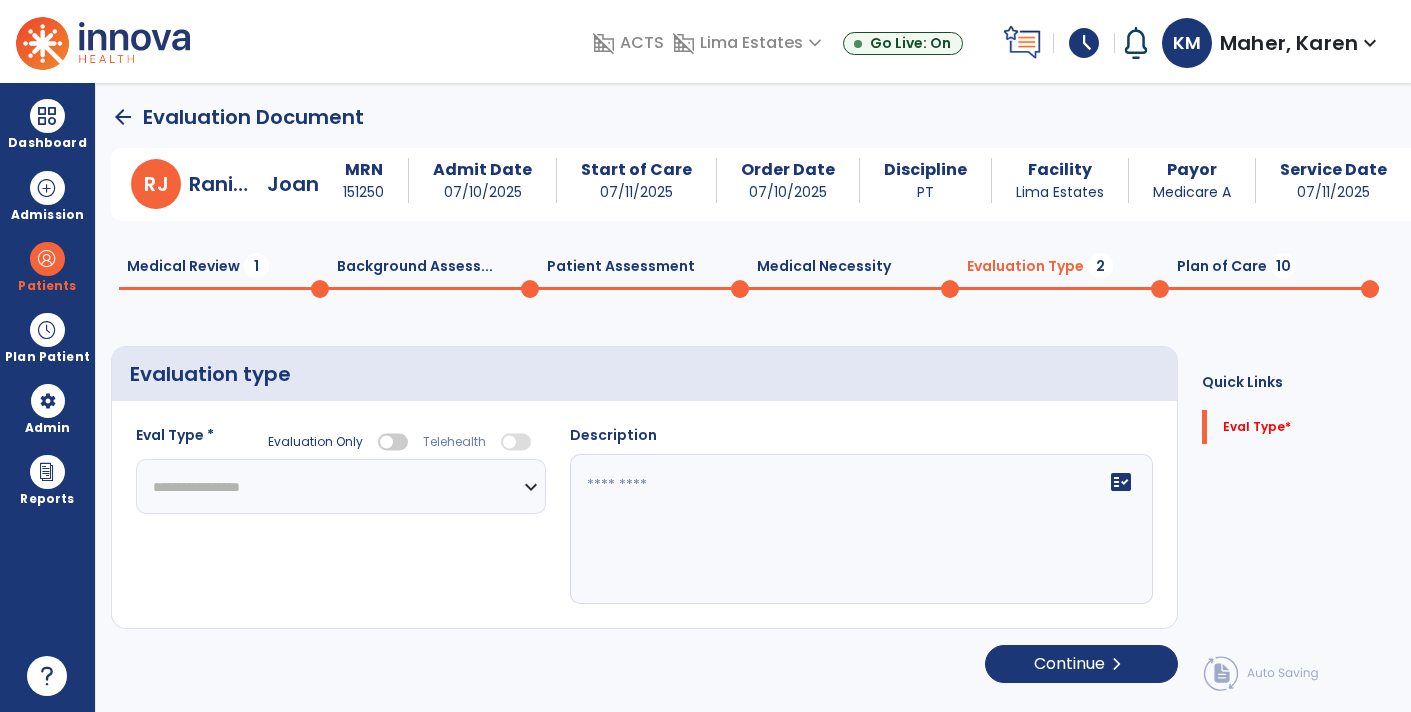 click on "**********" 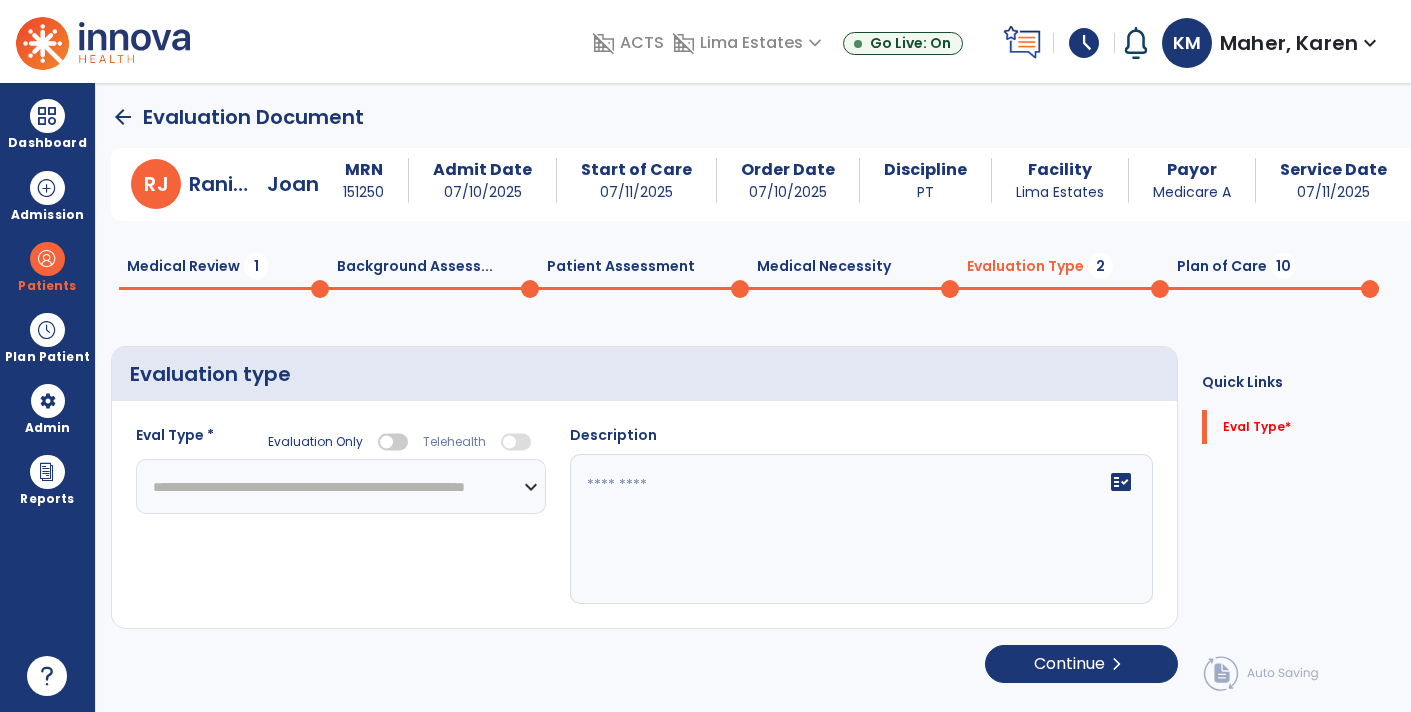 click on "**********" 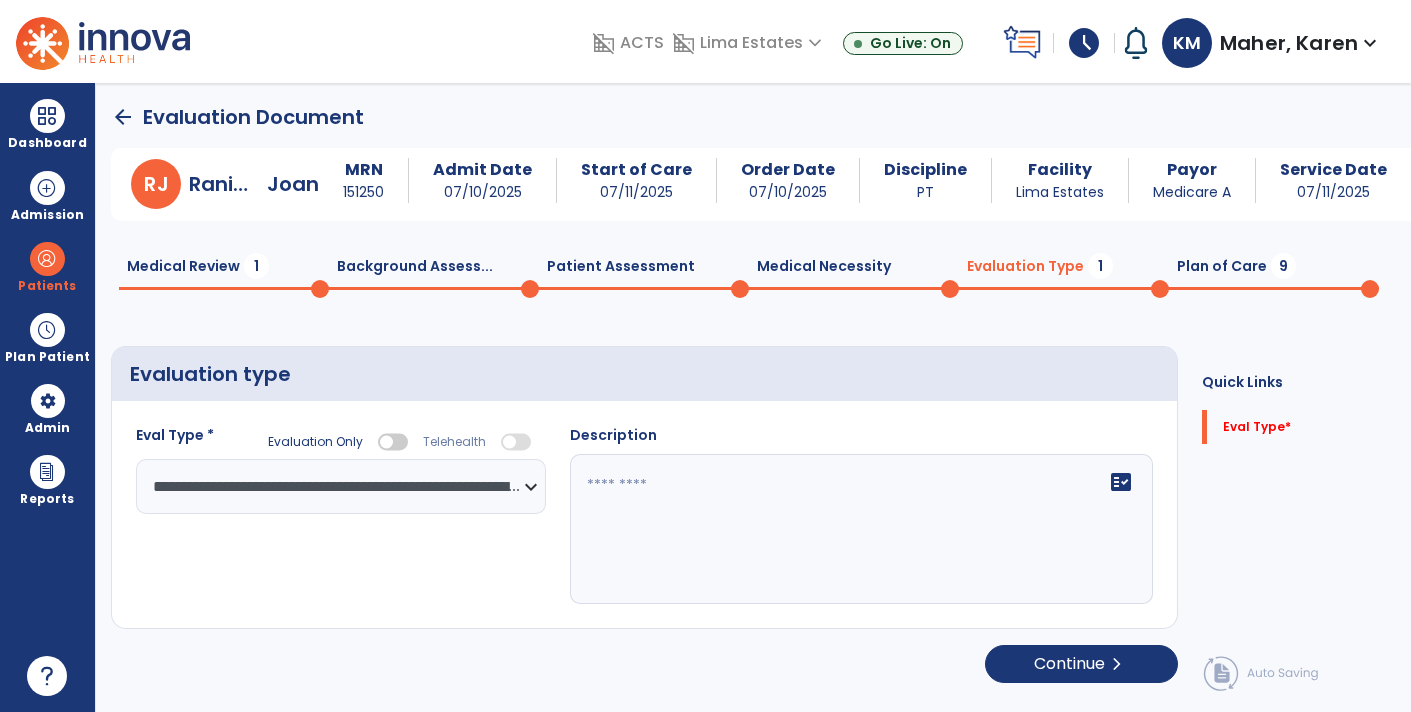 click 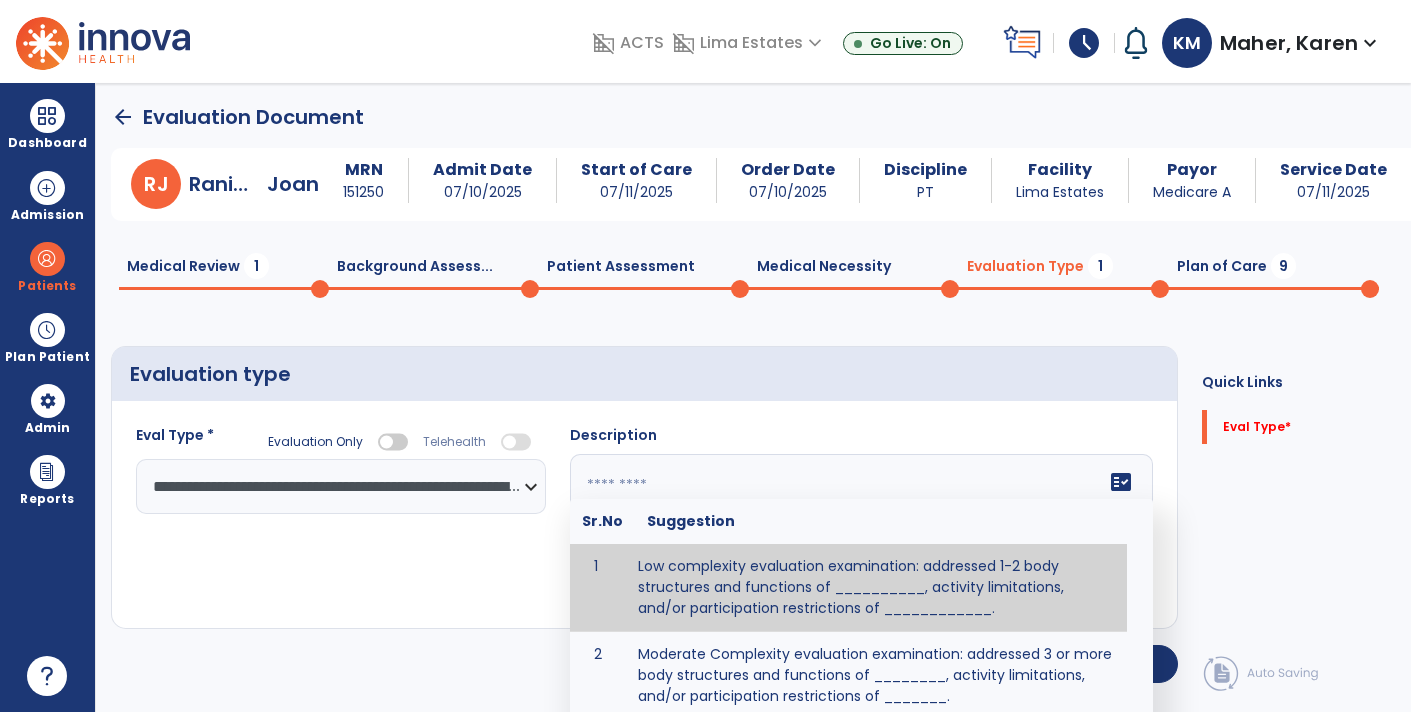 click 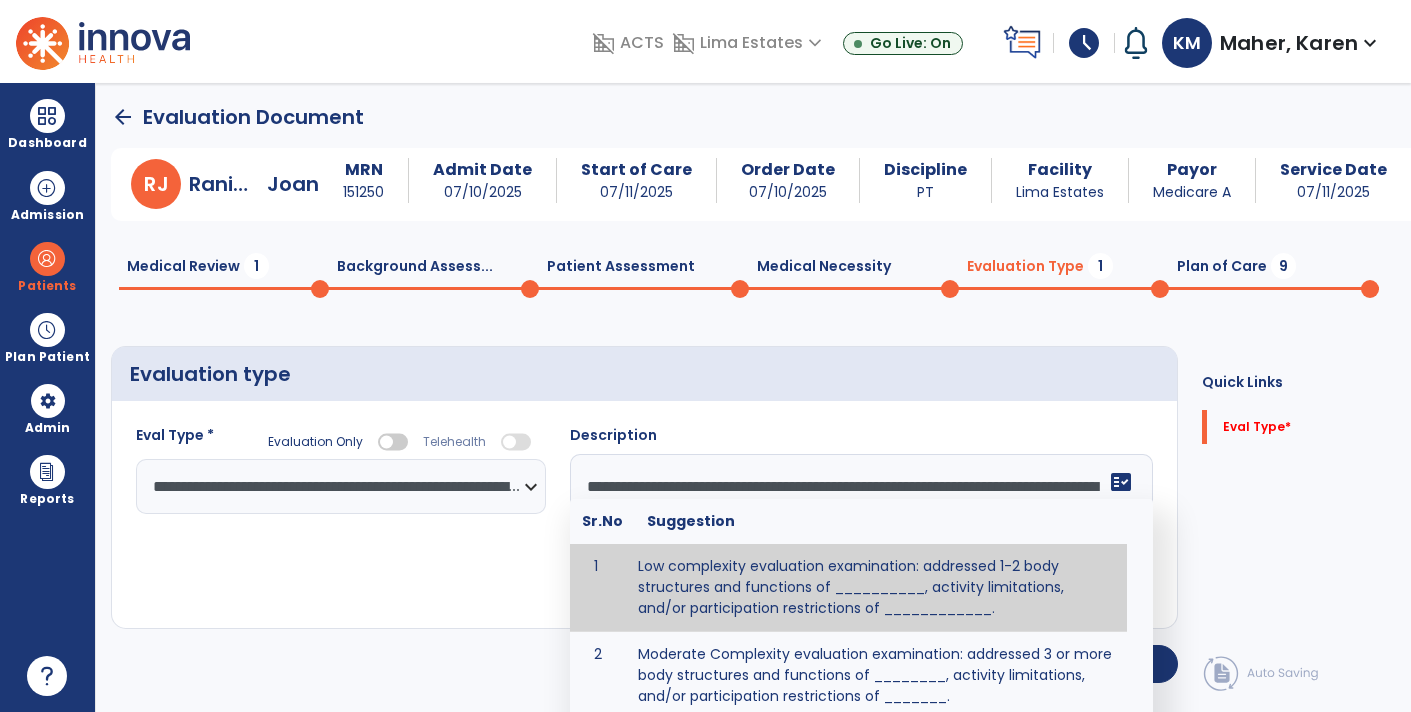 scroll, scrollTop: 15, scrollLeft: 0, axis: vertical 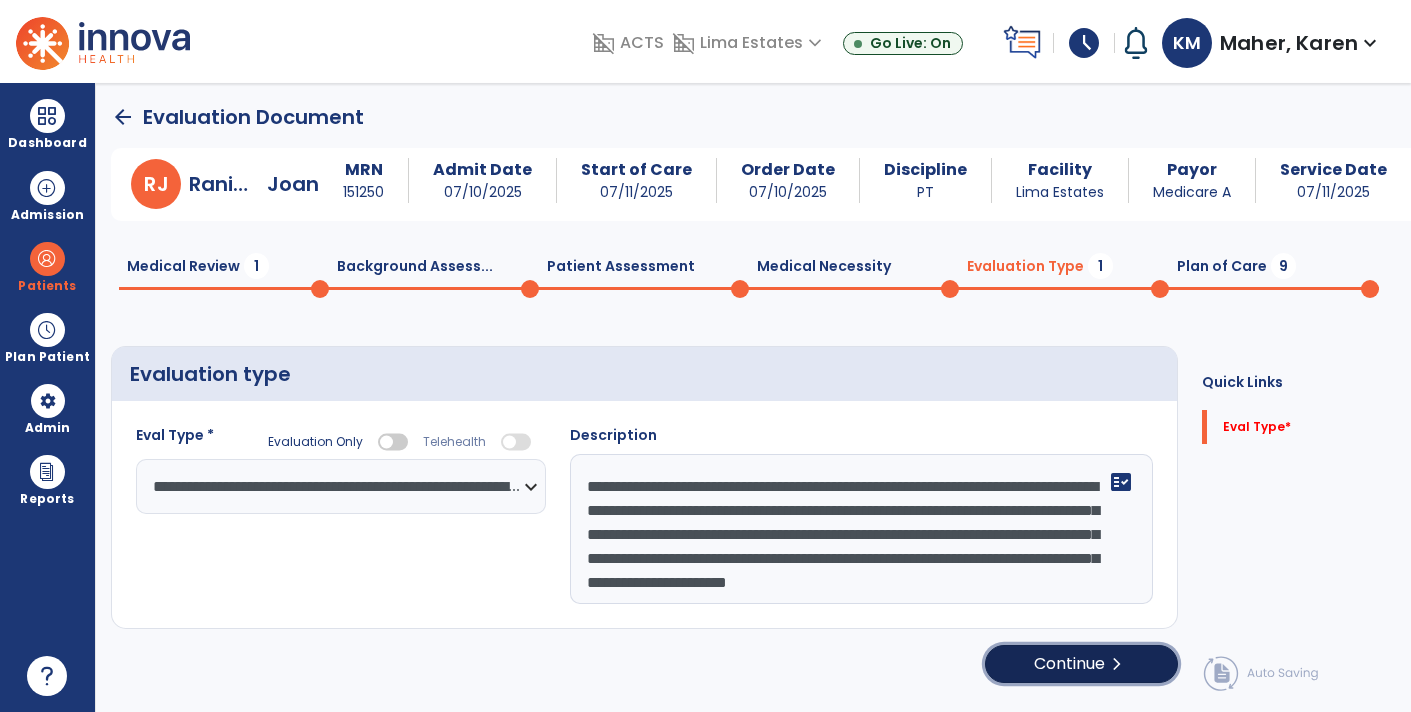 click on "Continue  chevron_right" 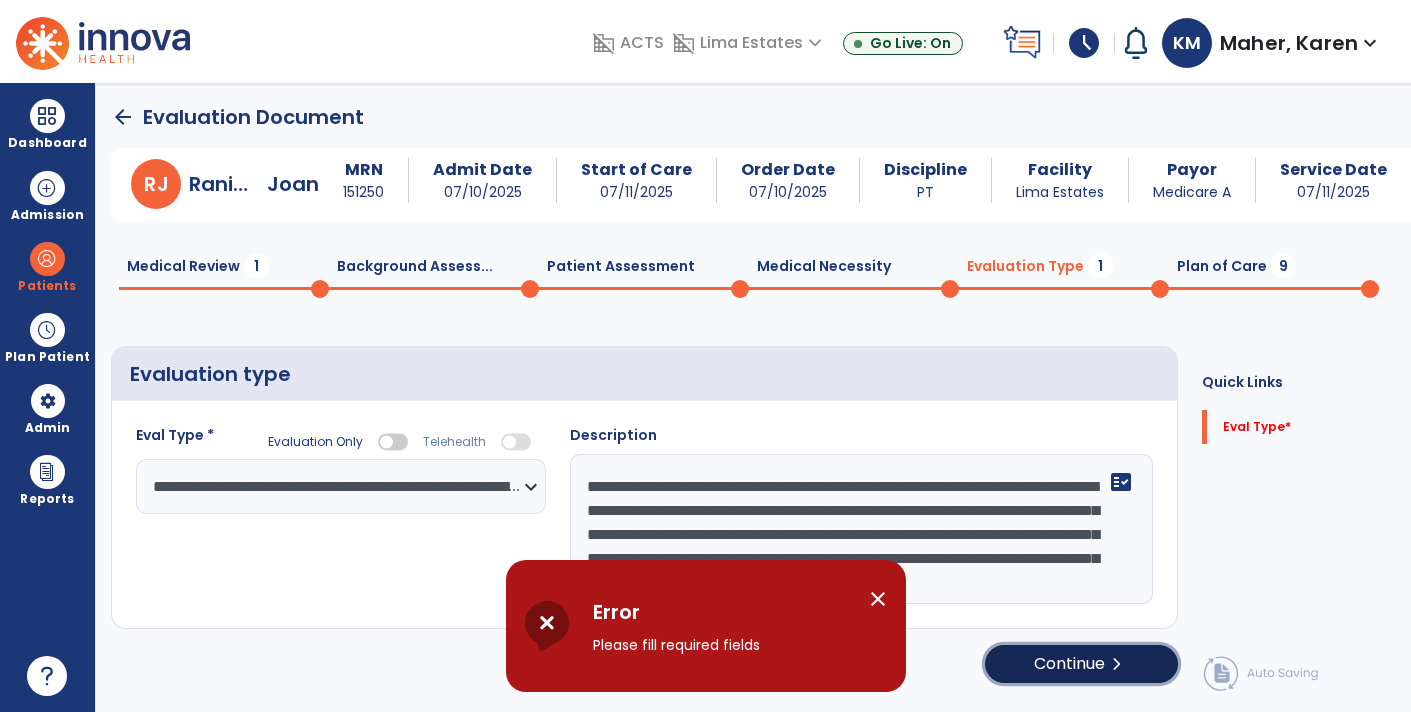 scroll, scrollTop: 24, scrollLeft: 0, axis: vertical 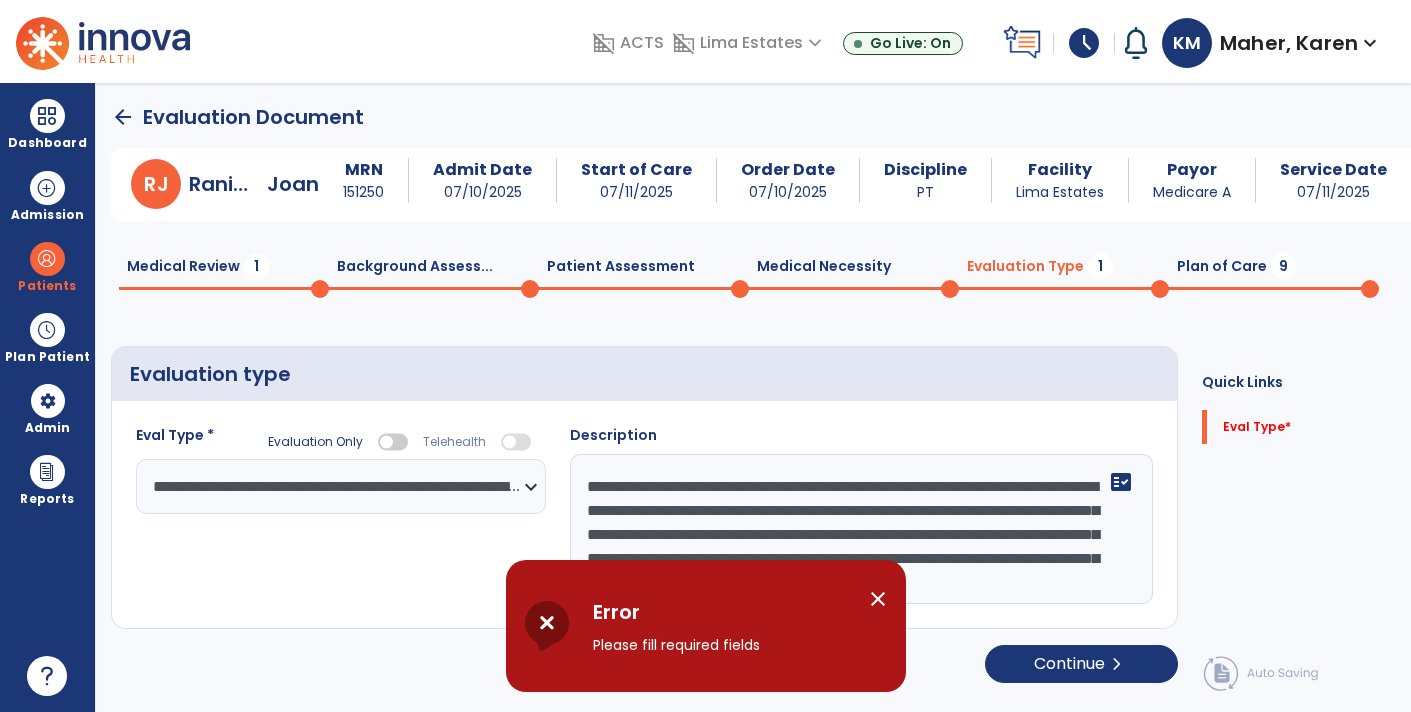 click on "**********" 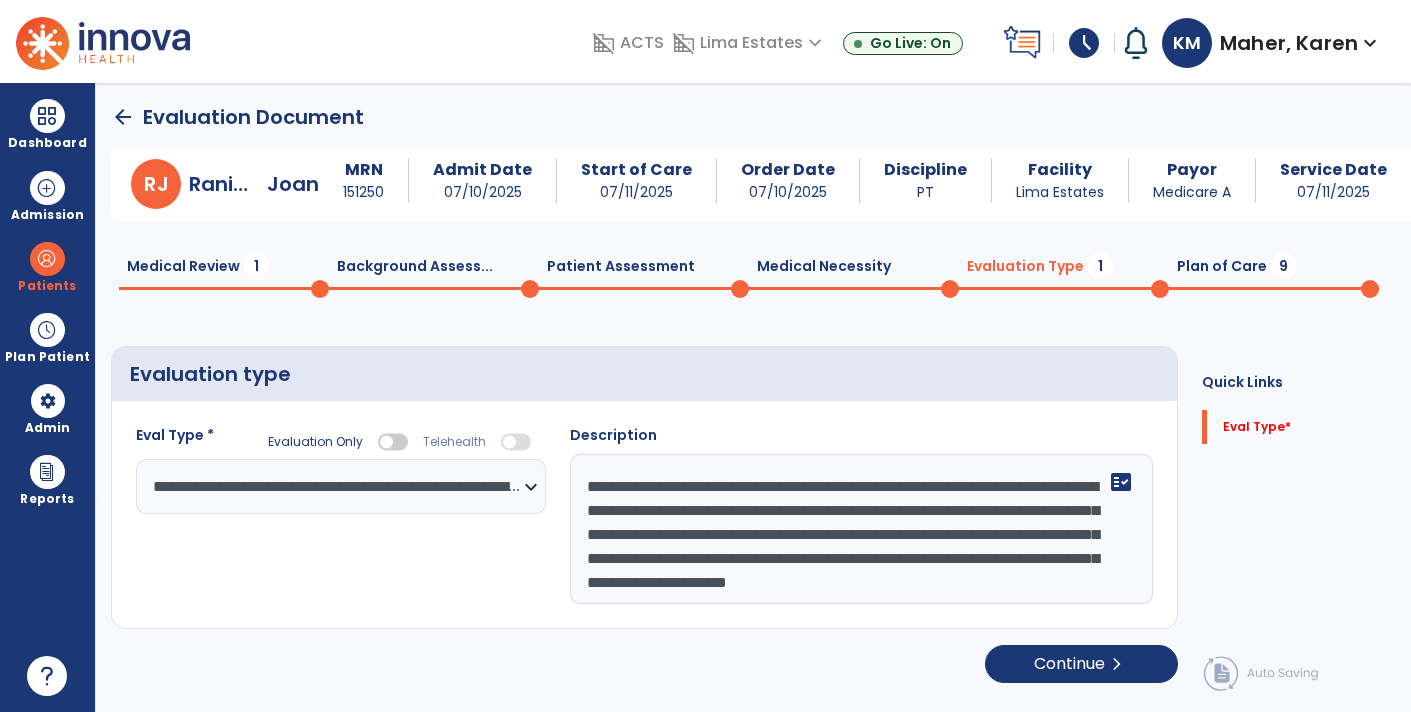 type on "**********" 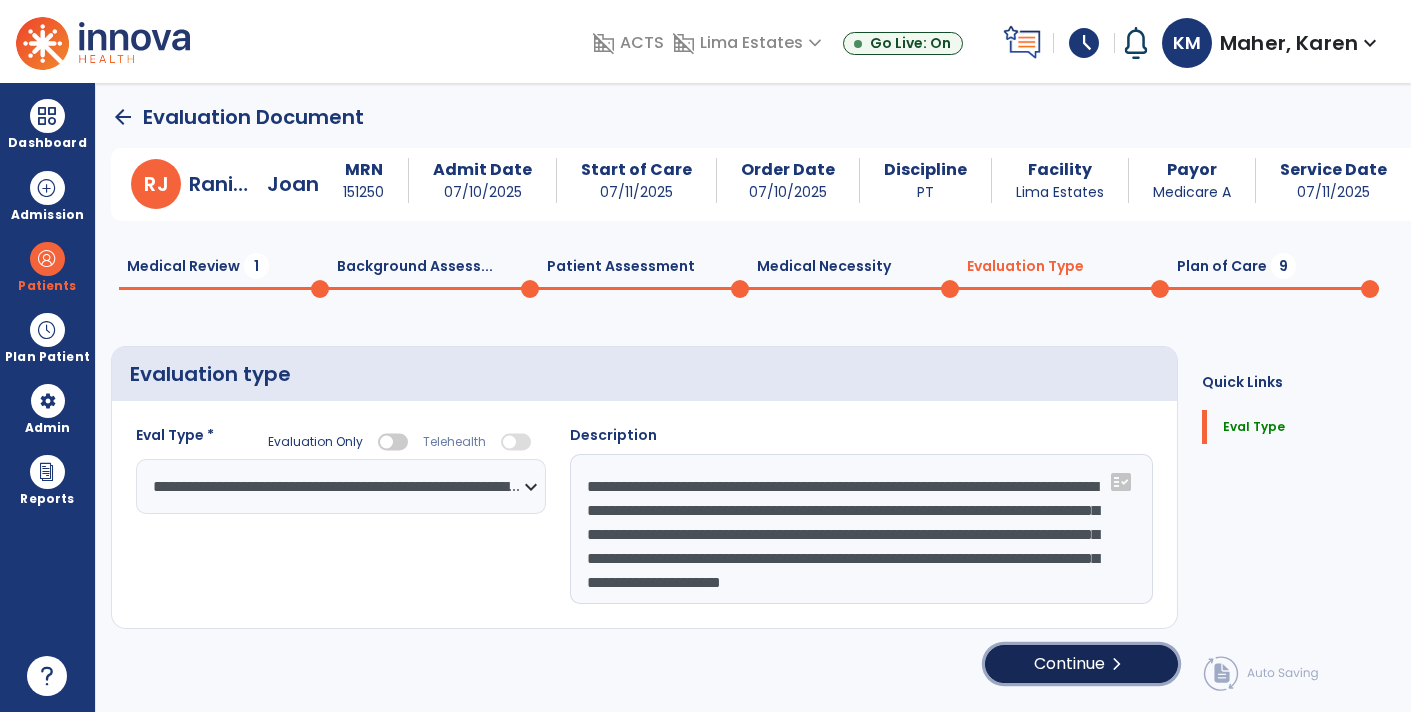 click on "Continue  chevron_right" 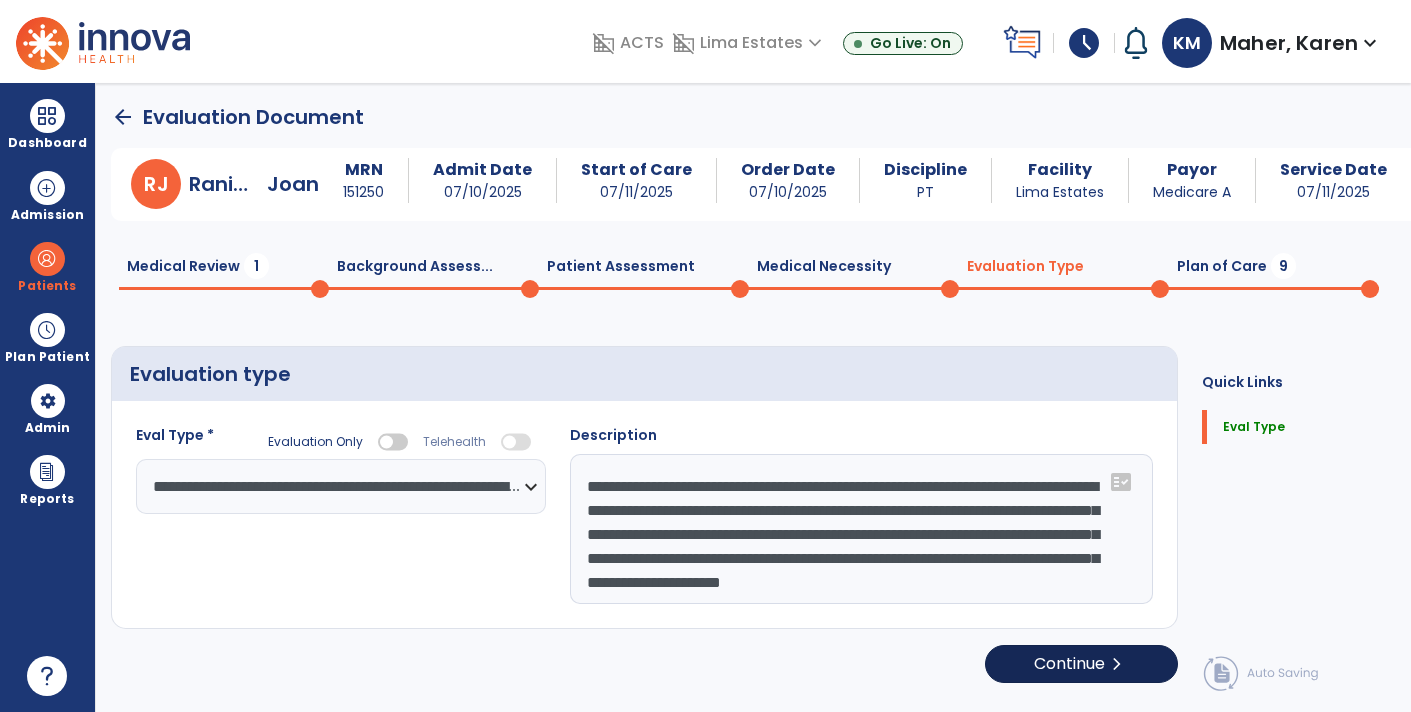 select on "*****" 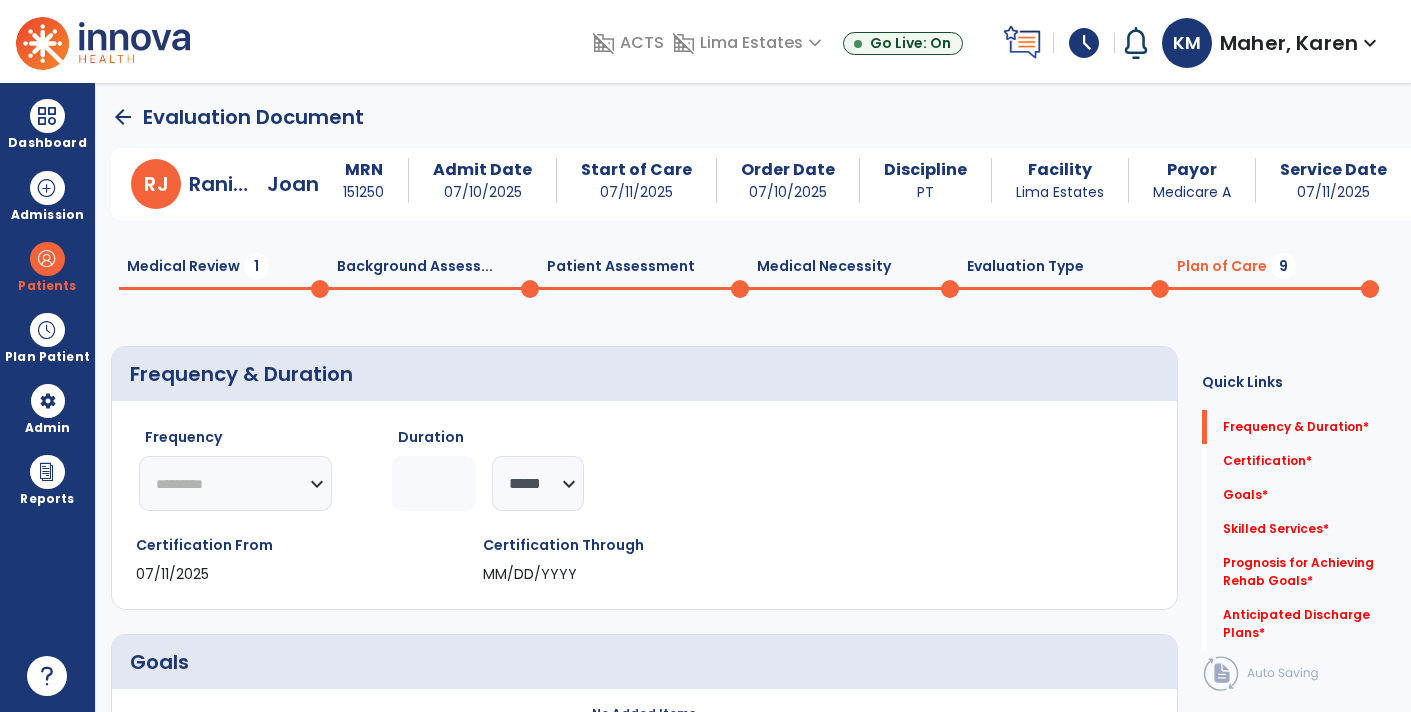 click on "********* ** ** ** ** ** ** **" 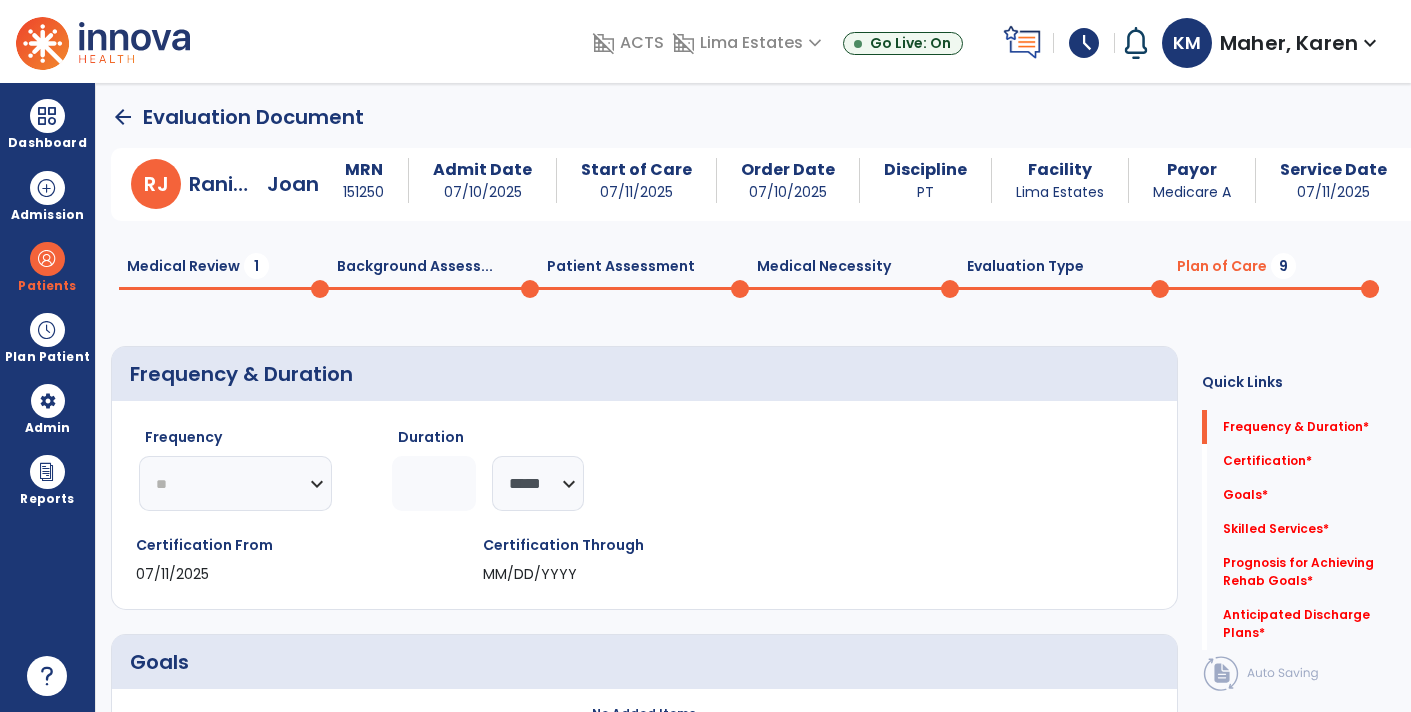 click on "********* ** ** ** ** ** ** **" 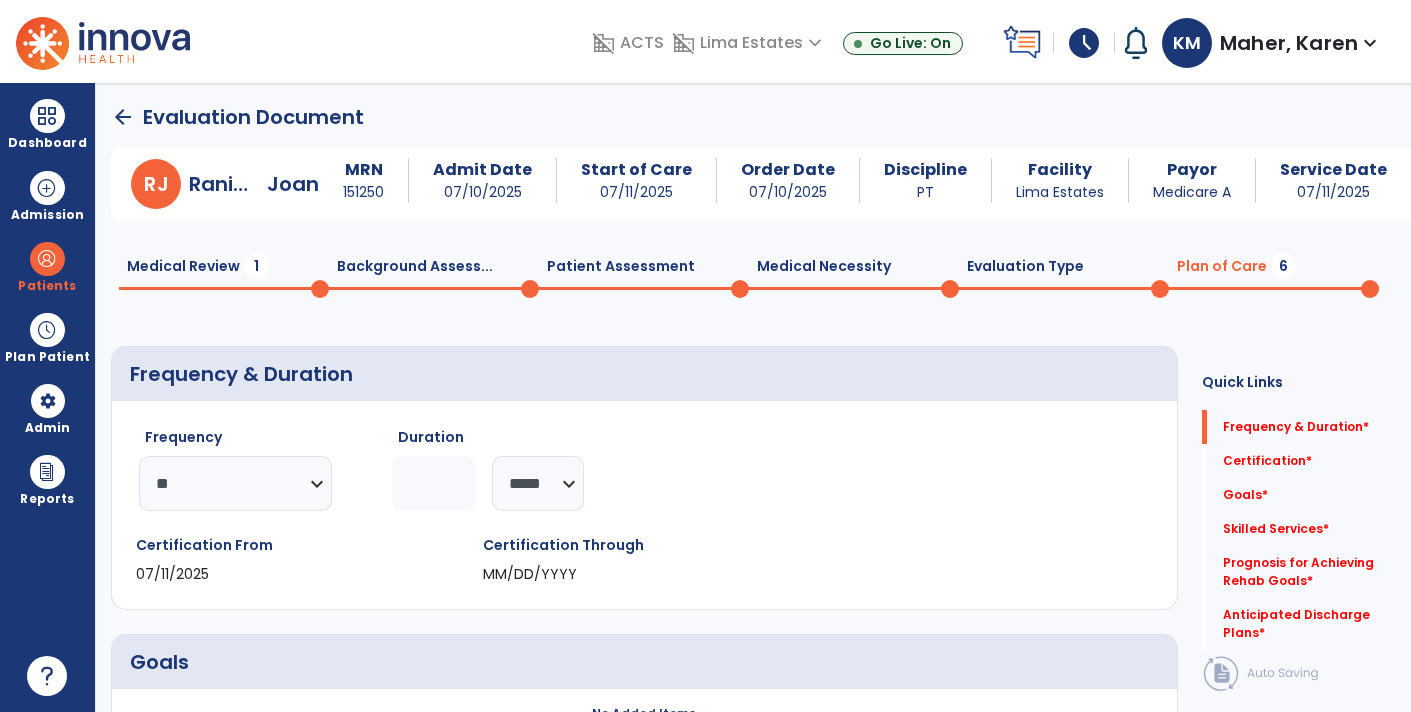 click 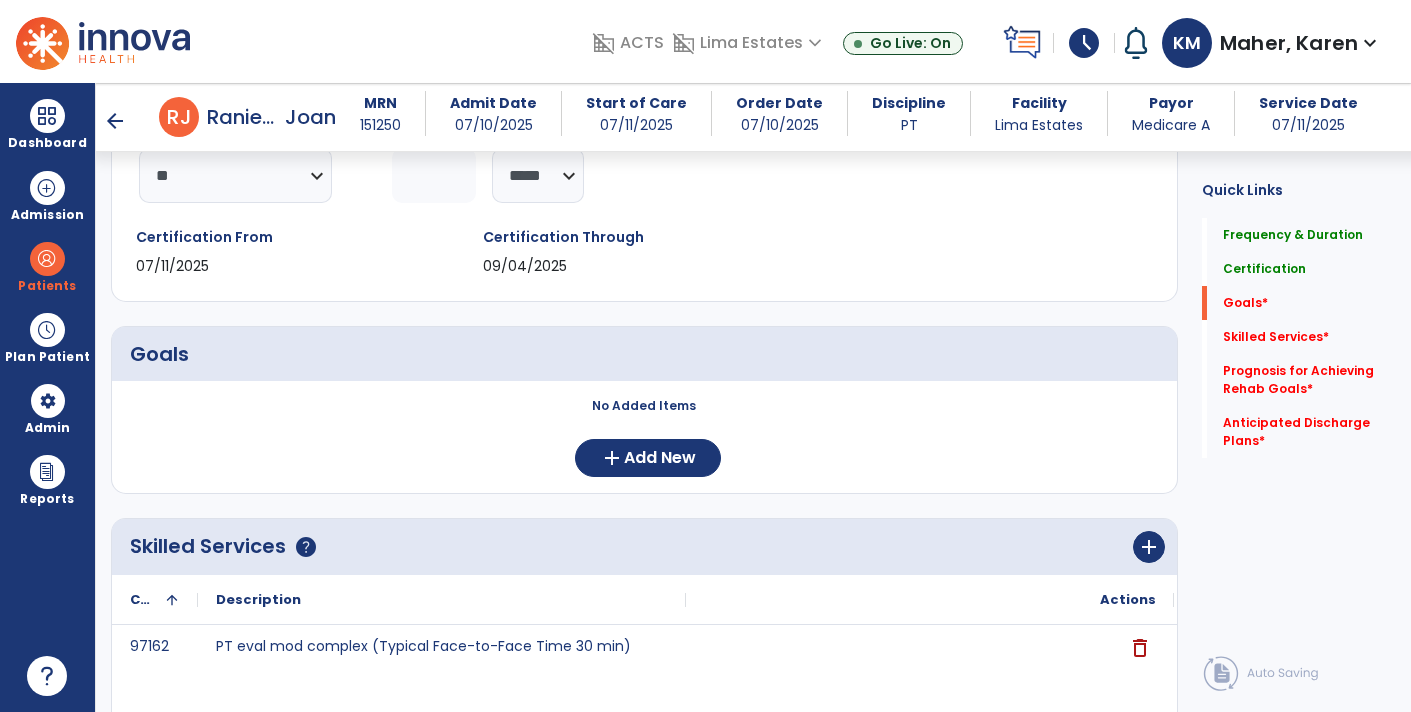 scroll, scrollTop: 304, scrollLeft: 0, axis: vertical 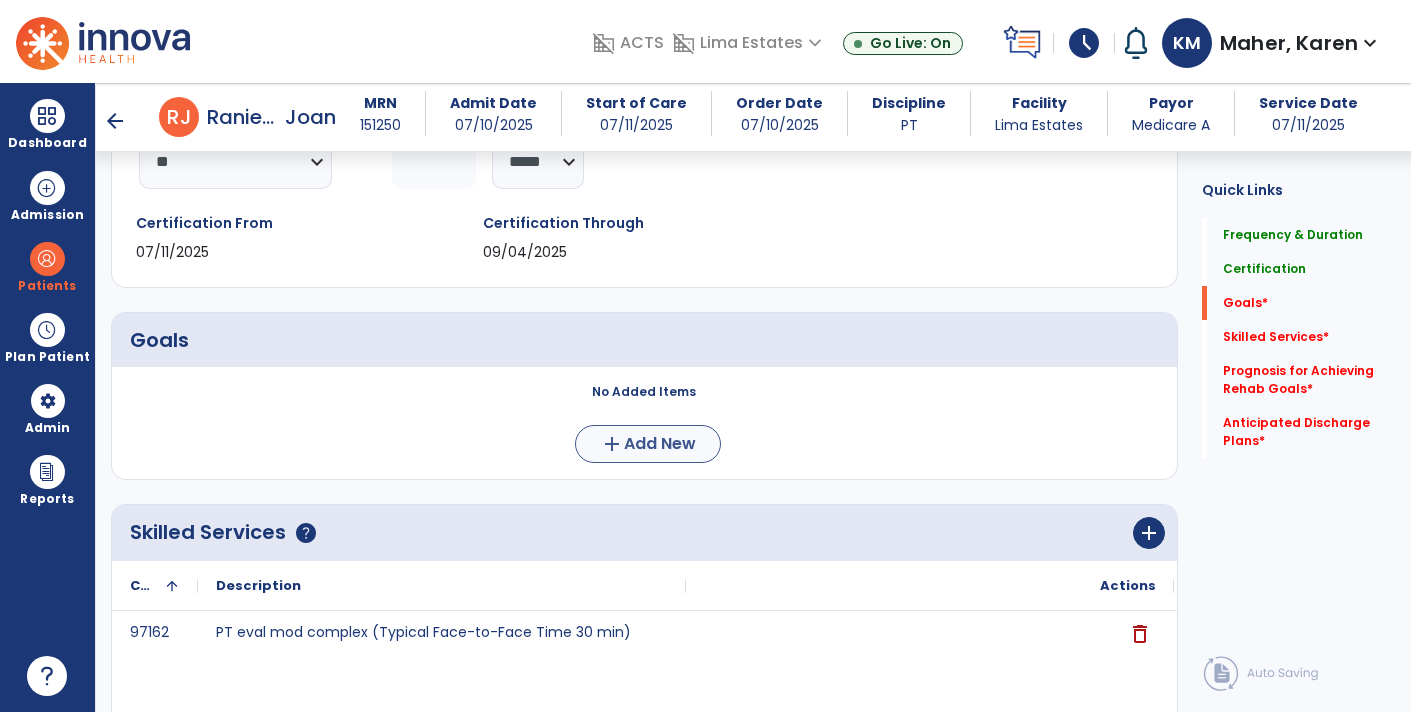 type on "*" 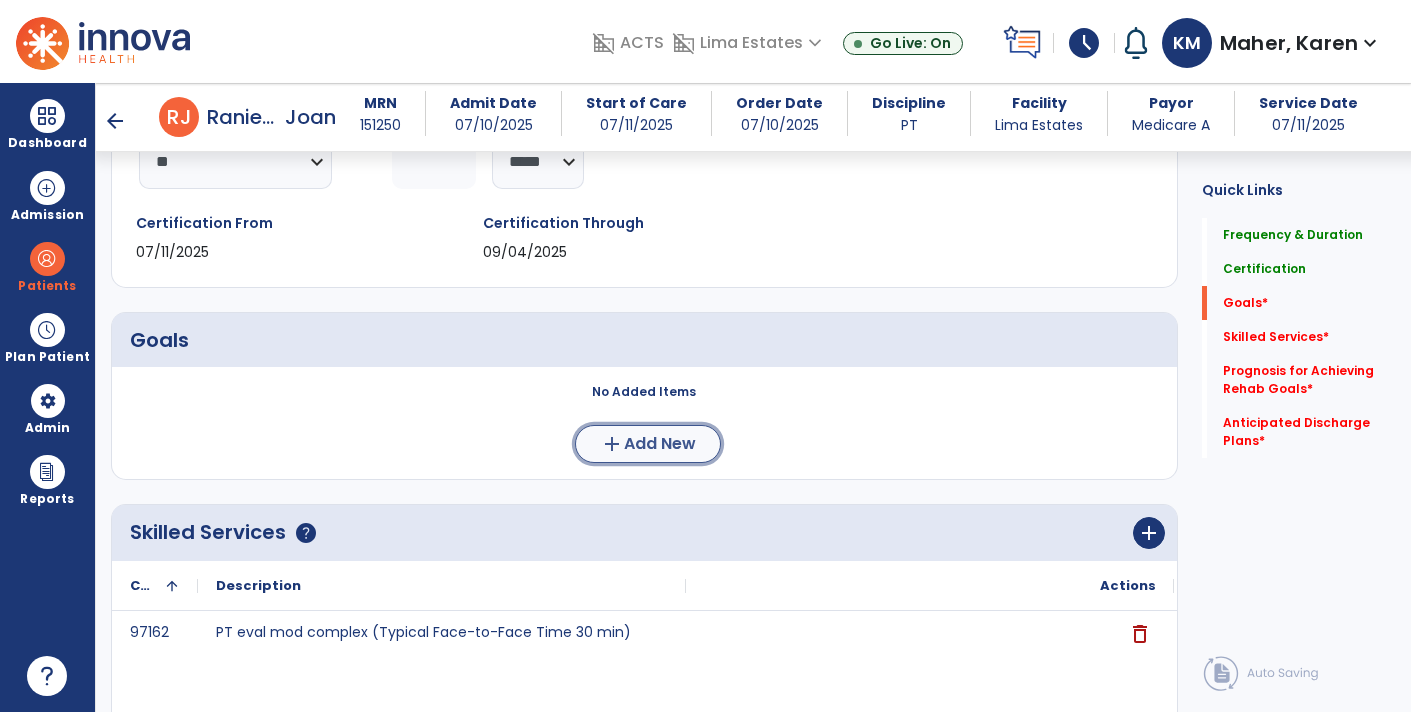click on "Add New" at bounding box center (660, 444) 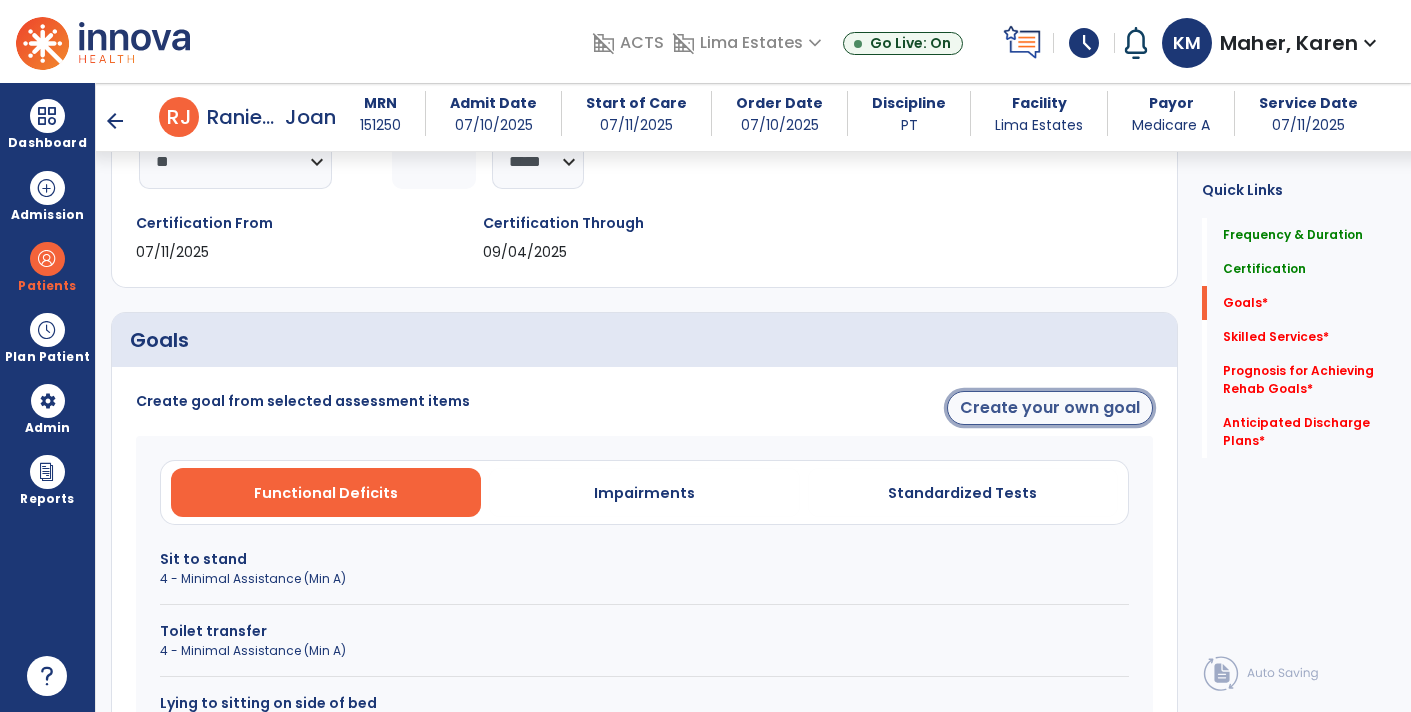 click on "Create your own goal" at bounding box center (1050, 408) 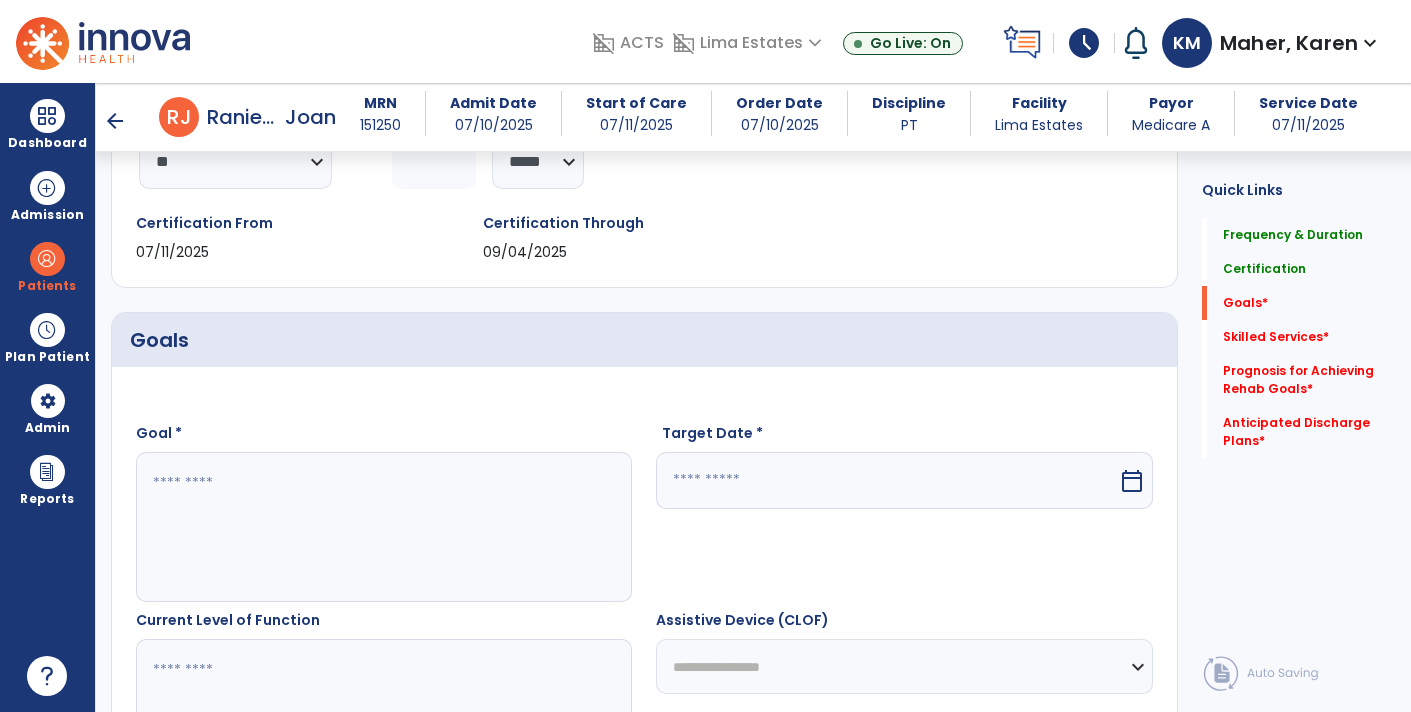click at bounding box center (383, 527) 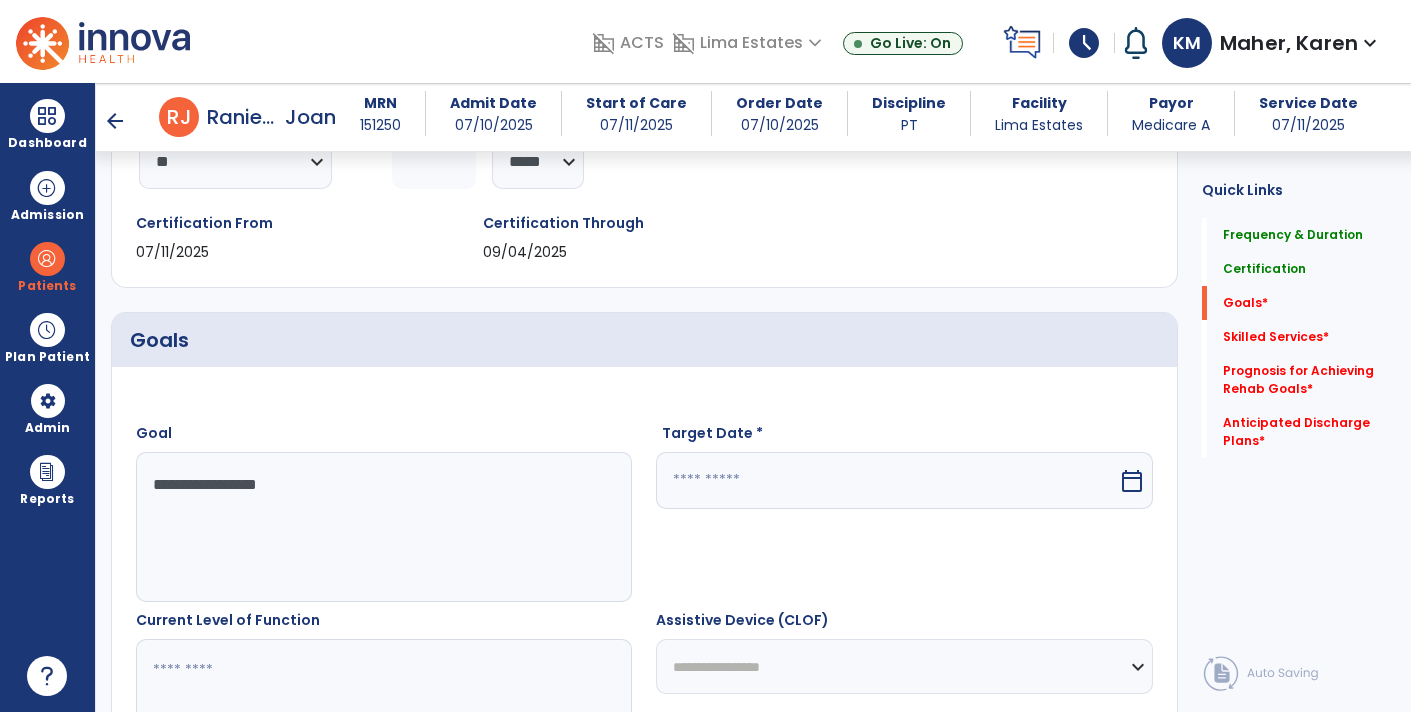 type on "**********" 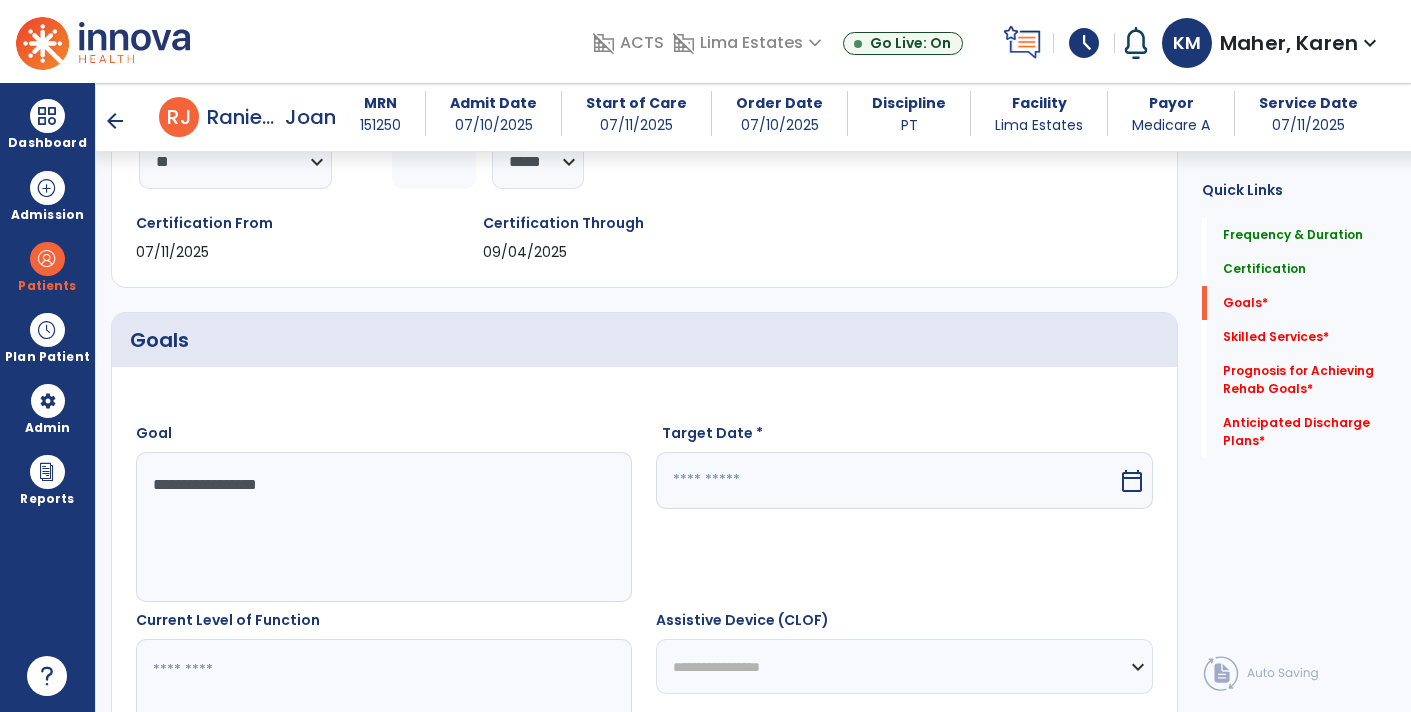 click on "calendar_today" at bounding box center [1134, 480] 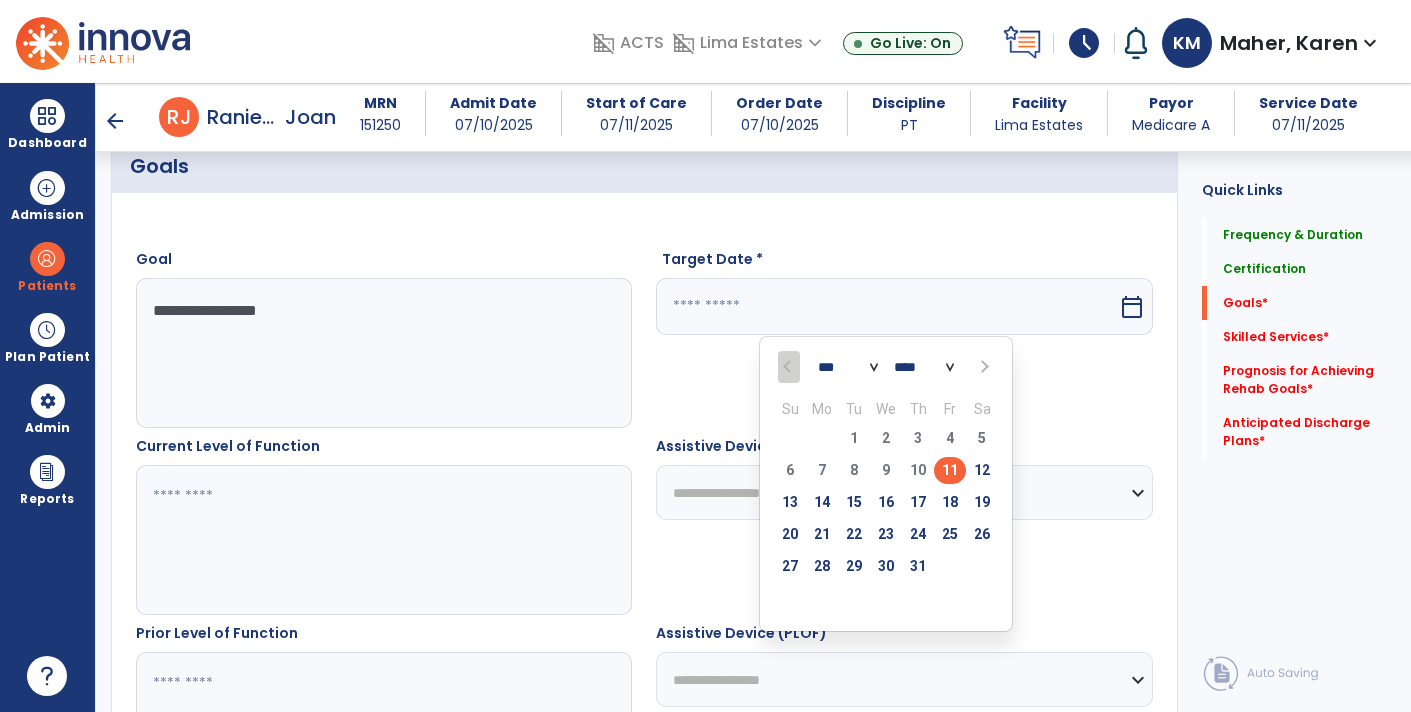 scroll, scrollTop: 473, scrollLeft: 0, axis: vertical 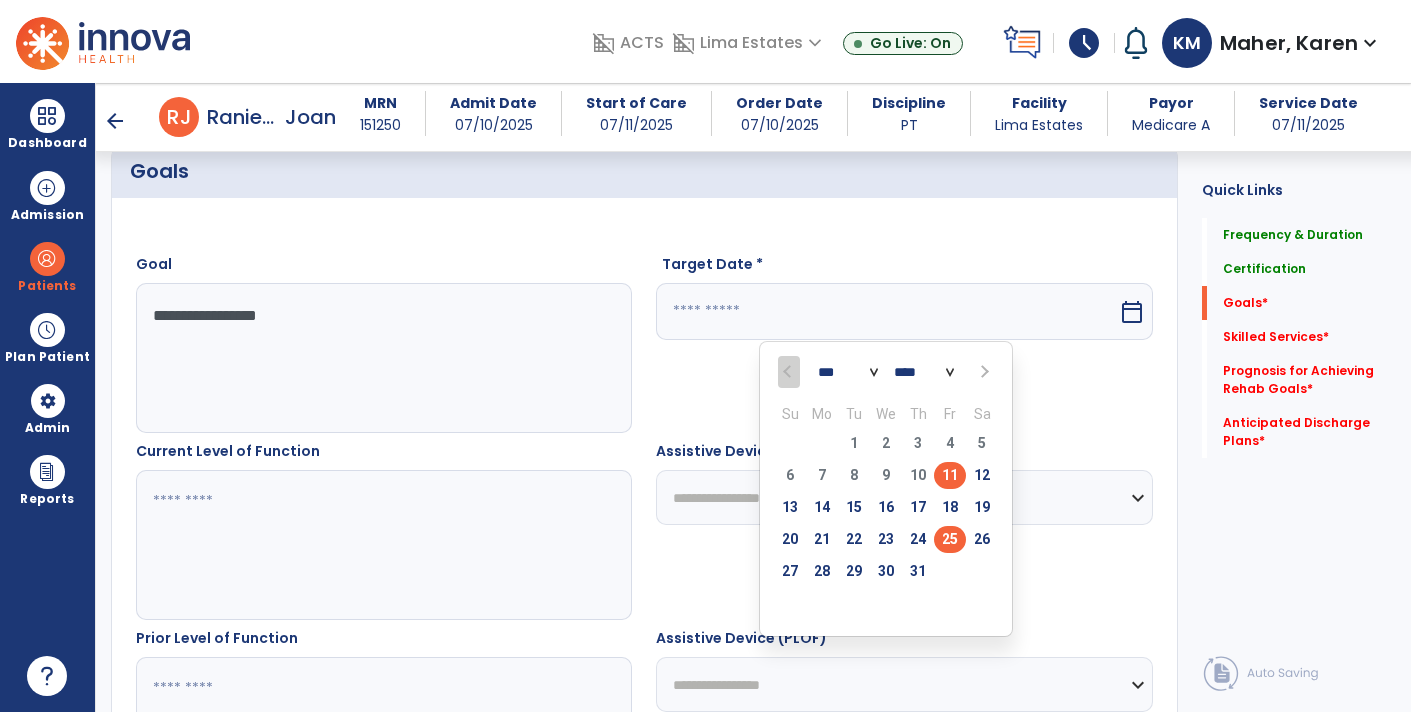 click on "25" at bounding box center [950, 539] 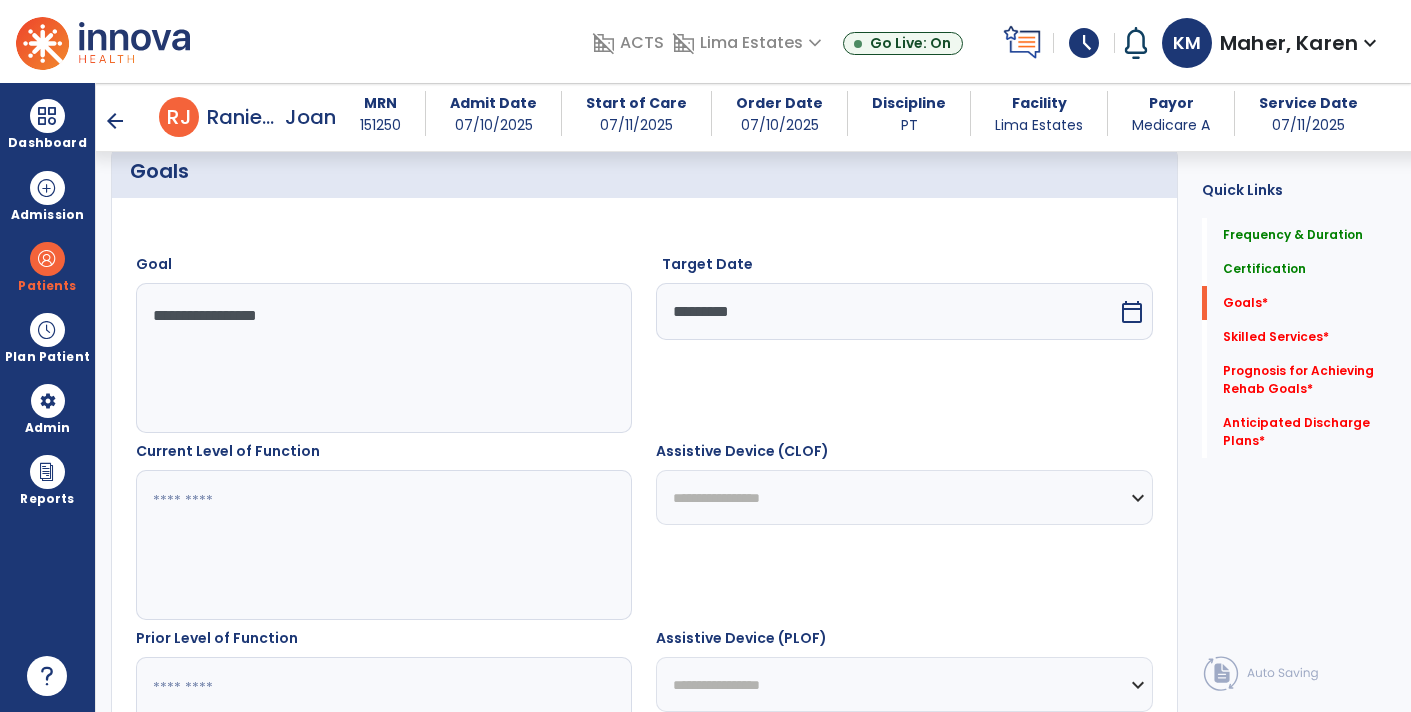 click at bounding box center (383, 545) 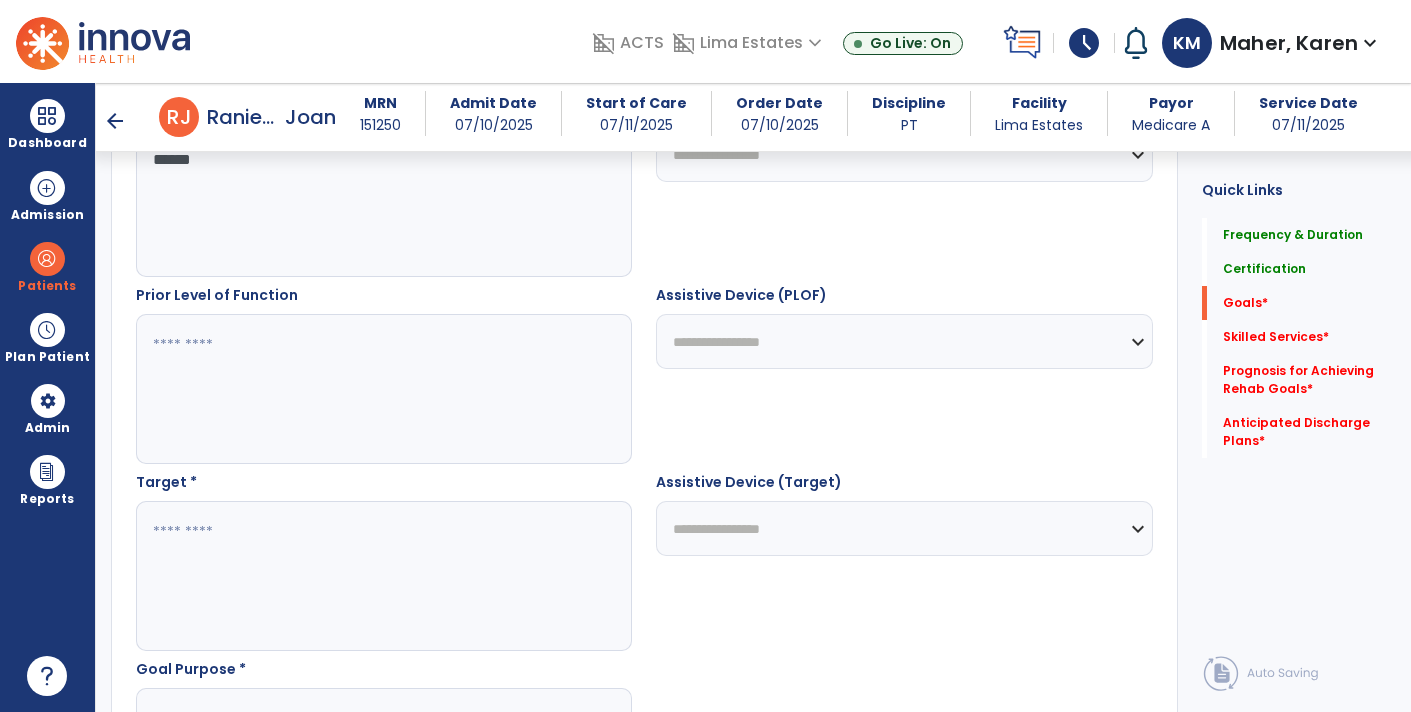 scroll, scrollTop: 820, scrollLeft: 0, axis: vertical 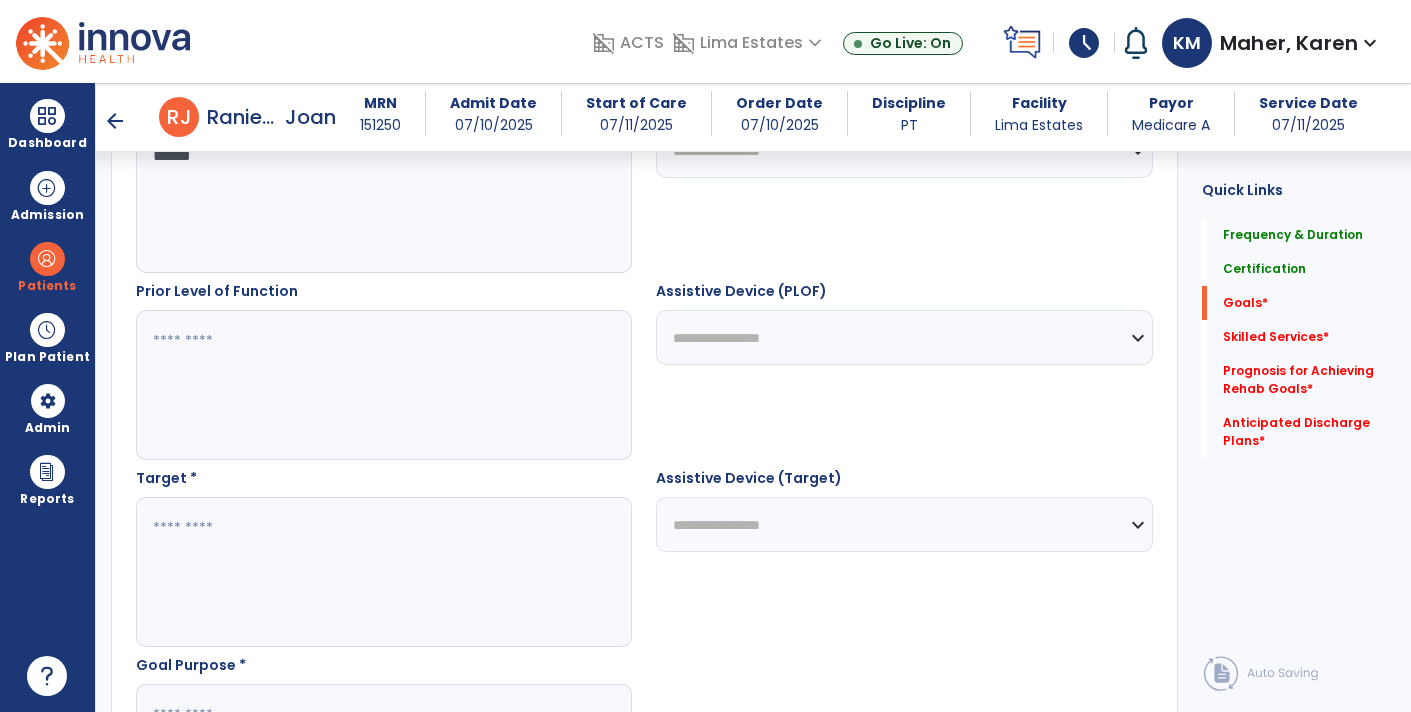 type on "******" 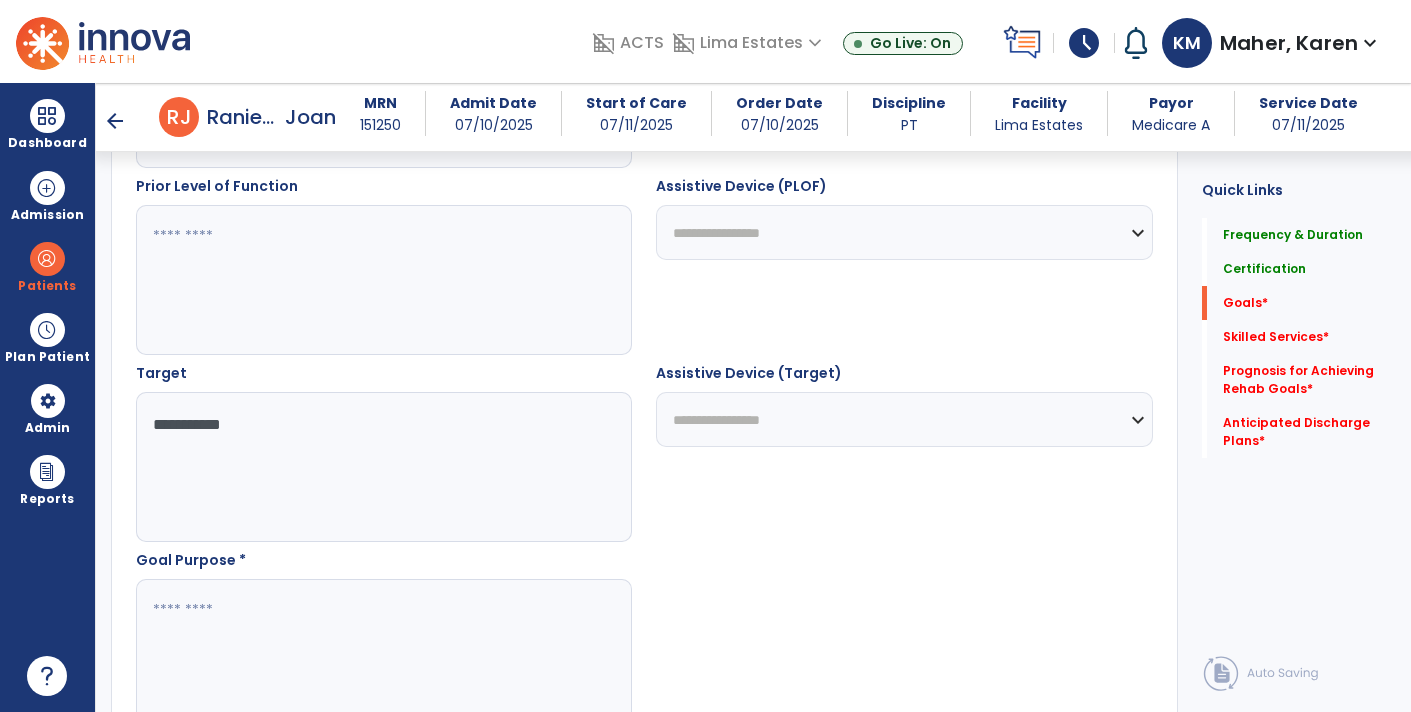 scroll, scrollTop: 925, scrollLeft: 0, axis: vertical 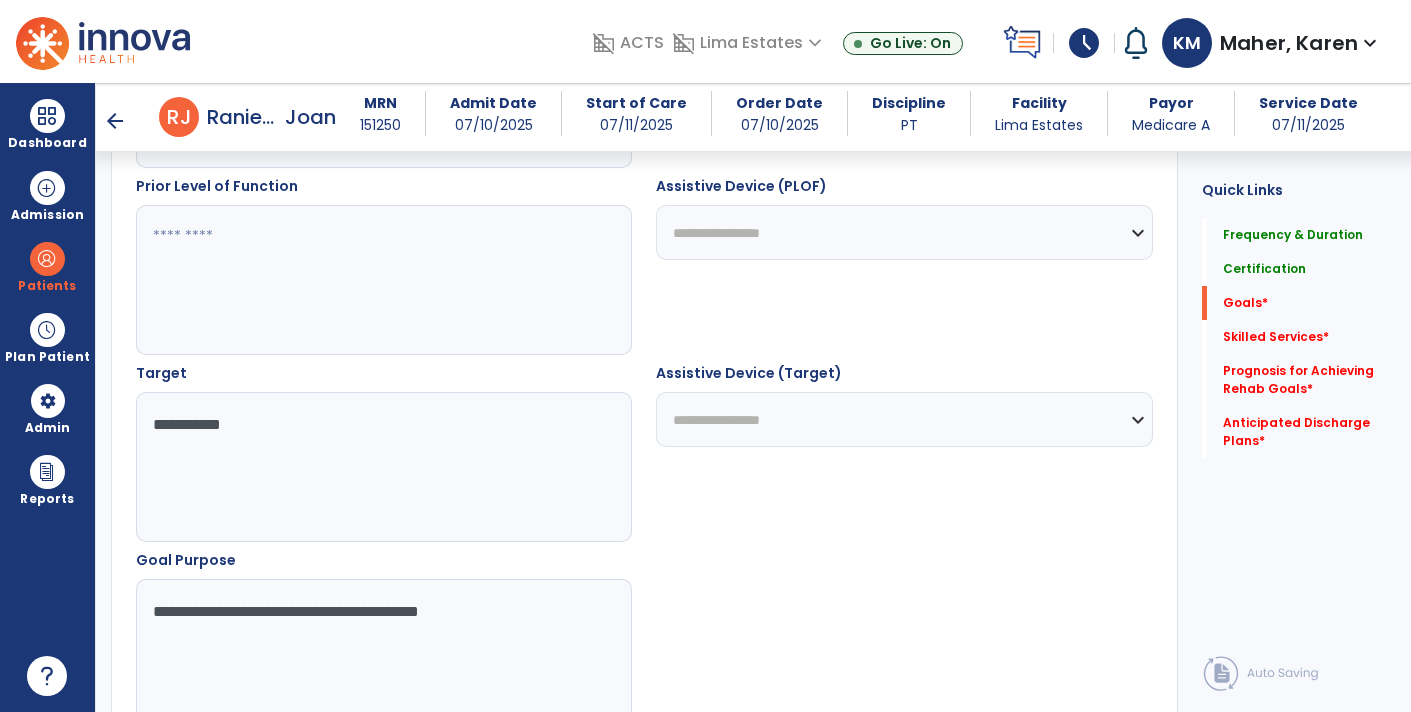 type on "**********" 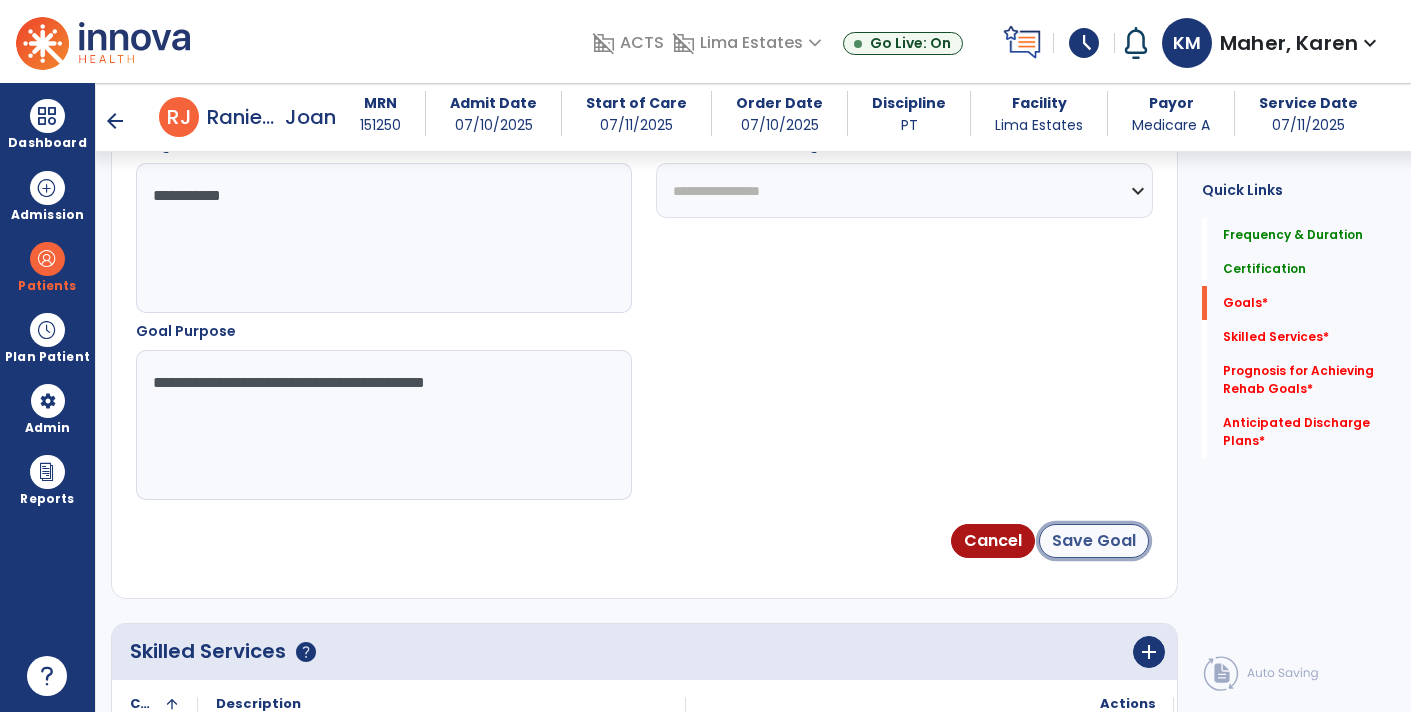 click on "Save Goal" at bounding box center (1094, 541) 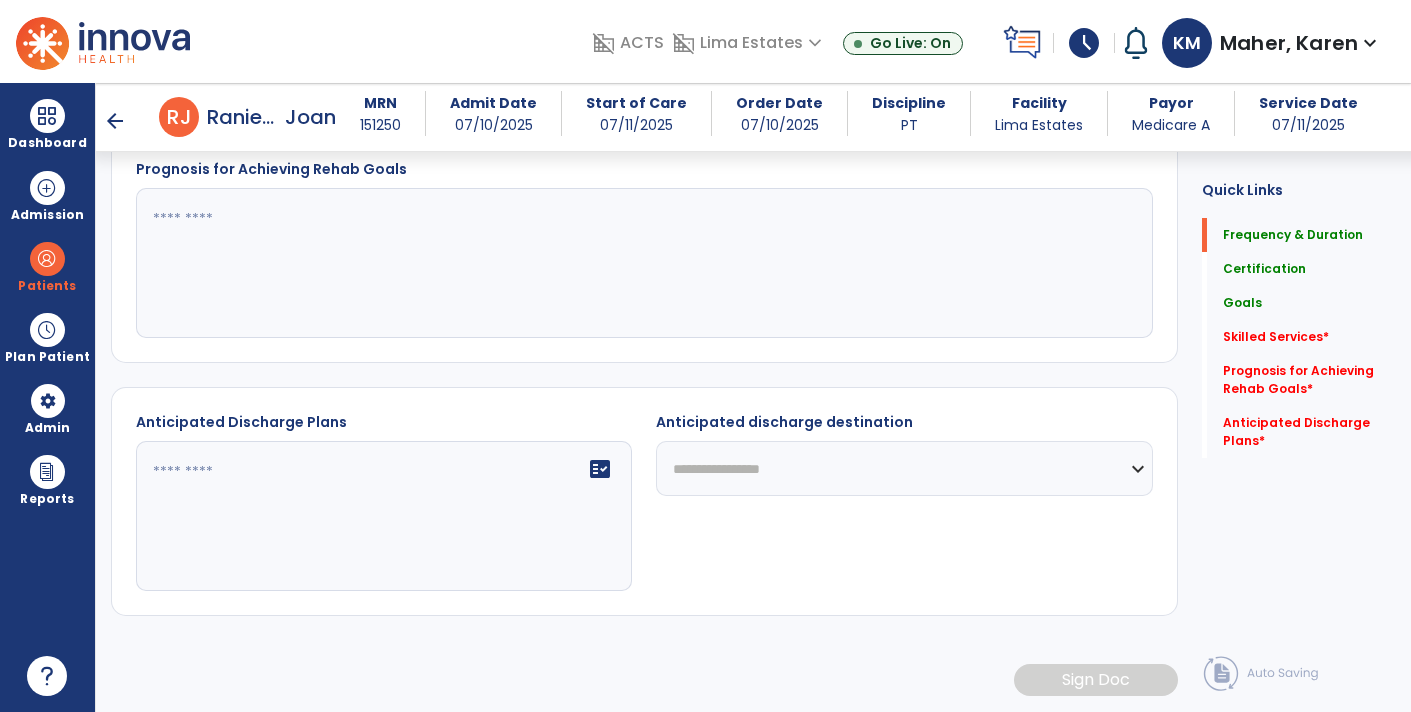 scroll, scrollTop: 79, scrollLeft: 0, axis: vertical 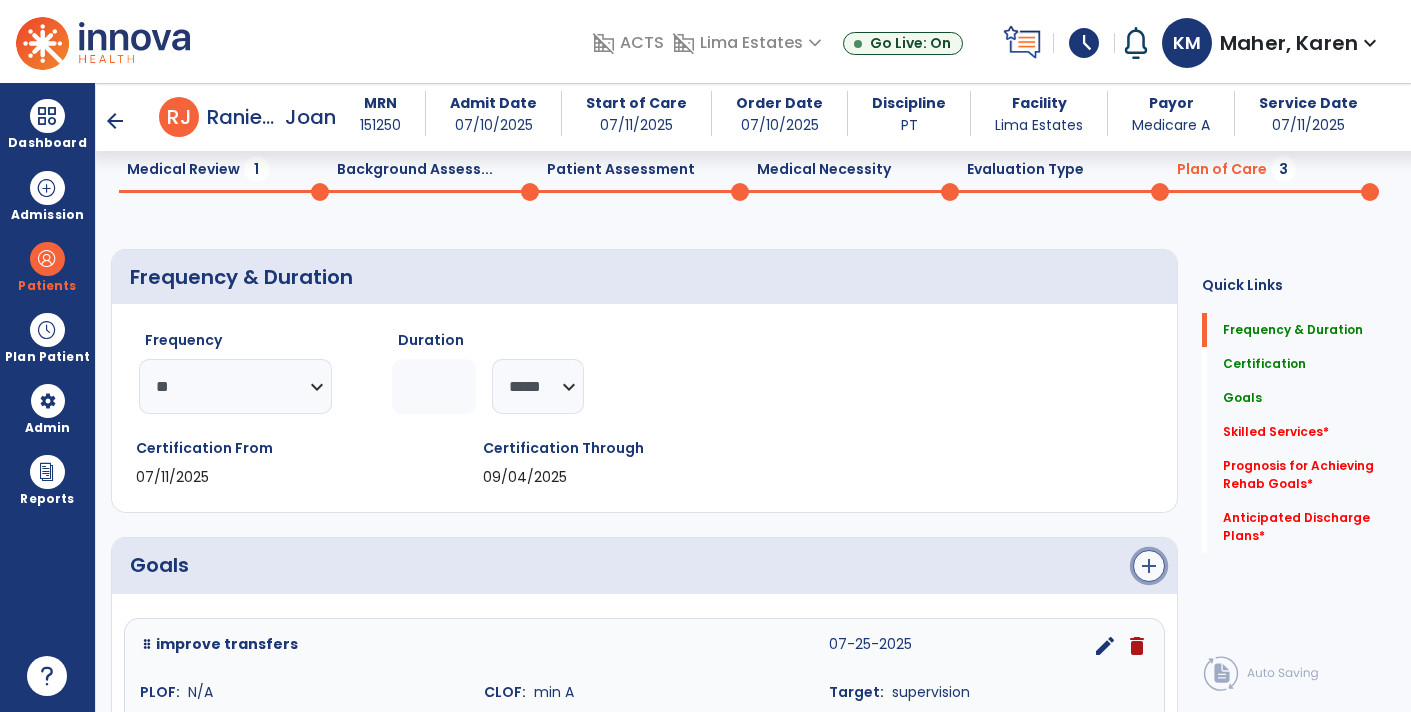 click on "add" at bounding box center (1149, 566) 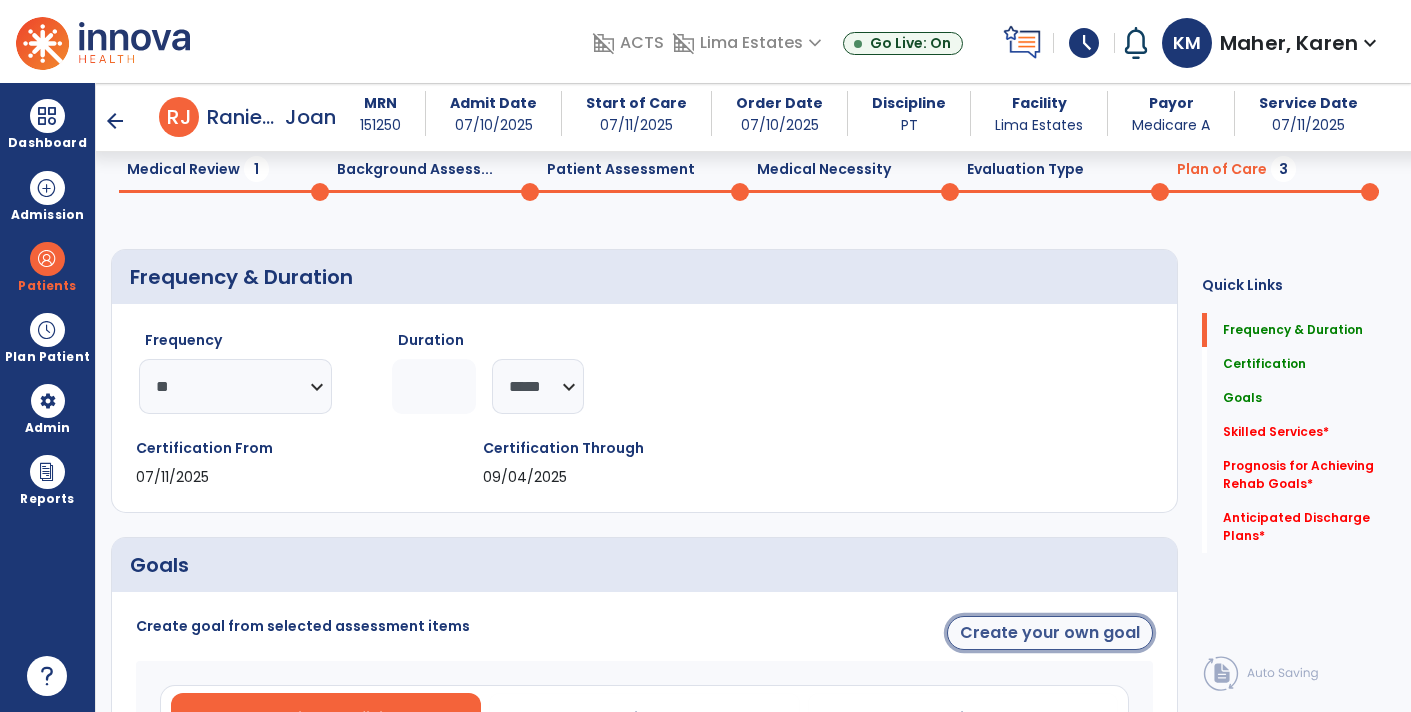 click on "Create your own goal" at bounding box center [1050, 633] 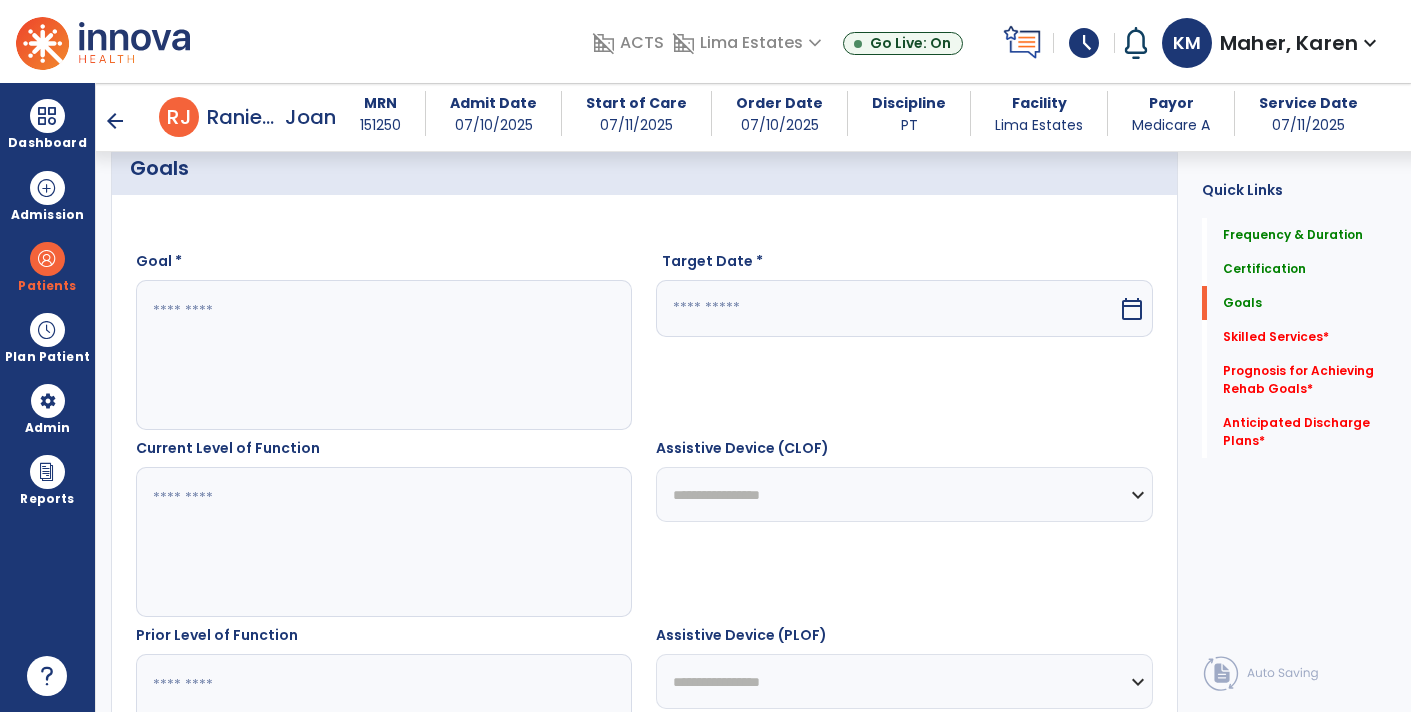scroll, scrollTop: 482, scrollLeft: 0, axis: vertical 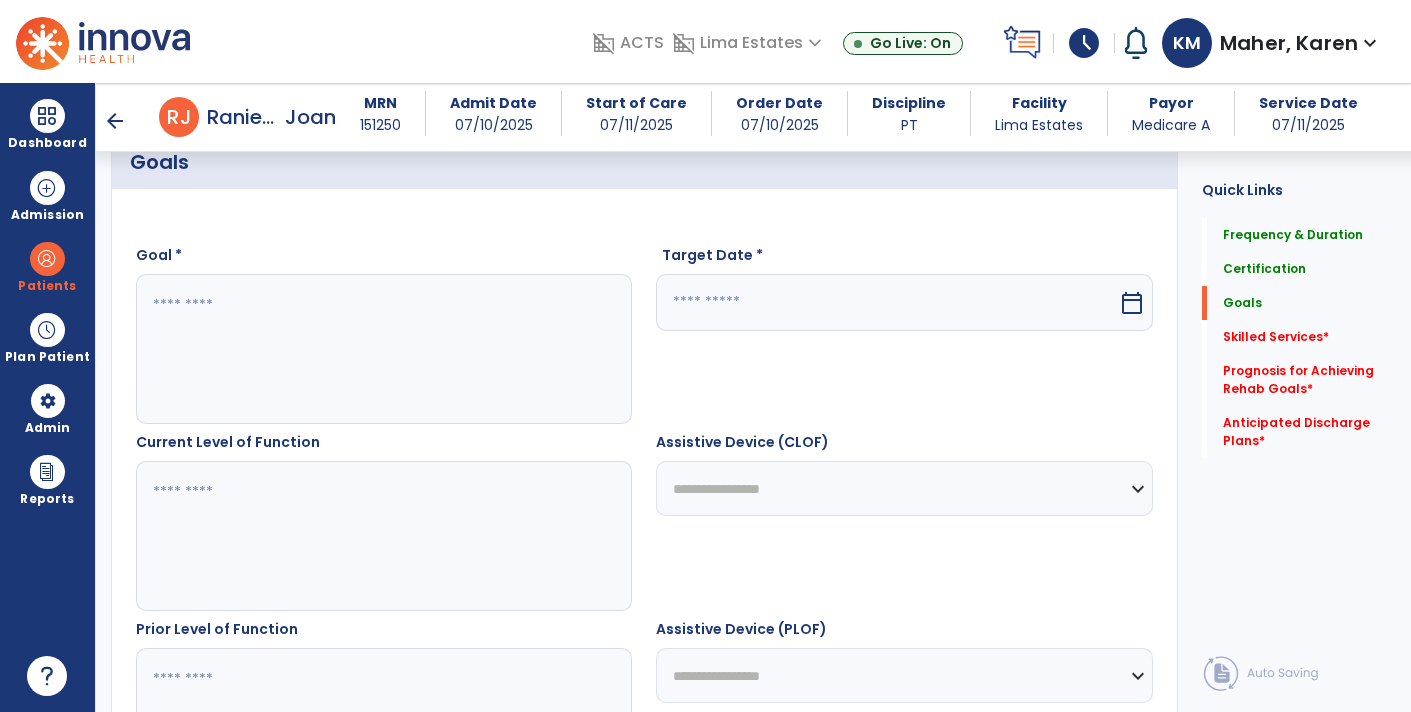 click at bounding box center [383, 349] 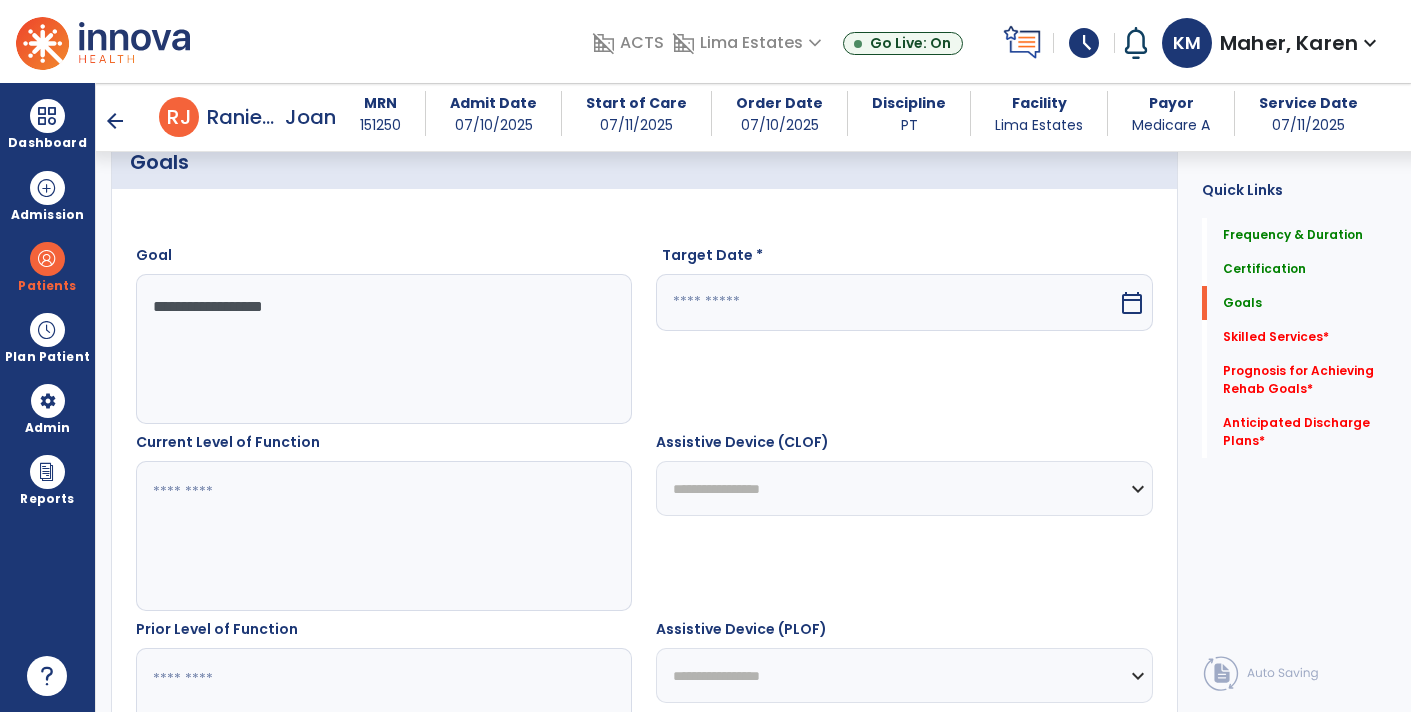 type on "**********" 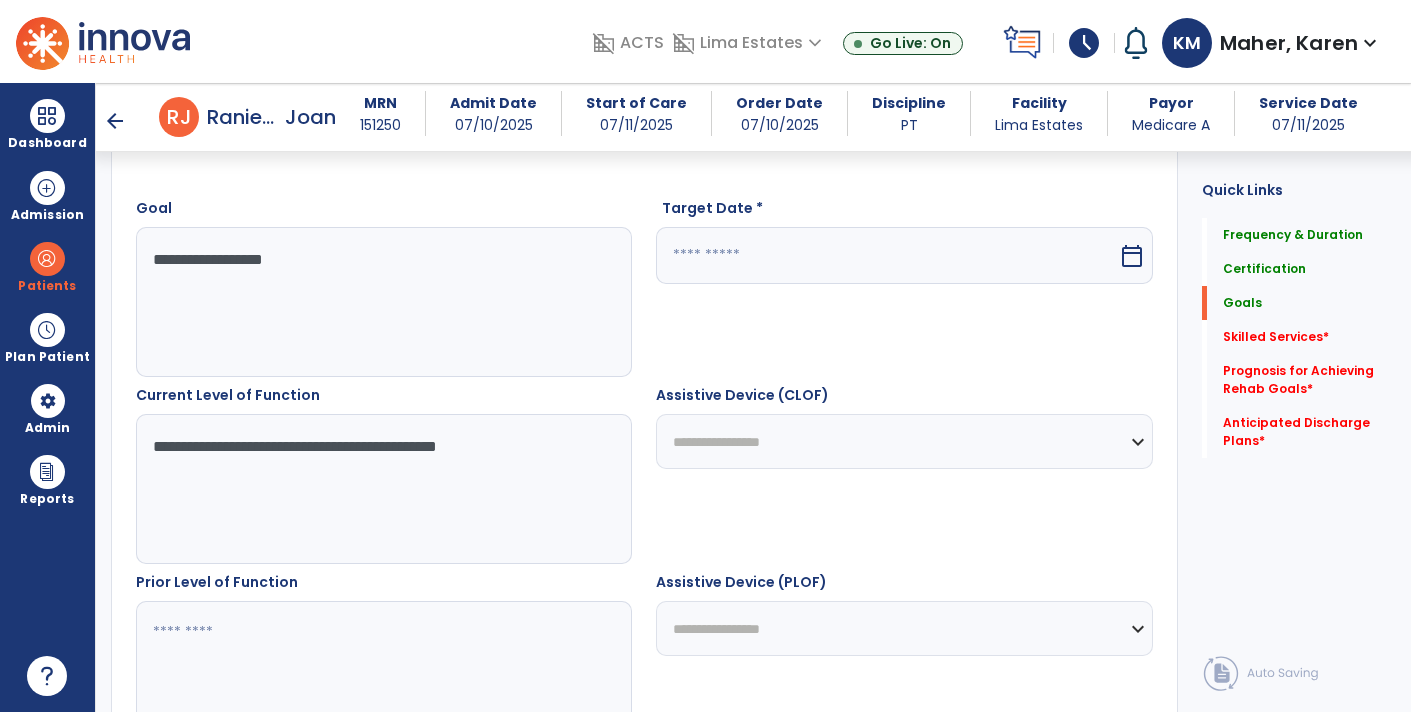 scroll, scrollTop: 523, scrollLeft: 0, axis: vertical 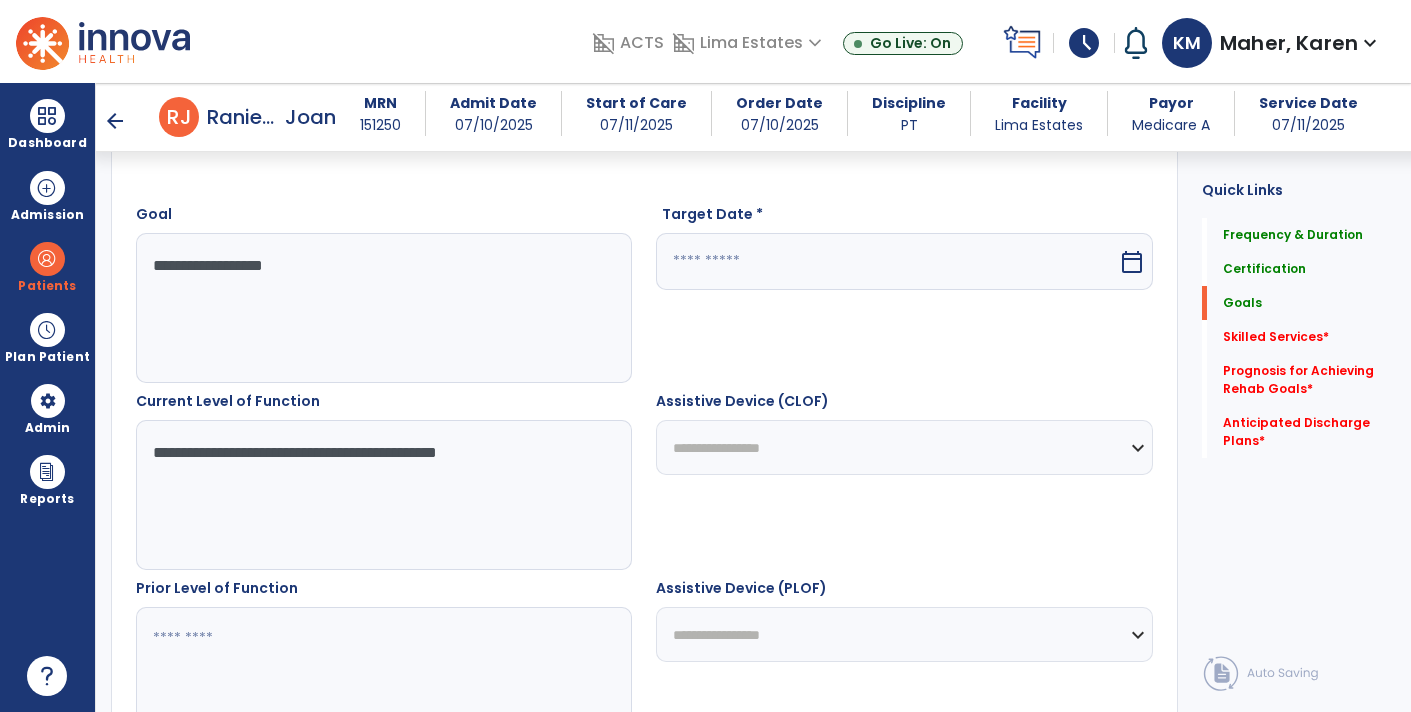 type on "**********" 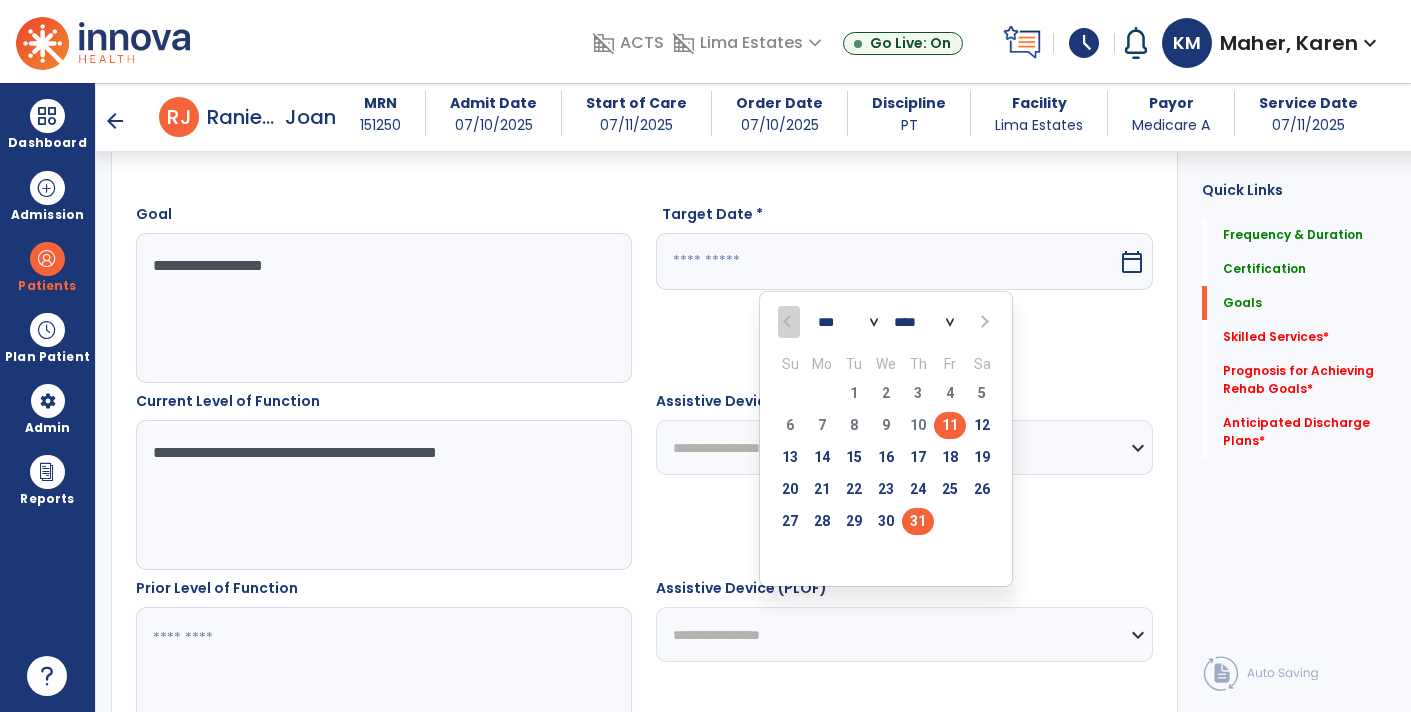 click on "31" at bounding box center [918, 521] 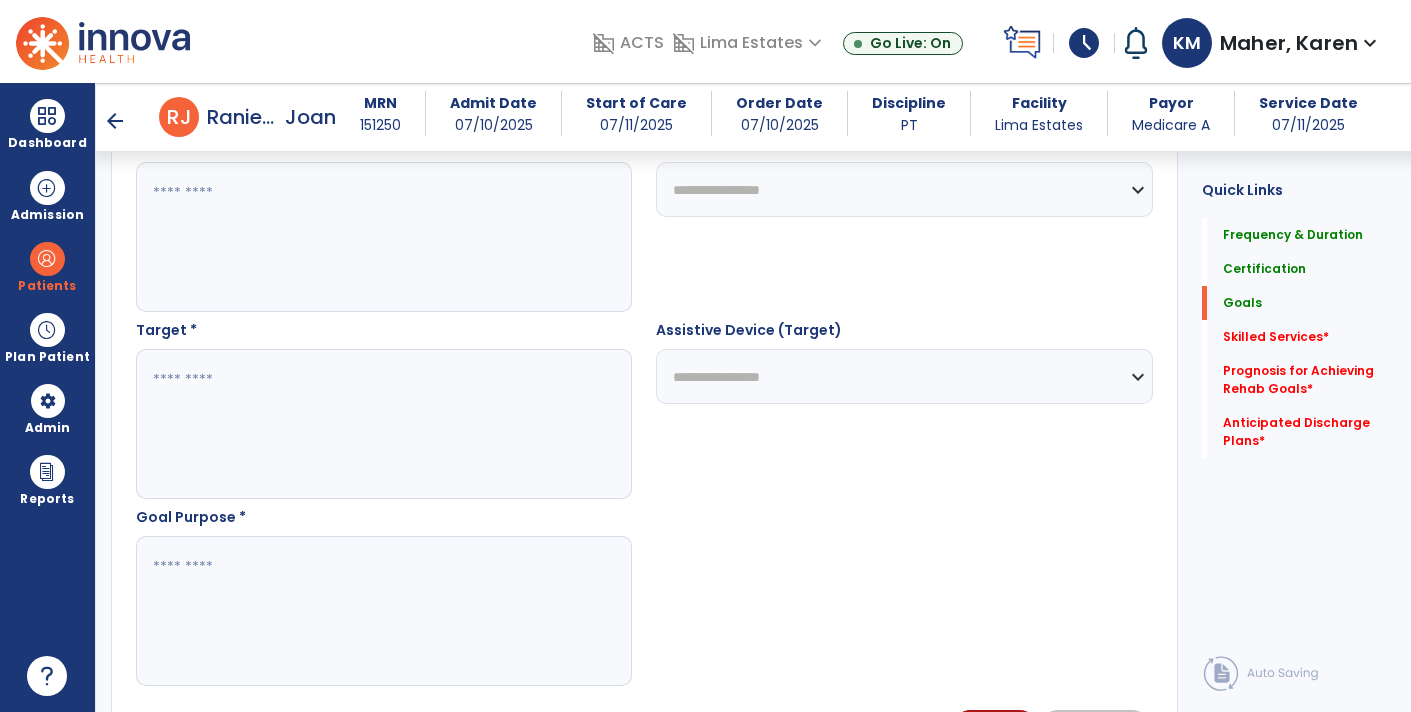 scroll, scrollTop: 977, scrollLeft: 0, axis: vertical 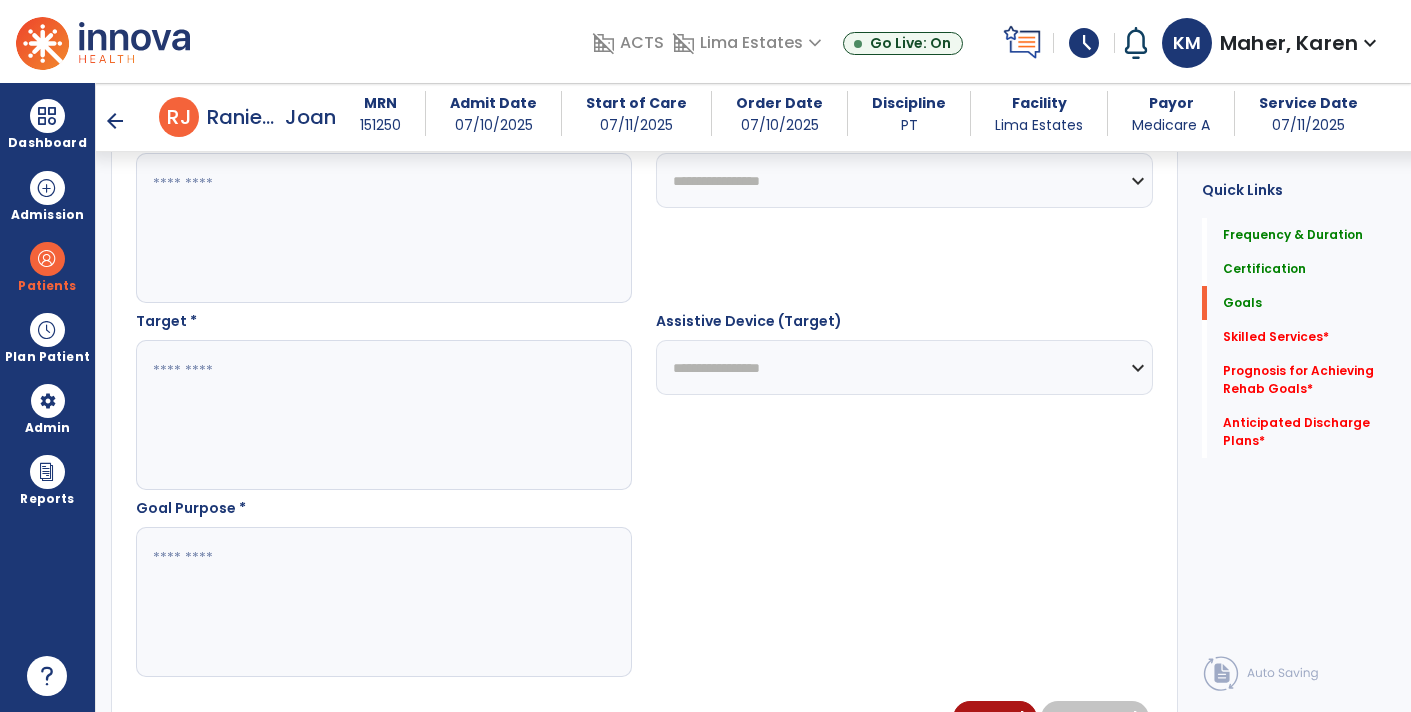 click at bounding box center (383, 415) 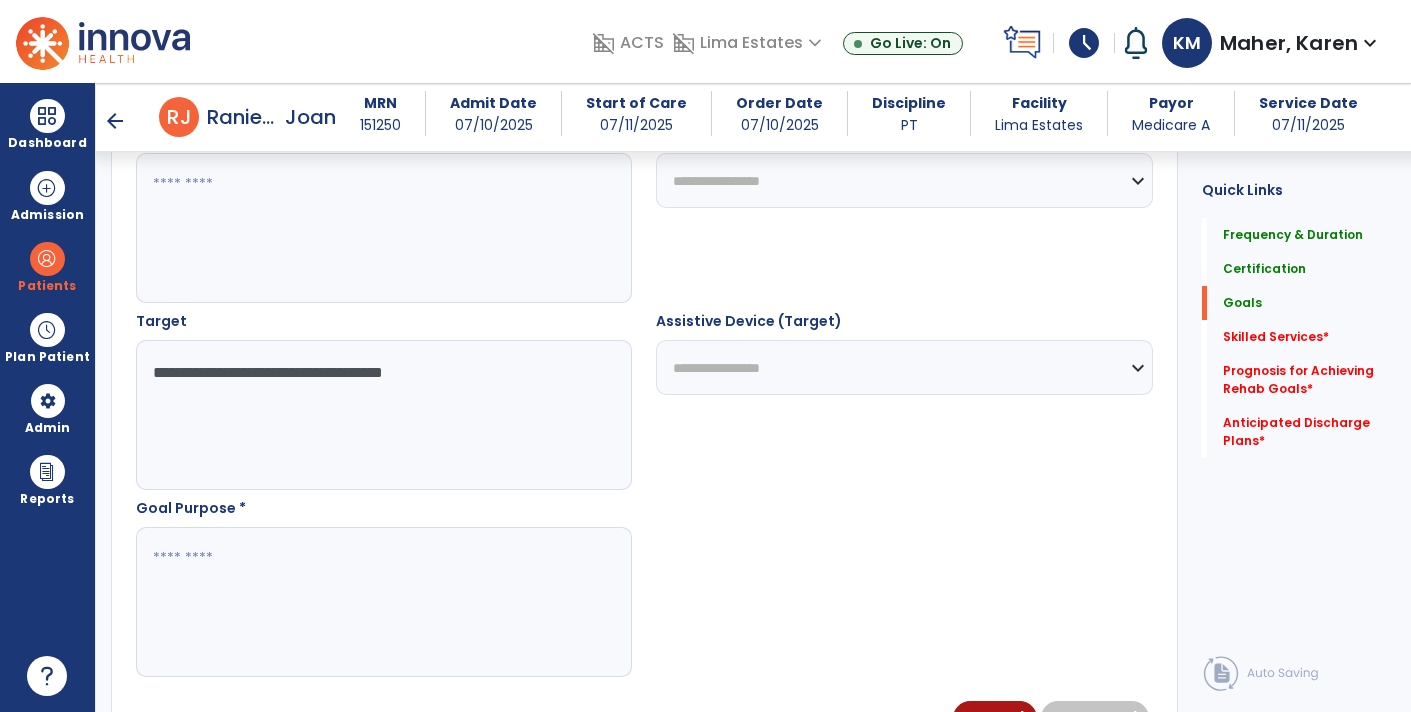 type on "**********" 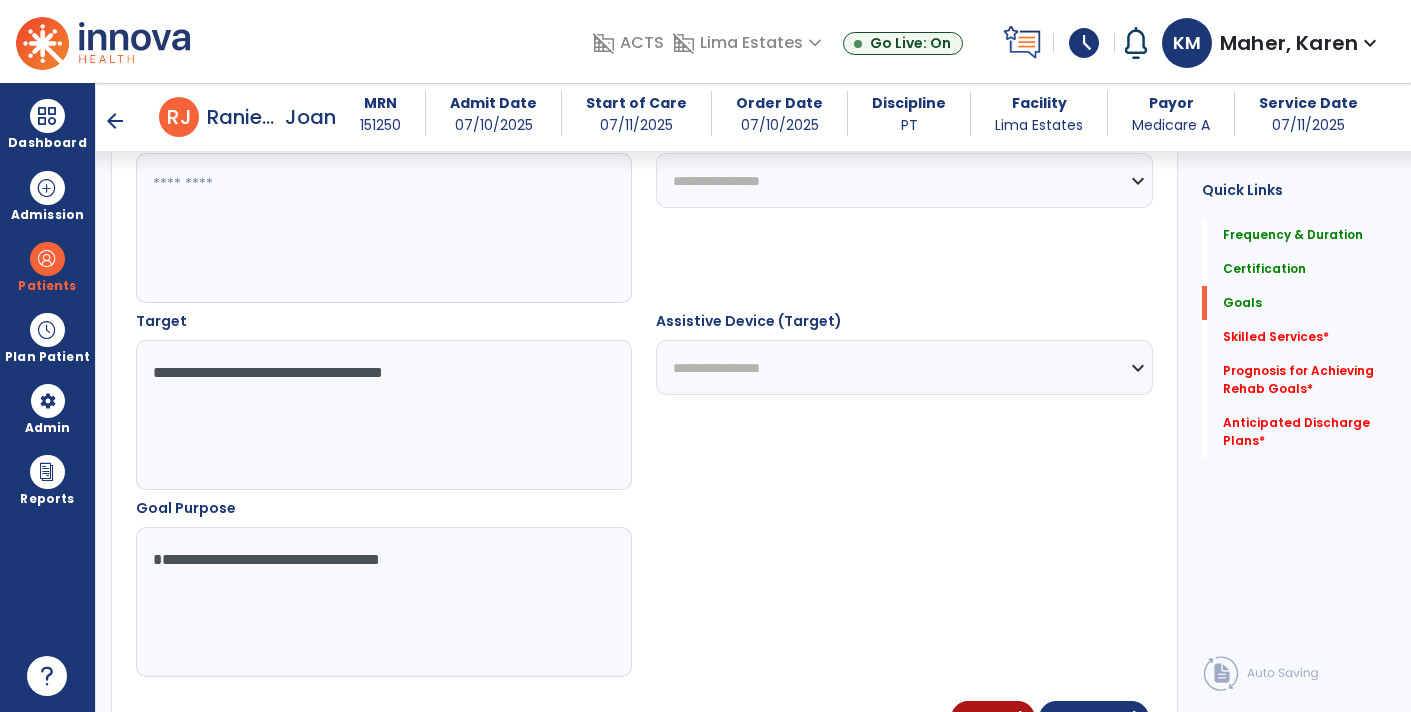 type on "**********" 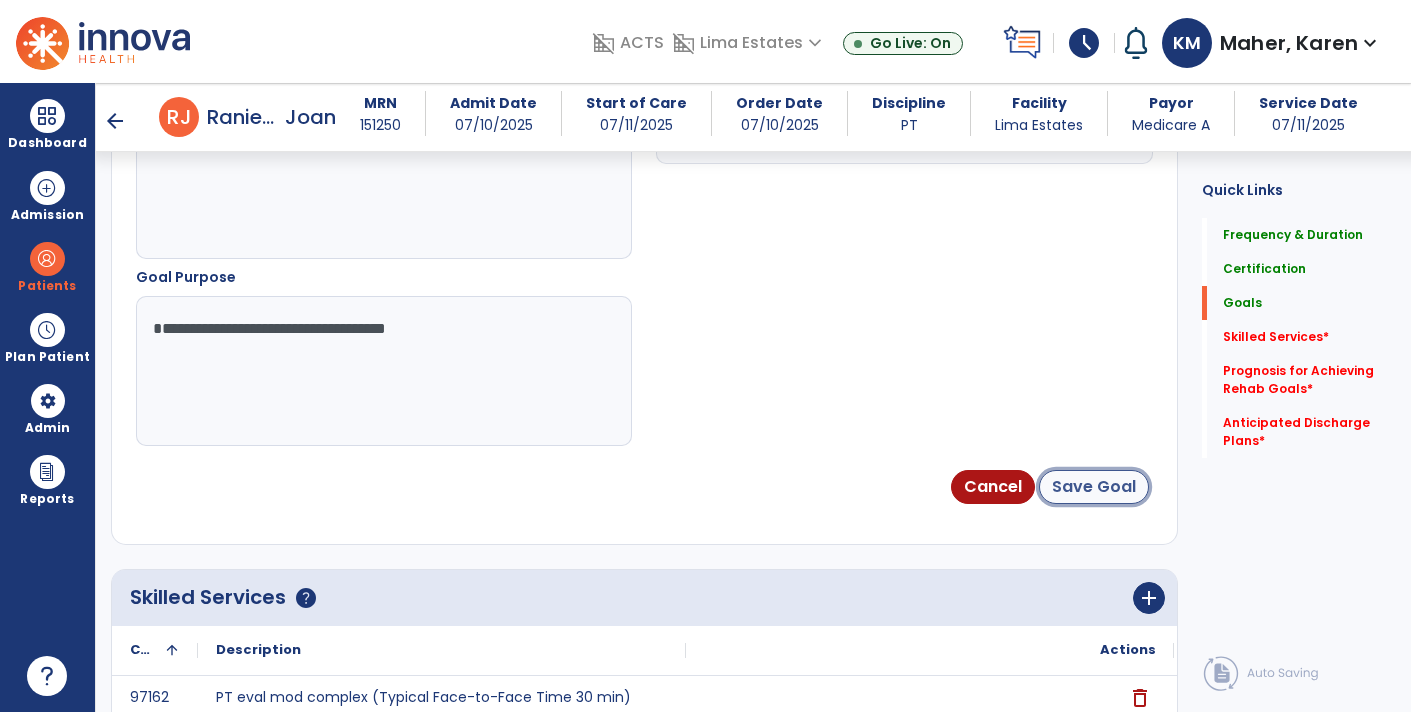 click on "Save Goal" at bounding box center (1094, 487) 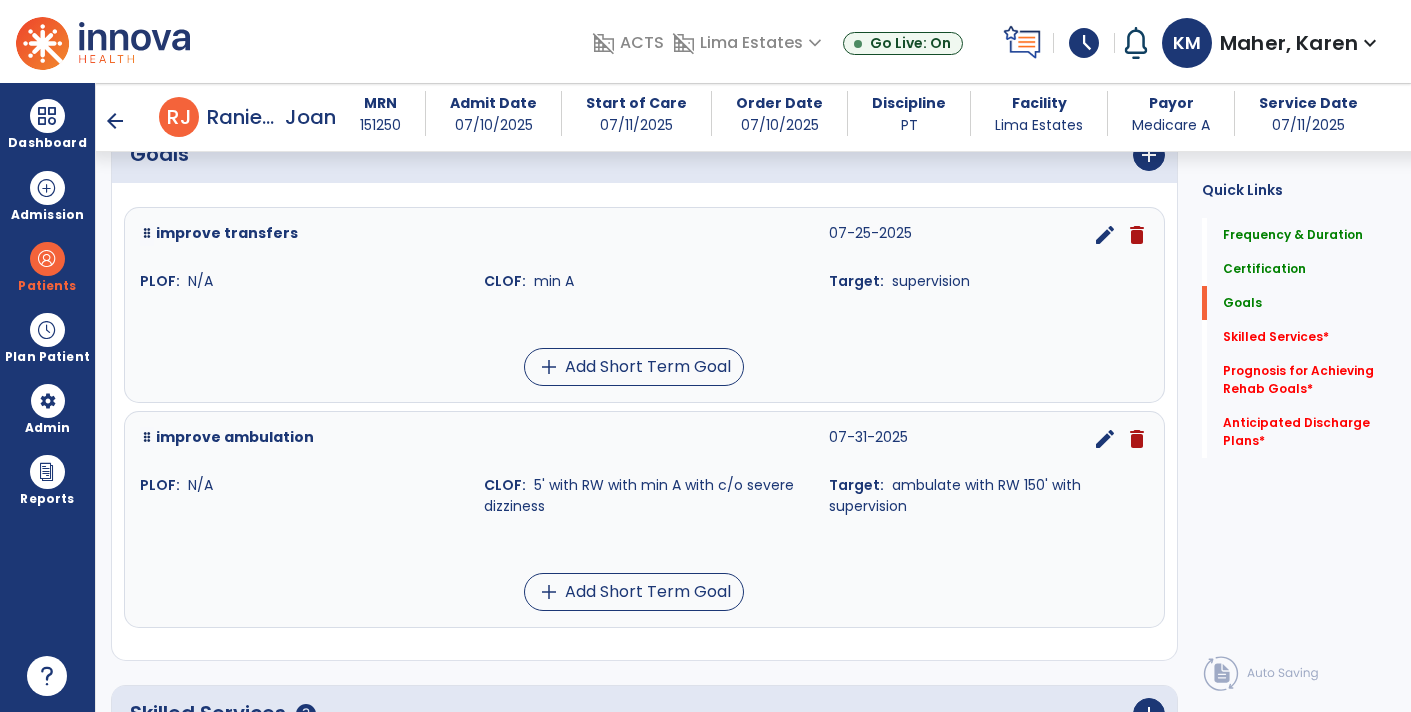 scroll, scrollTop: 490, scrollLeft: 0, axis: vertical 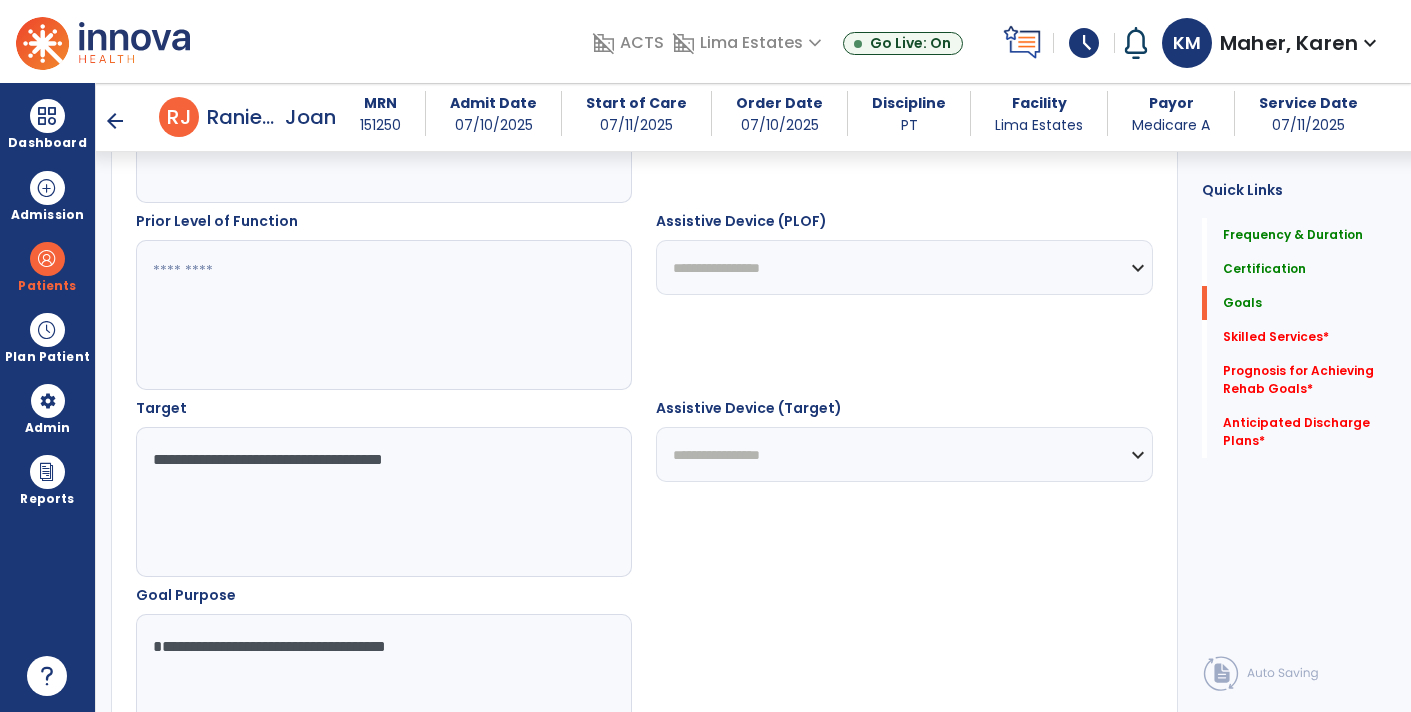 click on "**********" at bounding box center [383, 502] 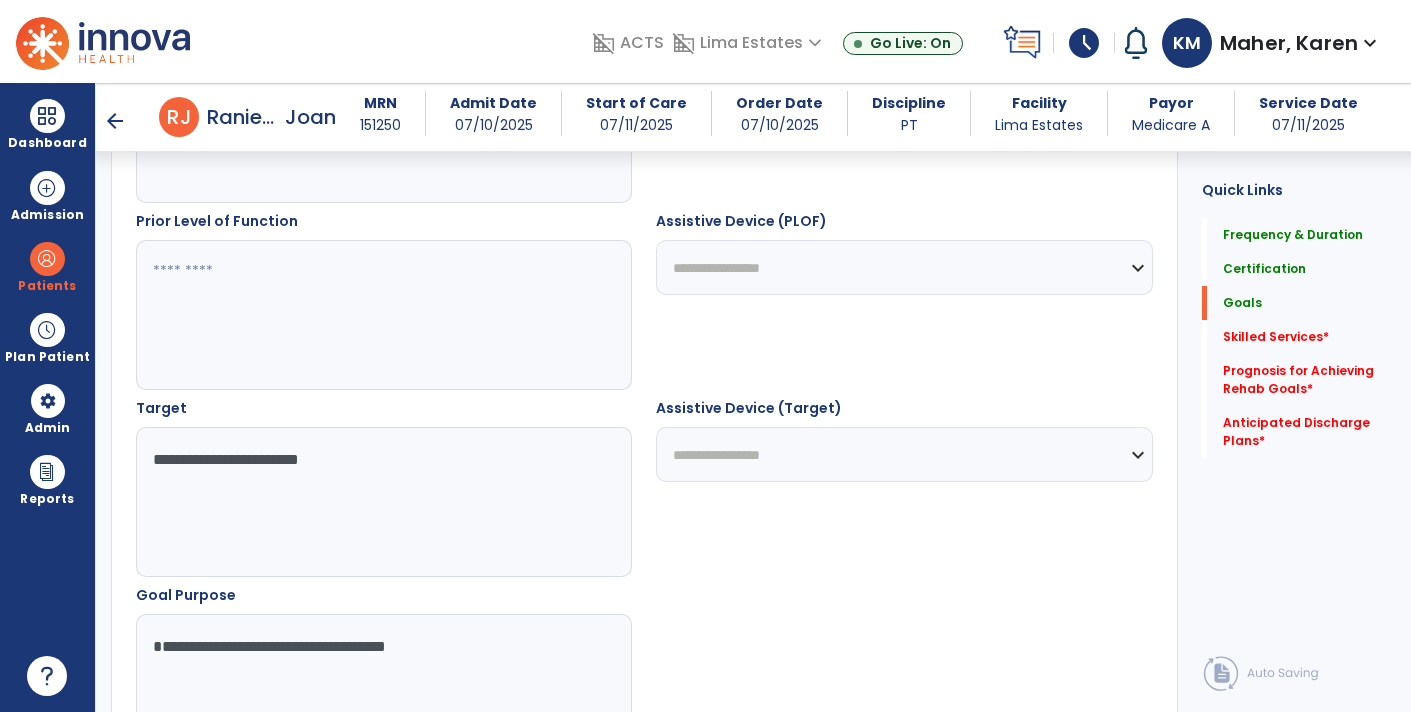 type on "**********" 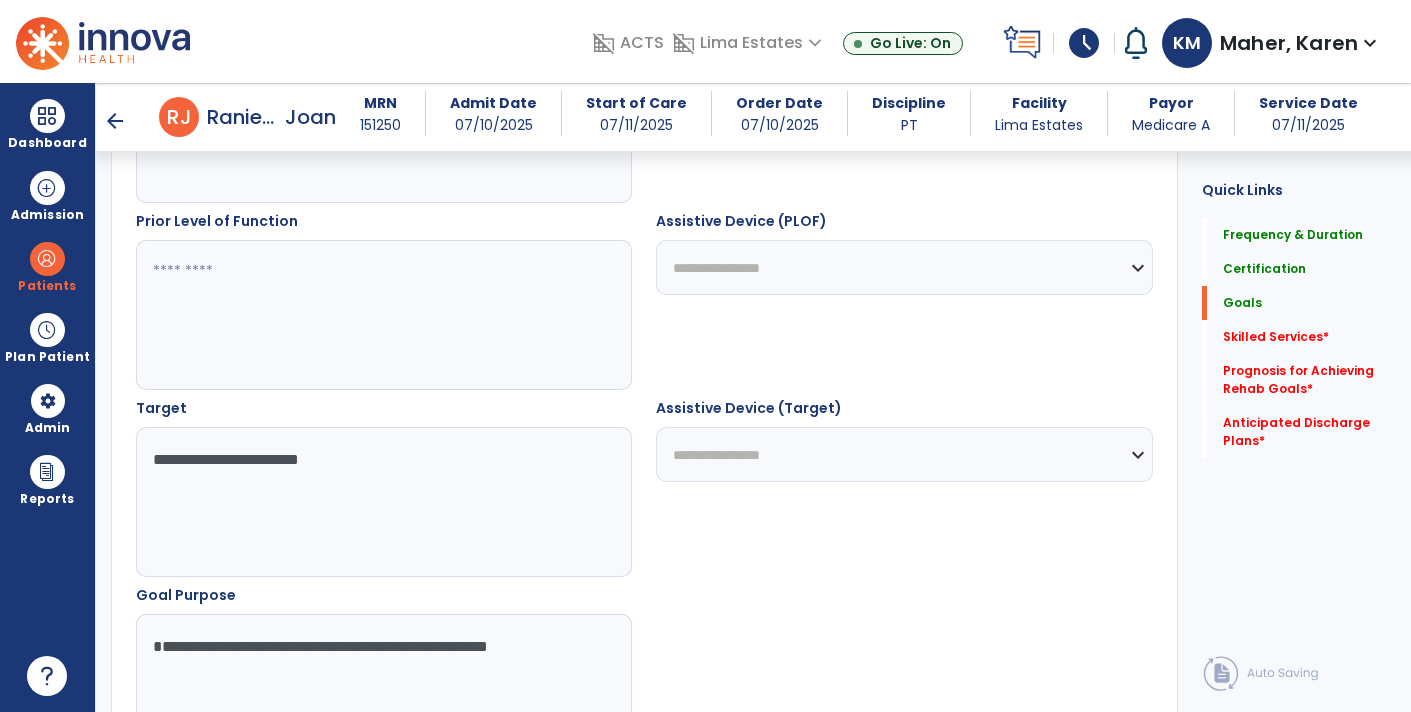type on "**********" 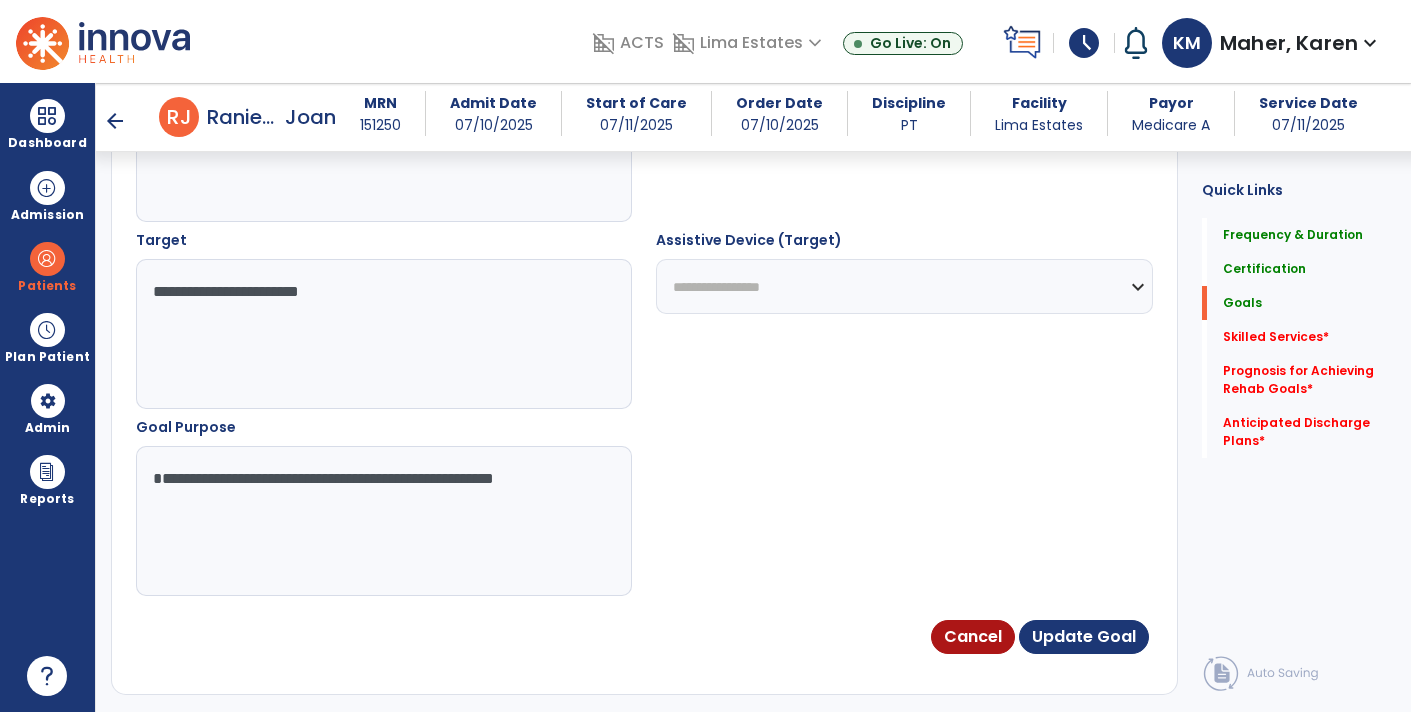 scroll, scrollTop: 1054, scrollLeft: 0, axis: vertical 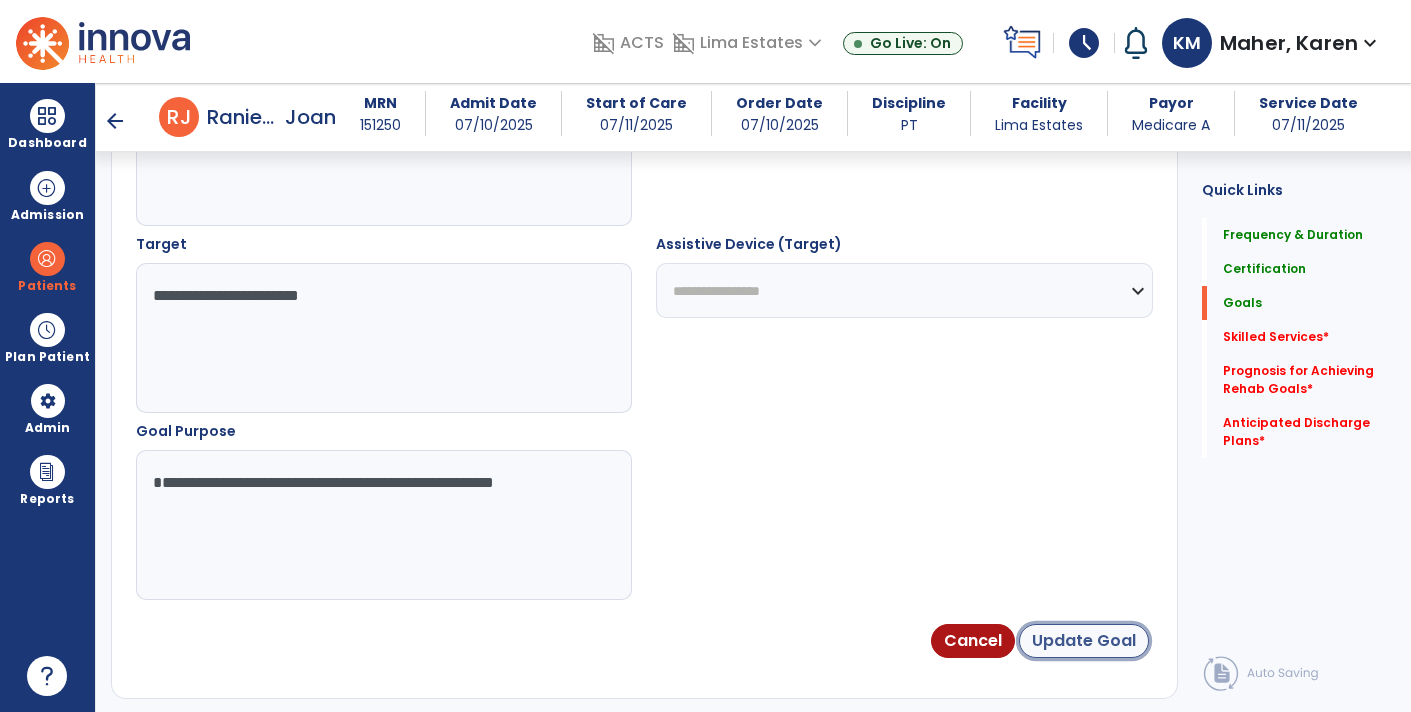 click on "Update Goal" at bounding box center (1084, 641) 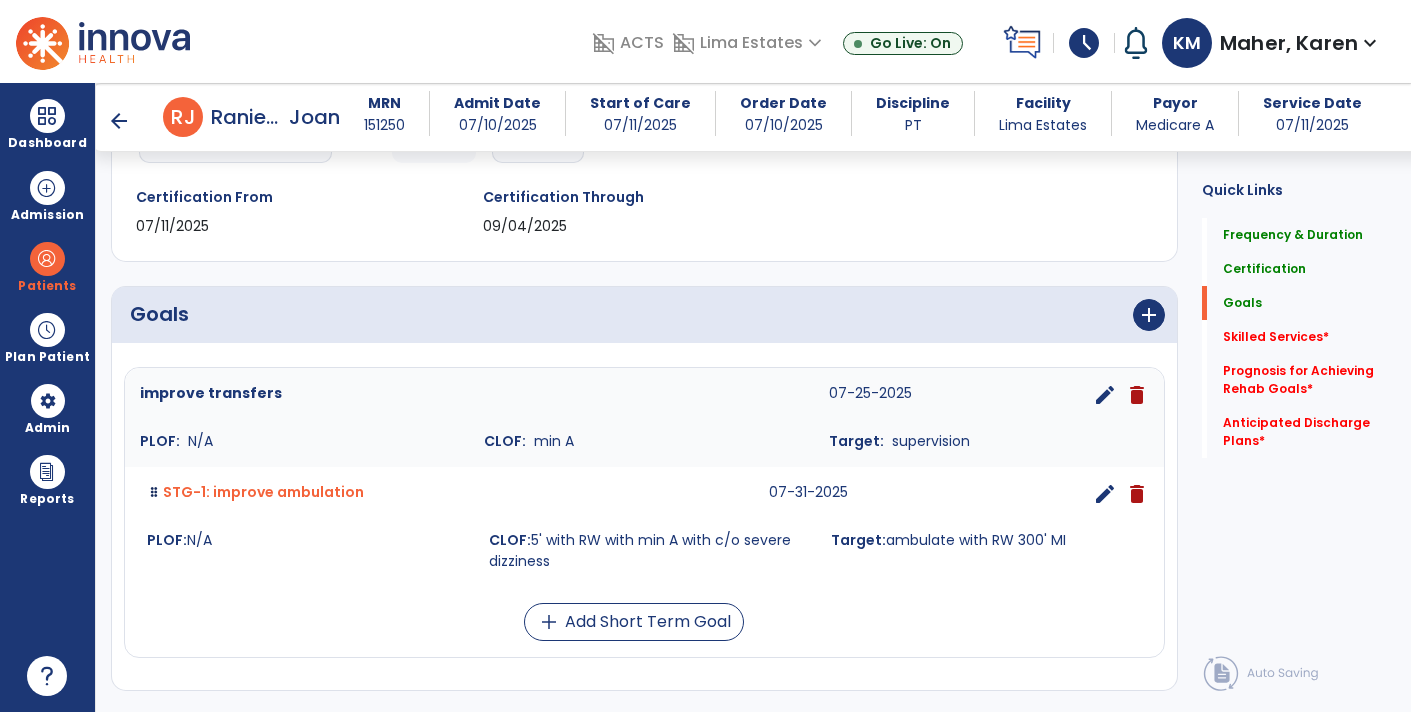 scroll, scrollTop: 313, scrollLeft: 0, axis: vertical 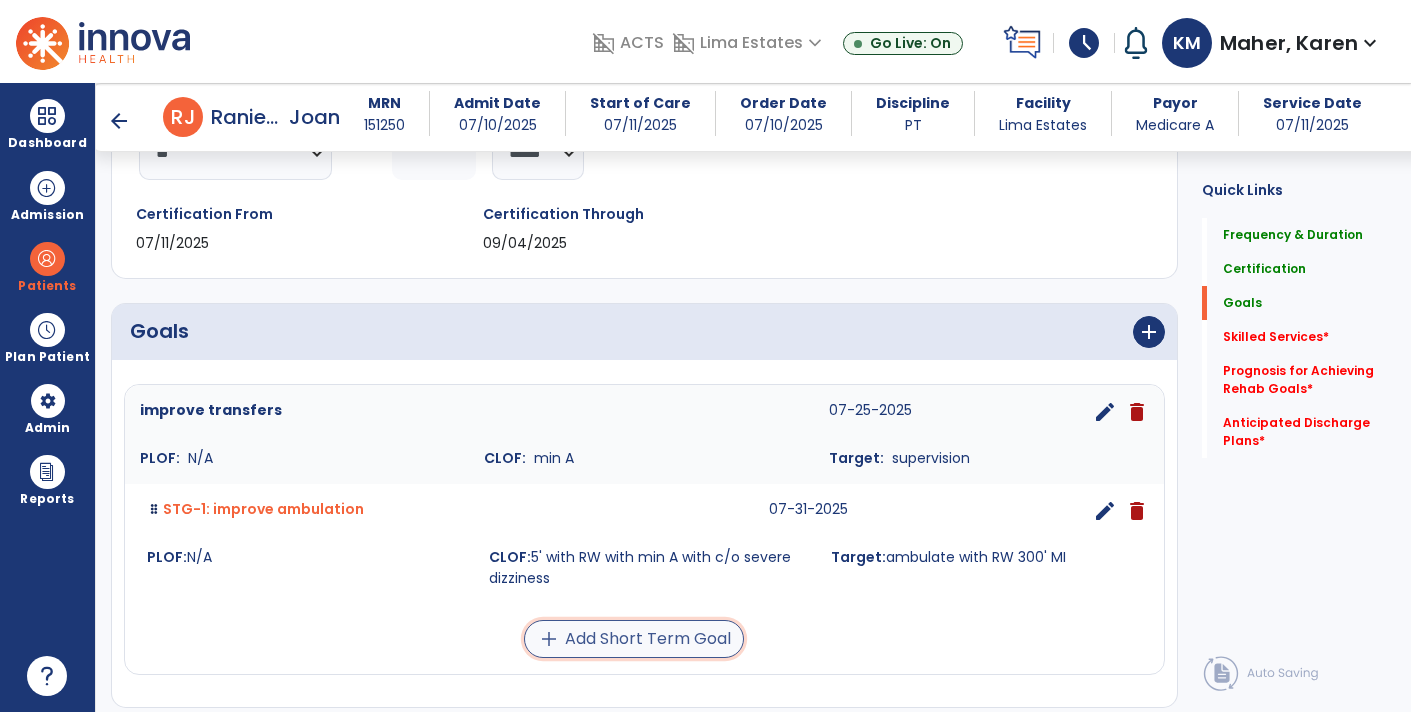 click on "add  Add Short Term Goal" at bounding box center (634, 639) 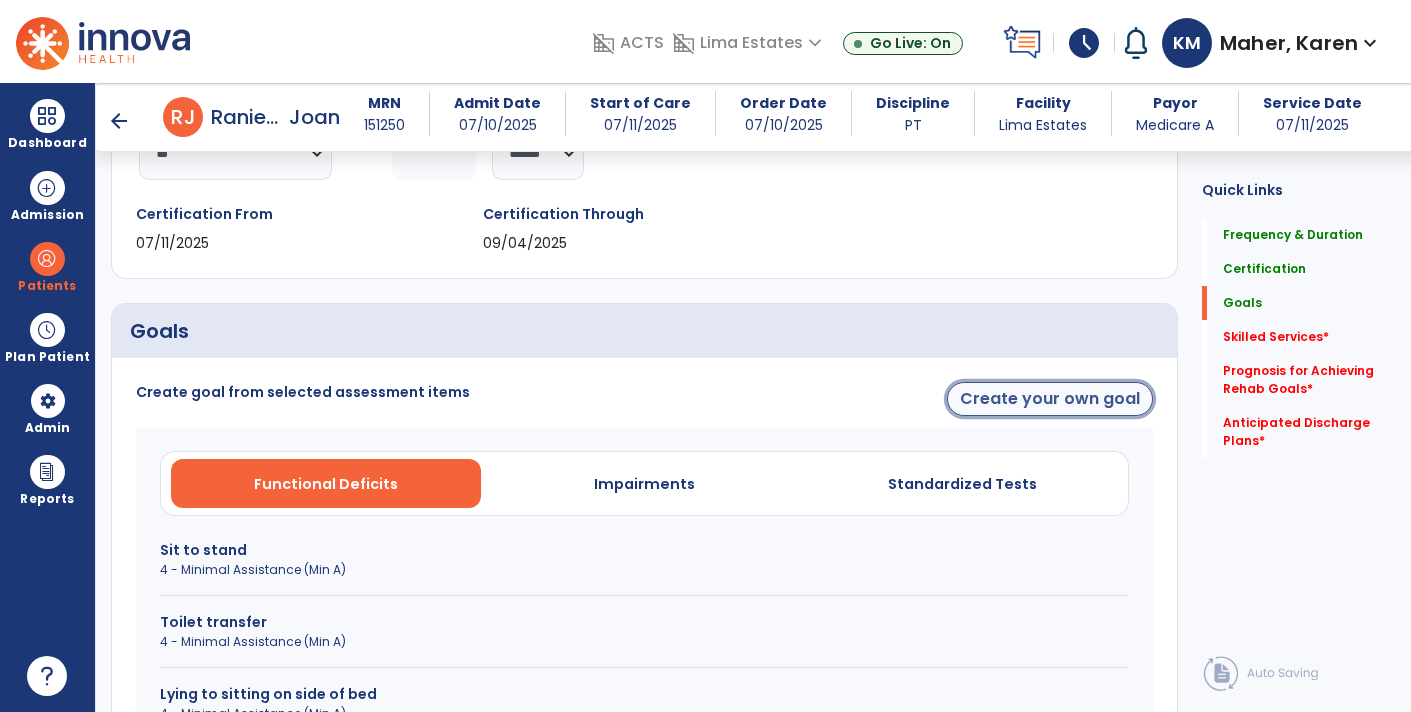 click on "Create your own goal" at bounding box center [1050, 399] 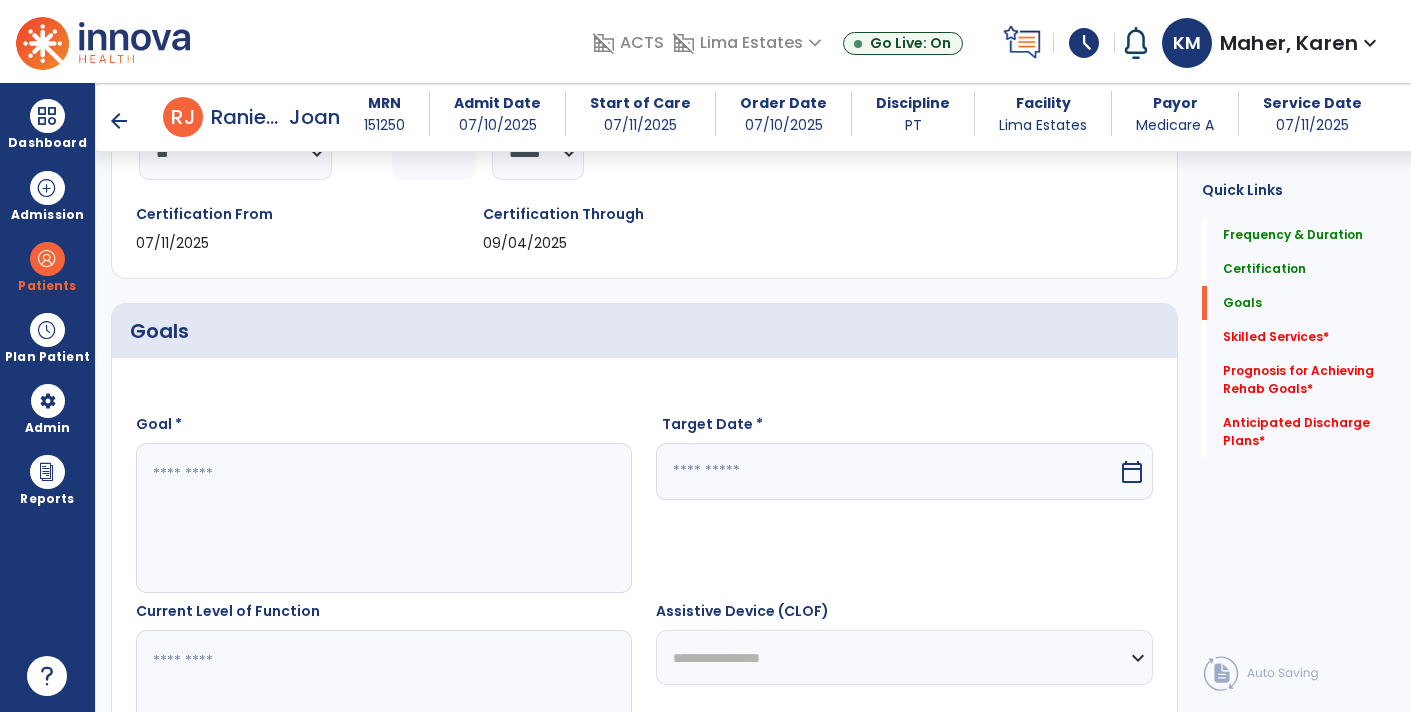 click at bounding box center (383, 518) 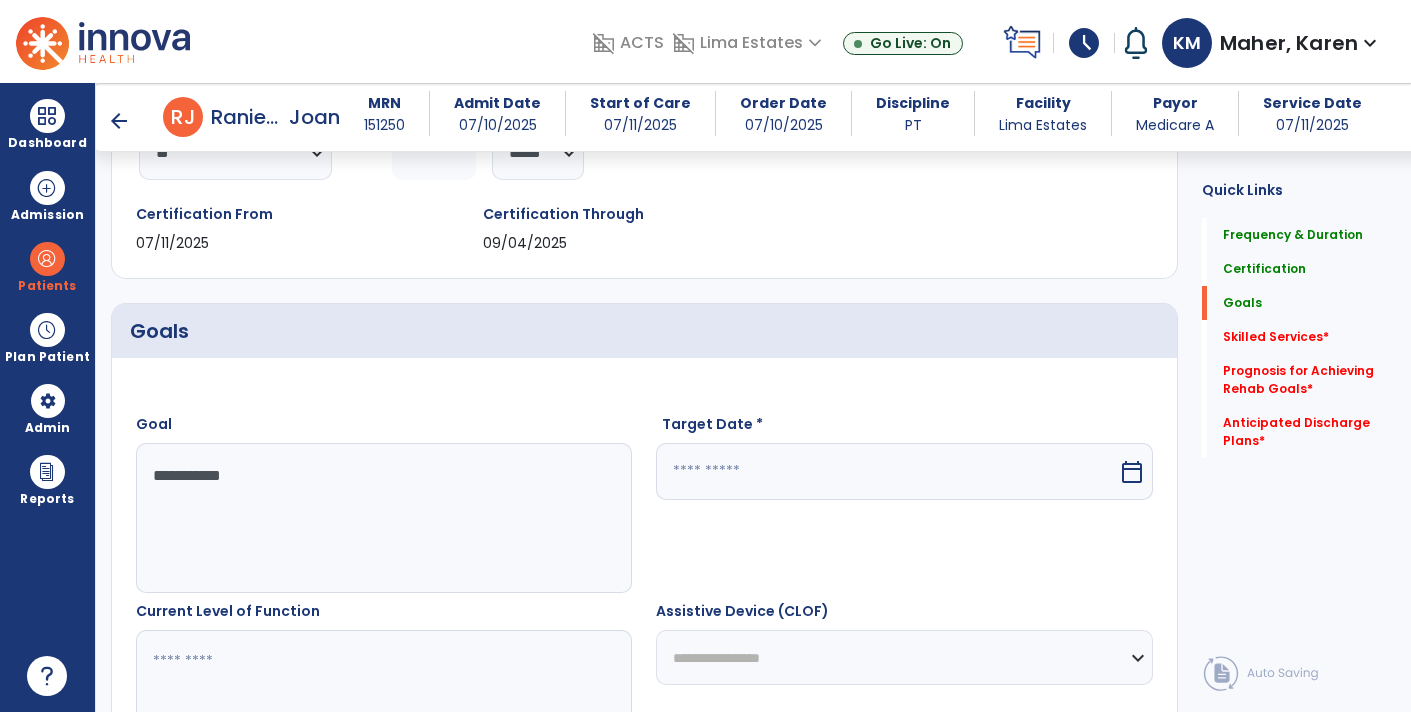 type on "**********" 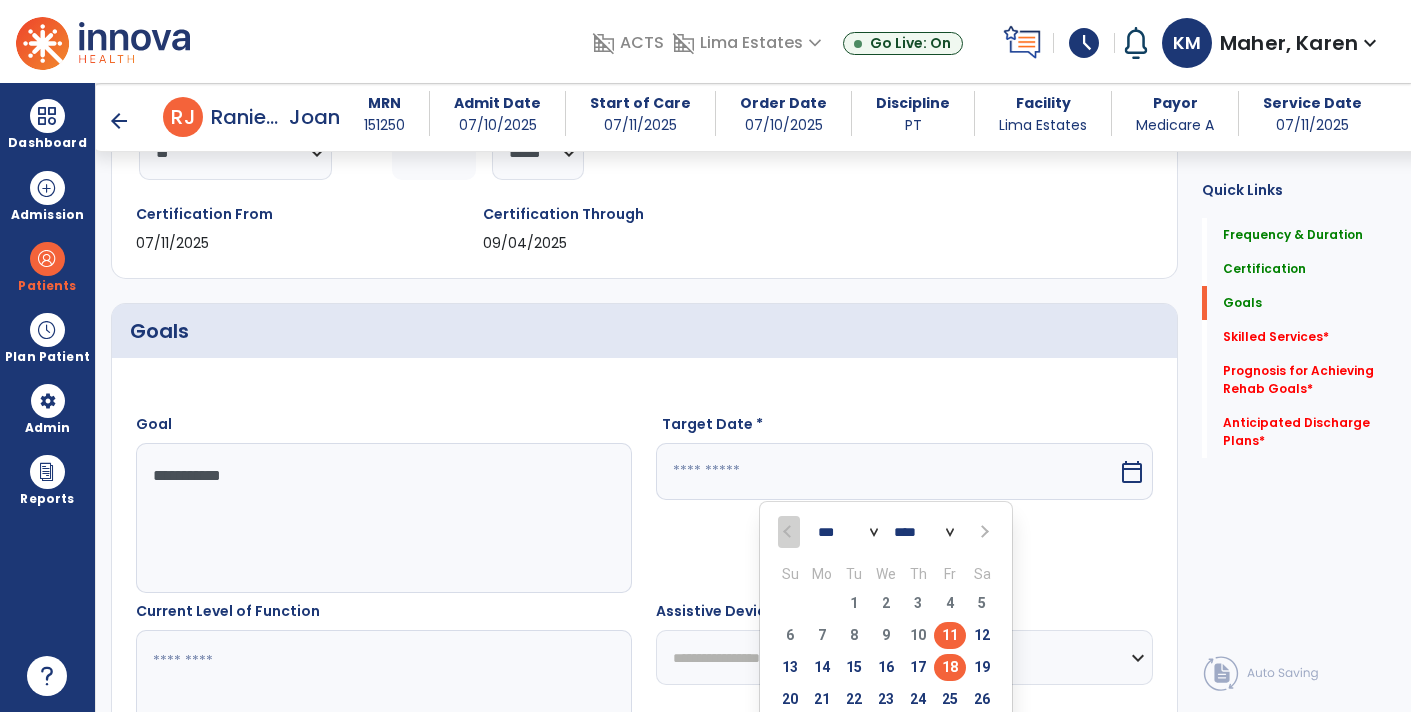 click on "18" at bounding box center (950, 667) 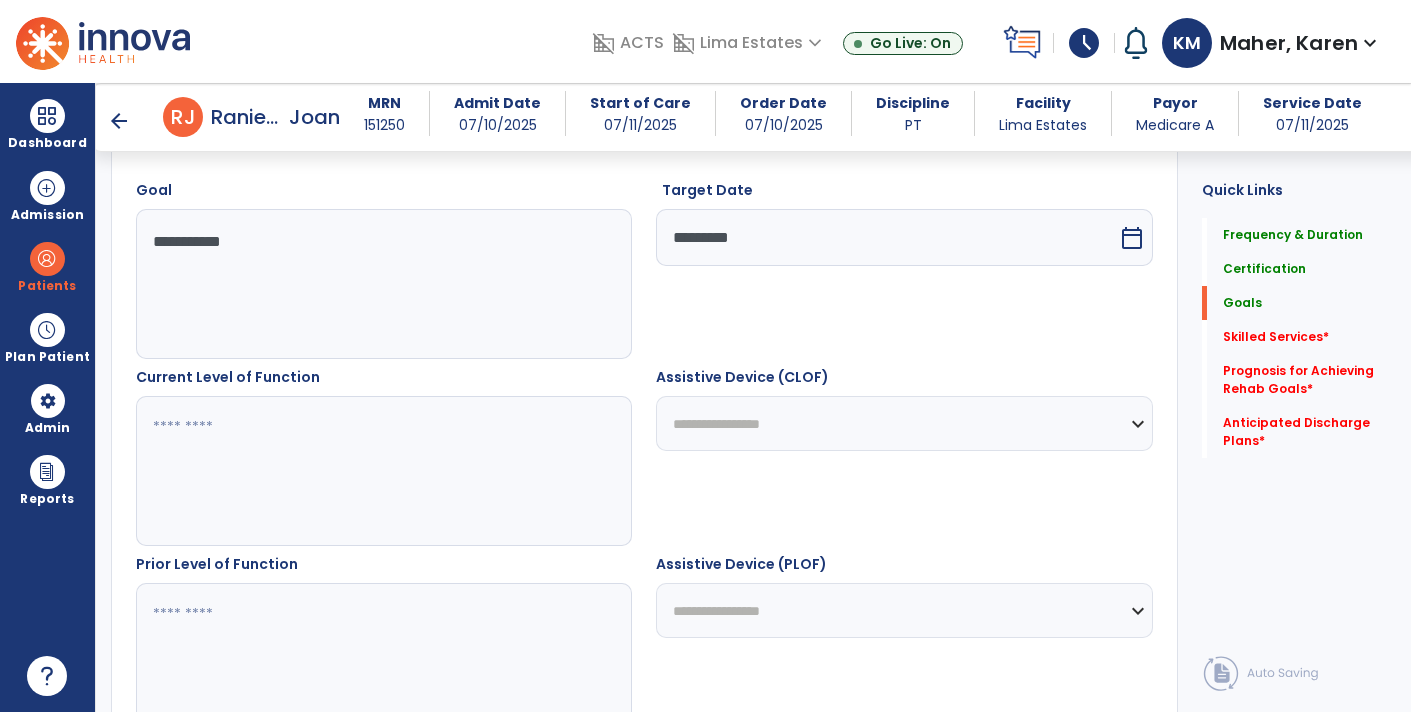 scroll, scrollTop: 551, scrollLeft: 0, axis: vertical 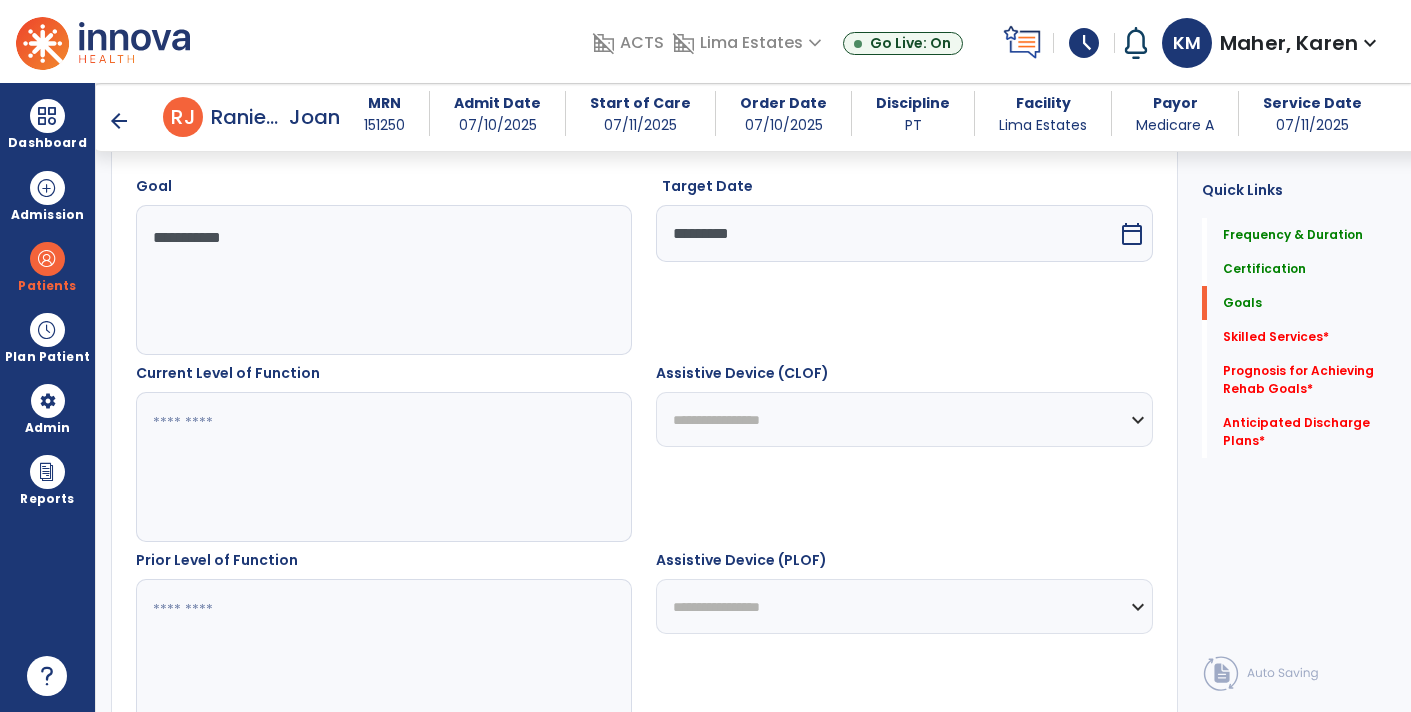 click at bounding box center (383, 467) 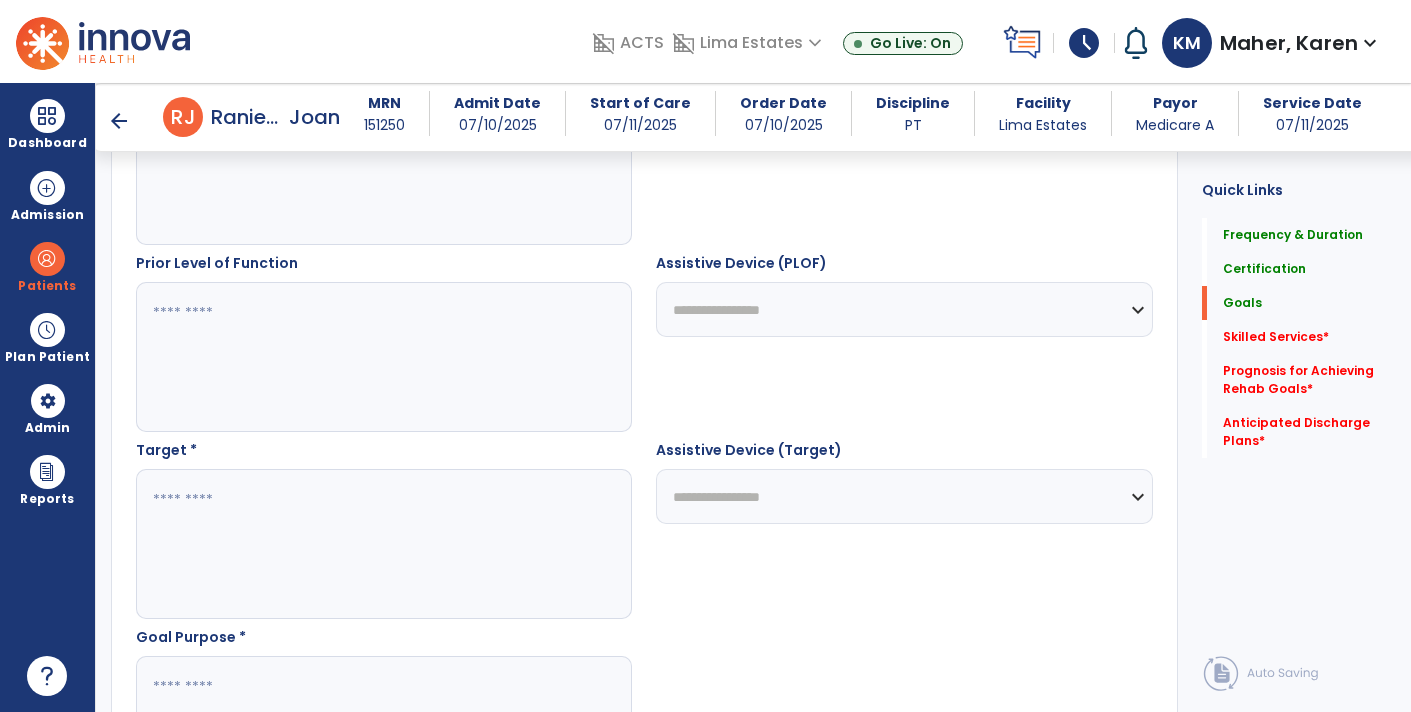 scroll, scrollTop: 851, scrollLeft: 0, axis: vertical 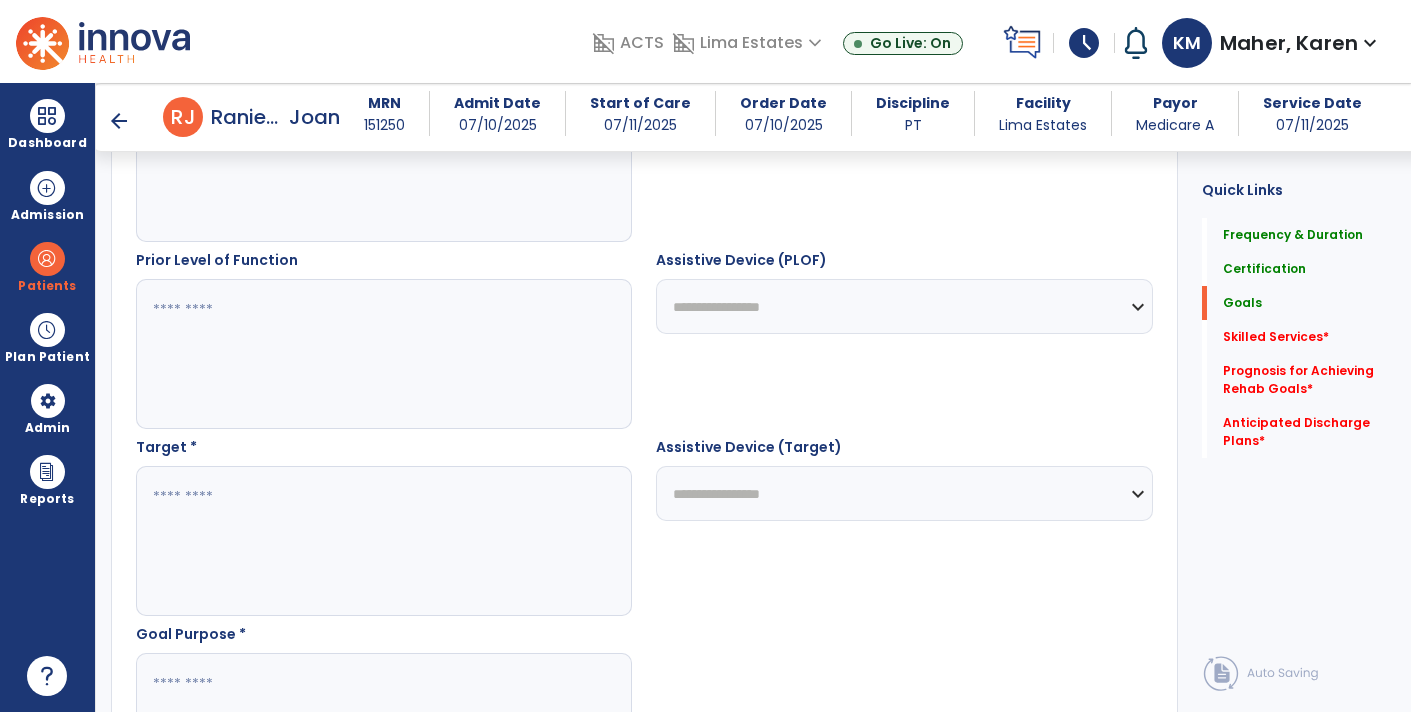 type on "**********" 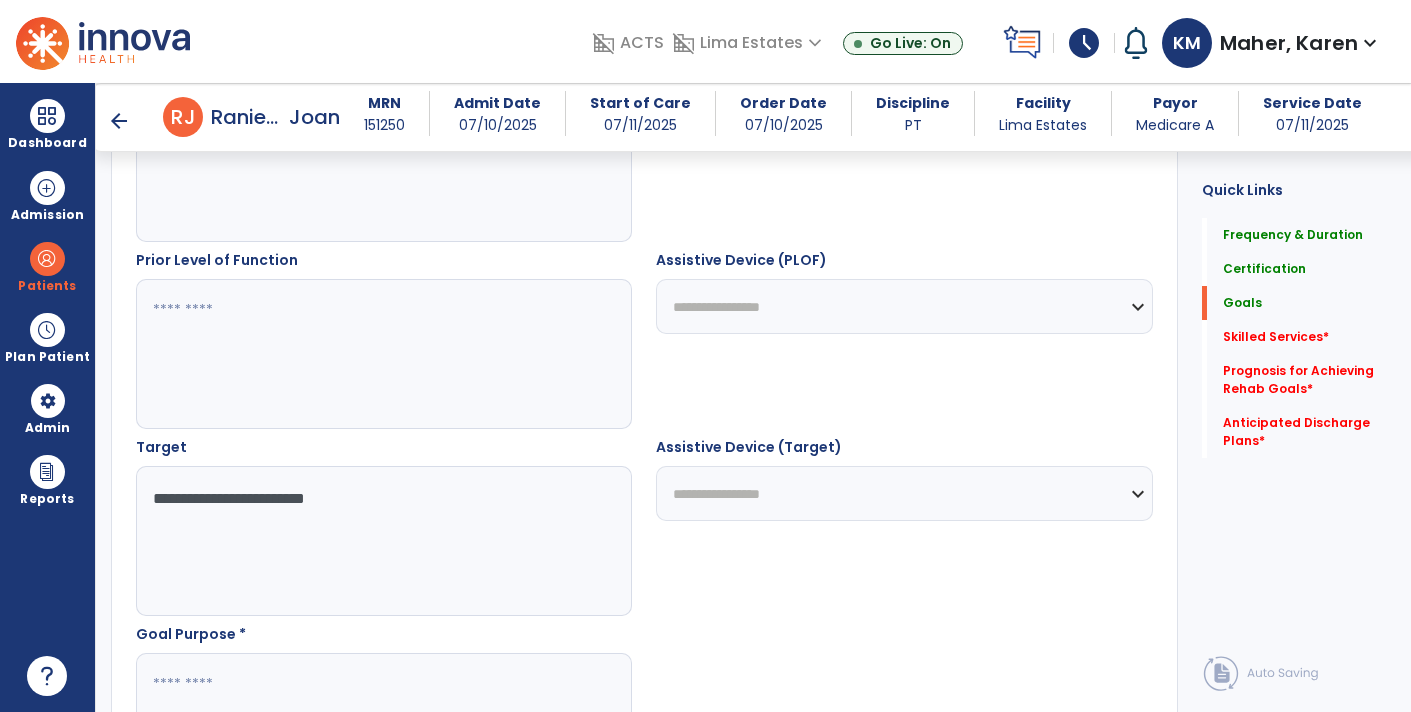 type on "**********" 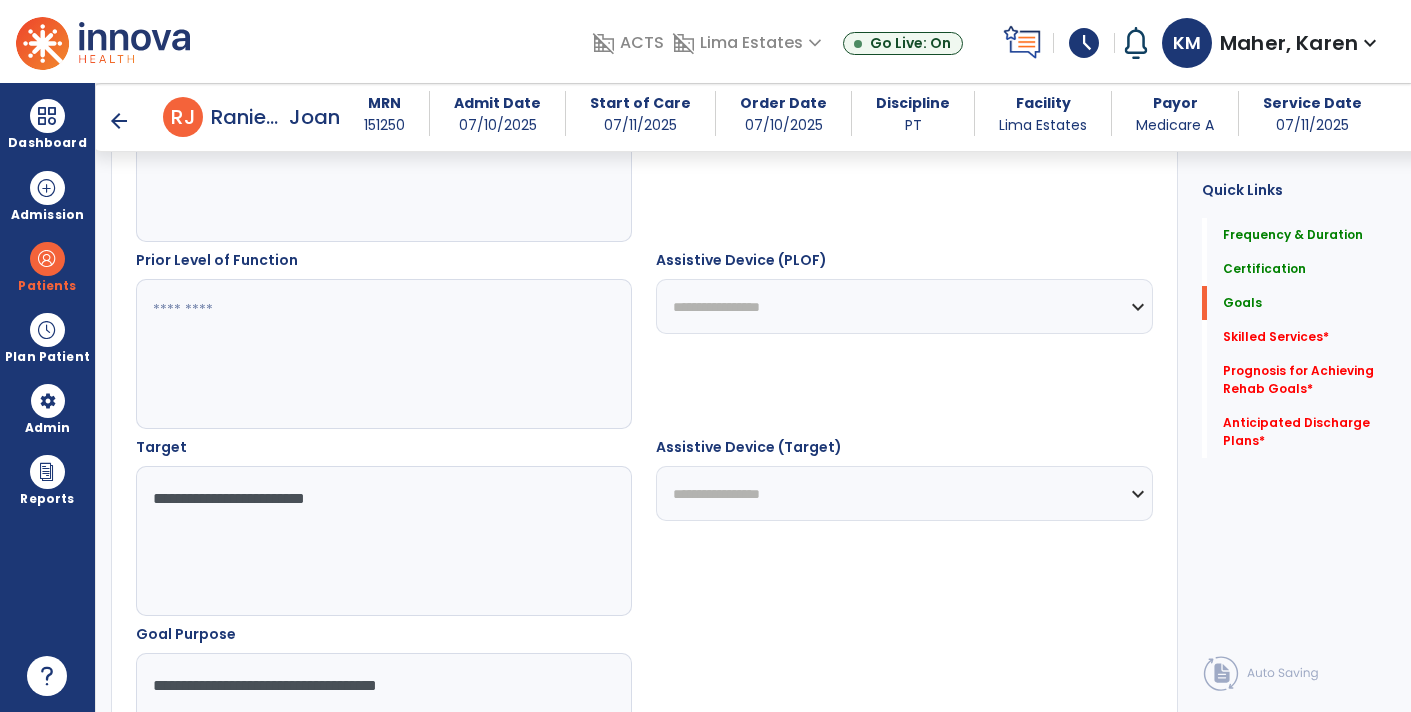 type on "**********" 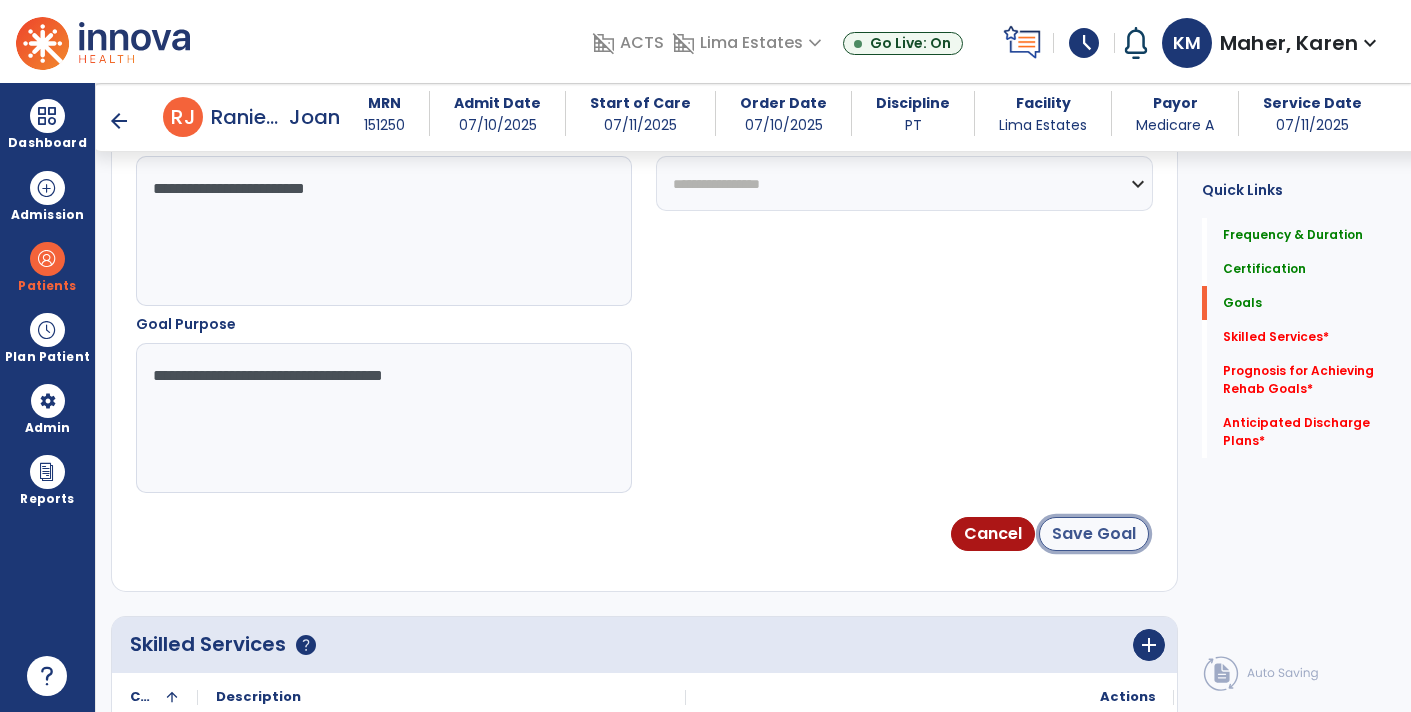 click on "Save Goal" at bounding box center [1094, 534] 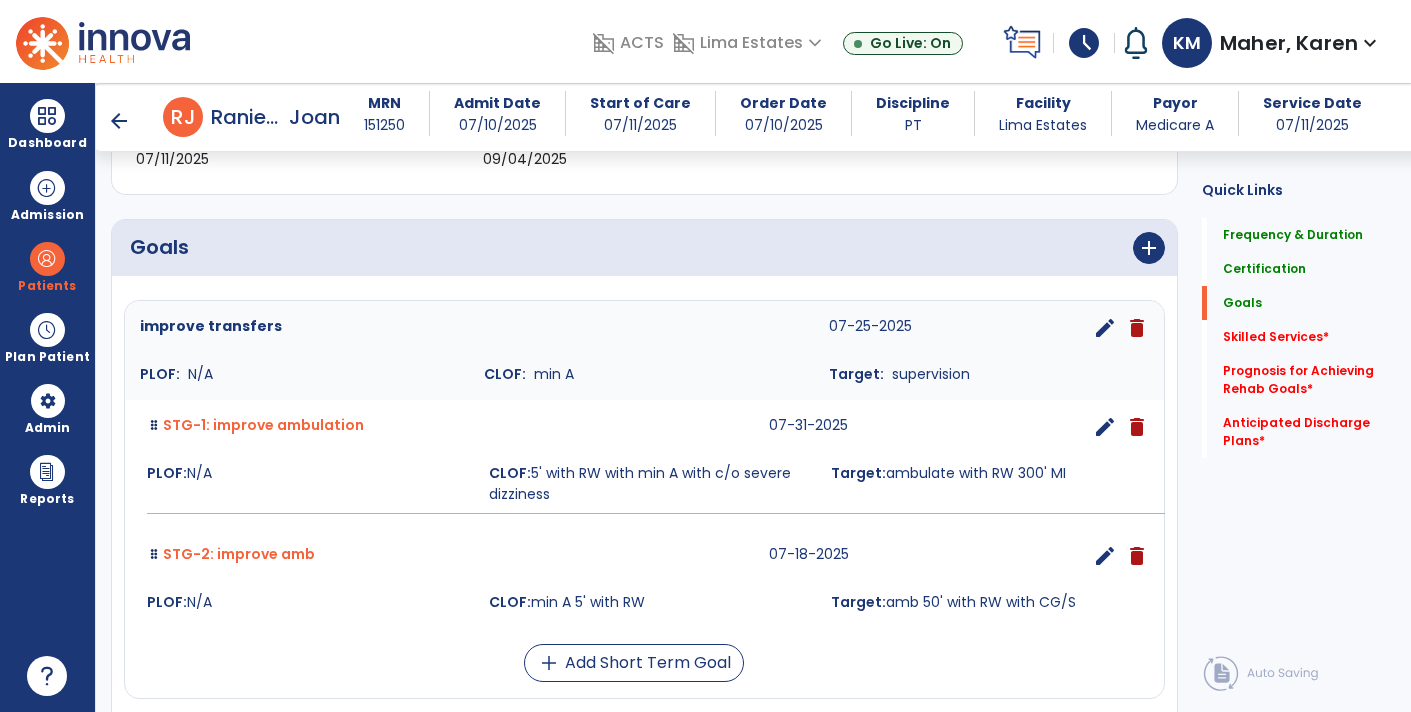 scroll, scrollTop: 396, scrollLeft: 0, axis: vertical 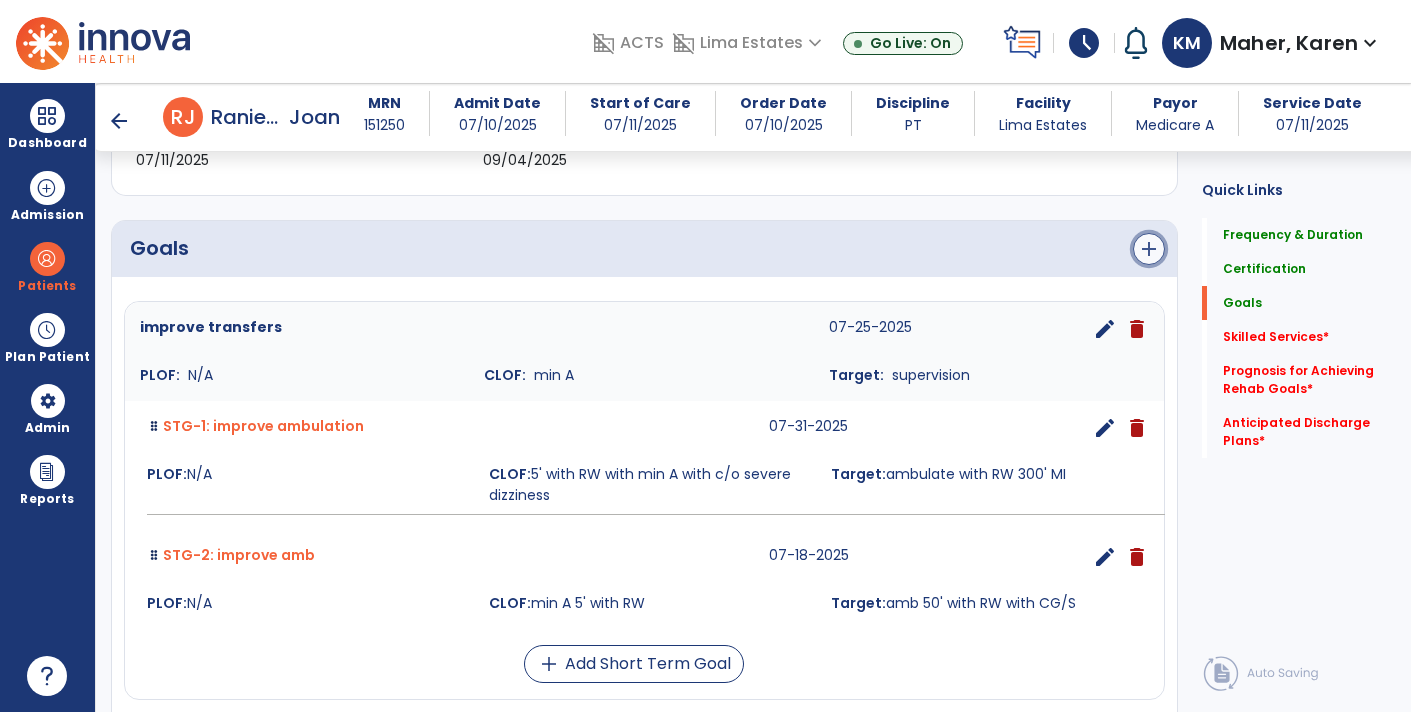 click on "add" at bounding box center [1149, 249] 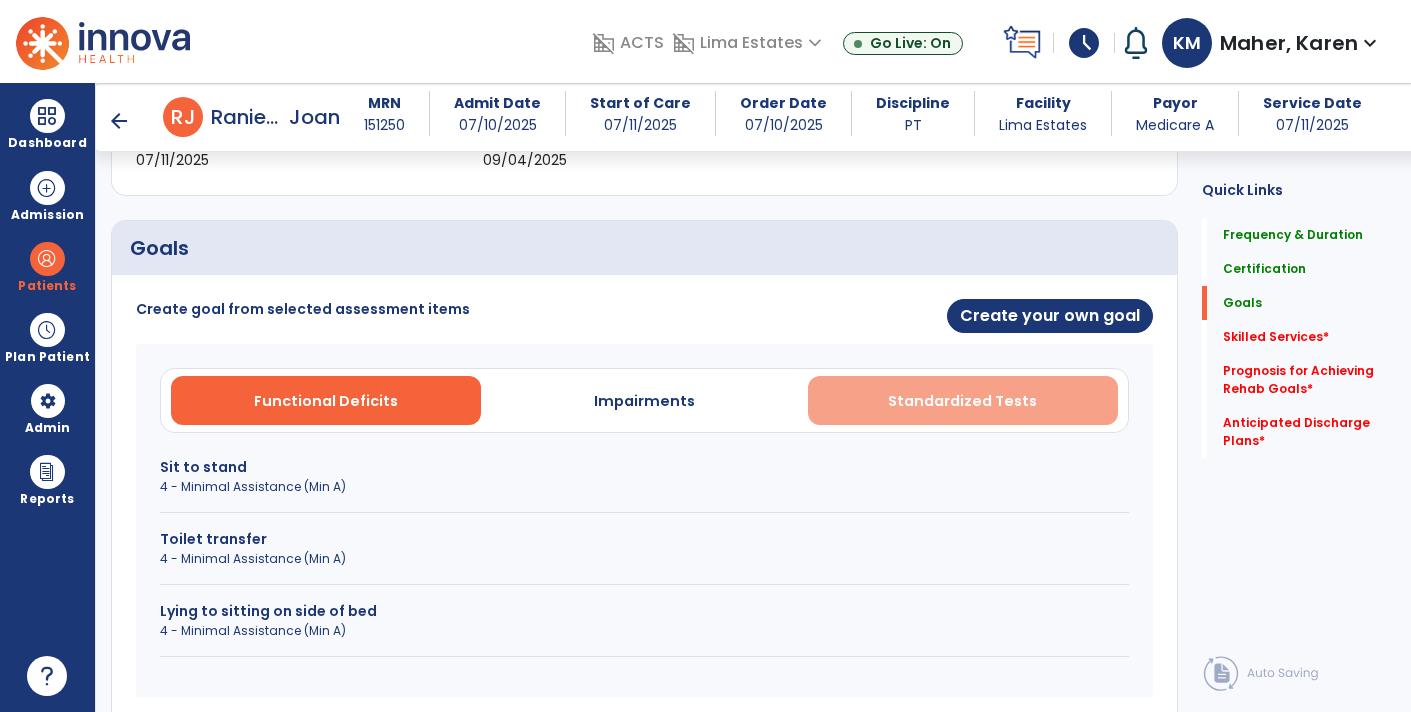 click on "Standardized Tests" at bounding box center (962, 401) 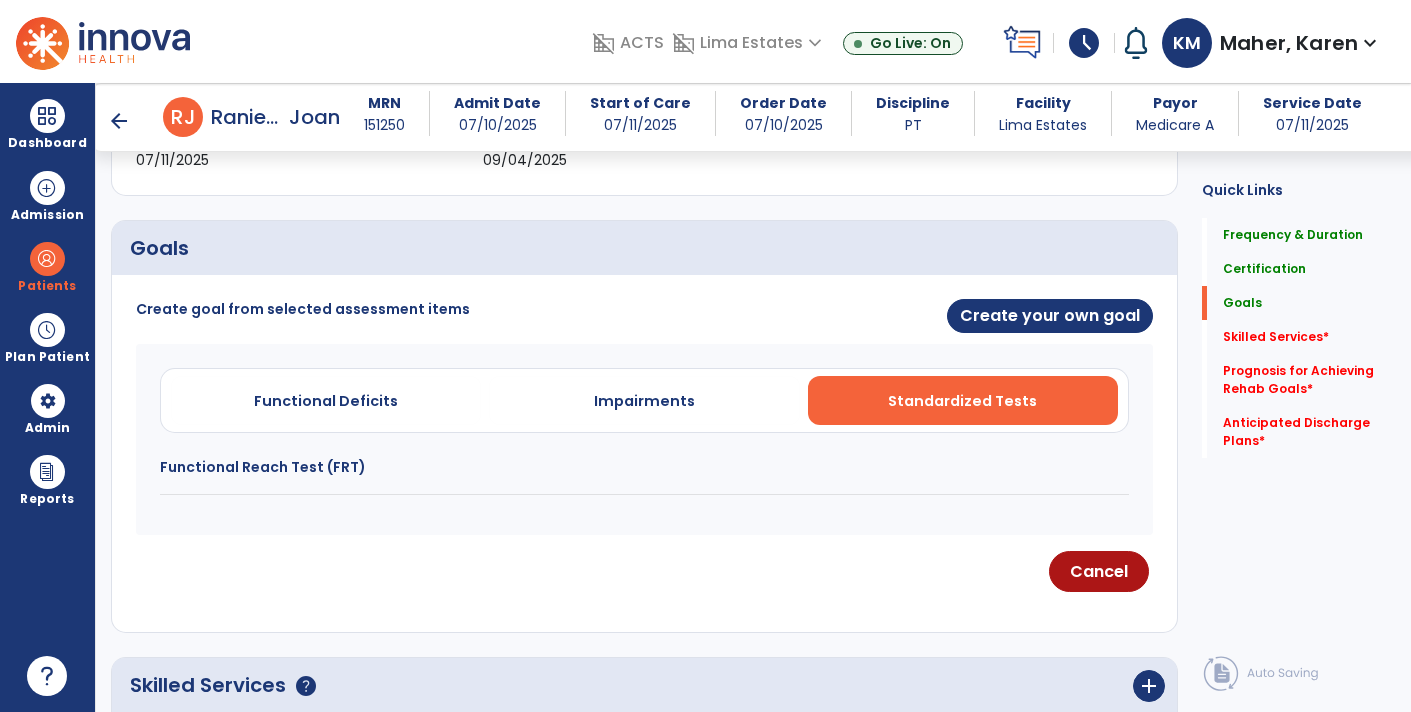 click on "Functional Reach Test (FRT)" at bounding box center [644, 467] 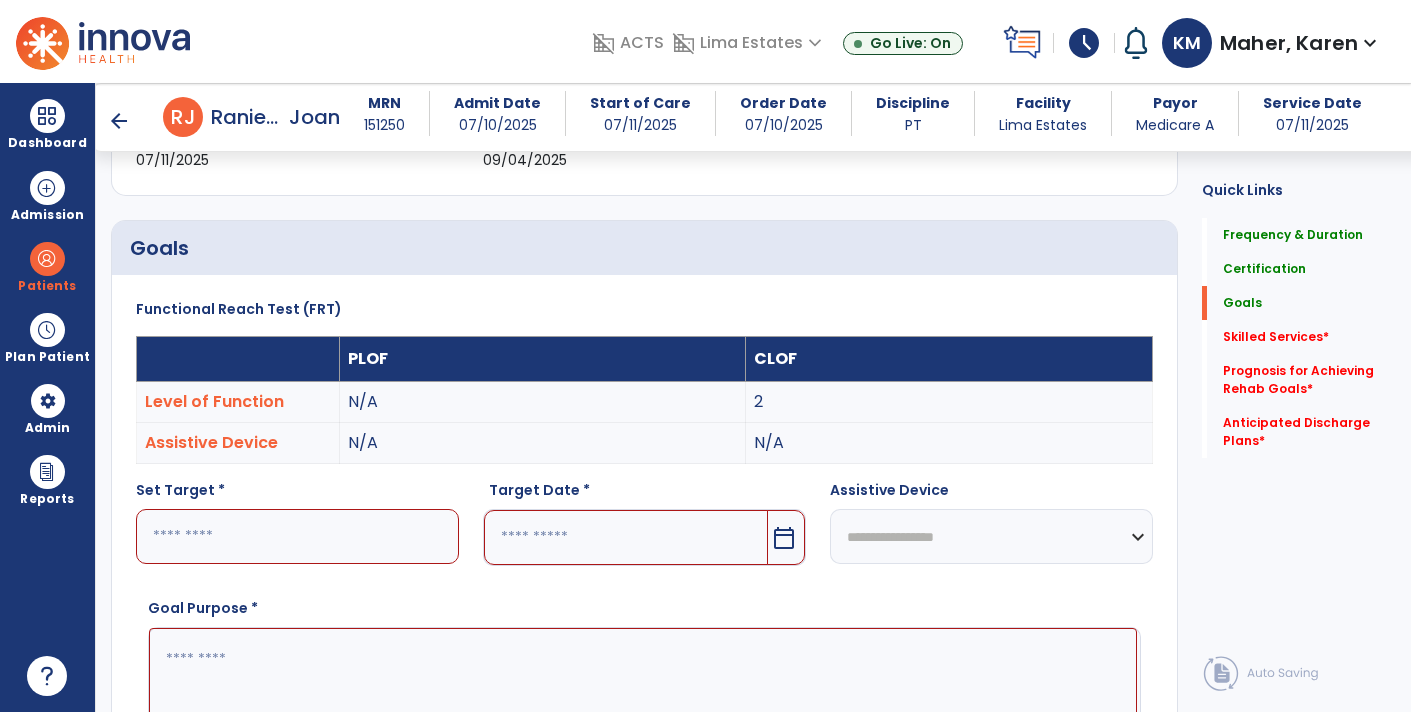 click at bounding box center [297, 536] 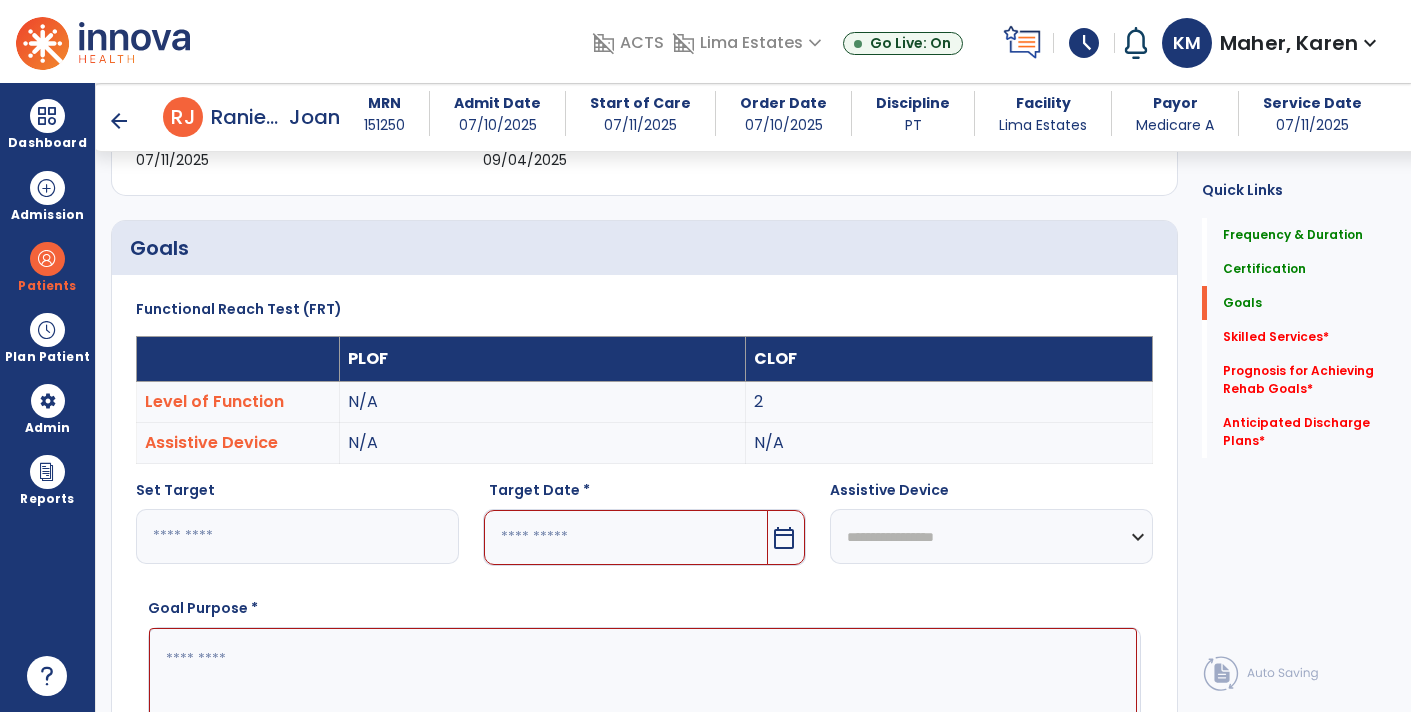 type on "*" 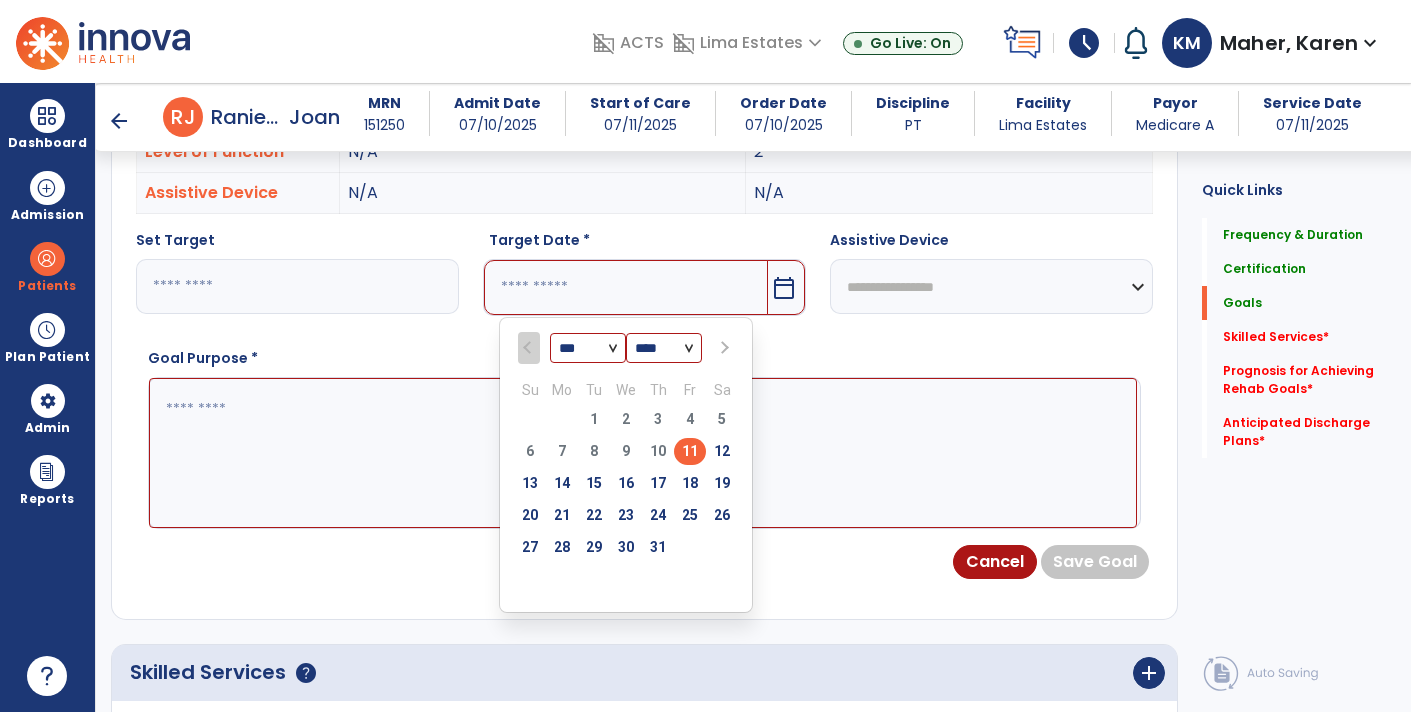 scroll, scrollTop: 642, scrollLeft: 0, axis: vertical 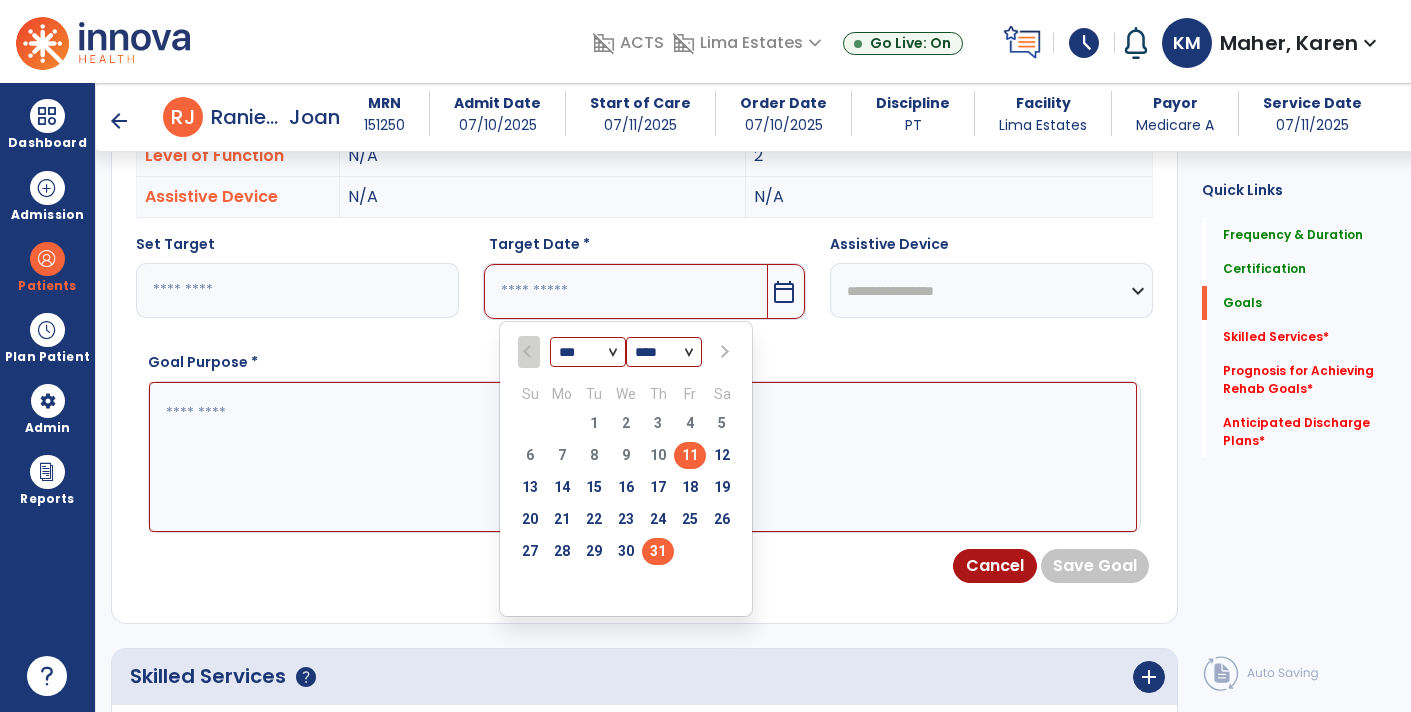 click on "31" at bounding box center [658, 551] 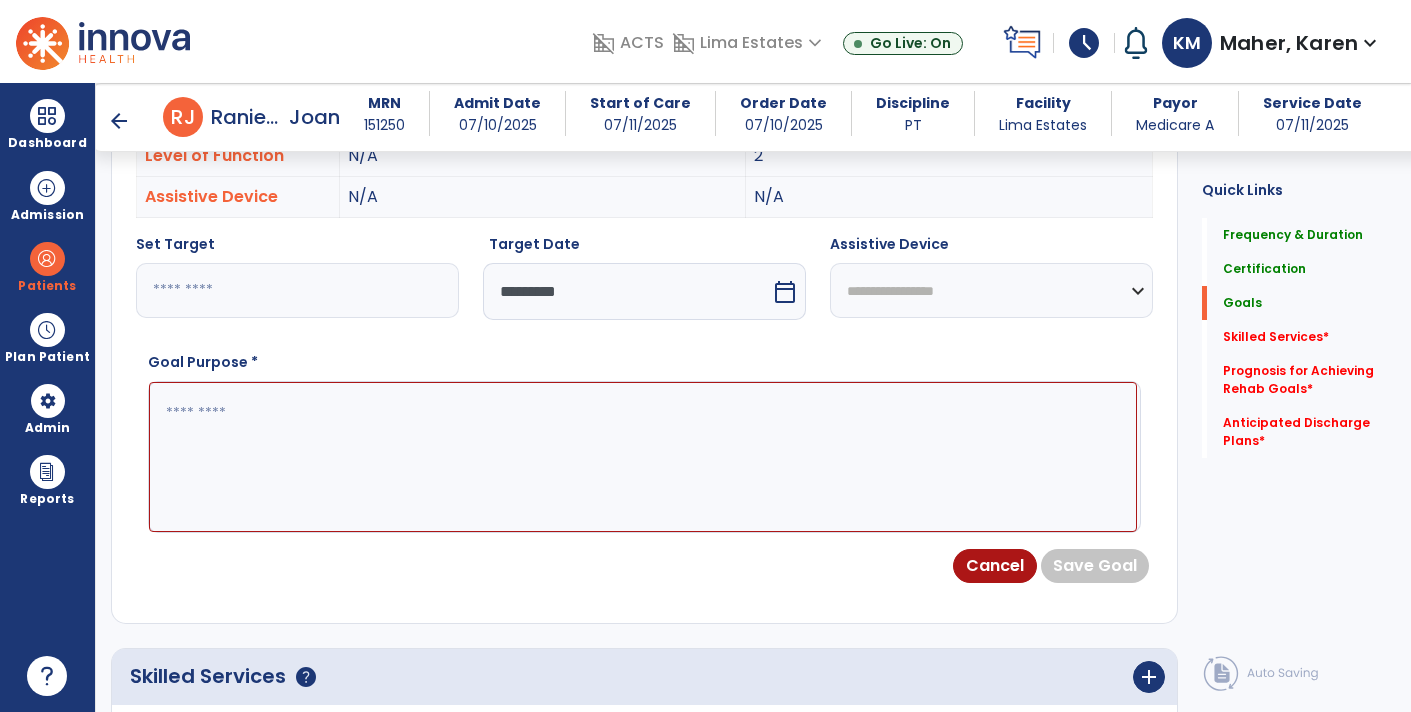 click on "**********" at bounding box center (991, 290) 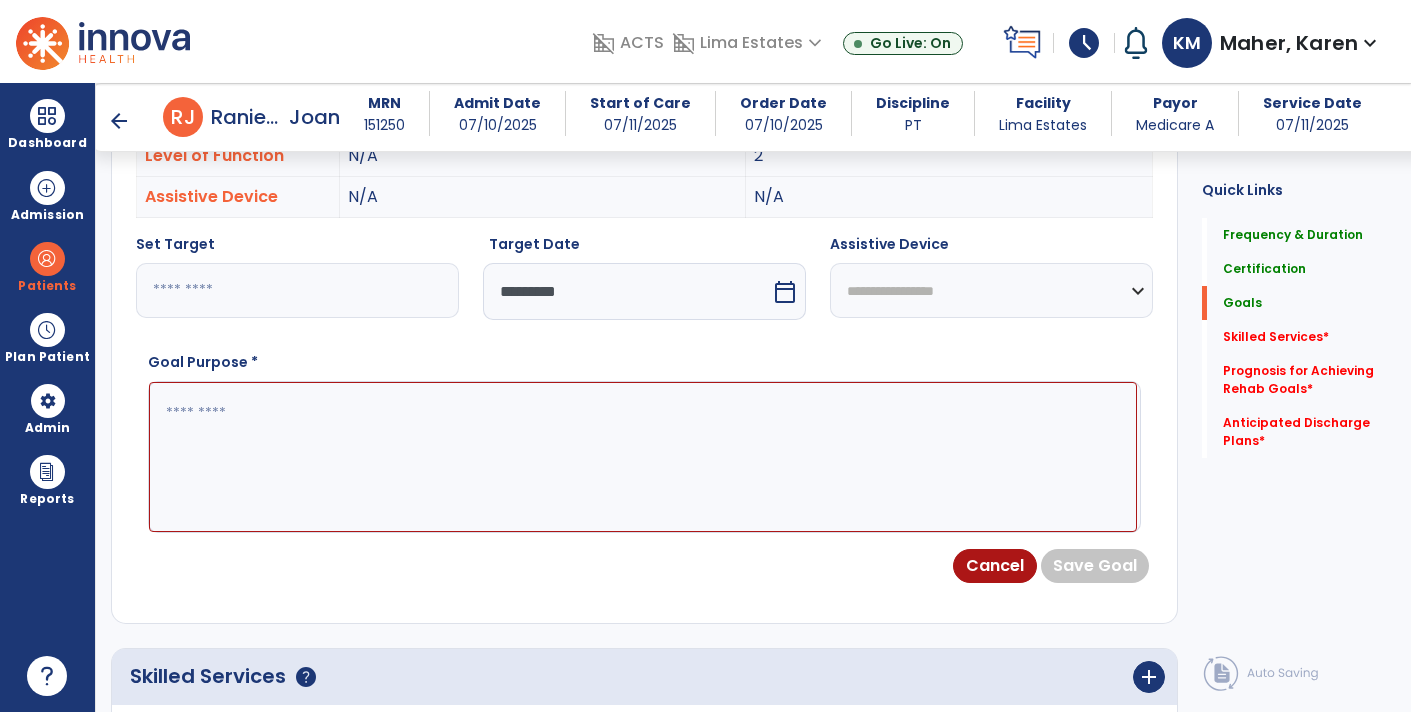 click on "Cancel   Save Goal" at bounding box center [644, 566] 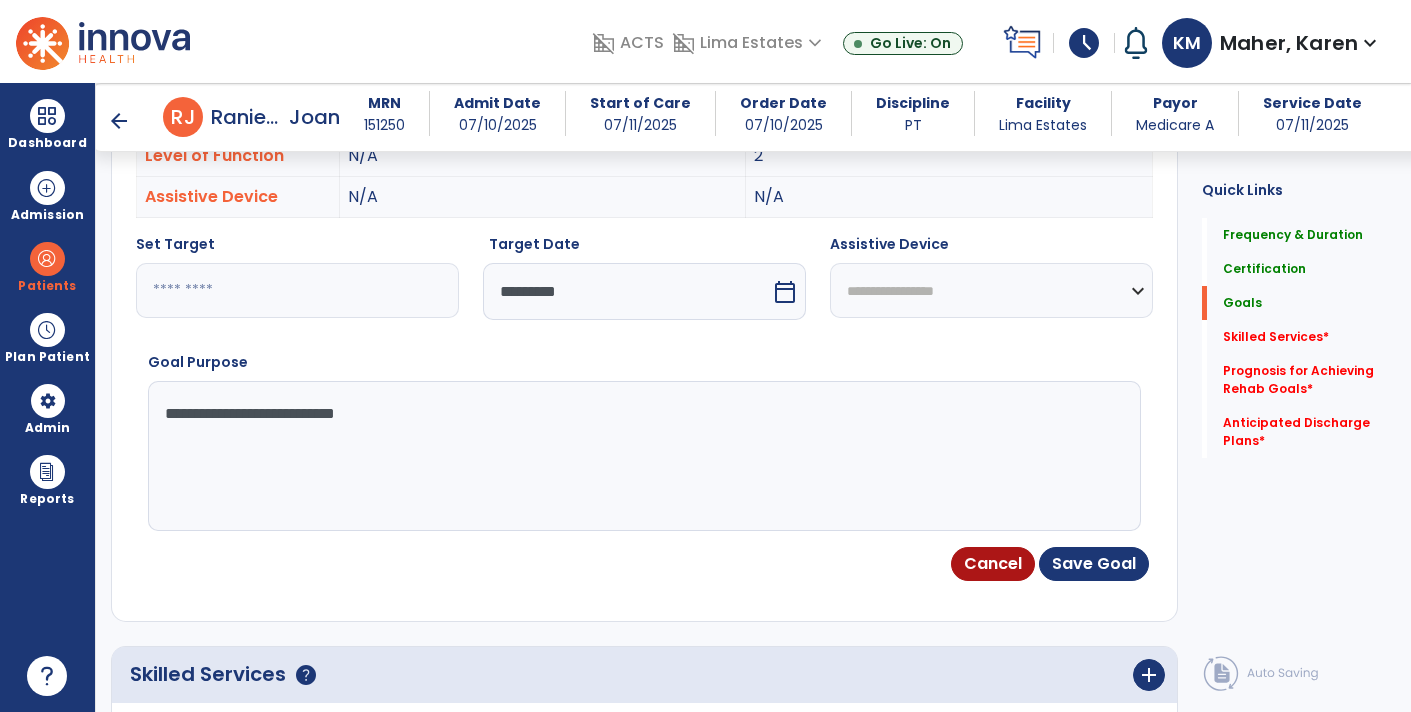 type on "**********" 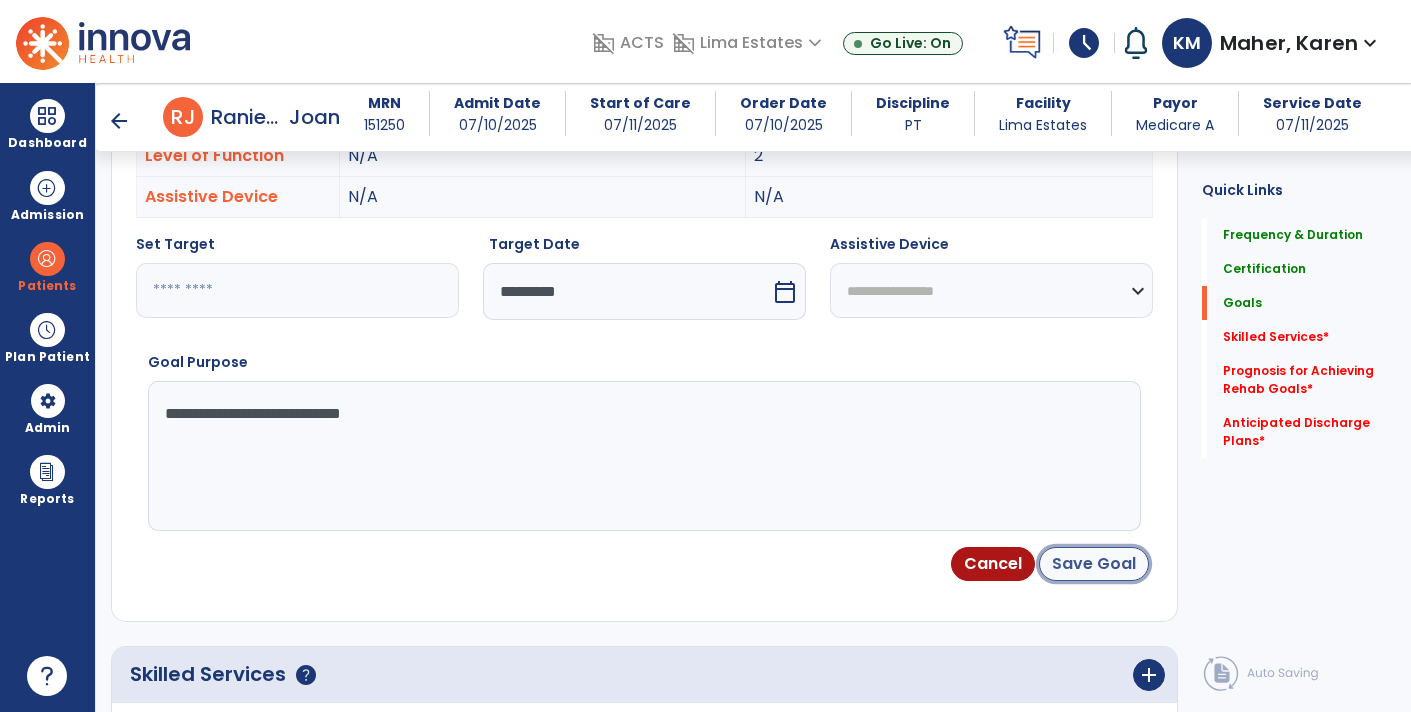 click on "Save Goal" at bounding box center [1094, 564] 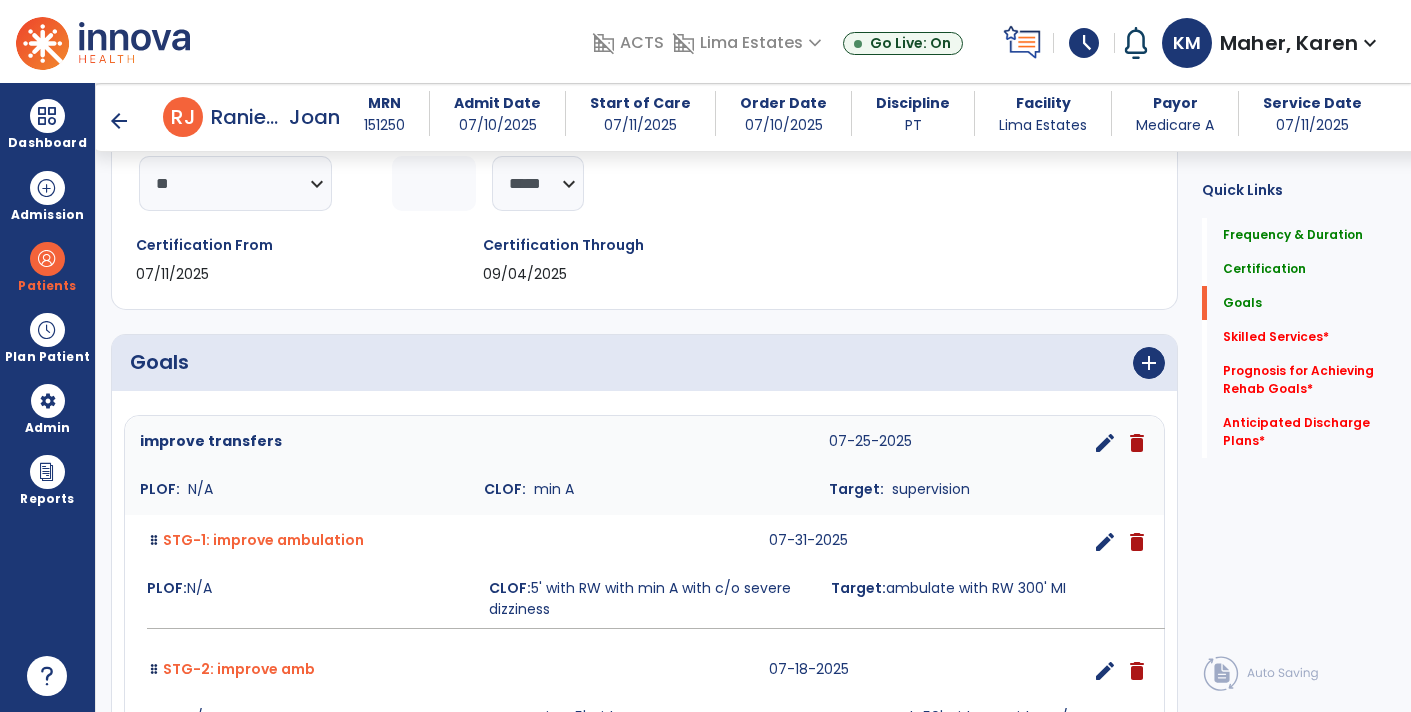 scroll, scrollTop: 279, scrollLeft: 0, axis: vertical 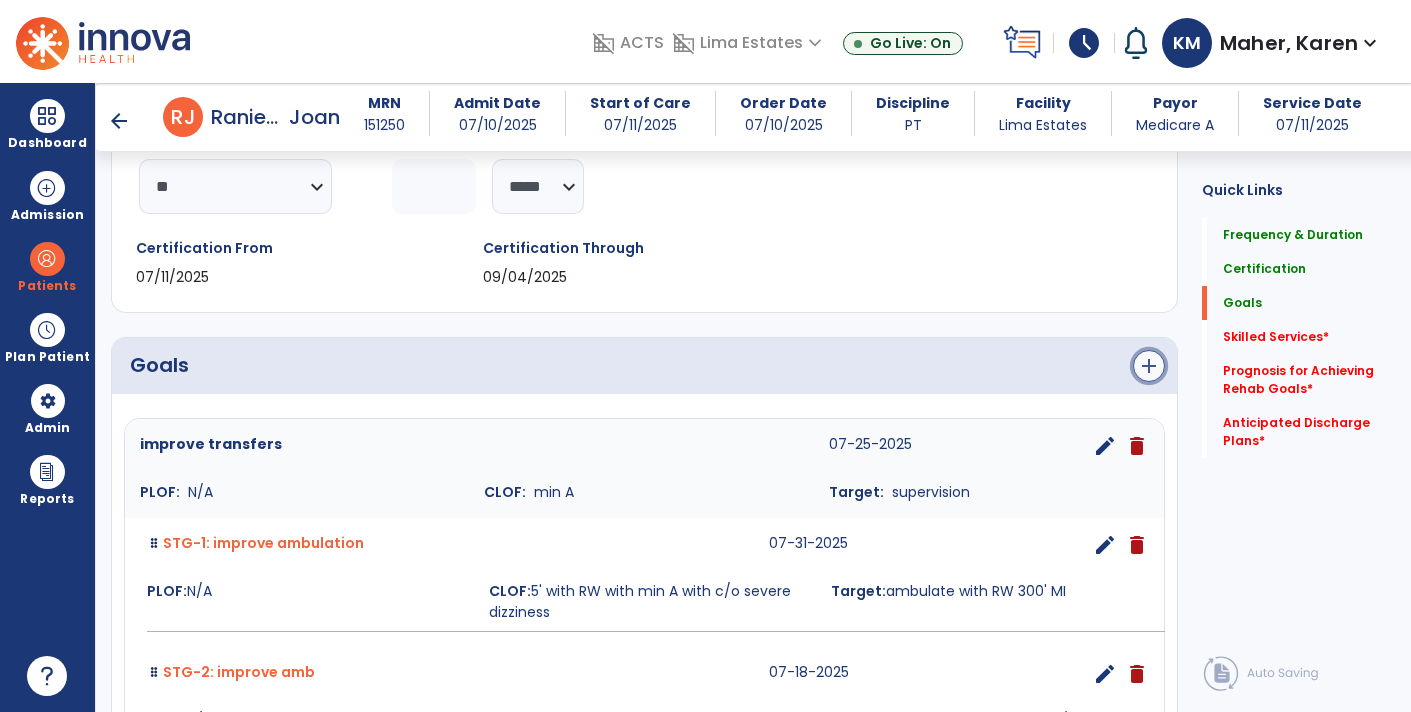 click on "add" at bounding box center [1149, 366] 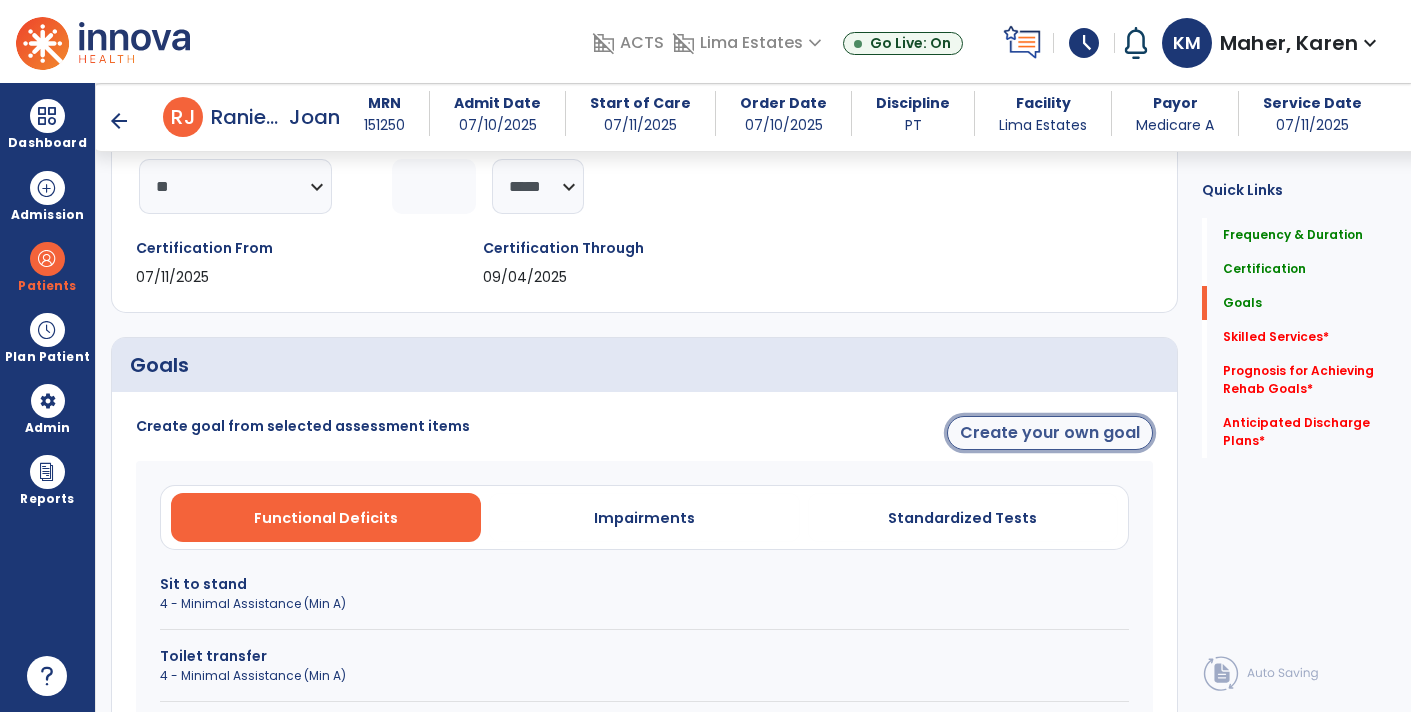 click on "Create your own goal" at bounding box center [1050, 433] 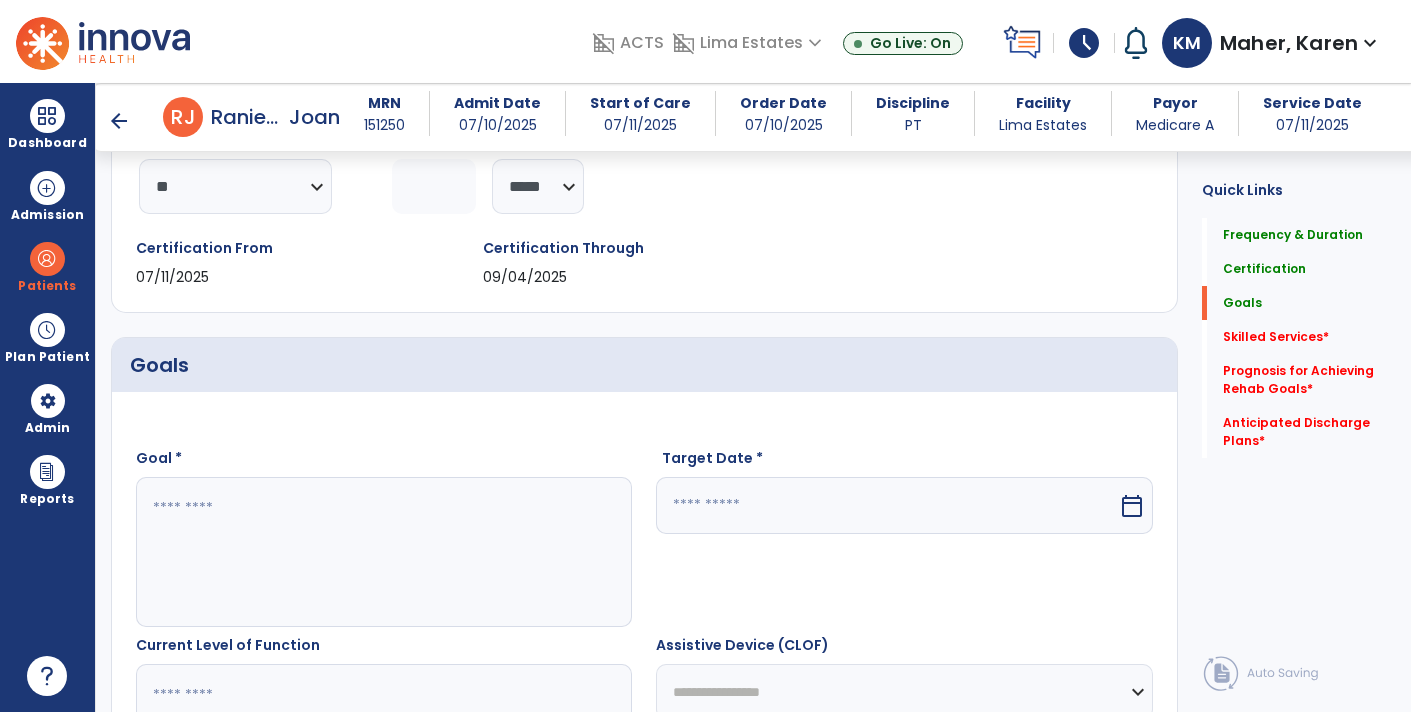 click at bounding box center [383, 552] 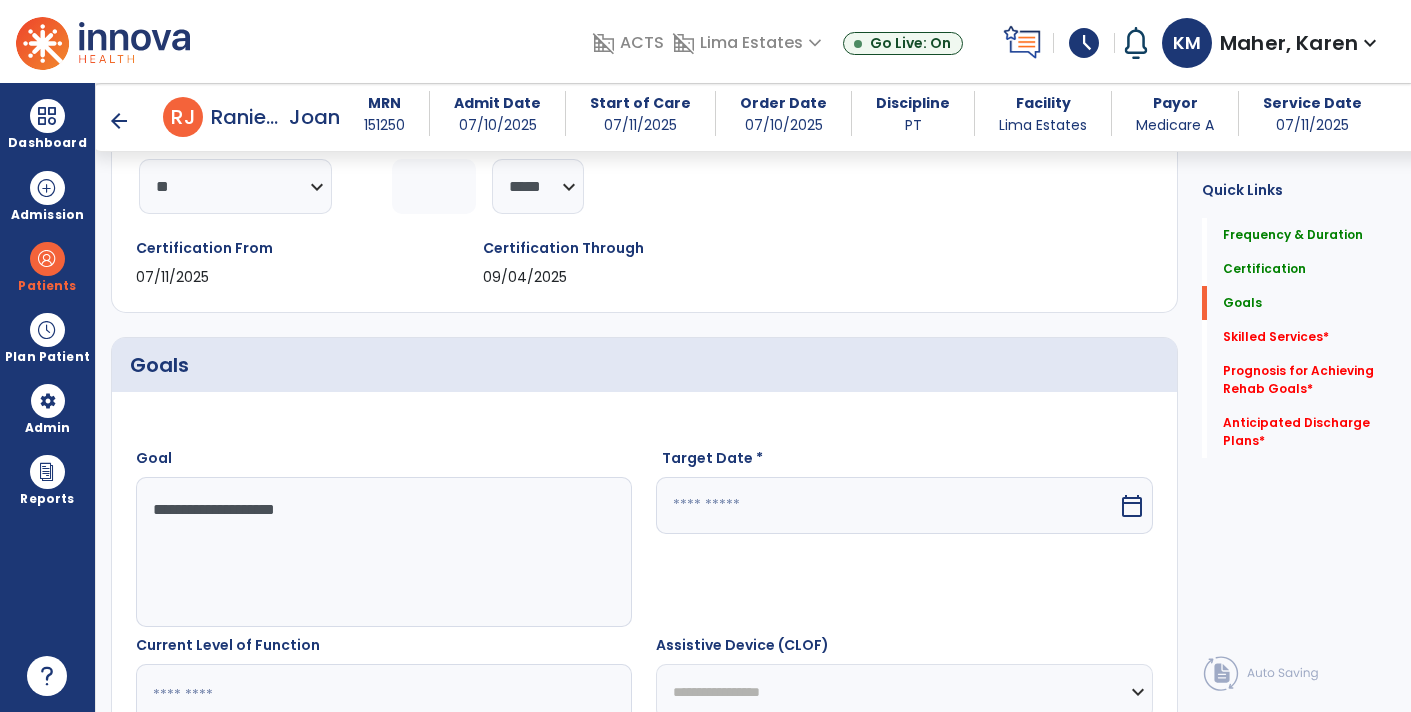 type on "**********" 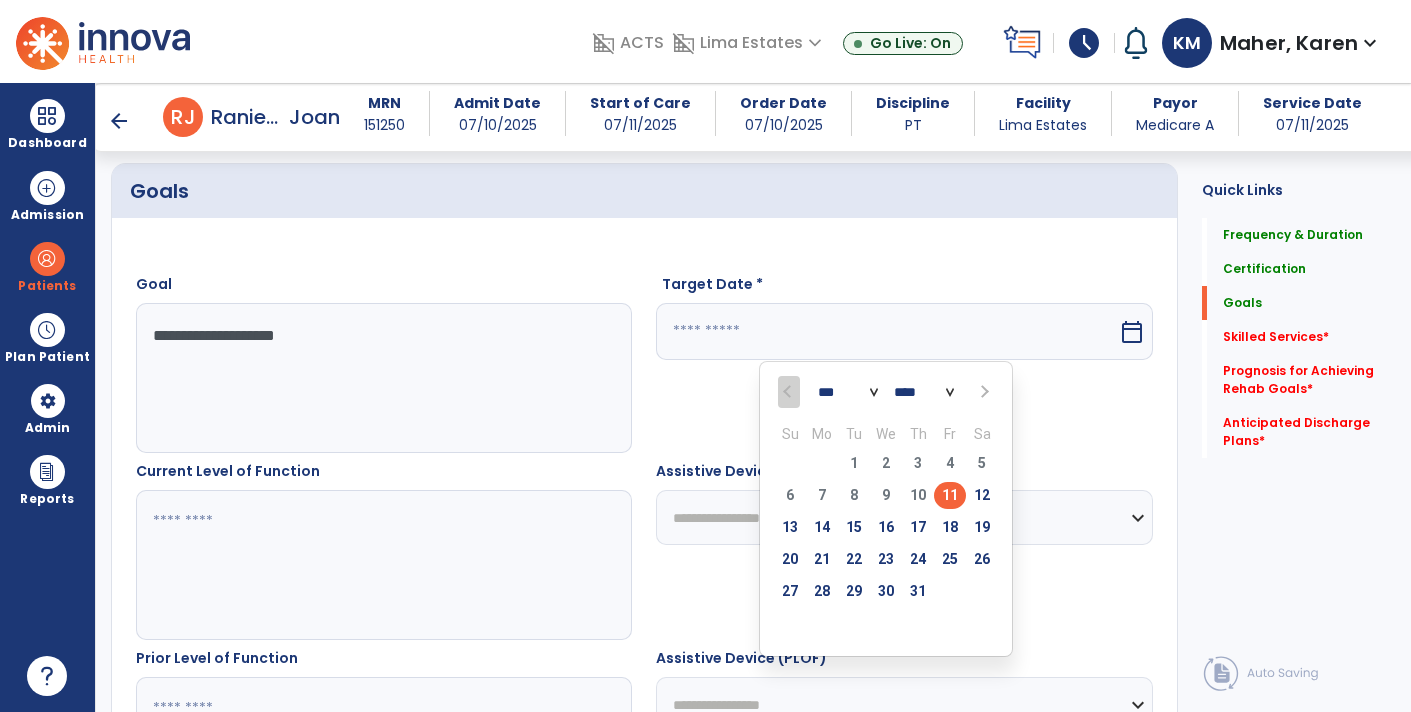 scroll, scrollTop: 441, scrollLeft: 0, axis: vertical 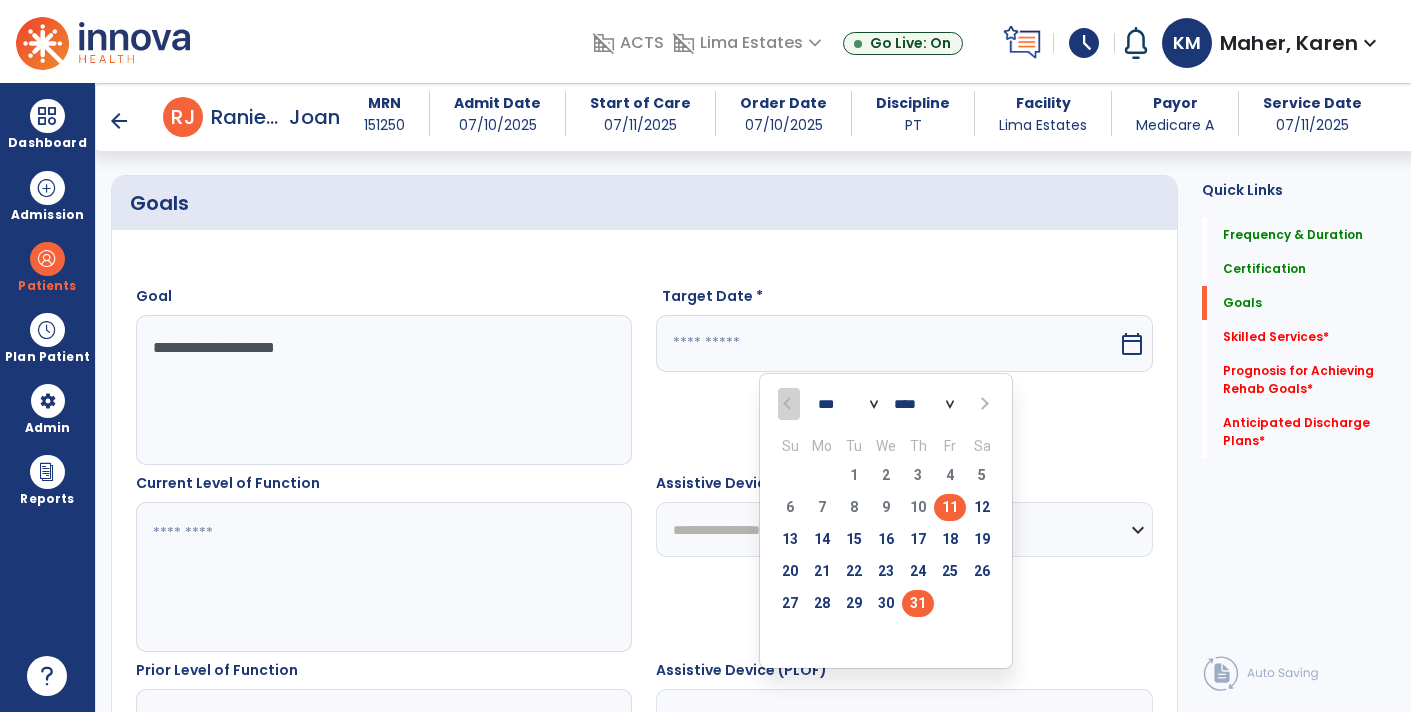 click on "31" at bounding box center [918, 603] 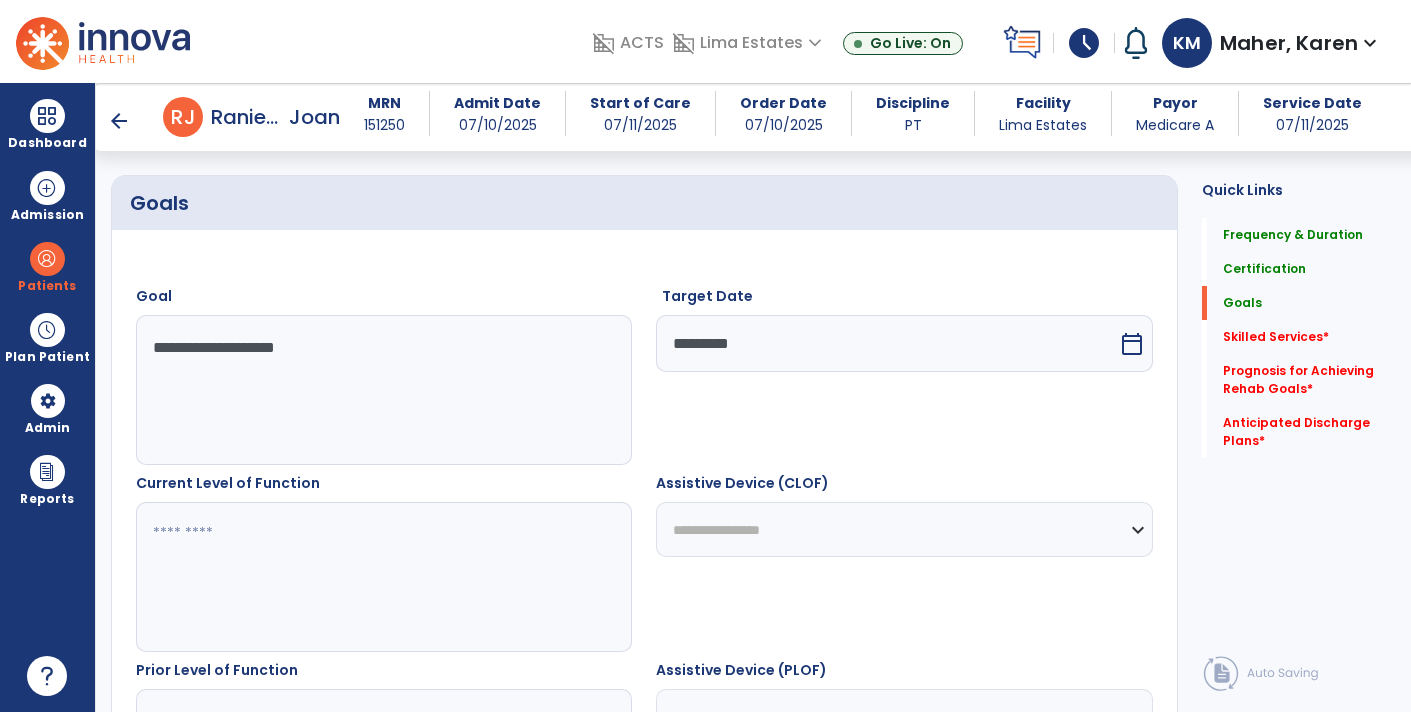 click at bounding box center (383, 577) 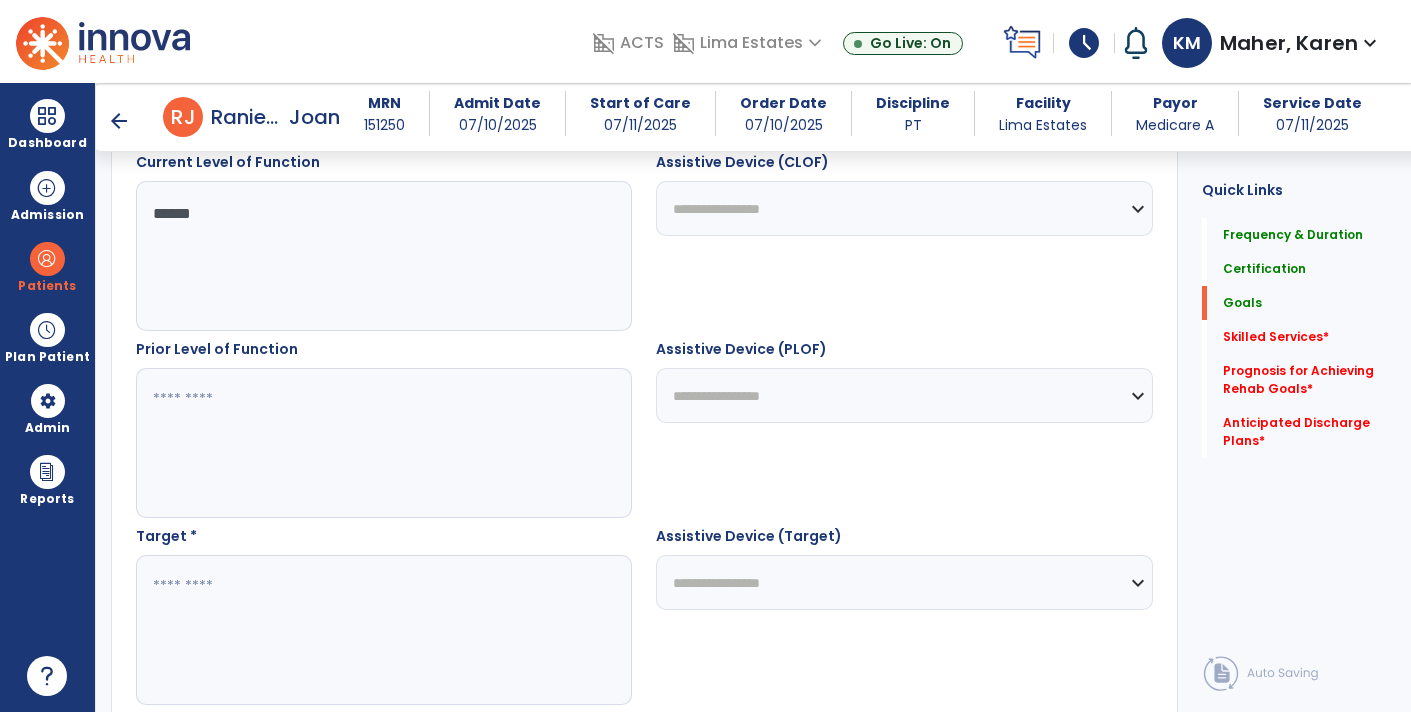 scroll, scrollTop: 764, scrollLeft: 0, axis: vertical 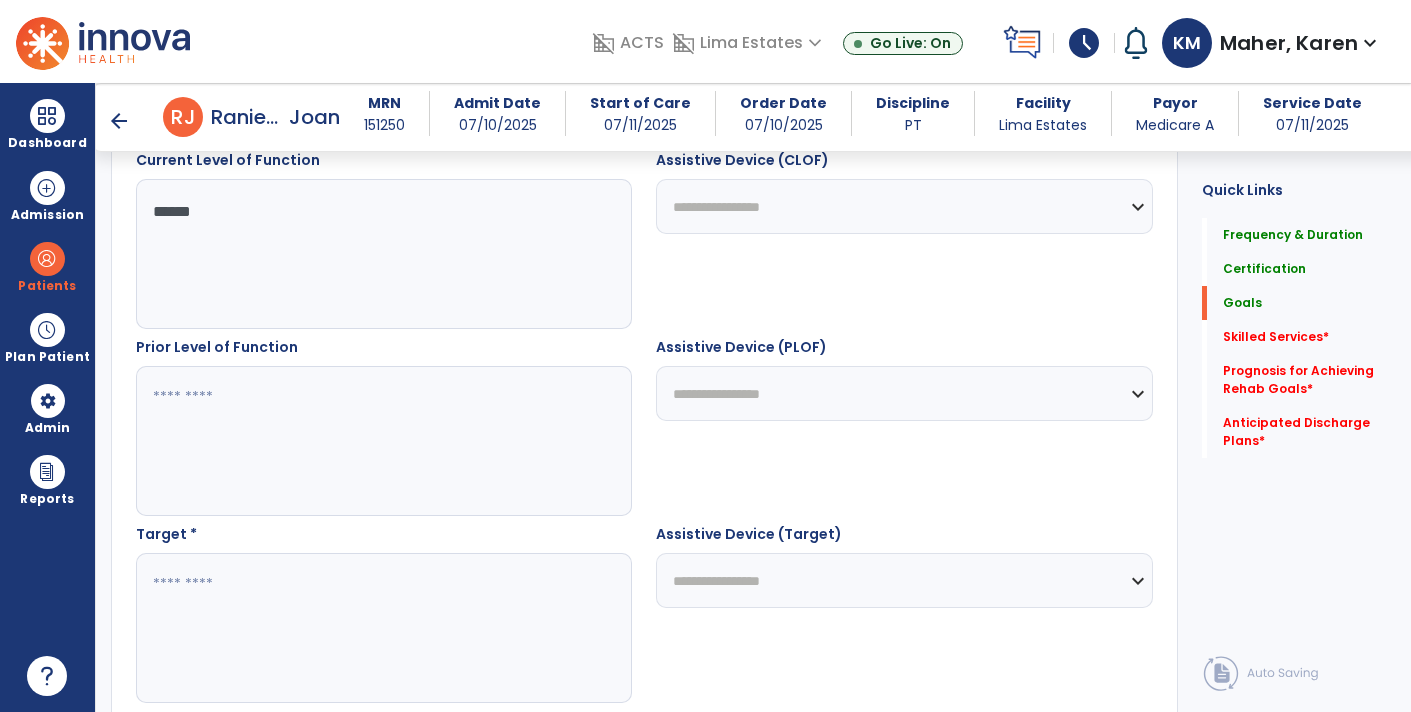 type on "*****" 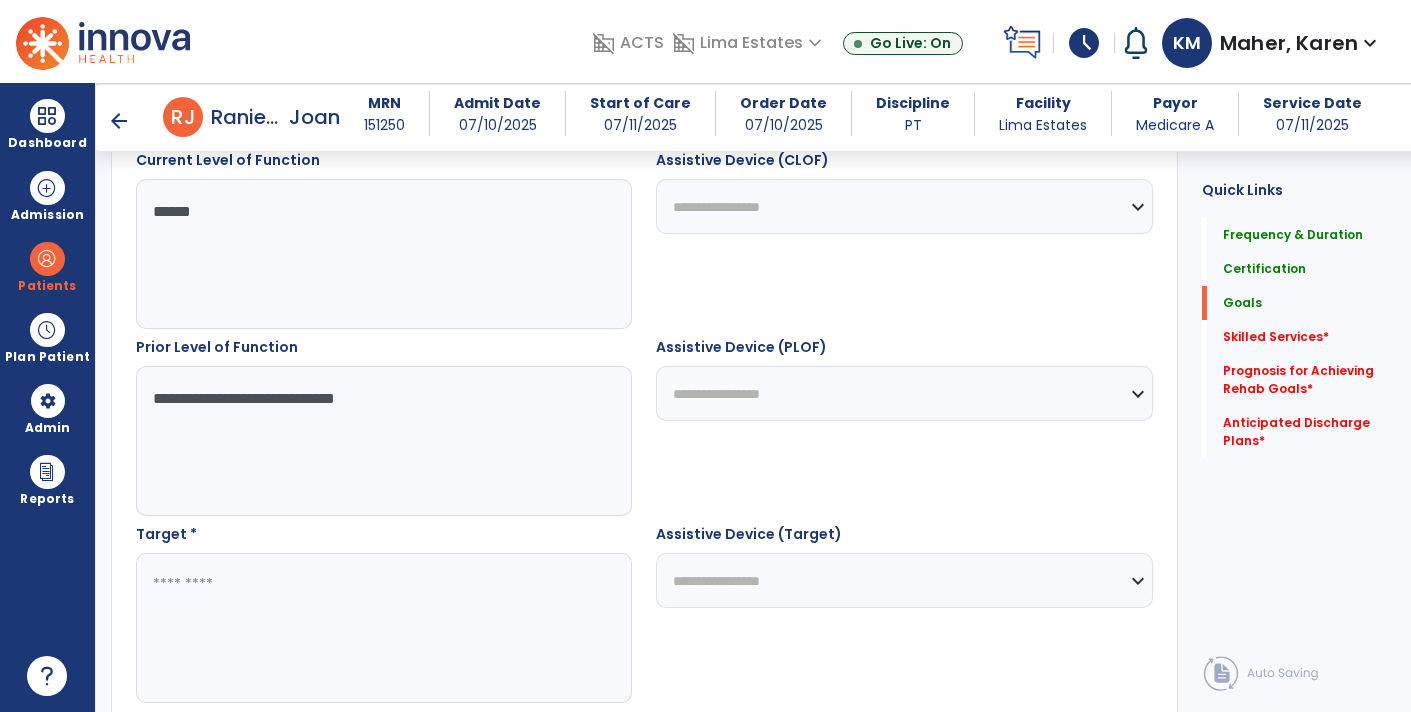 type on "**********" 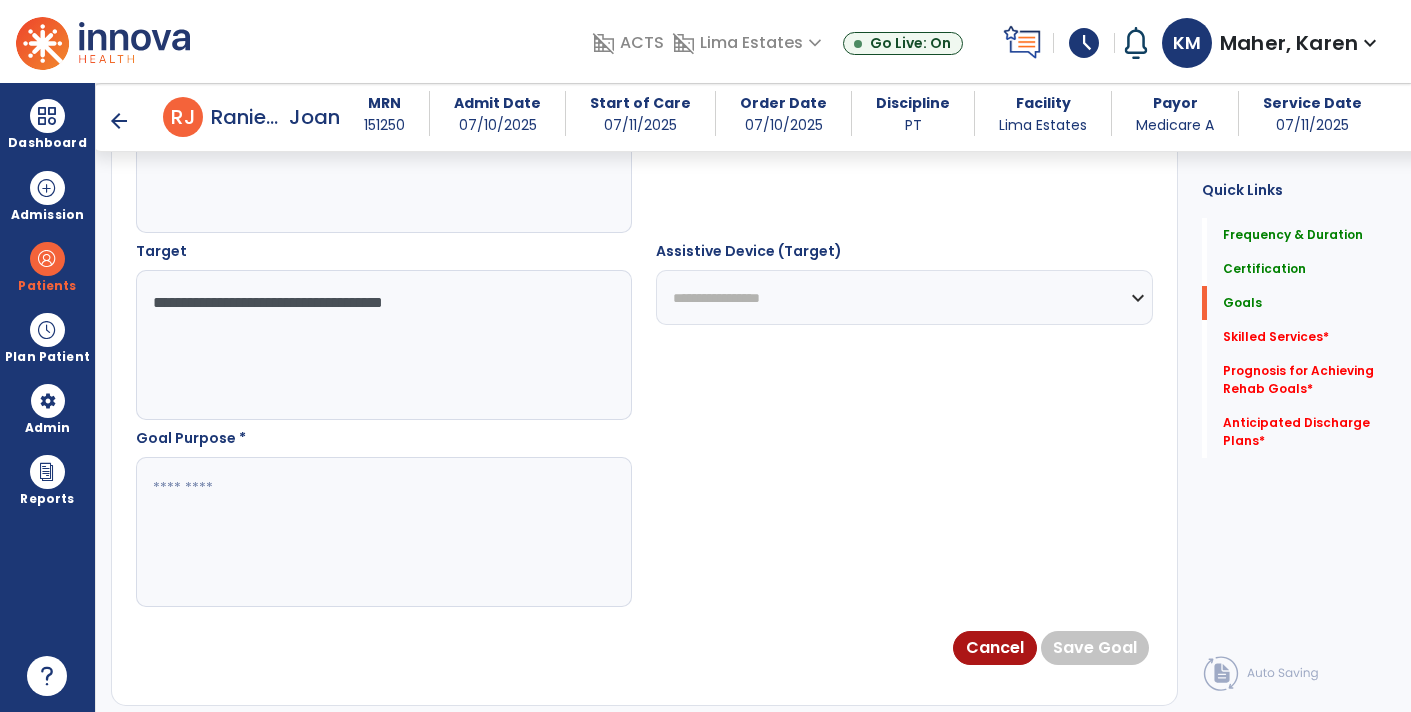 scroll, scrollTop: 1041, scrollLeft: 0, axis: vertical 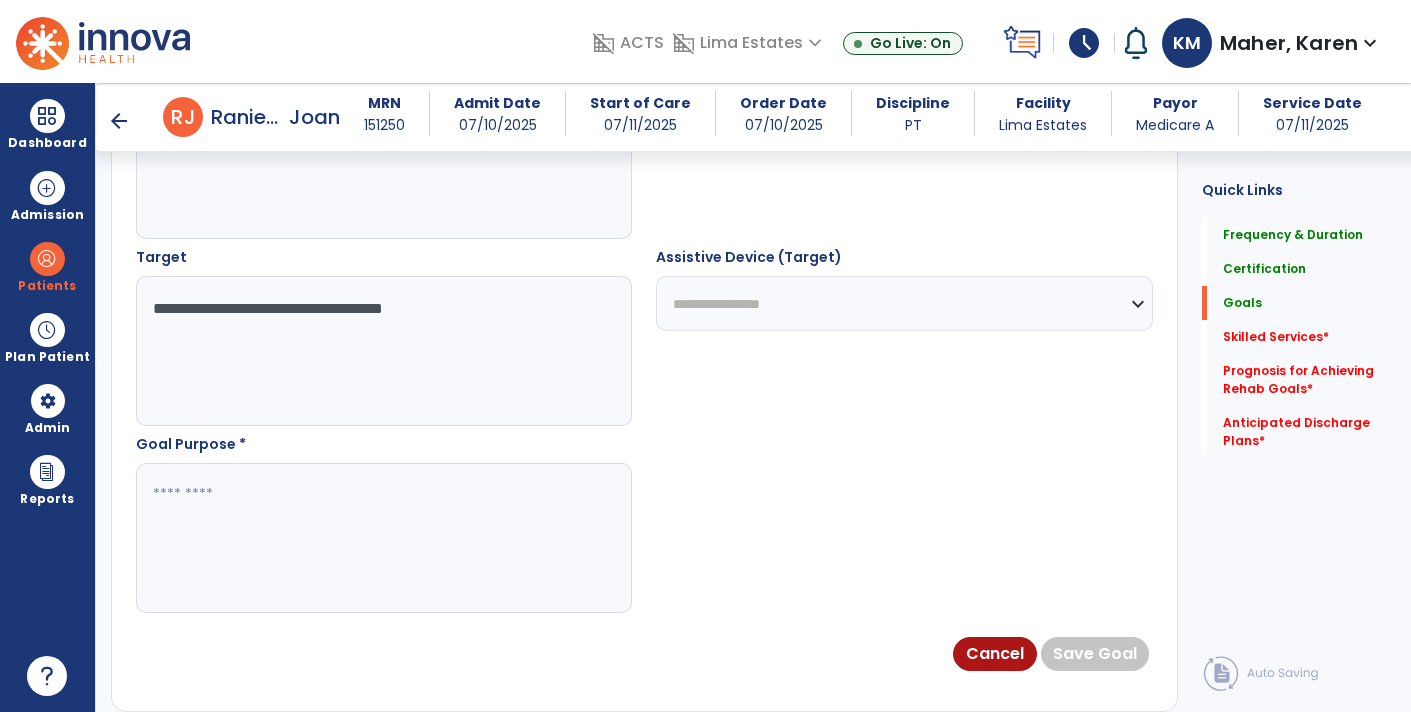 click on "**********" at bounding box center (383, 351) 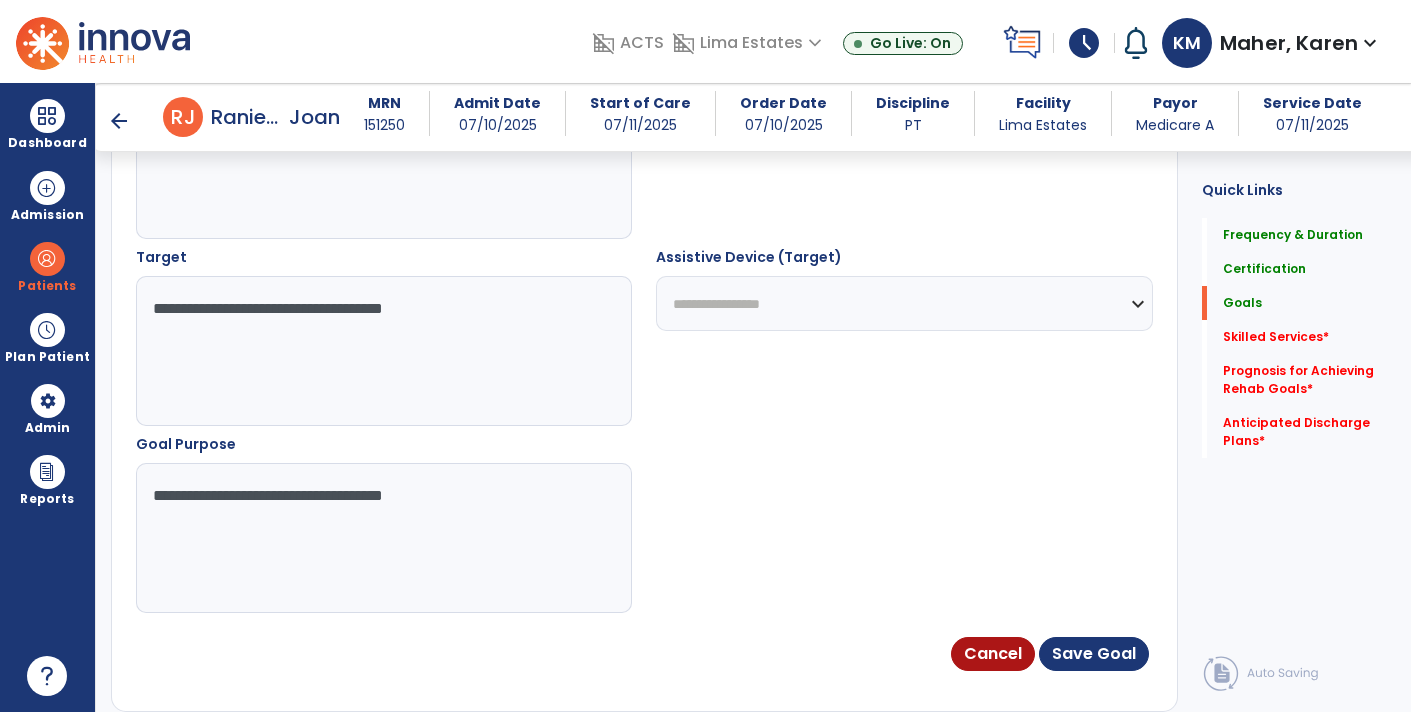type on "**********" 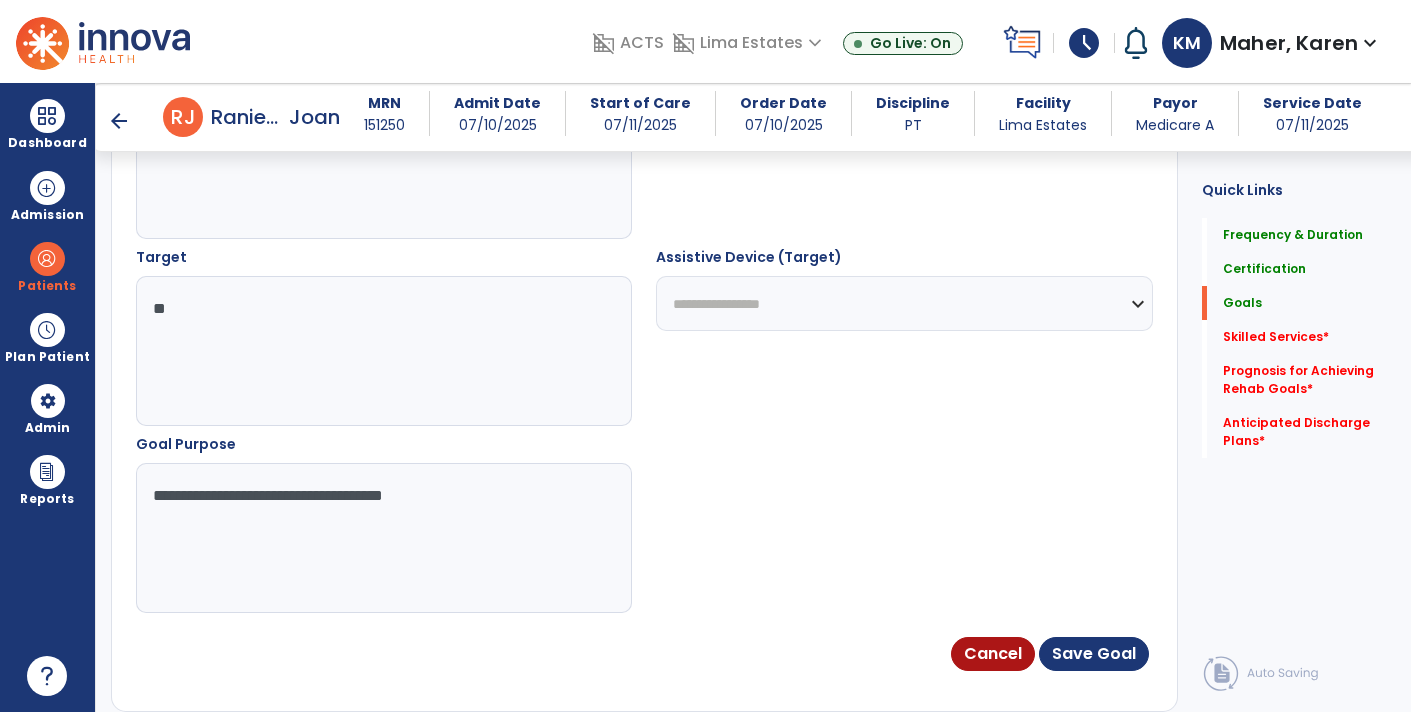 type on "*" 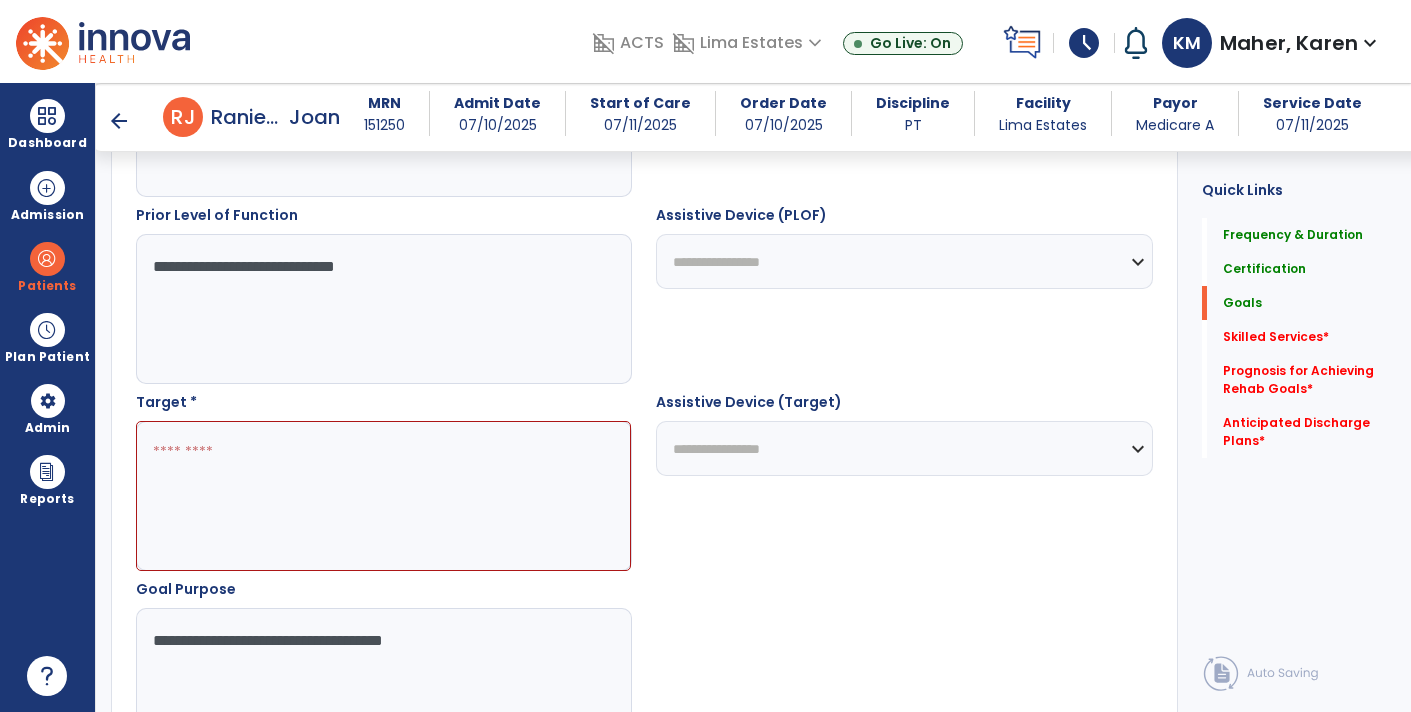 scroll, scrollTop: 899, scrollLeft: 0, axis: vertical 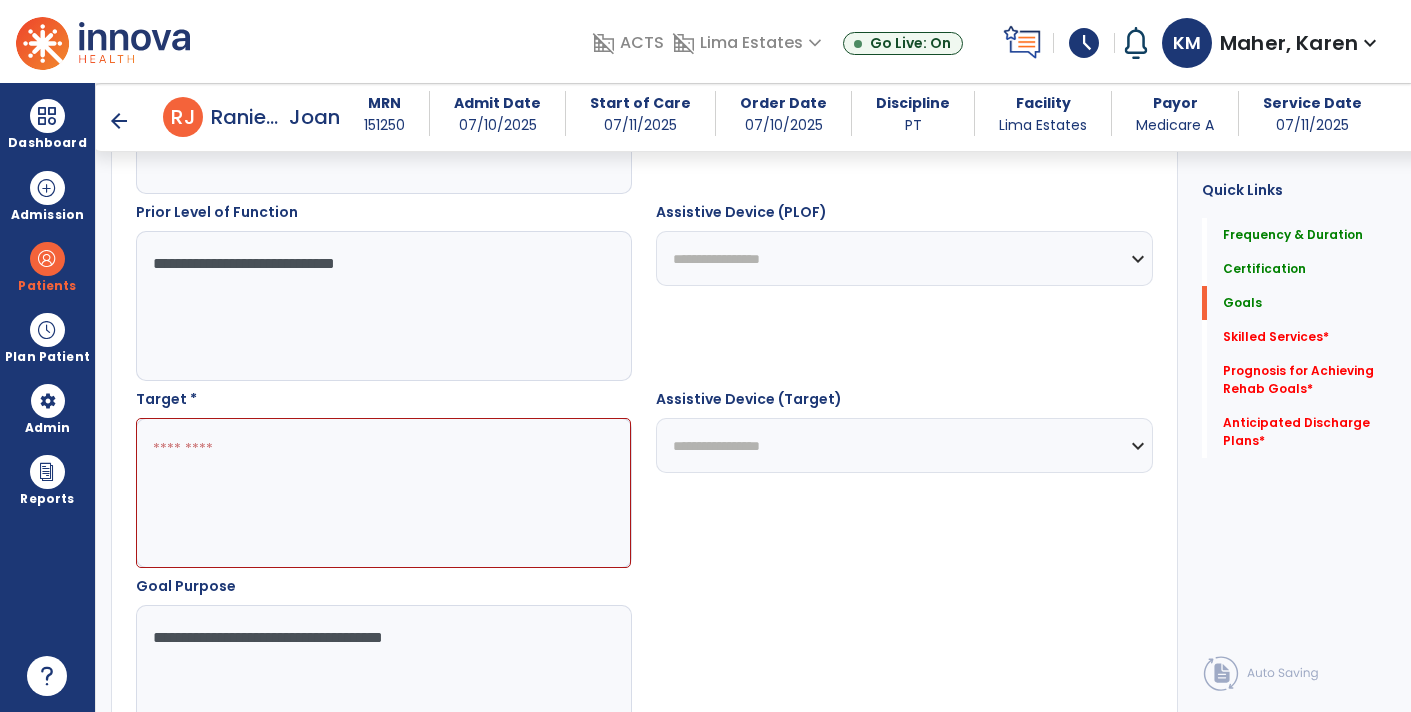 click on "**********" at bounding box center (383, 306) 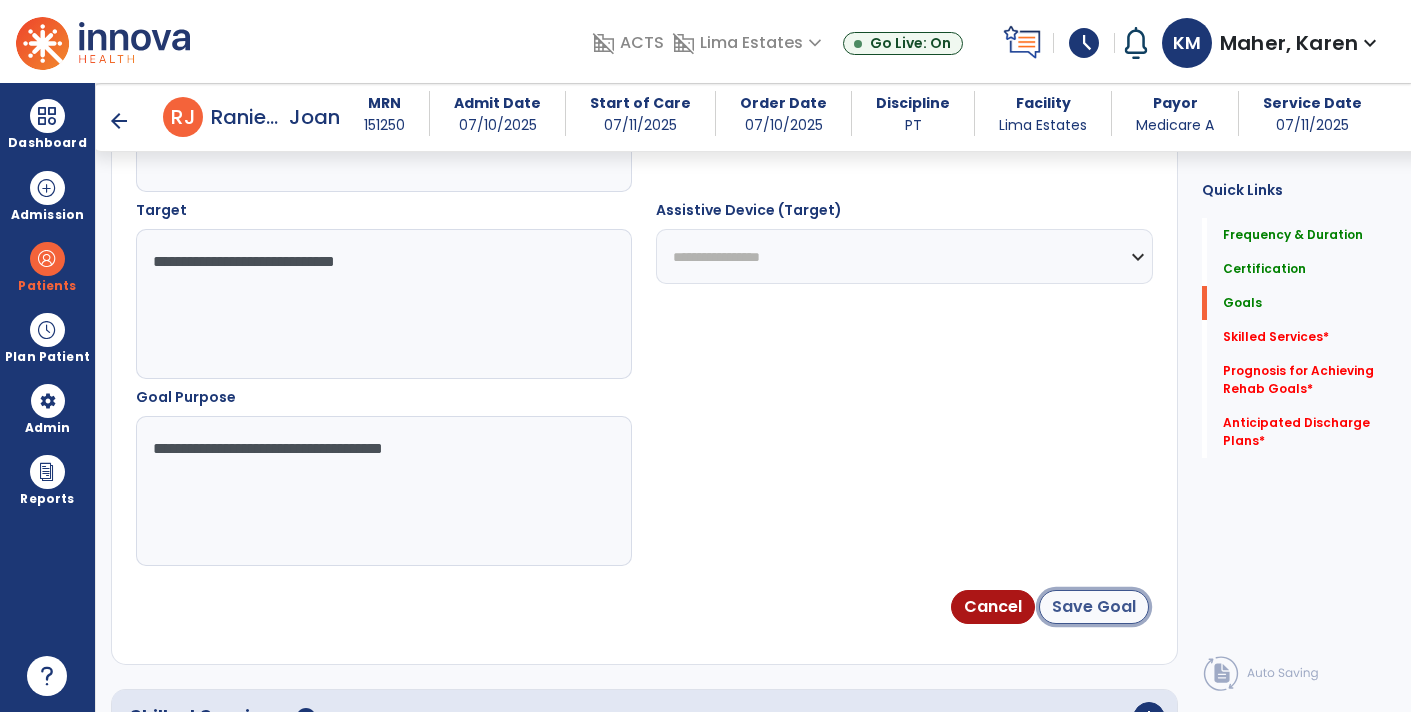 click on "Save Goal" at bounding box center (1094, 607) 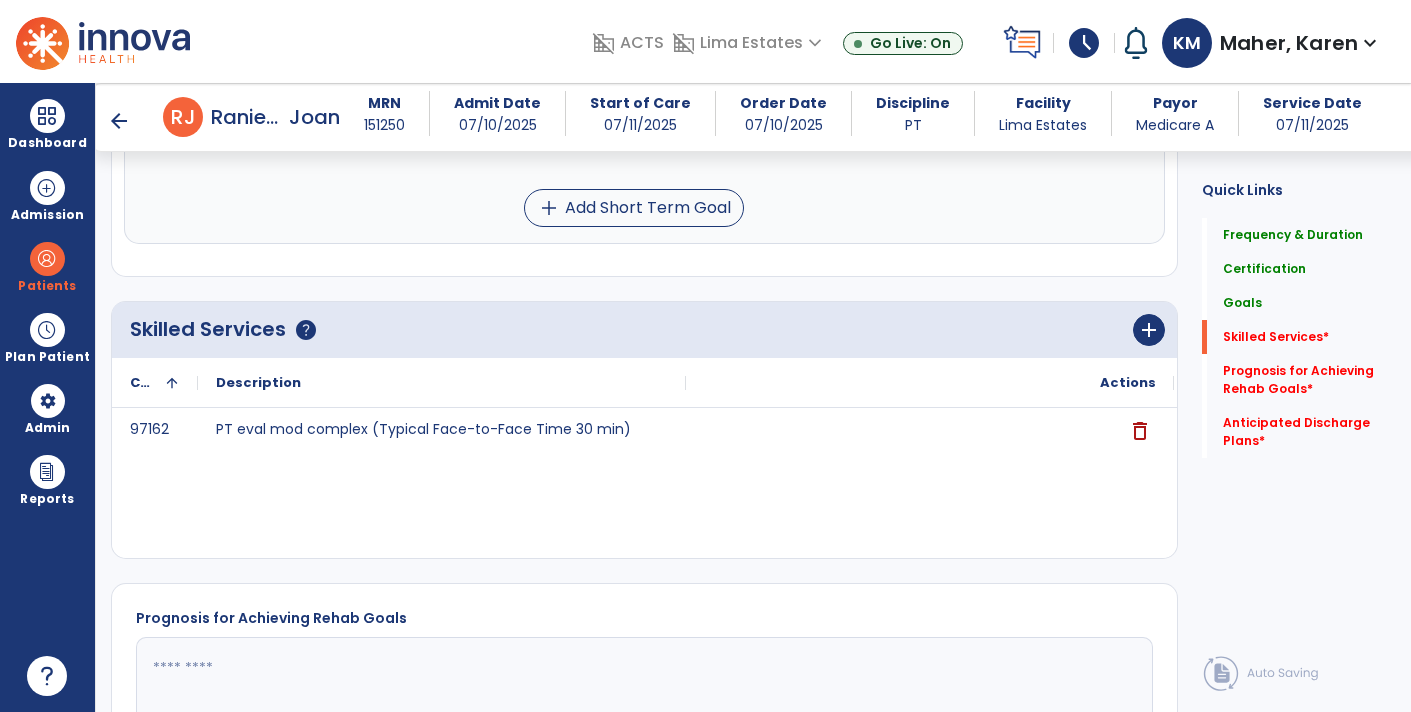 scroll, scrollTop: 1269, scrollLeft: 0, axis: vertical 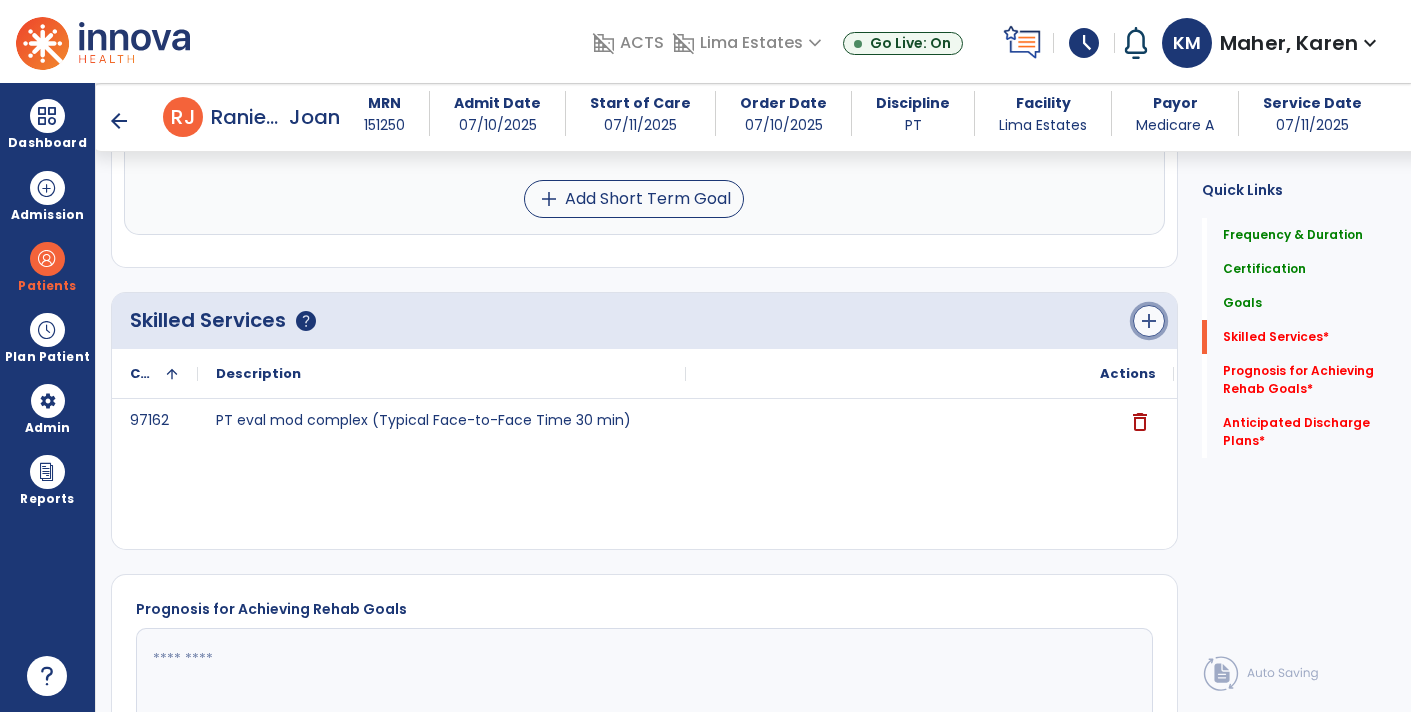 click on "add" 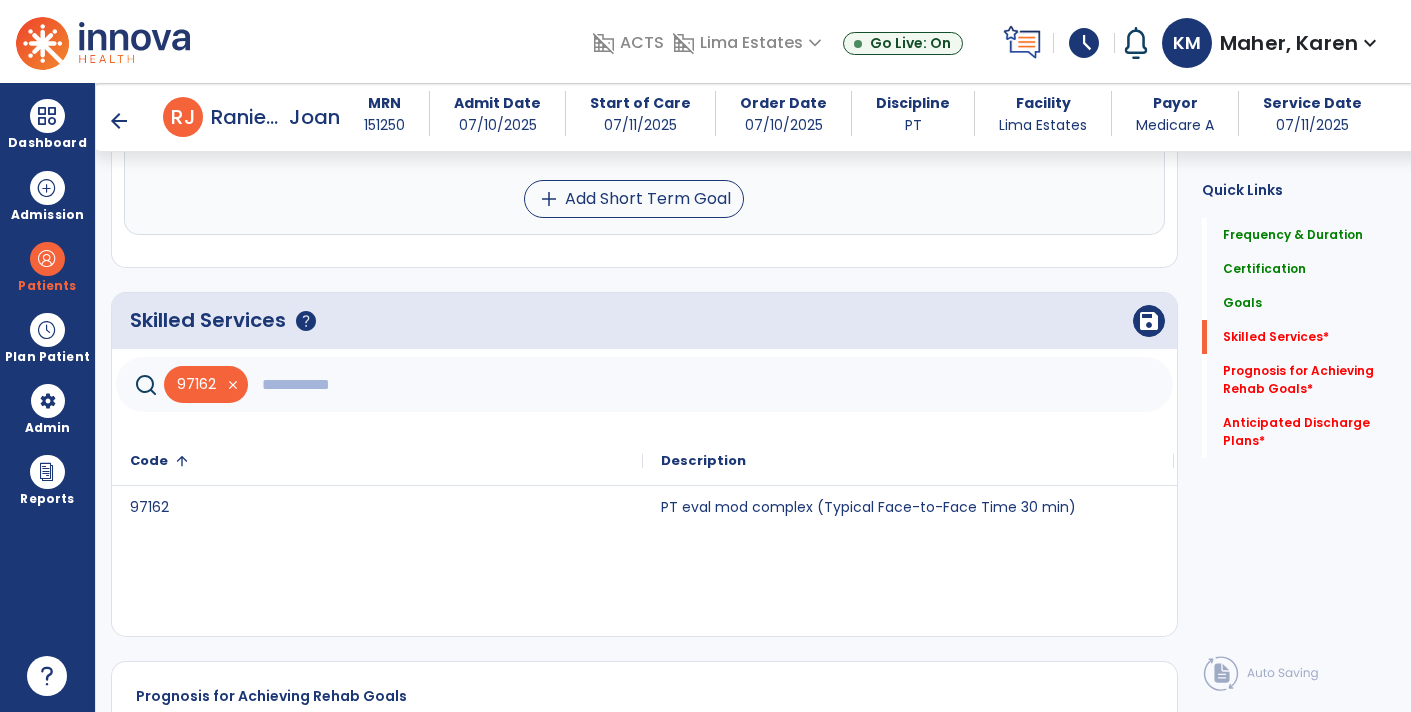 click 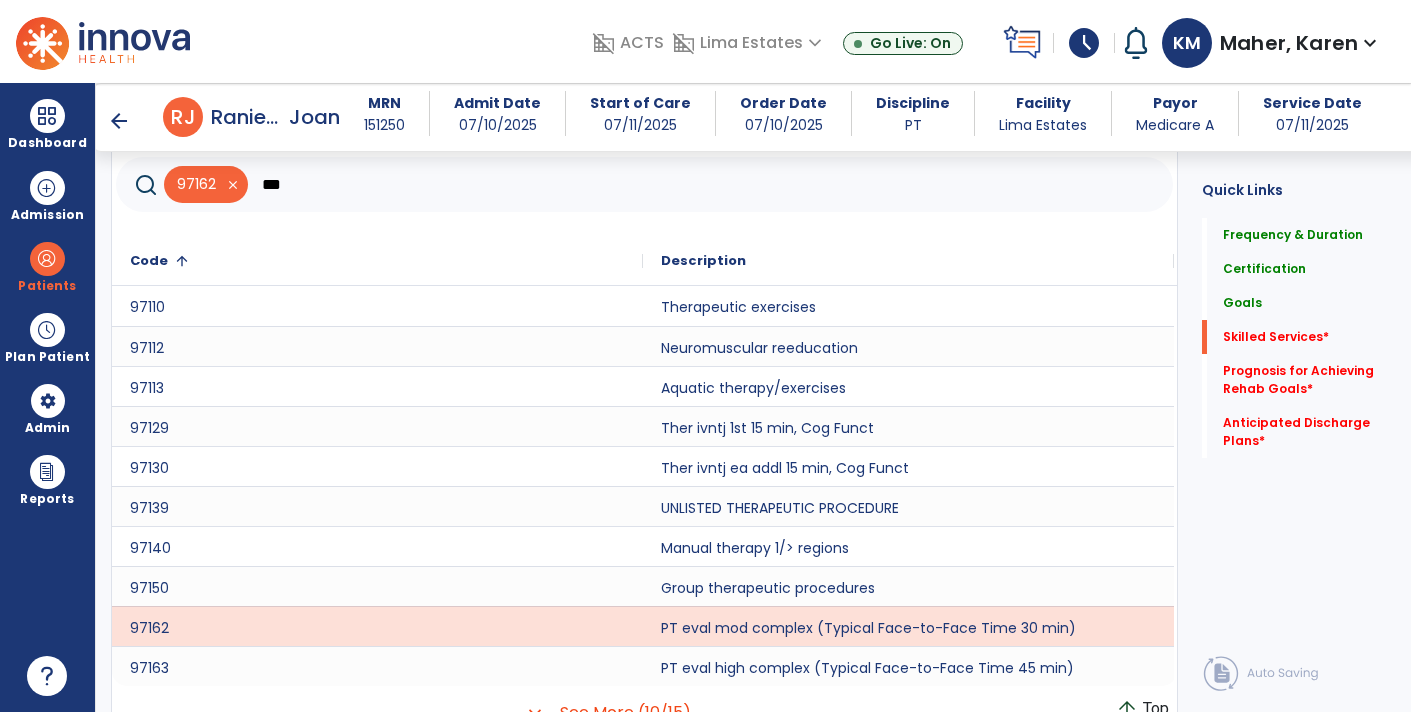 scroll, scrollTop: 1483, scrollLeft: 0, axis: vertical 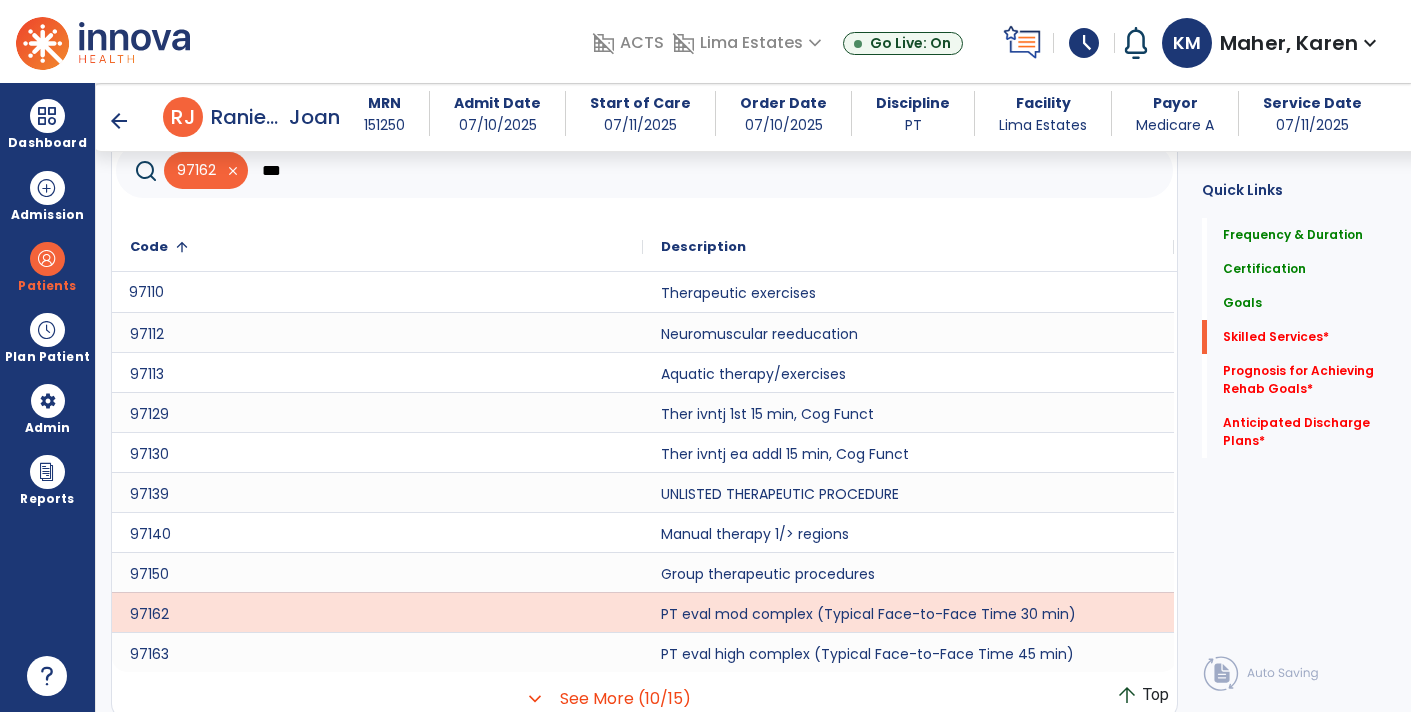 click on "97110" 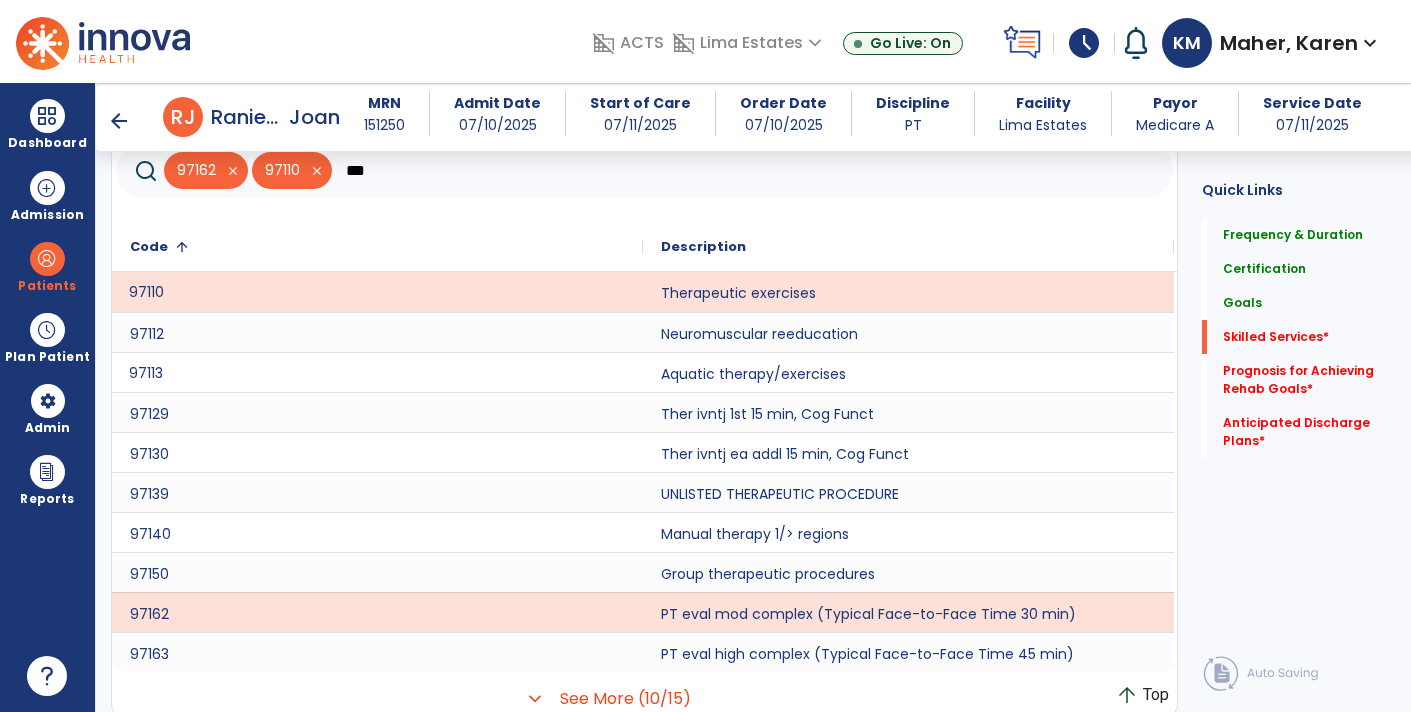 click on "97113" 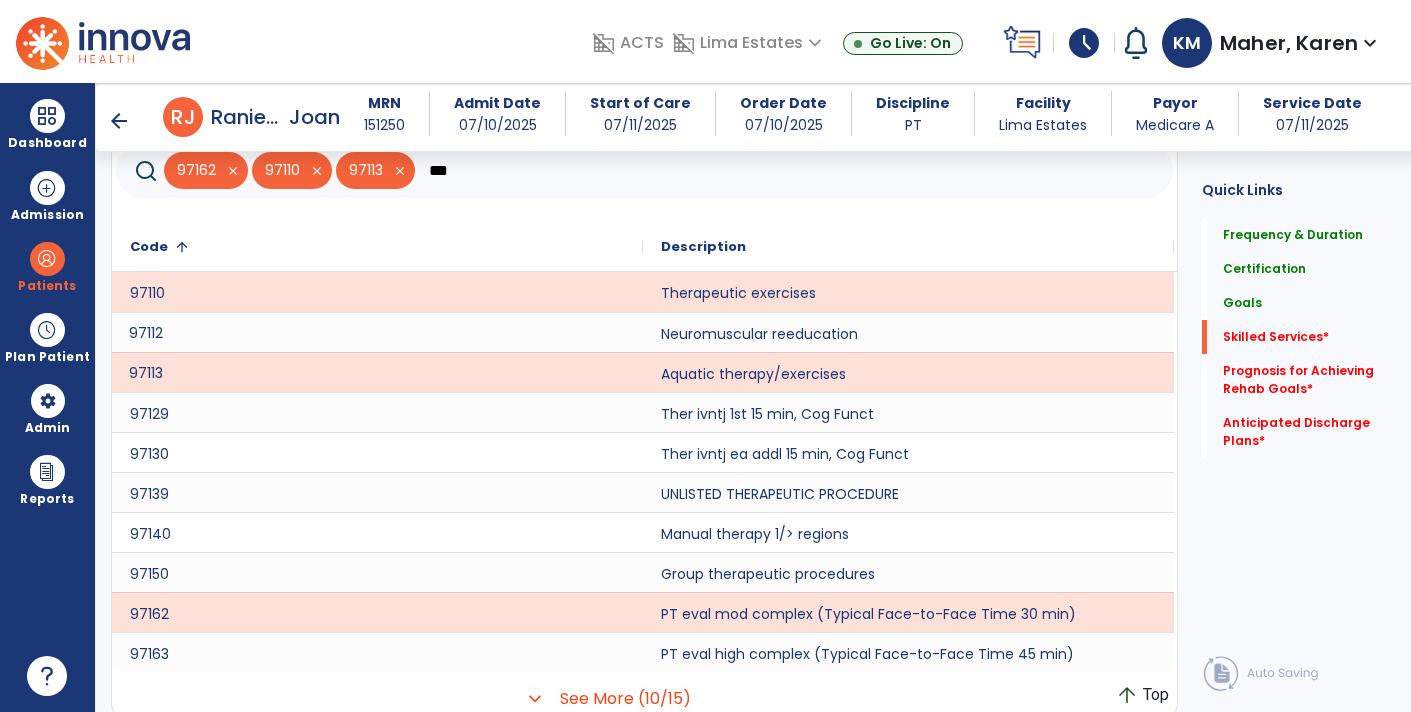 click on "97112" 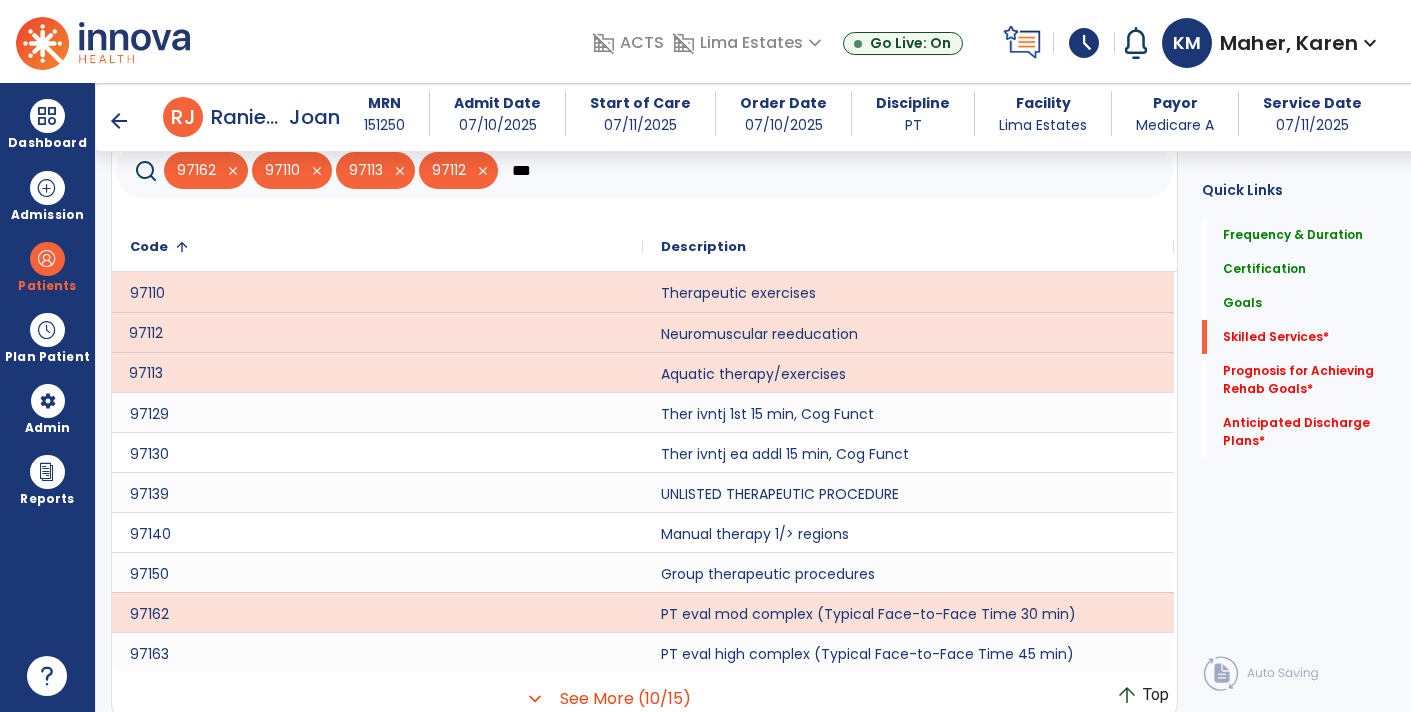 click on "97113" 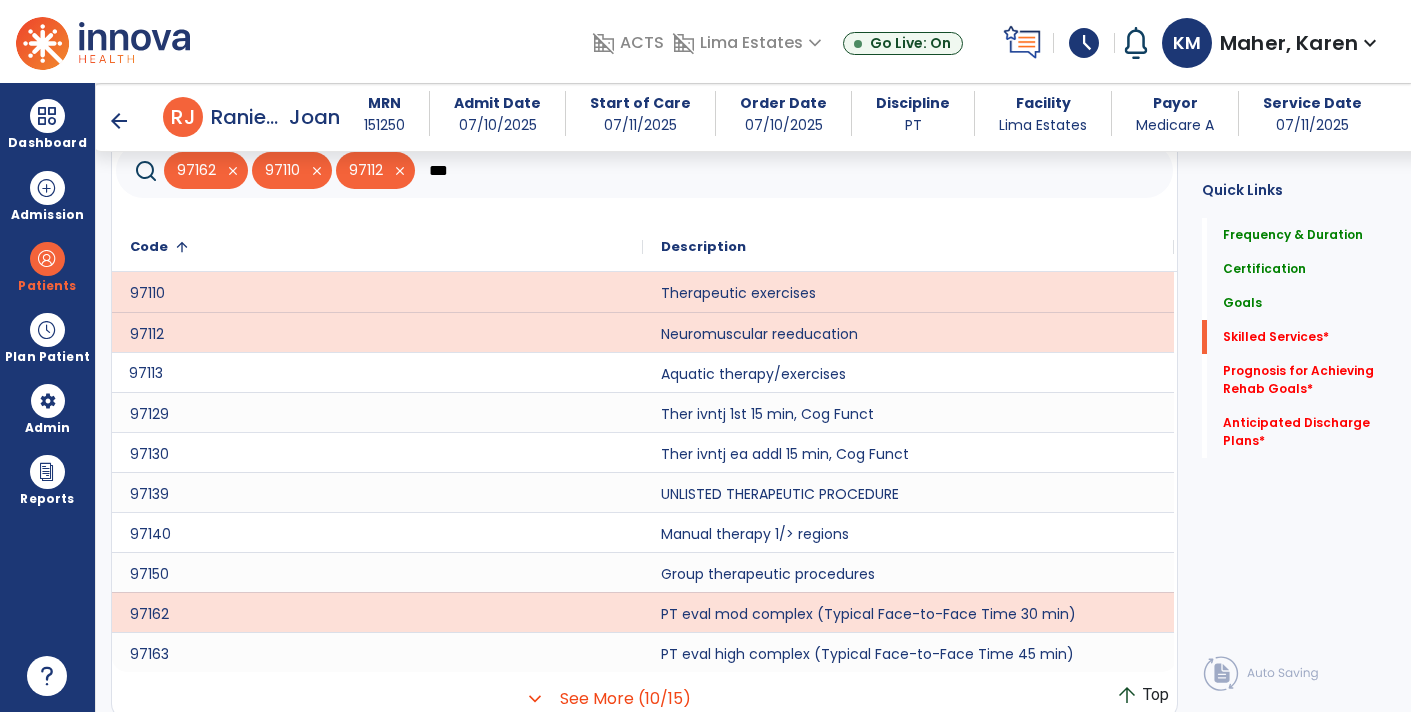 click on "***" 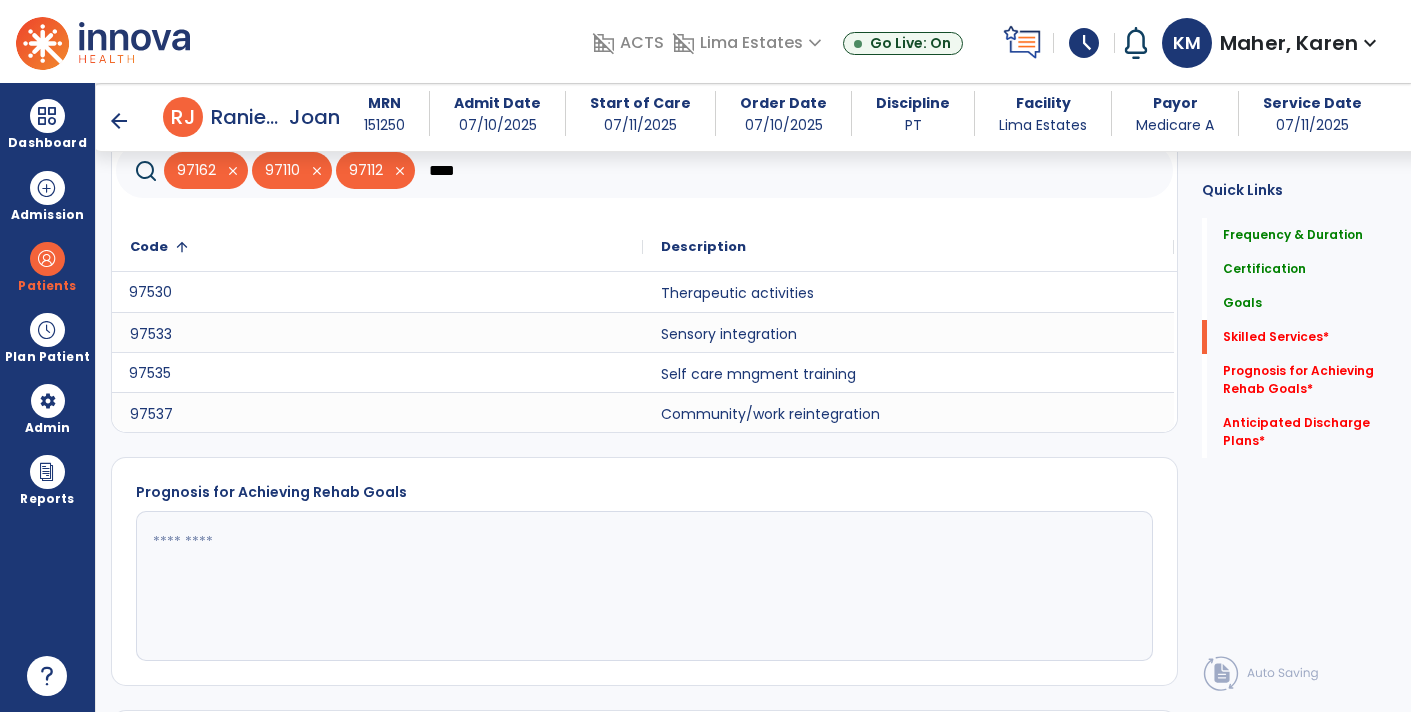 click on "97530" 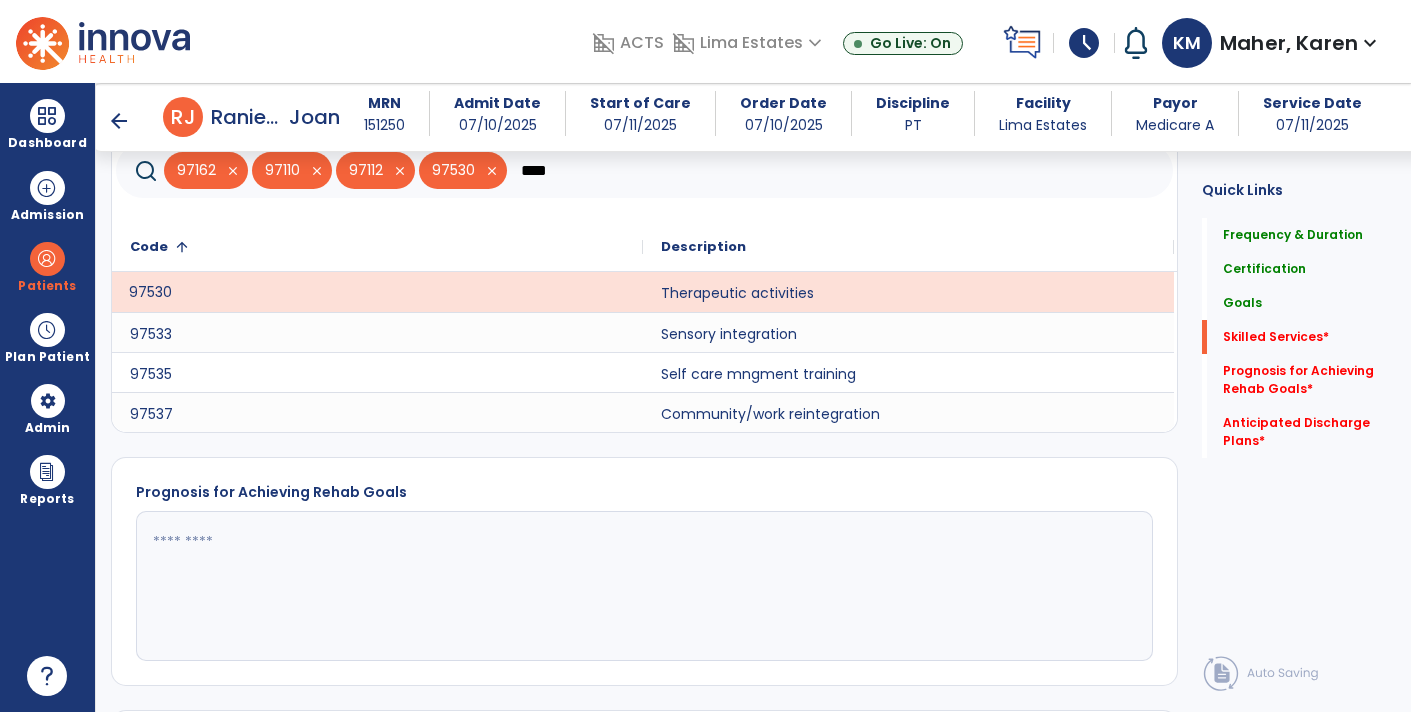 click on "****" 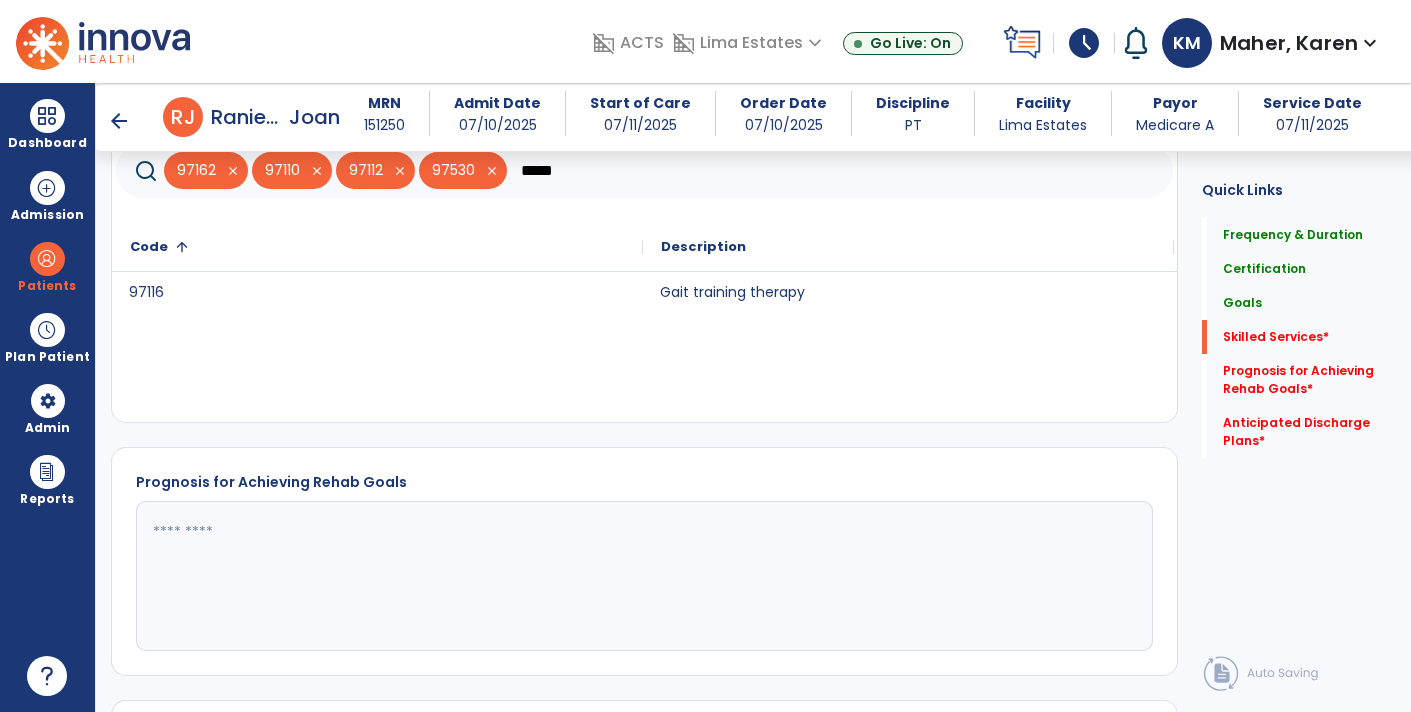 click on "Gait training therapy" 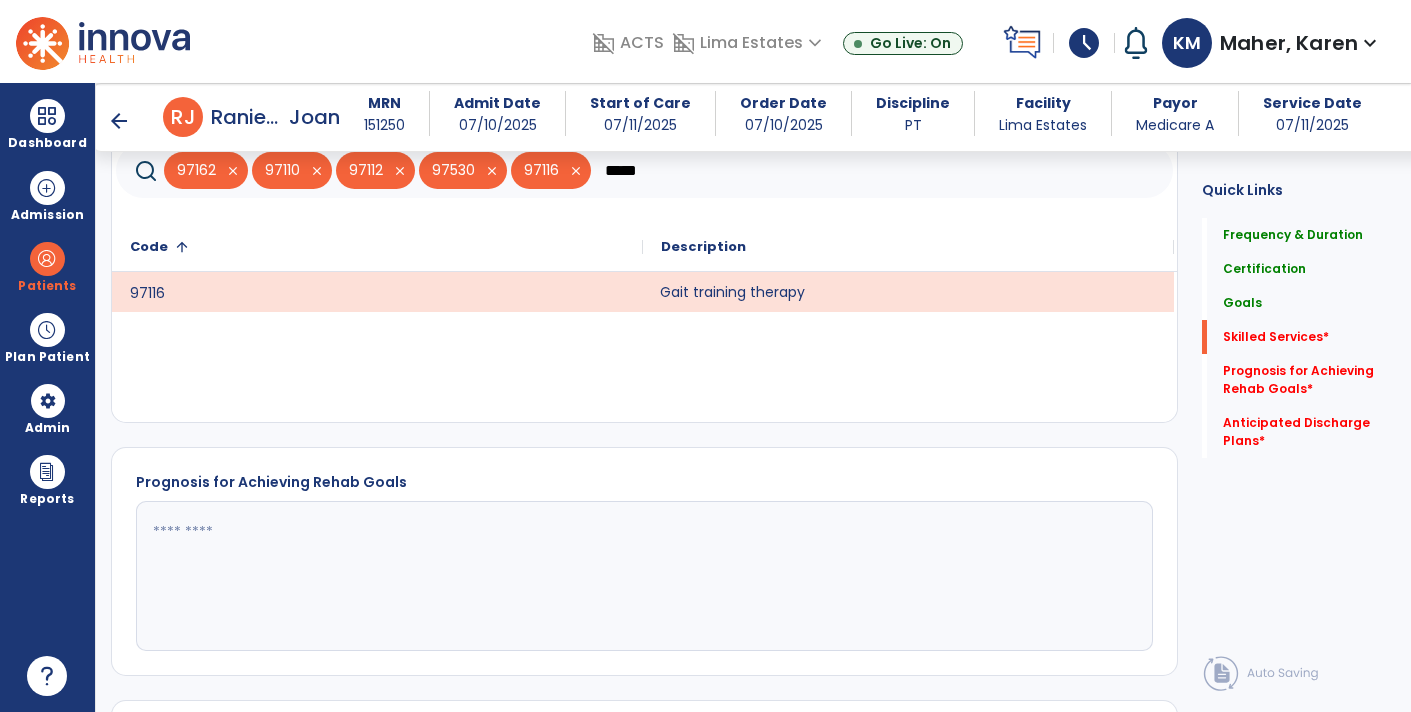 click on "*****" 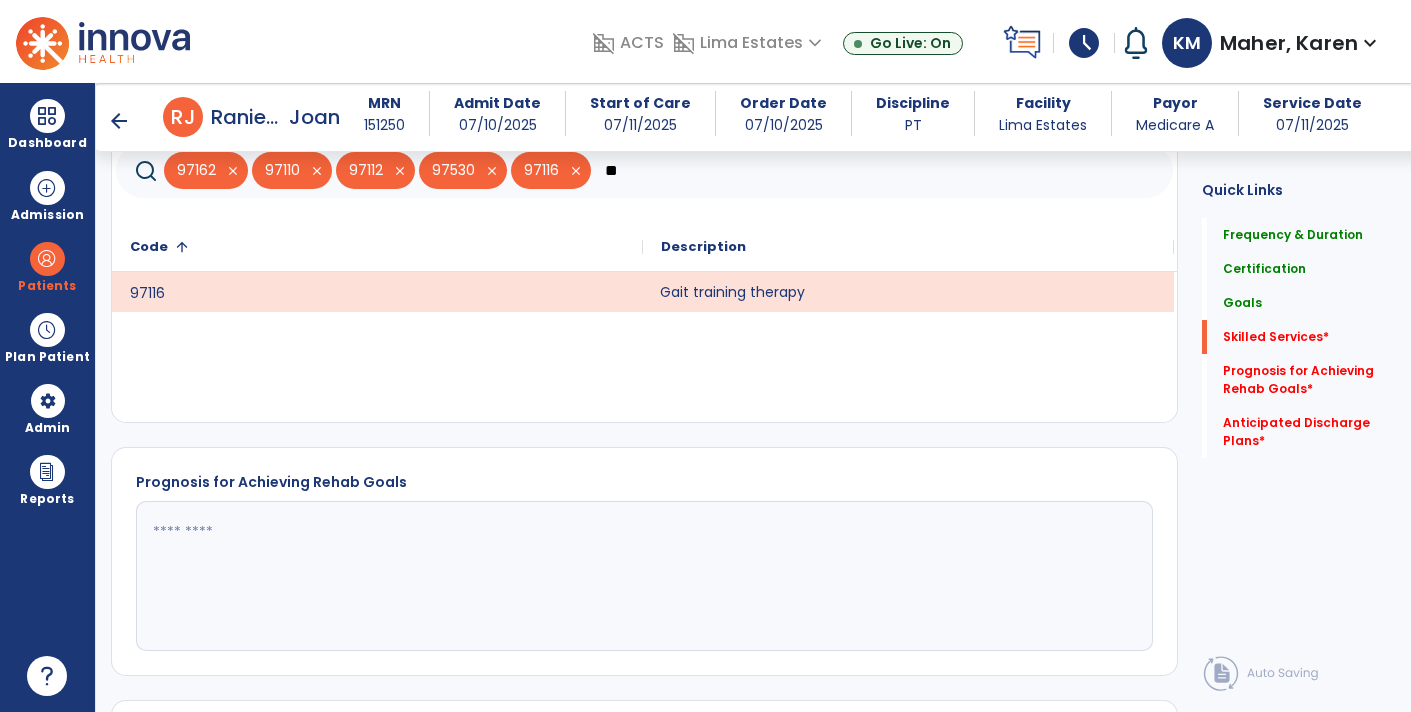 type on "*" 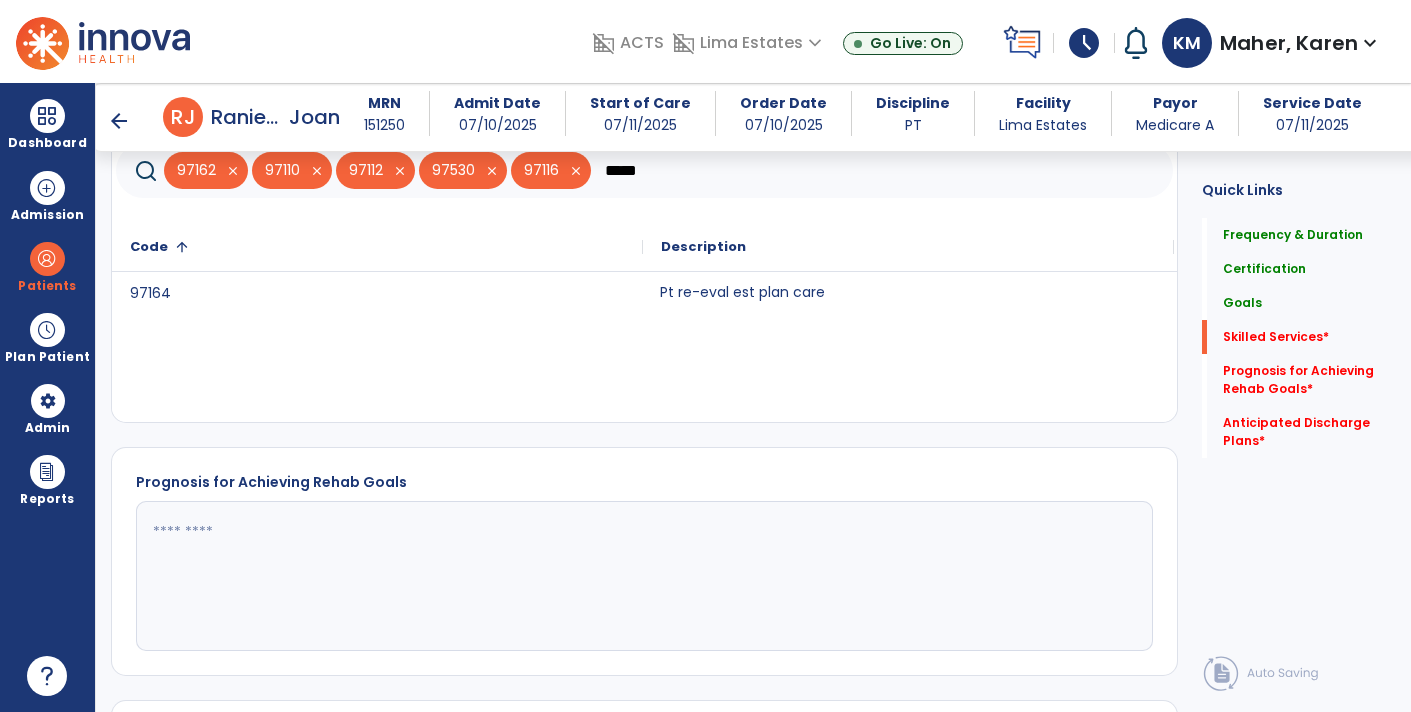 type on "*****" 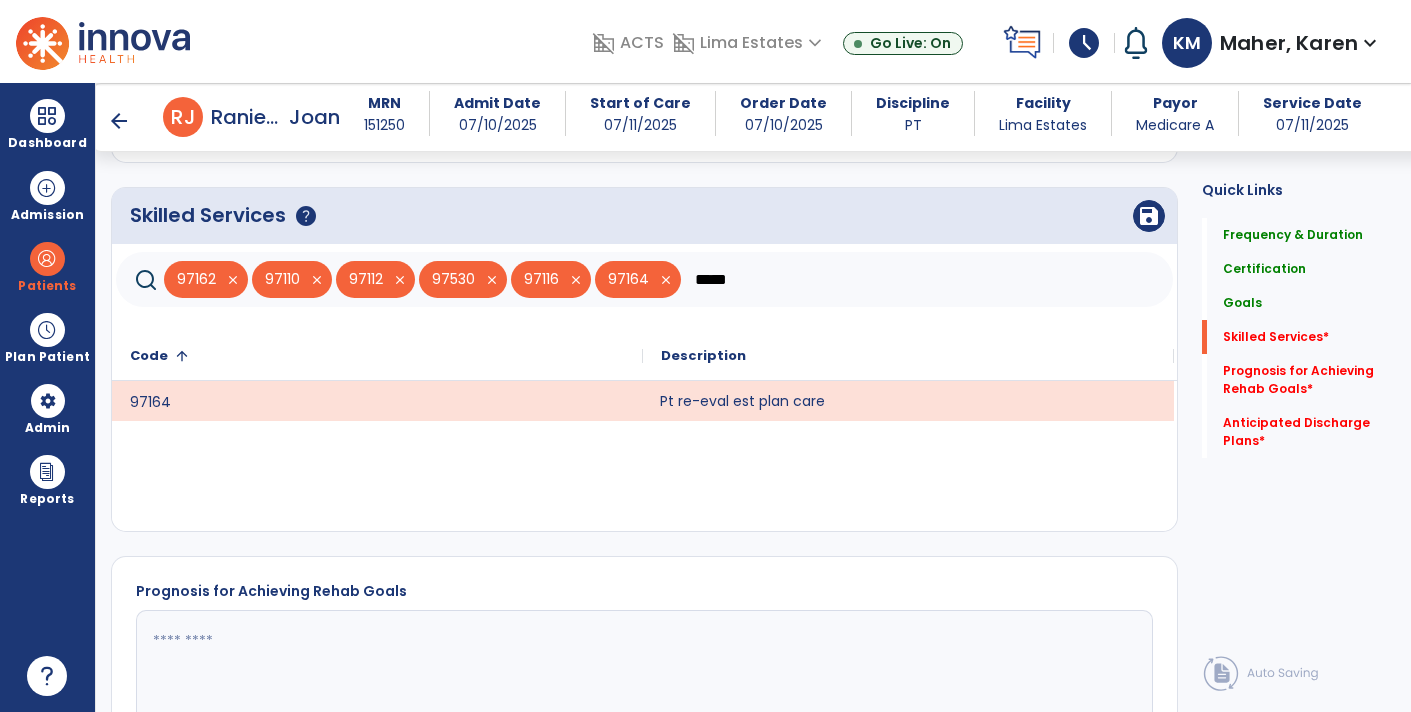 scroll, scrollTop: 1369, scrollLeft: 0, axis: vertical 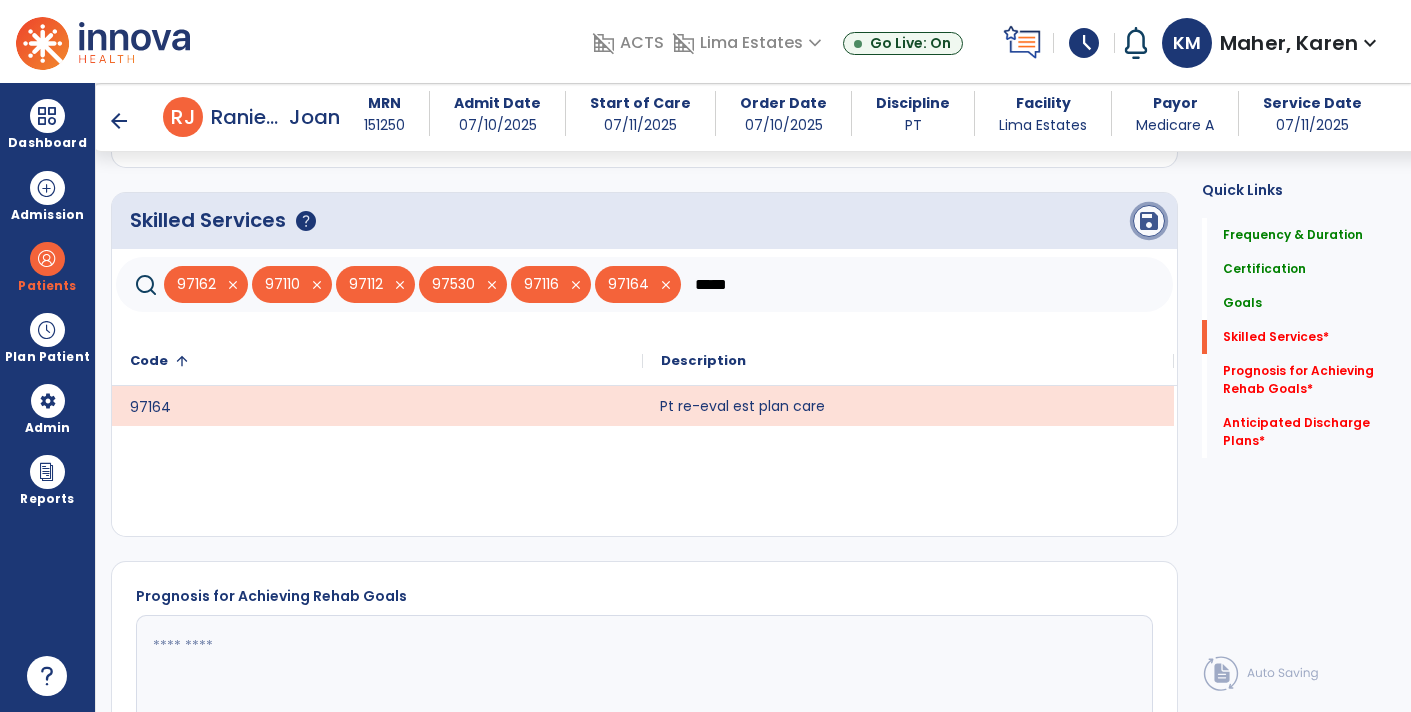 click on "save" 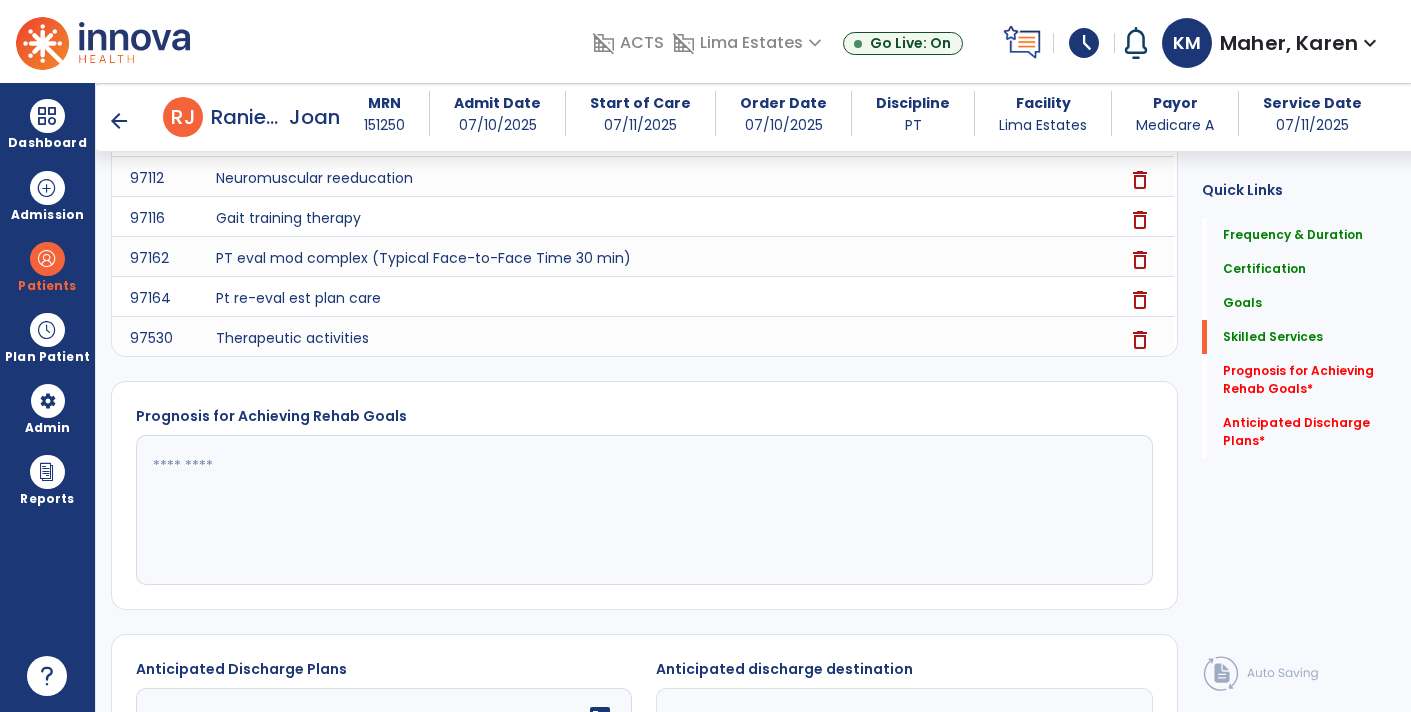 scroll, scrollTop: 1553, scrollLeft: 0, axis: vertical 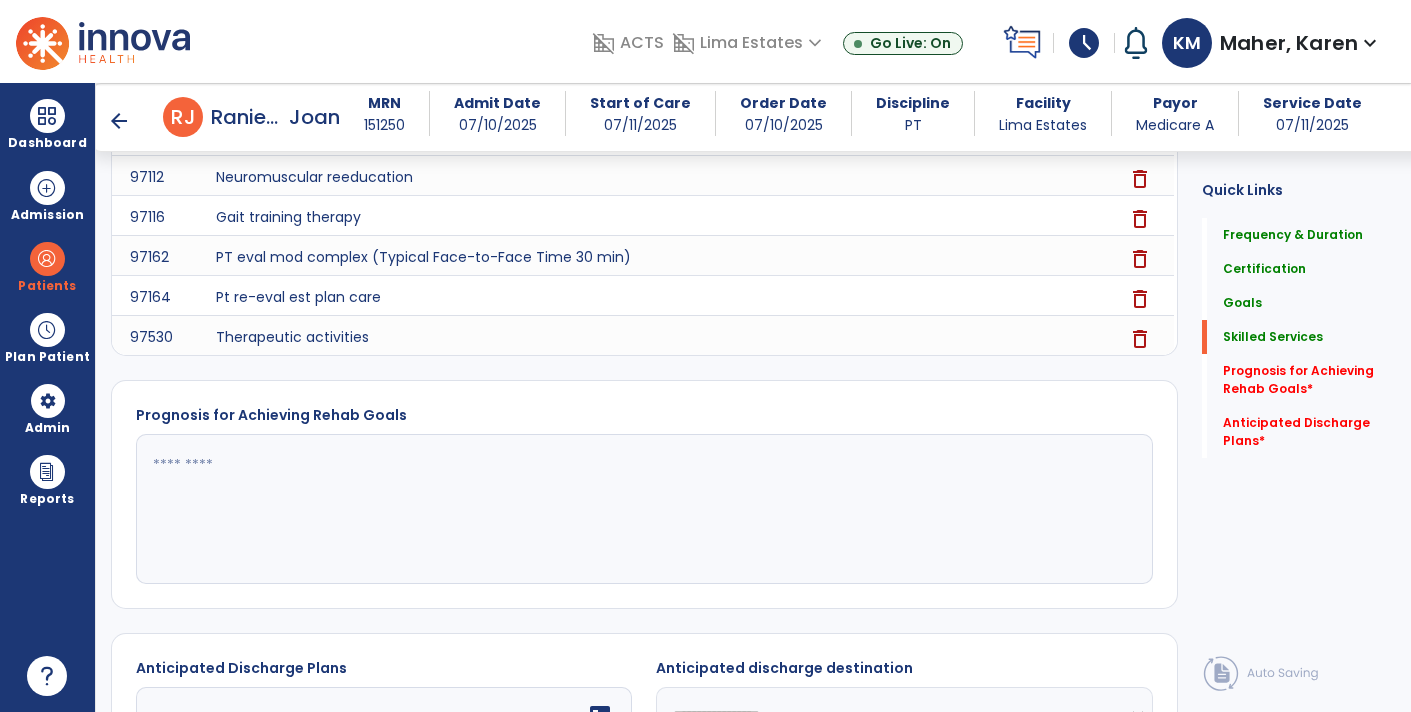 click 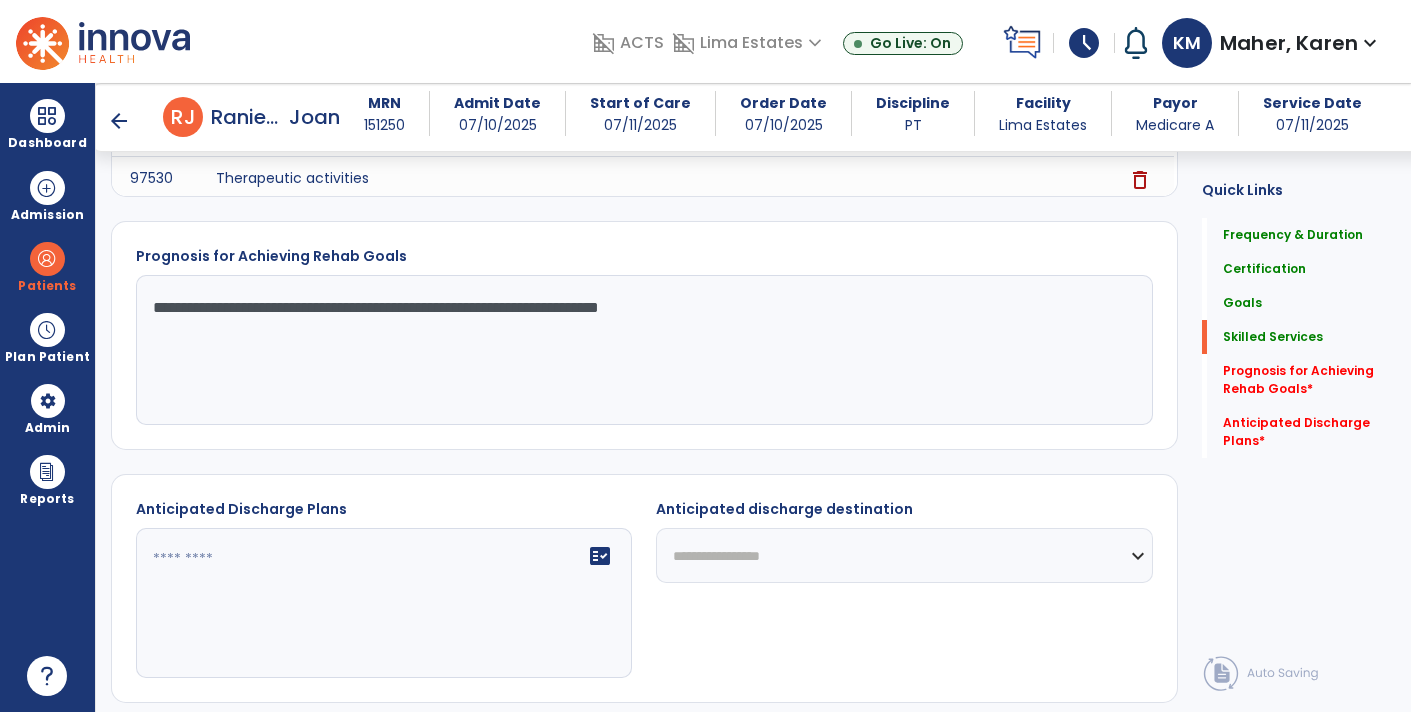 scroll, scrollTop: 1790, scrollLeft: 0, axis: vertical 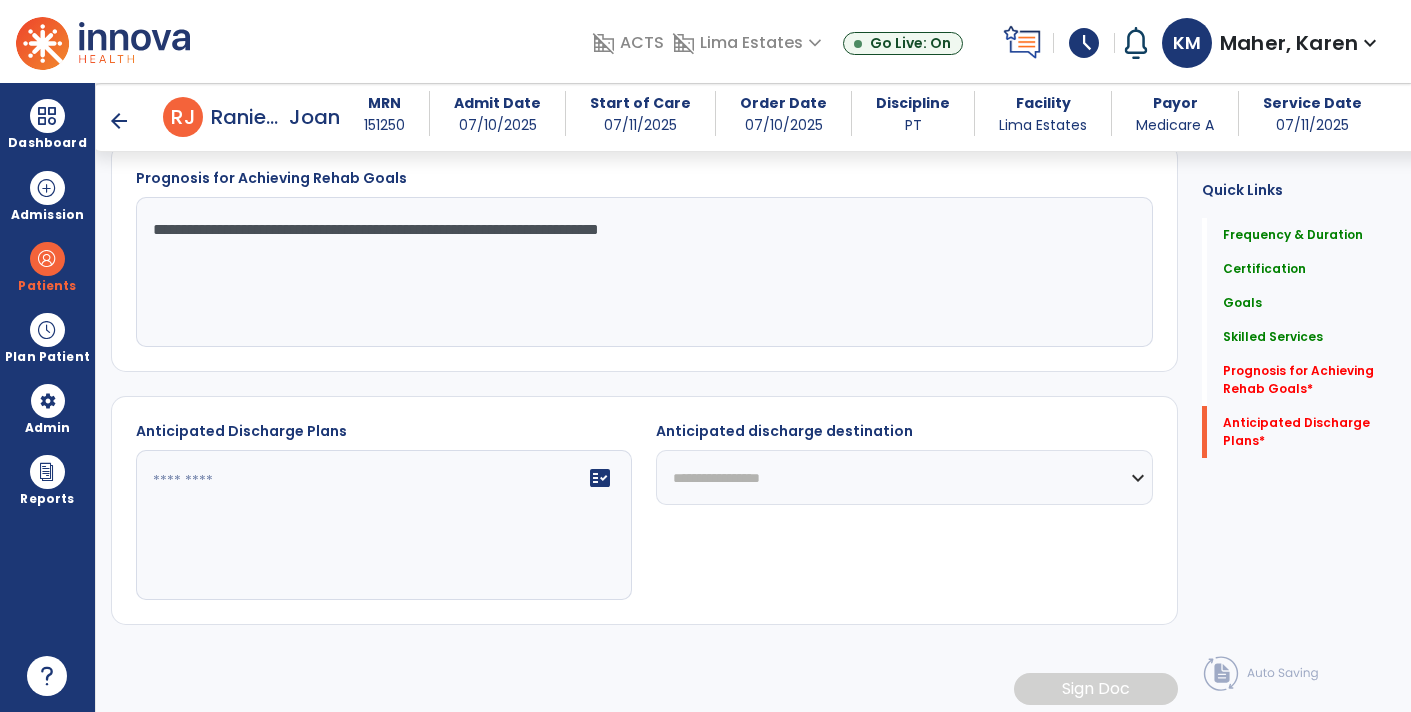 type on "**********" 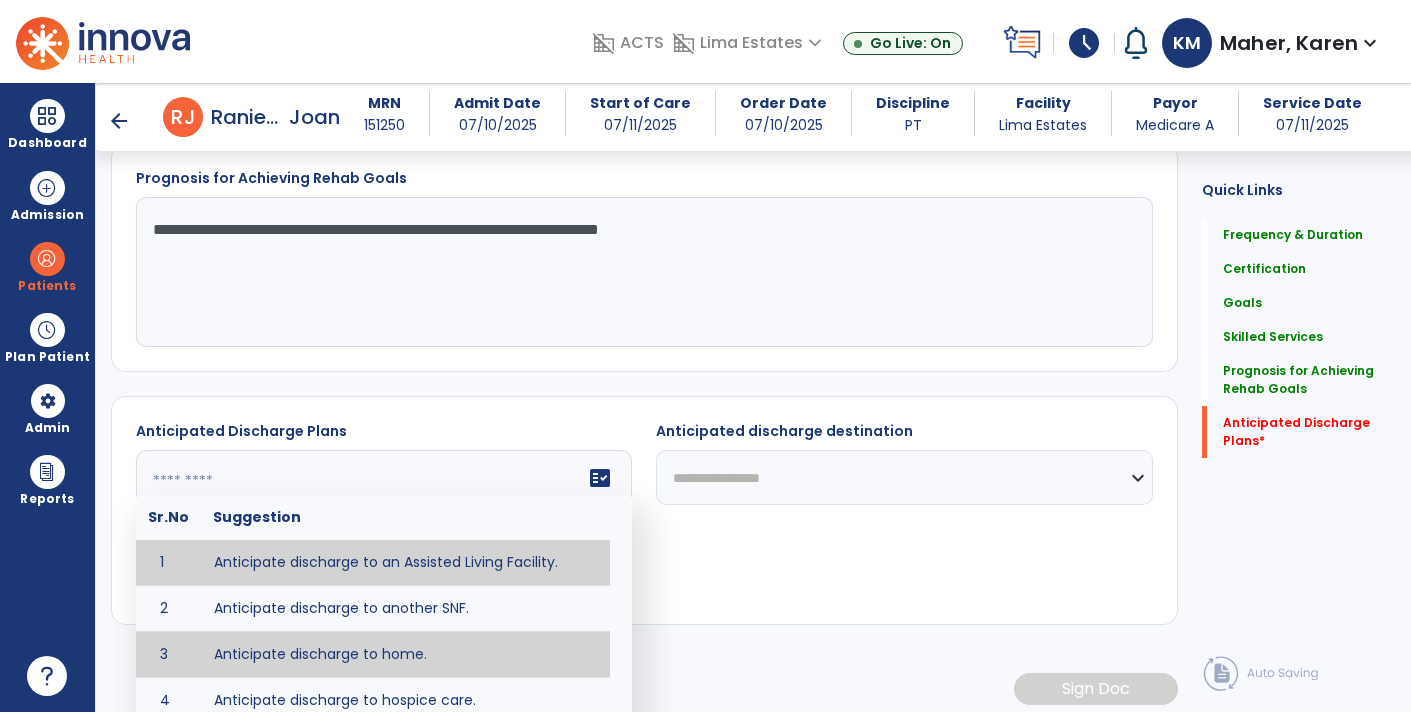 type on "**********" 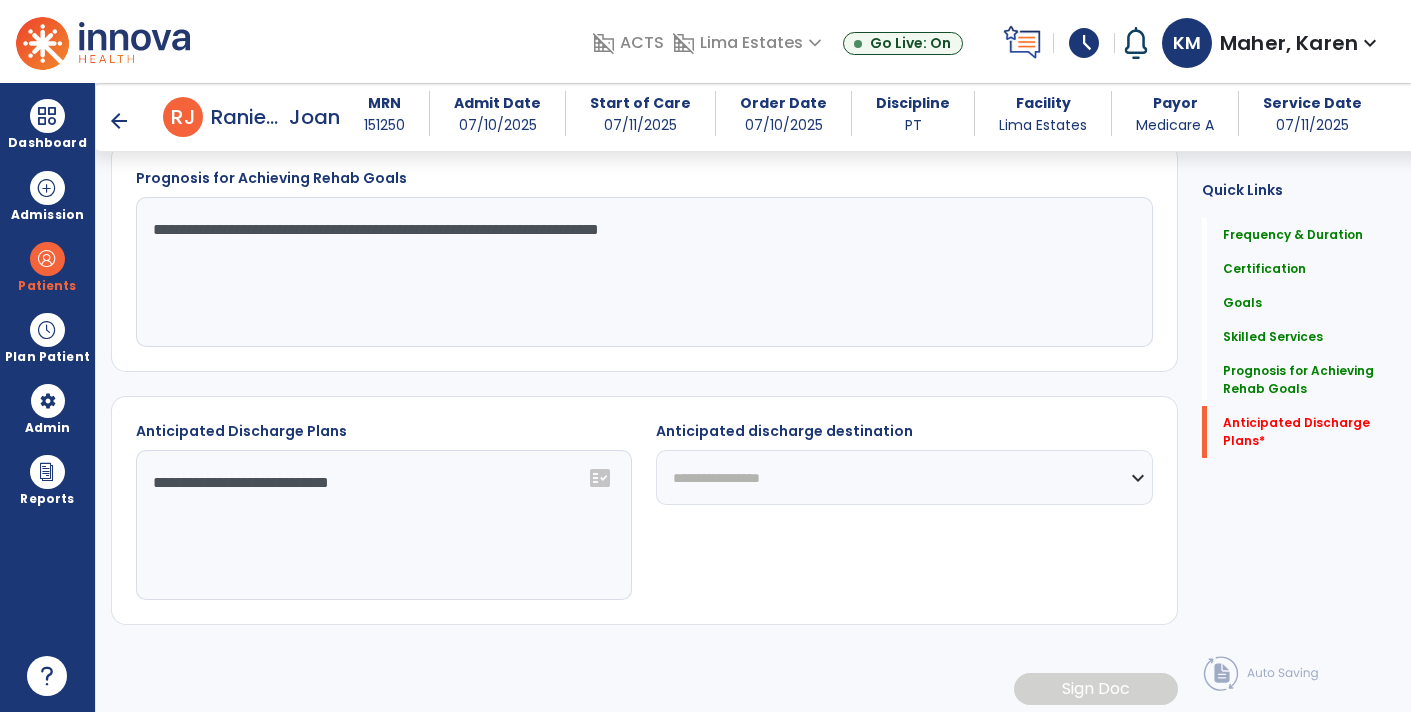 click on "**********" 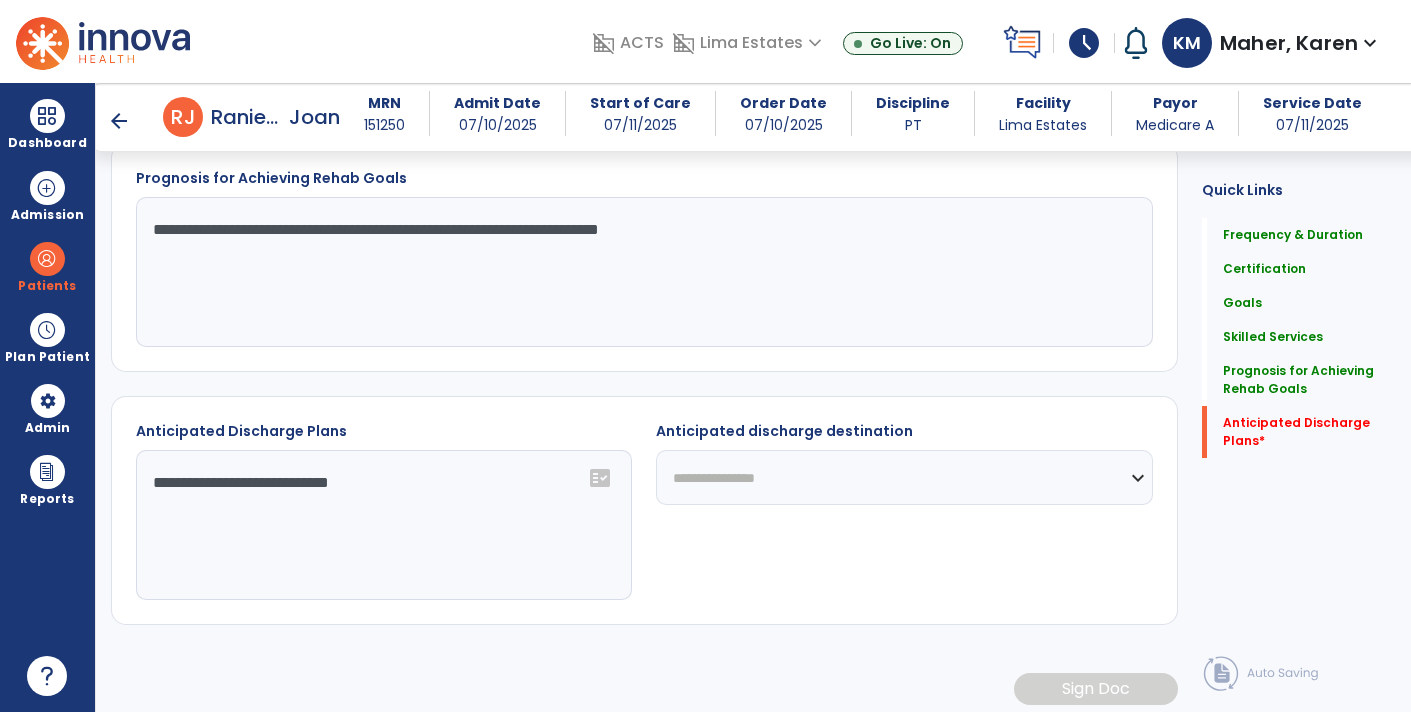 click on "**********" 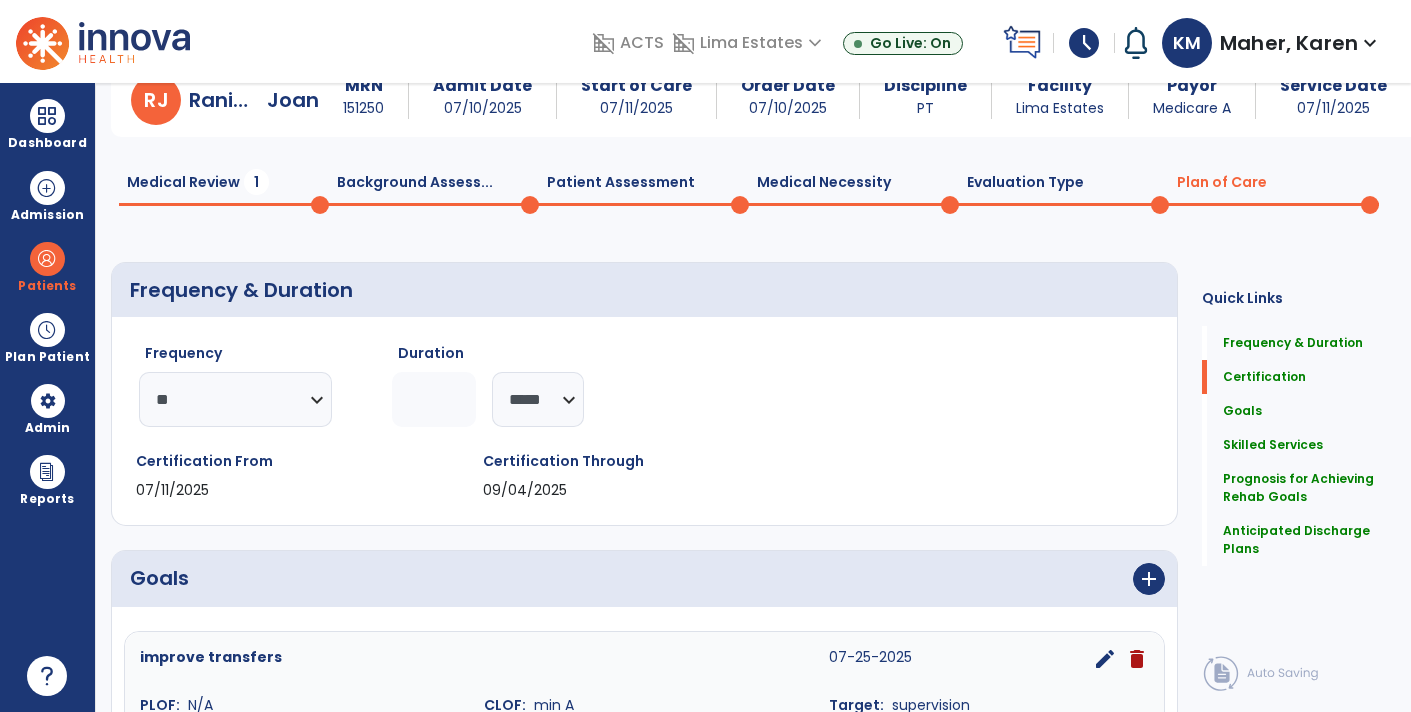 scroll, scrollTop: 0, scrollLeft: 0, axis: both 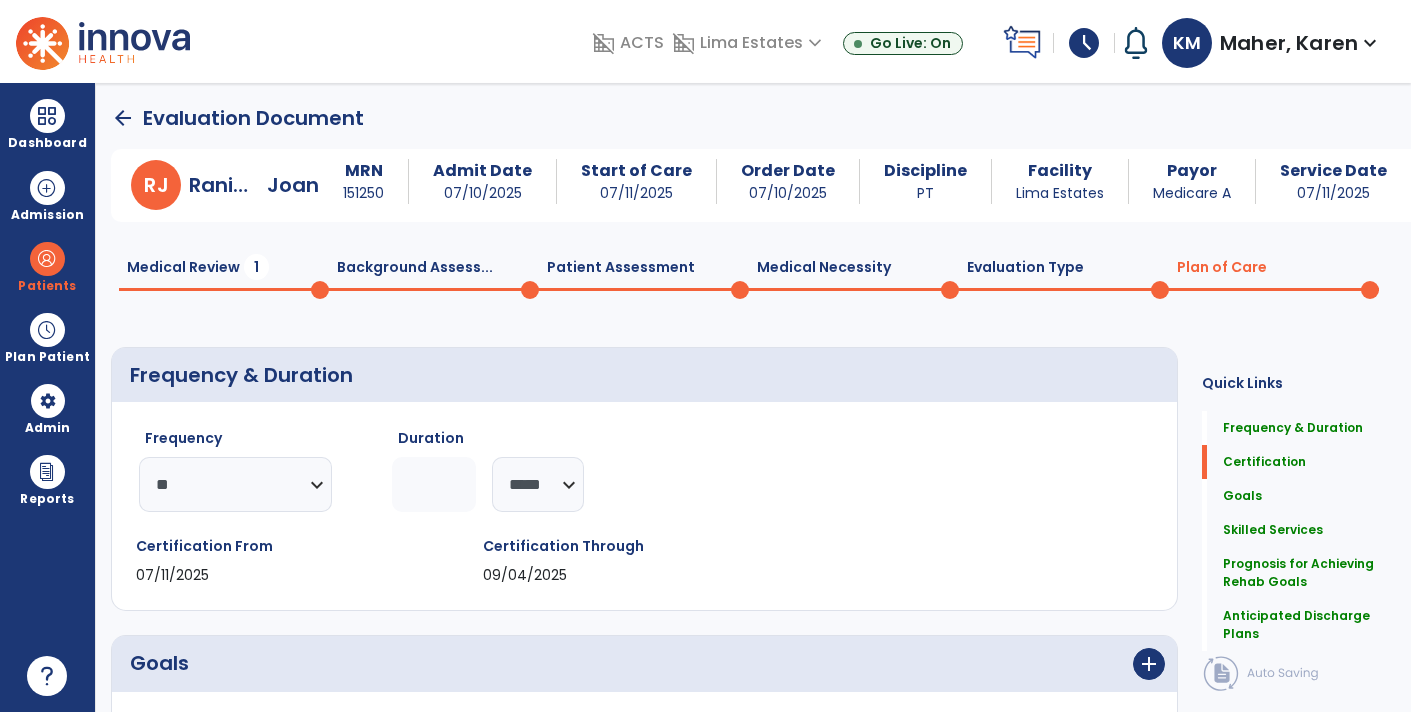 click 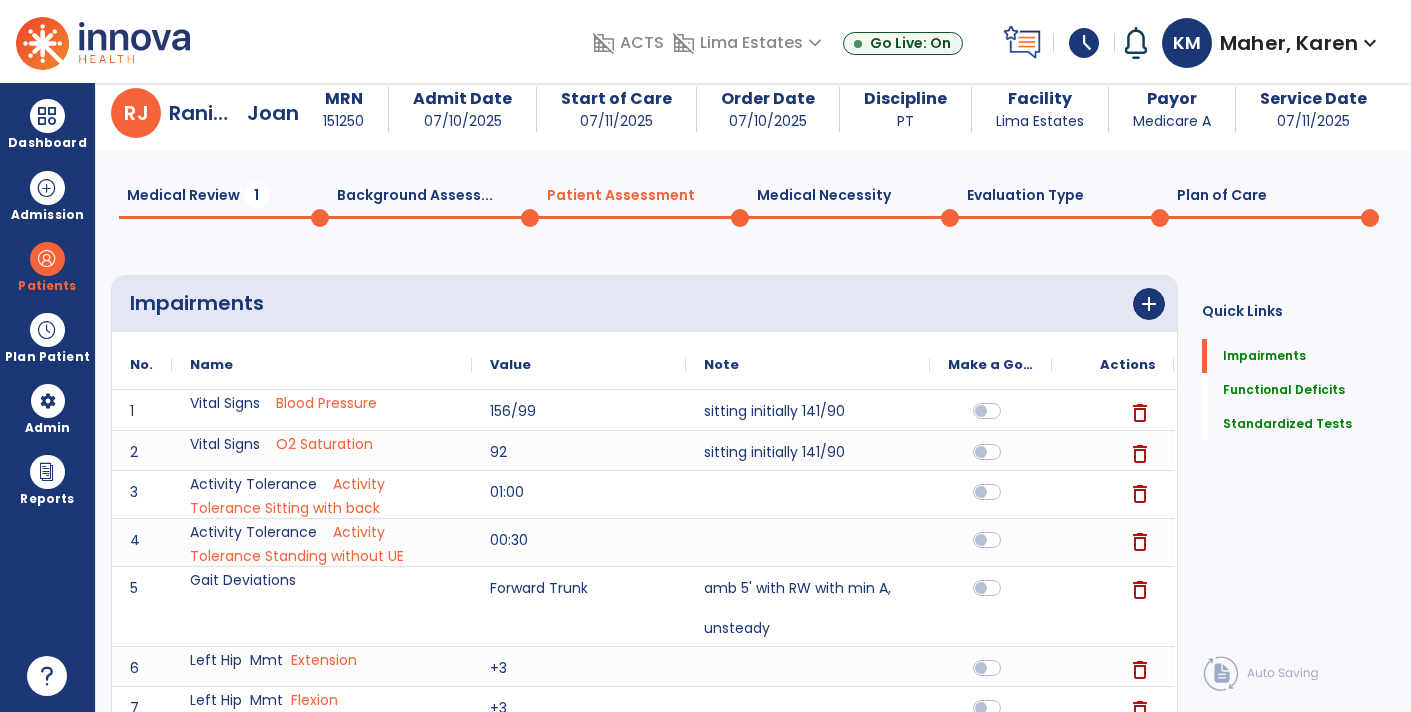 scroll, scrollTop: 0, scrollLeft: 0, axis: both 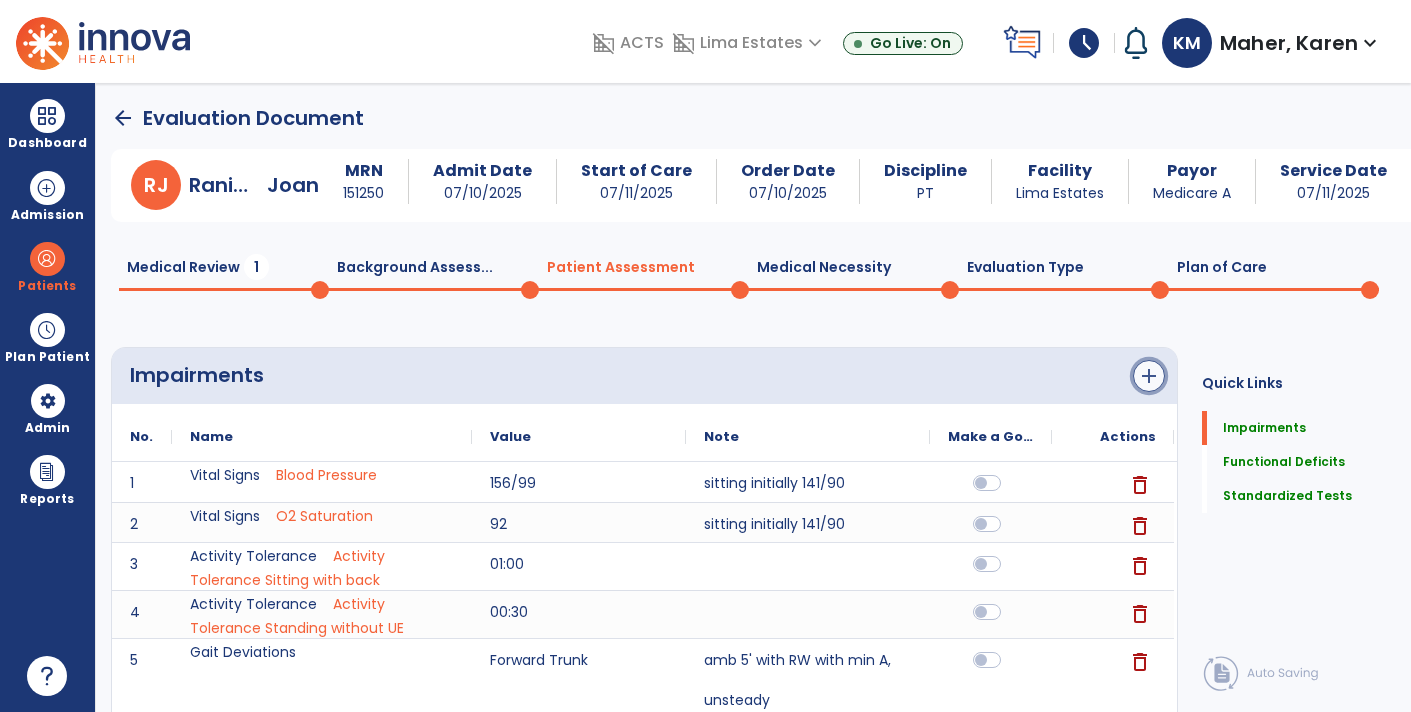 click on "add" 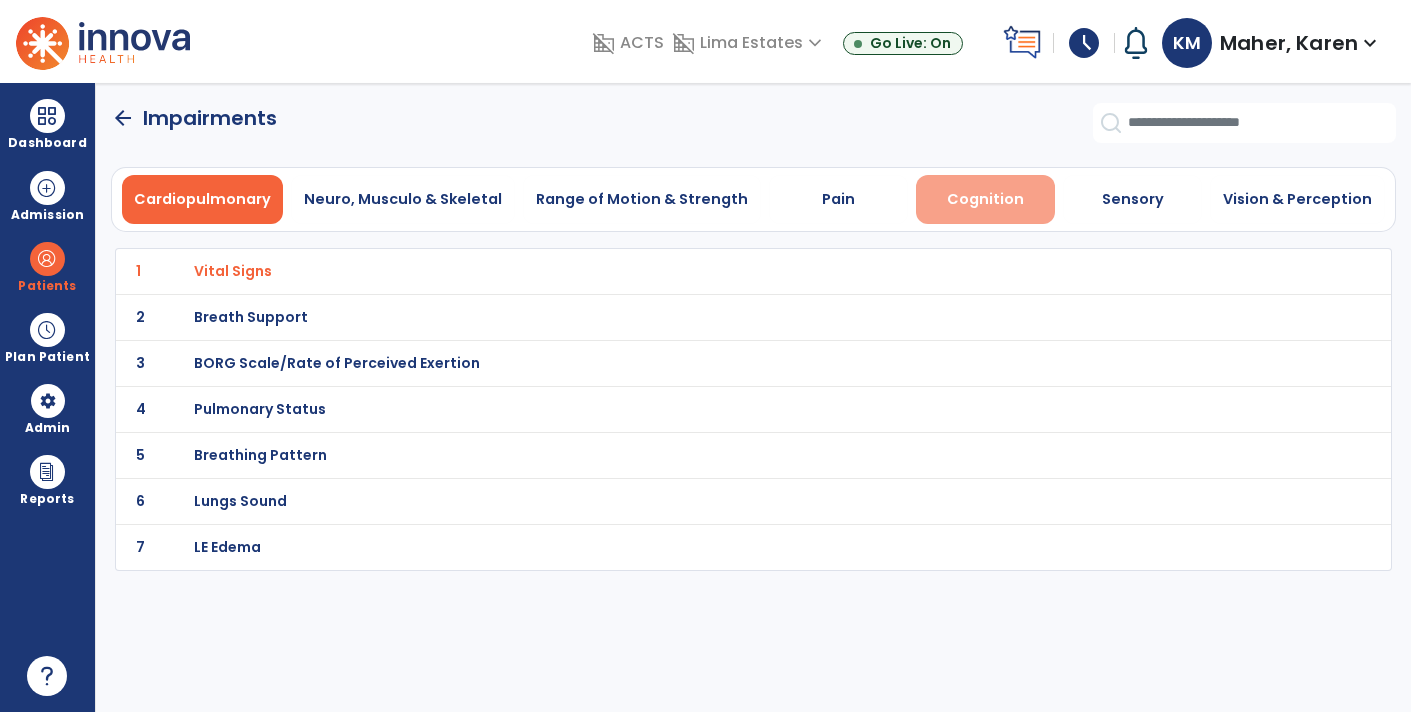 click on "Cognition" at bounding box center [985, 199] 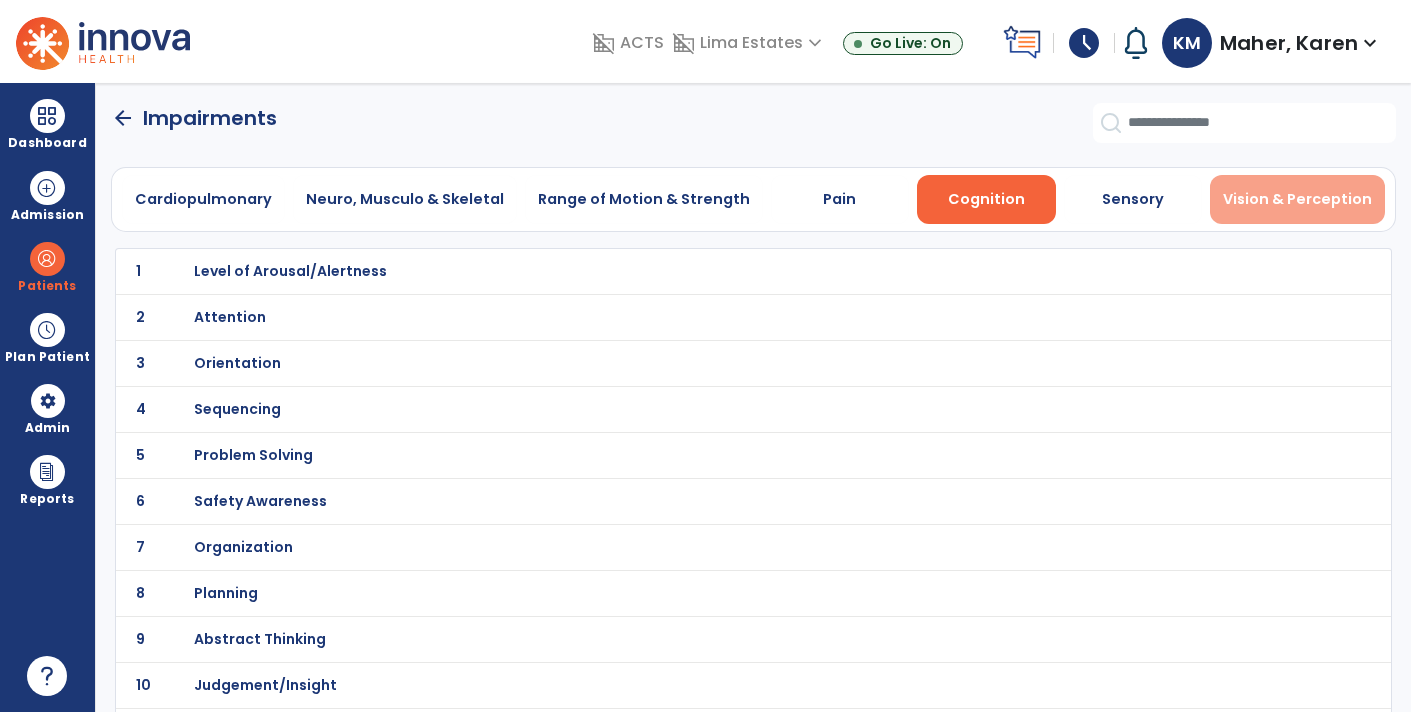 click on "Vision & Perception" at bounding box center [1297, 199] 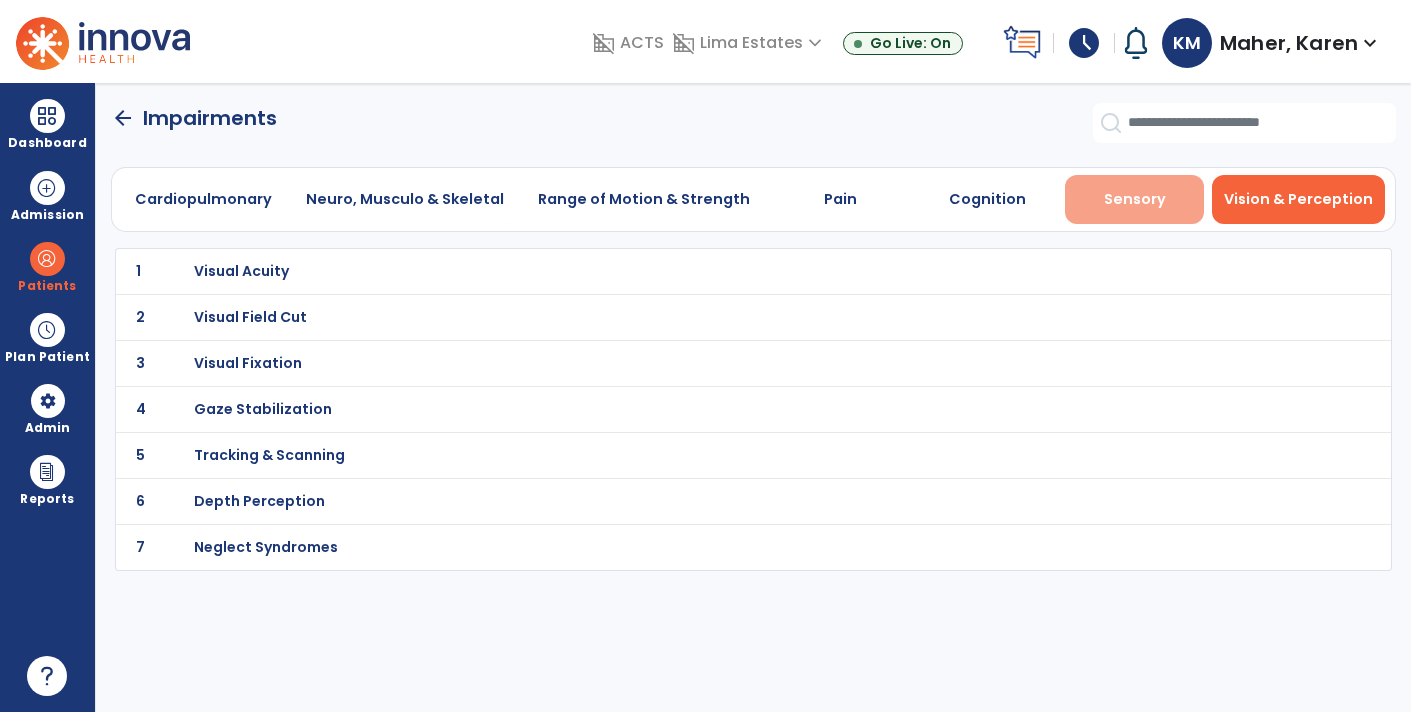click on "Sensory" at bounding box center [1134, 199] 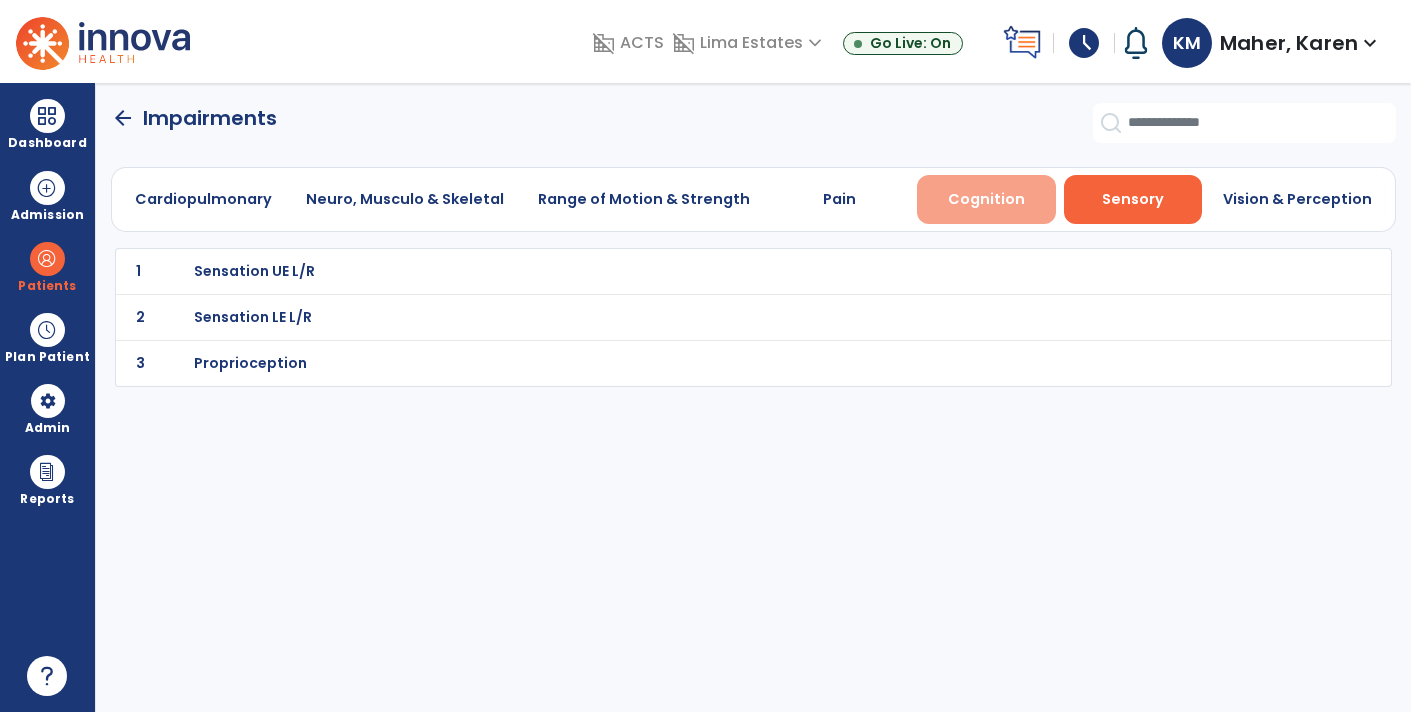 click on "Cognition" at bounding box center (986, 199) 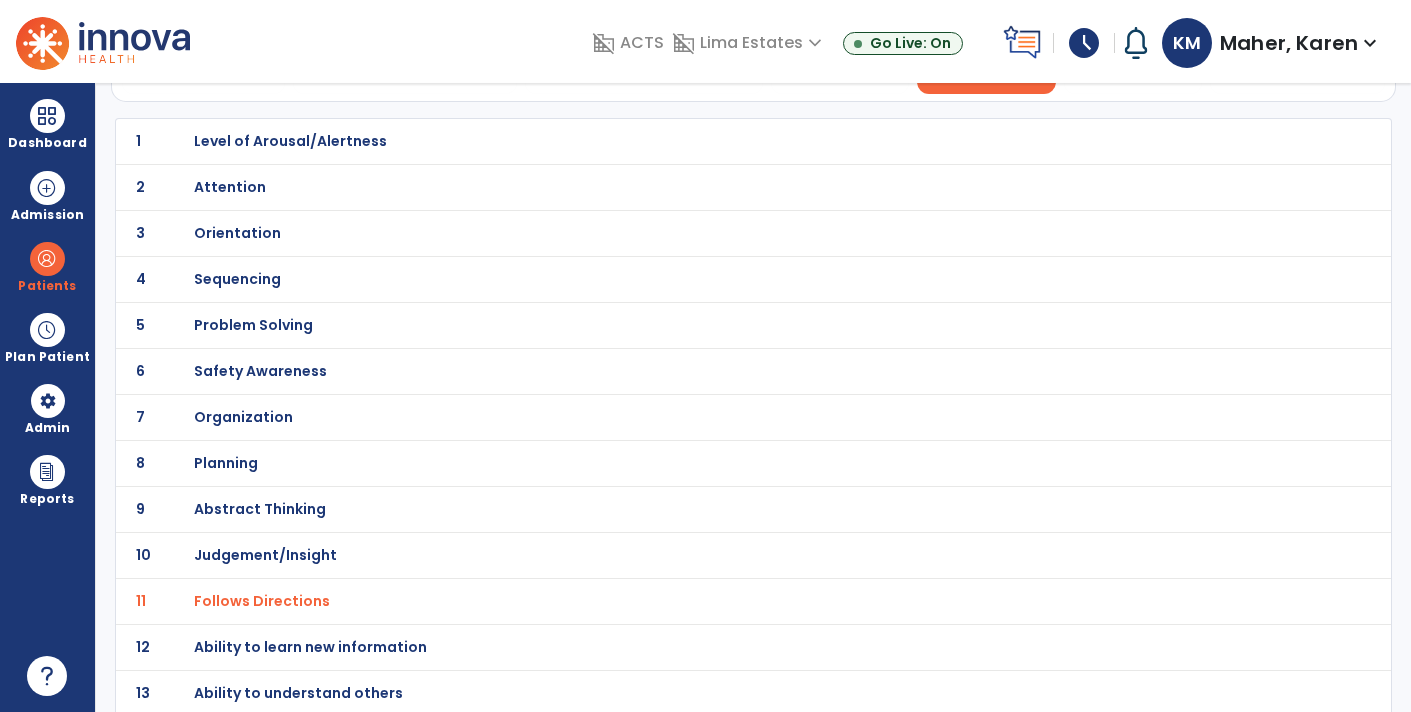 scroll, scrollTop: 0, scrollLeft: 0, axis: both 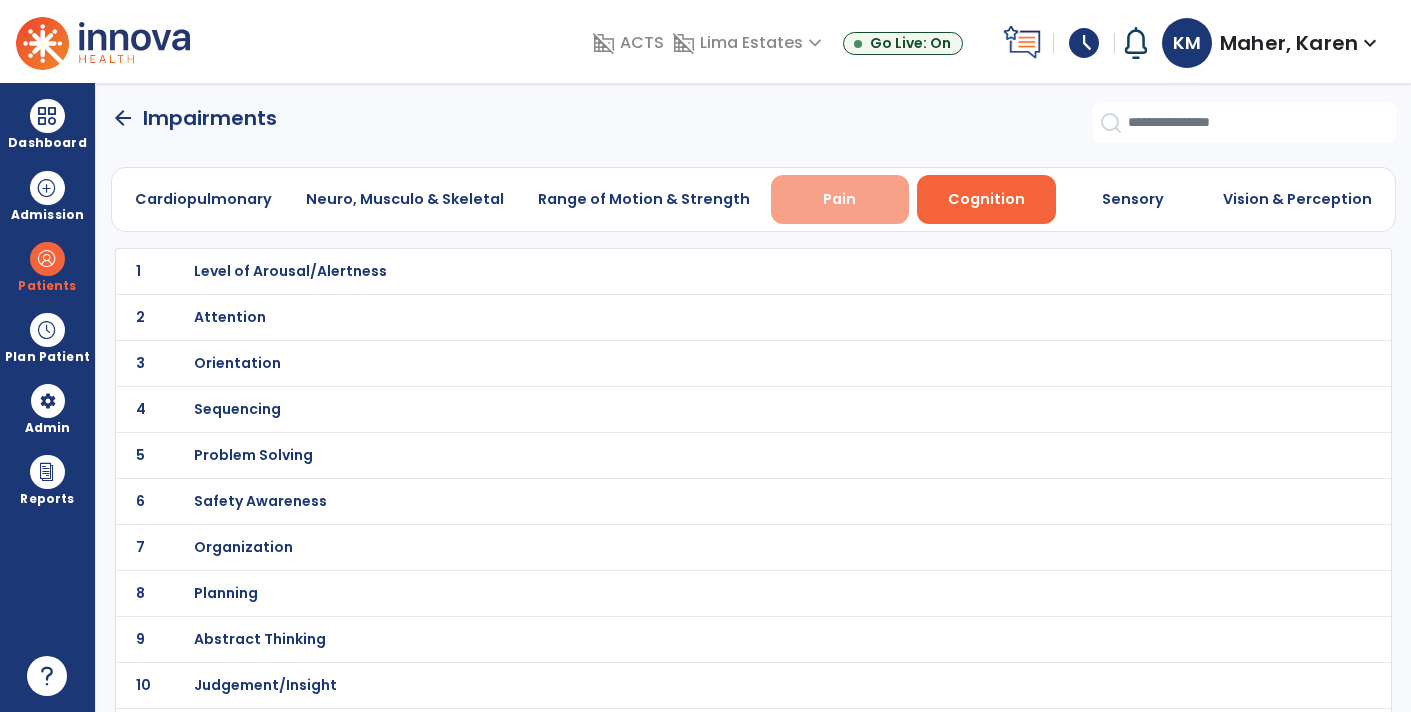 click on "Pain" at bounding box center [839, 199] 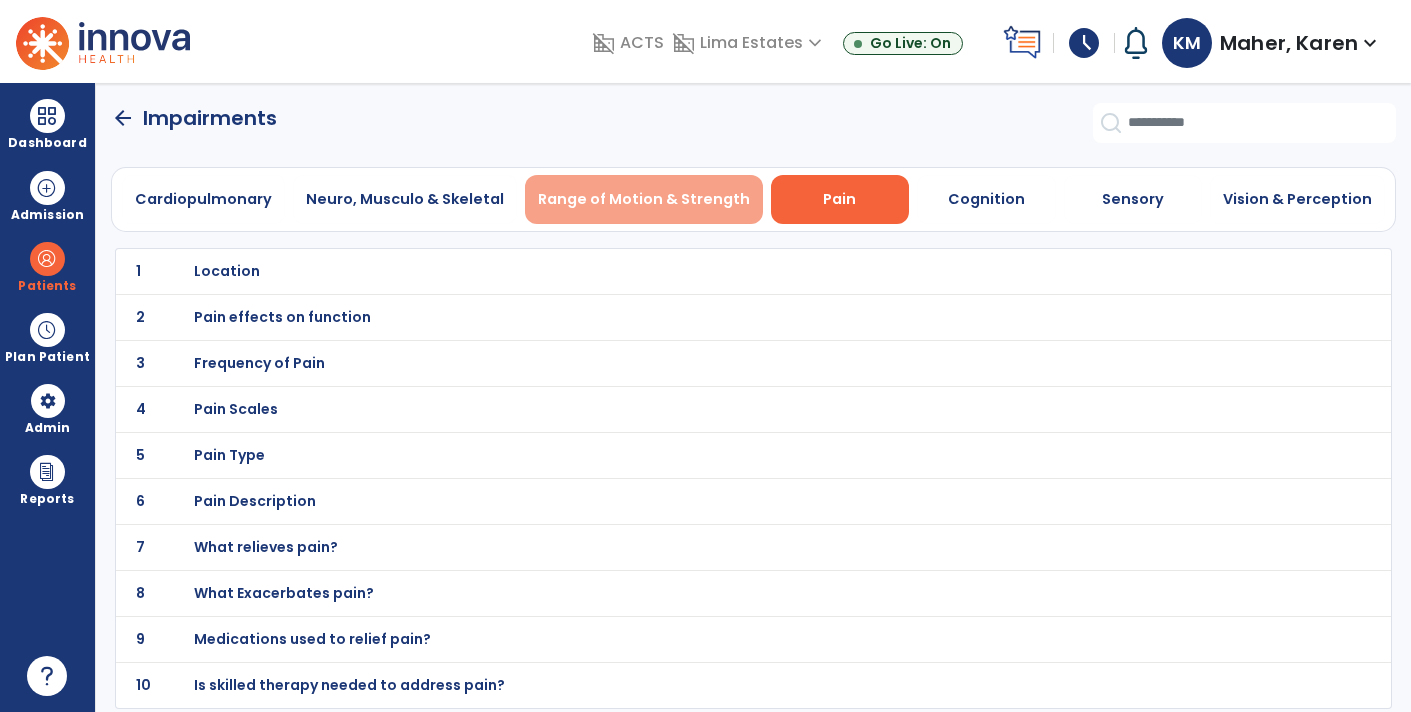 click on "Range of Motion & Strength" at bounding box center [644, 199] 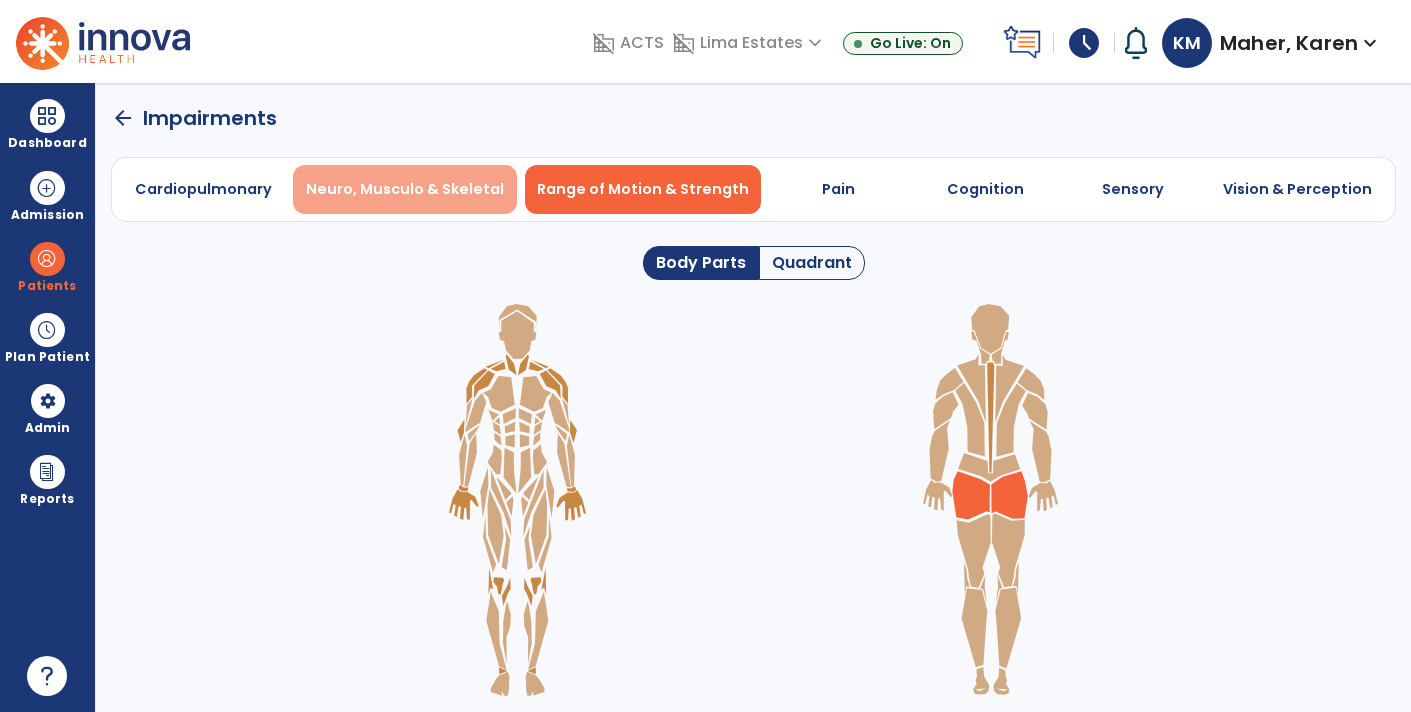 click on "Neuro, Musculo & Skeletal" at bounding box center [405, 189] 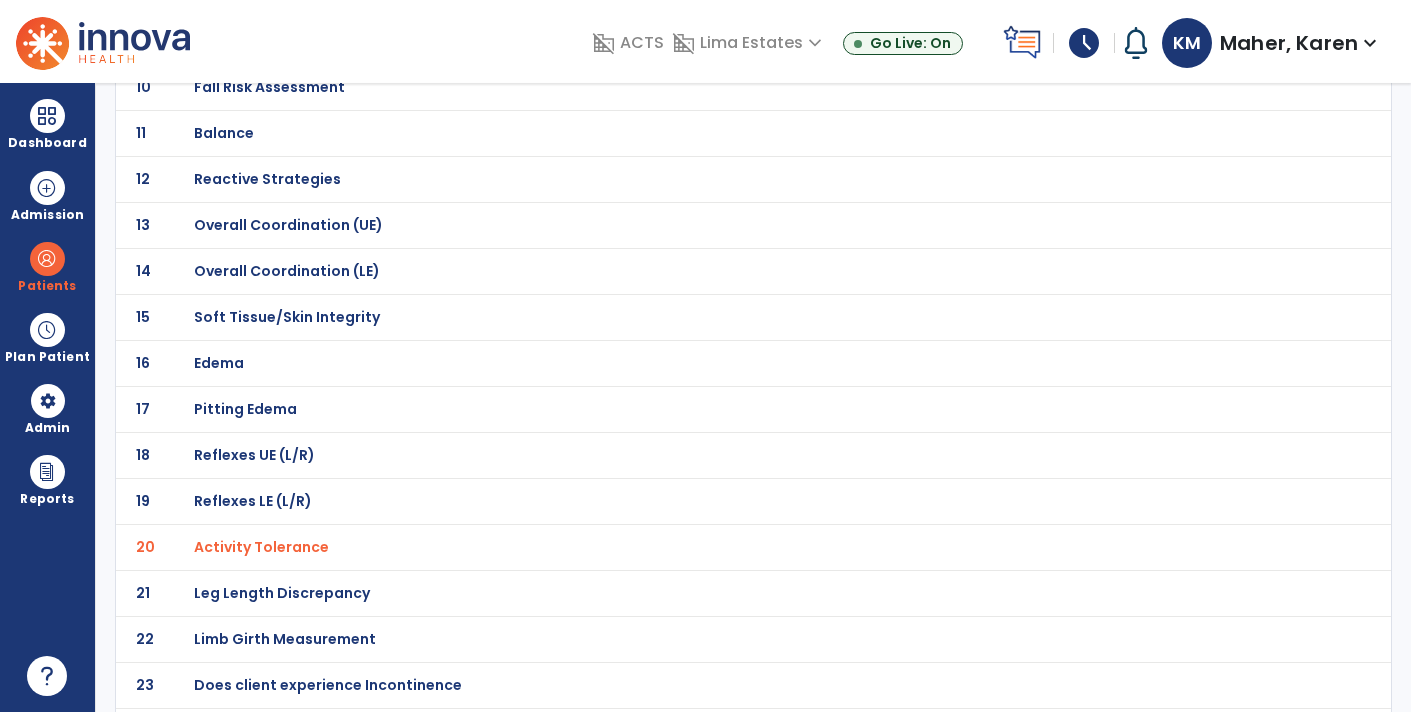 scroll, scrollTop: 679, scrollLeft: 0, axis: vertical 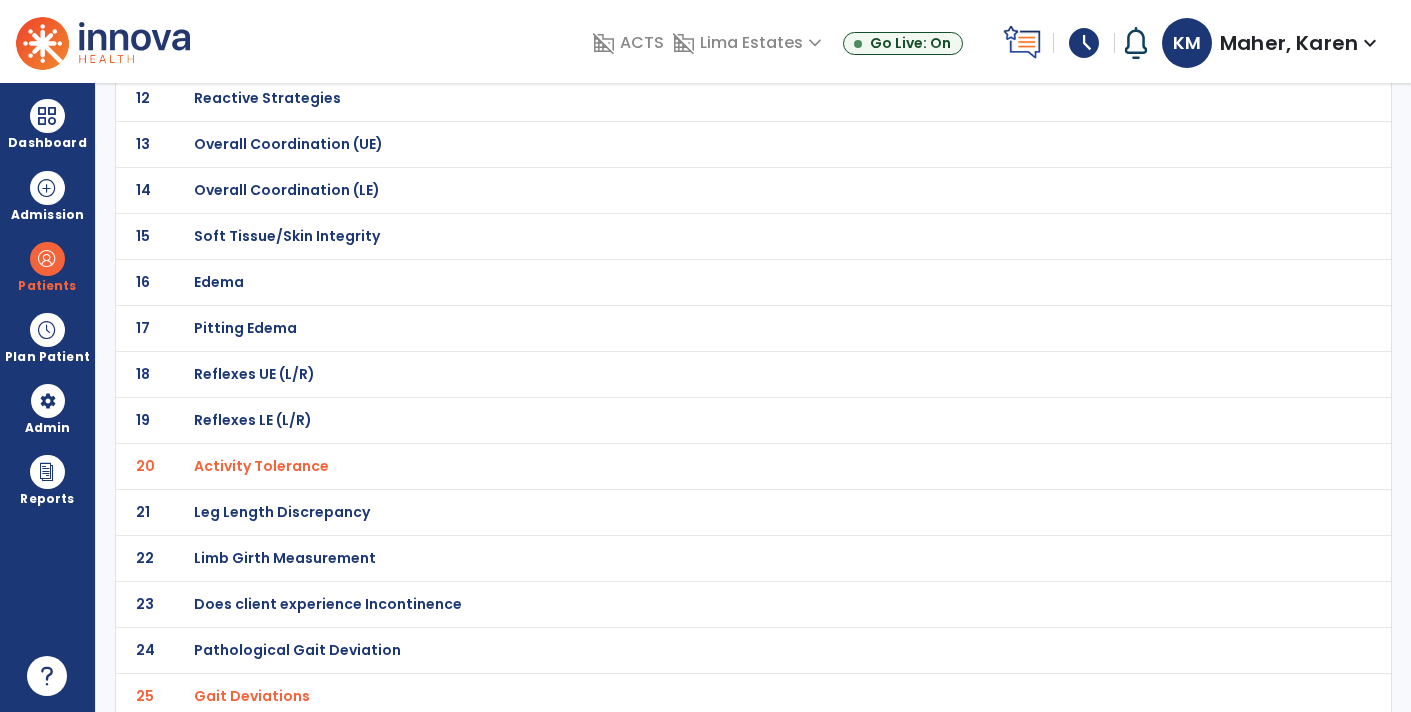 click on "Gait Deviations" at bounding box center (710, -408) 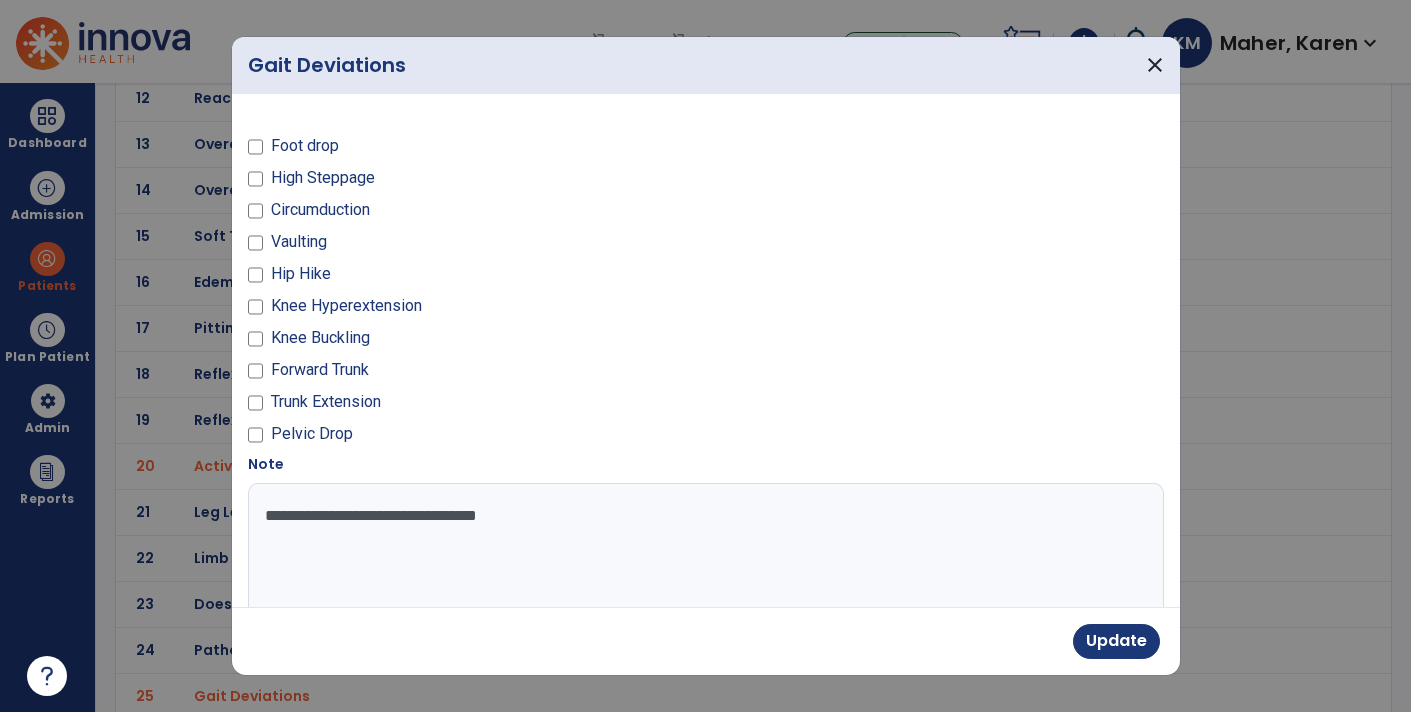 click on "**********" at bounding box center (704, 558) 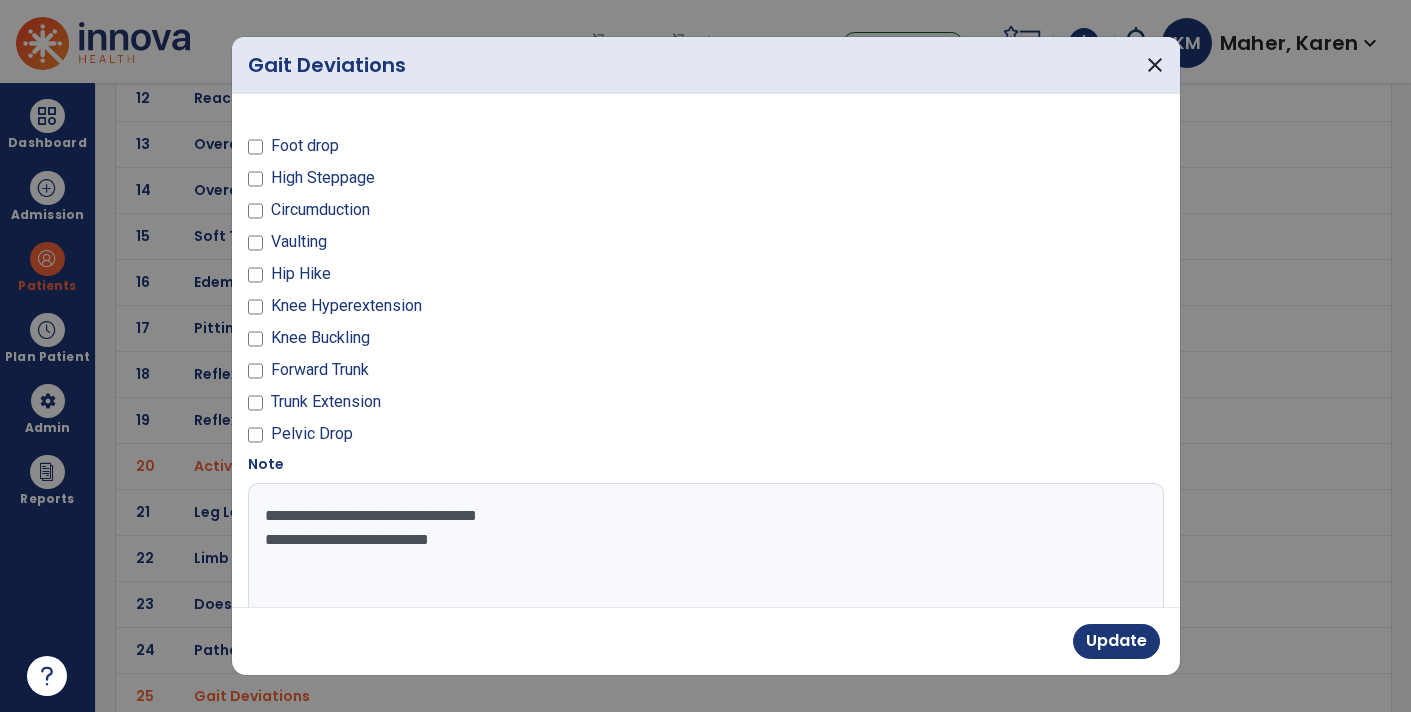 type on "**********" 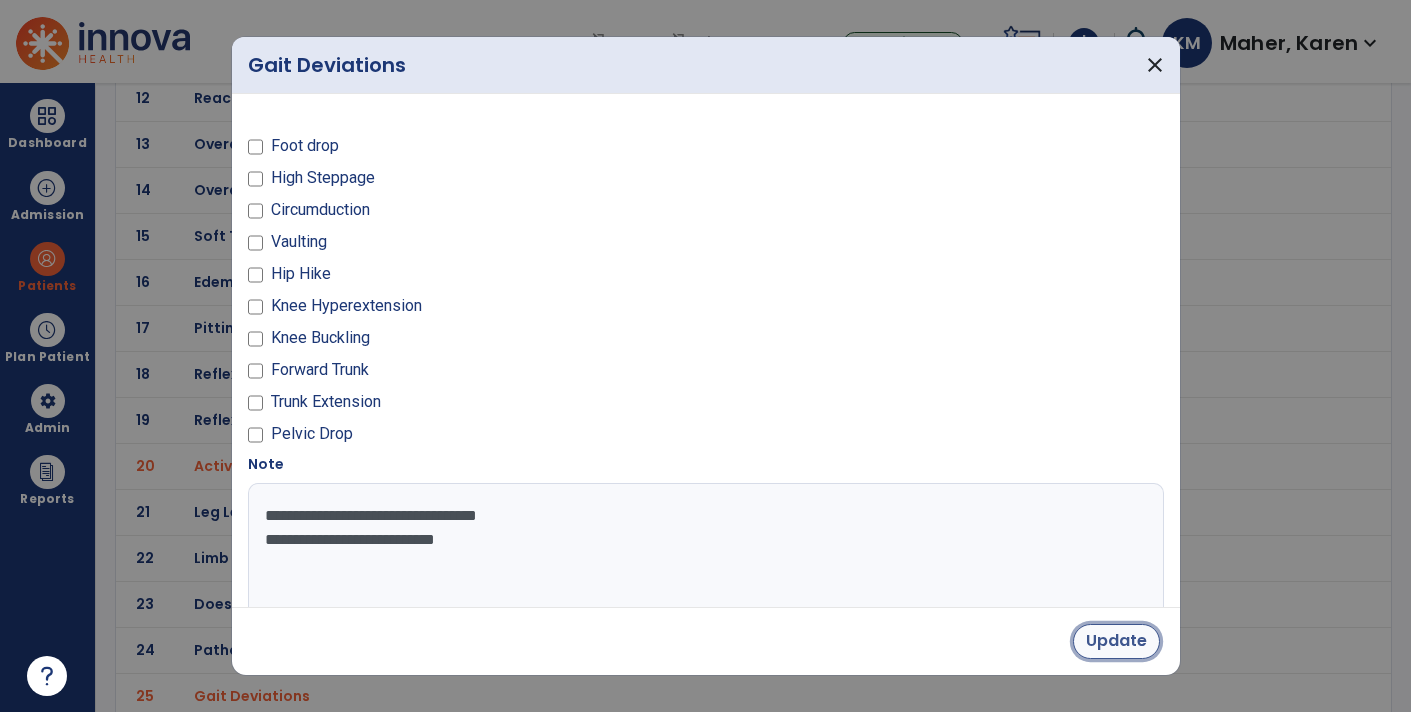click on "Update" at bounding box center [1116, 641] 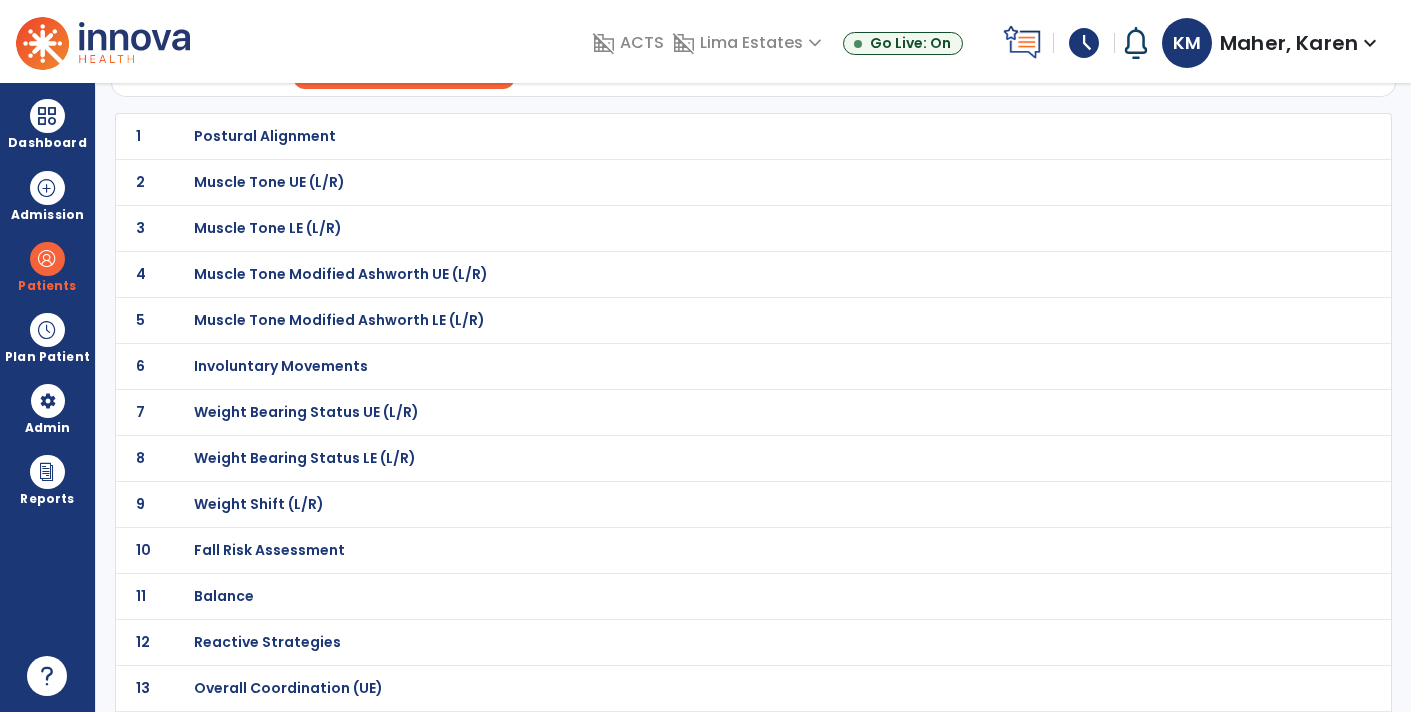 scroll, scrollTop: 0, scrollLeft: 0, axis: both 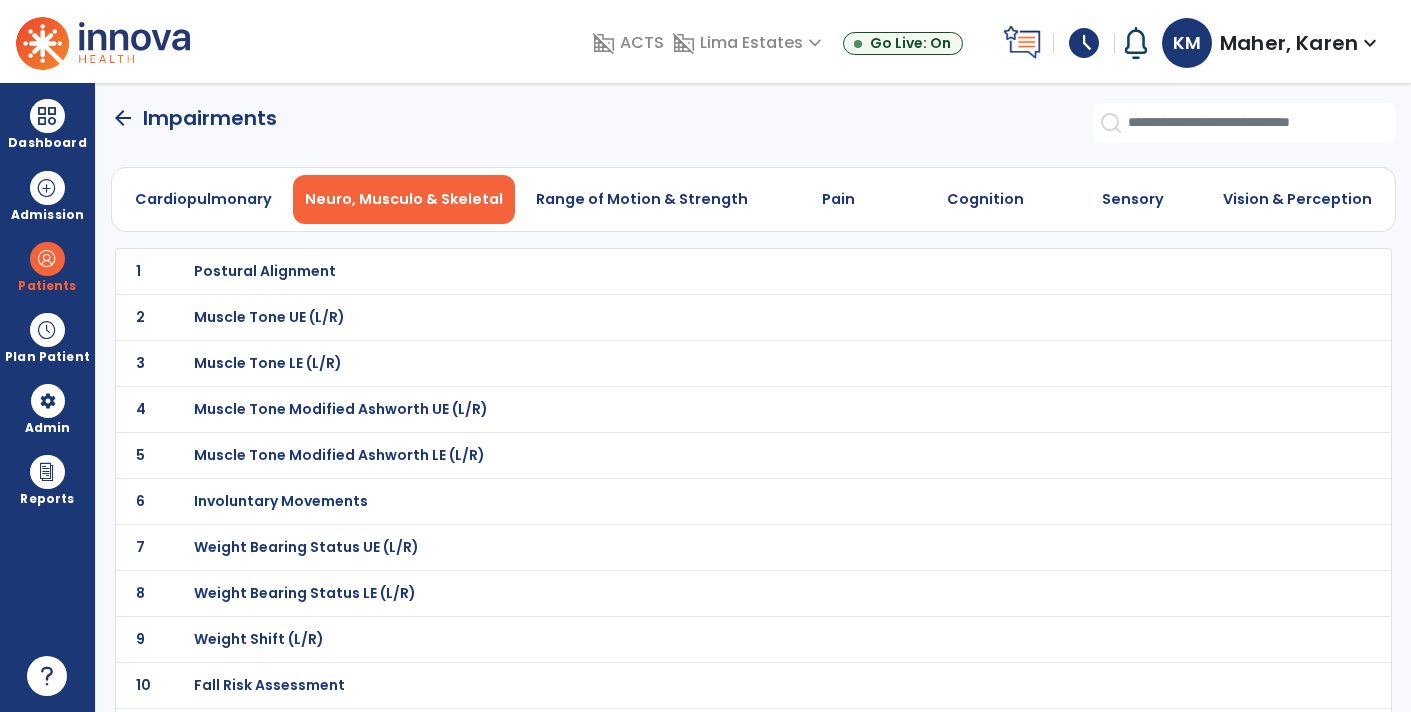 click on "arrow_back" 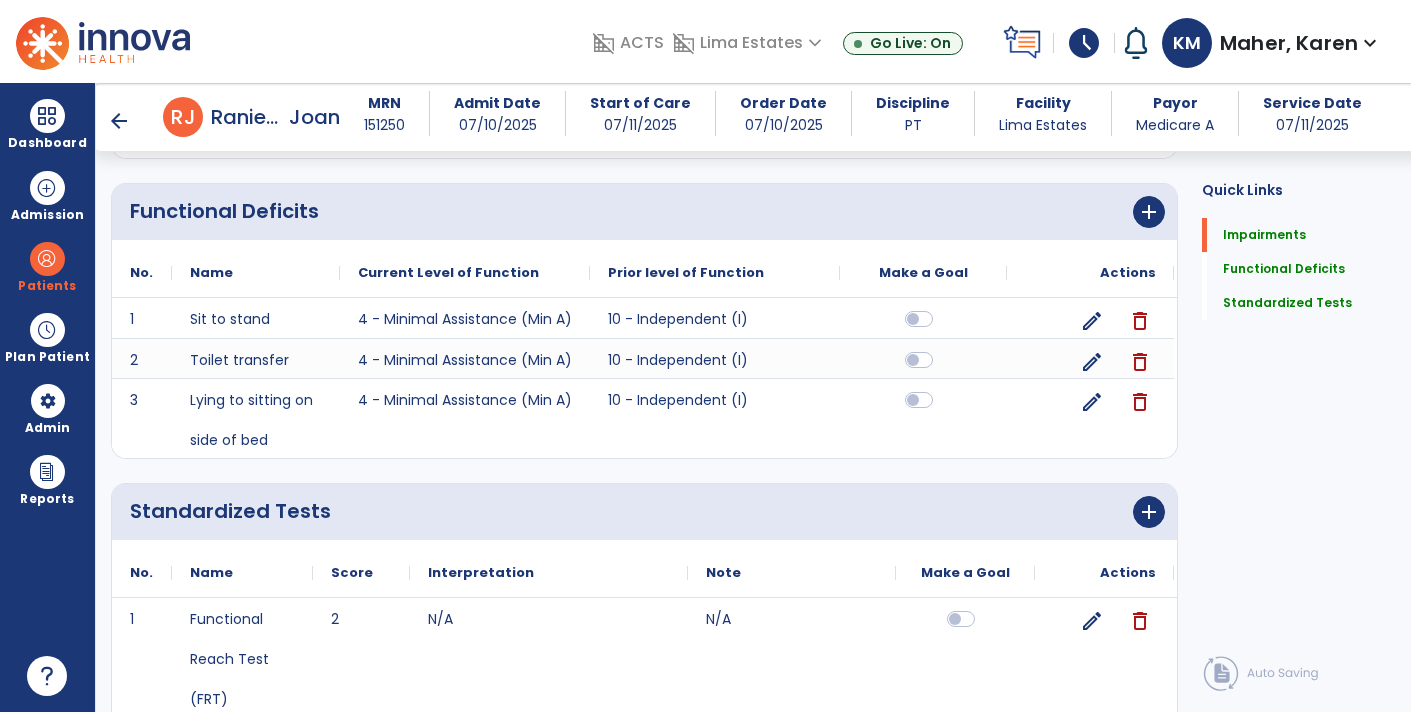 scroll, scrollTop: 886, scrollLeft: 0, axis: vertical 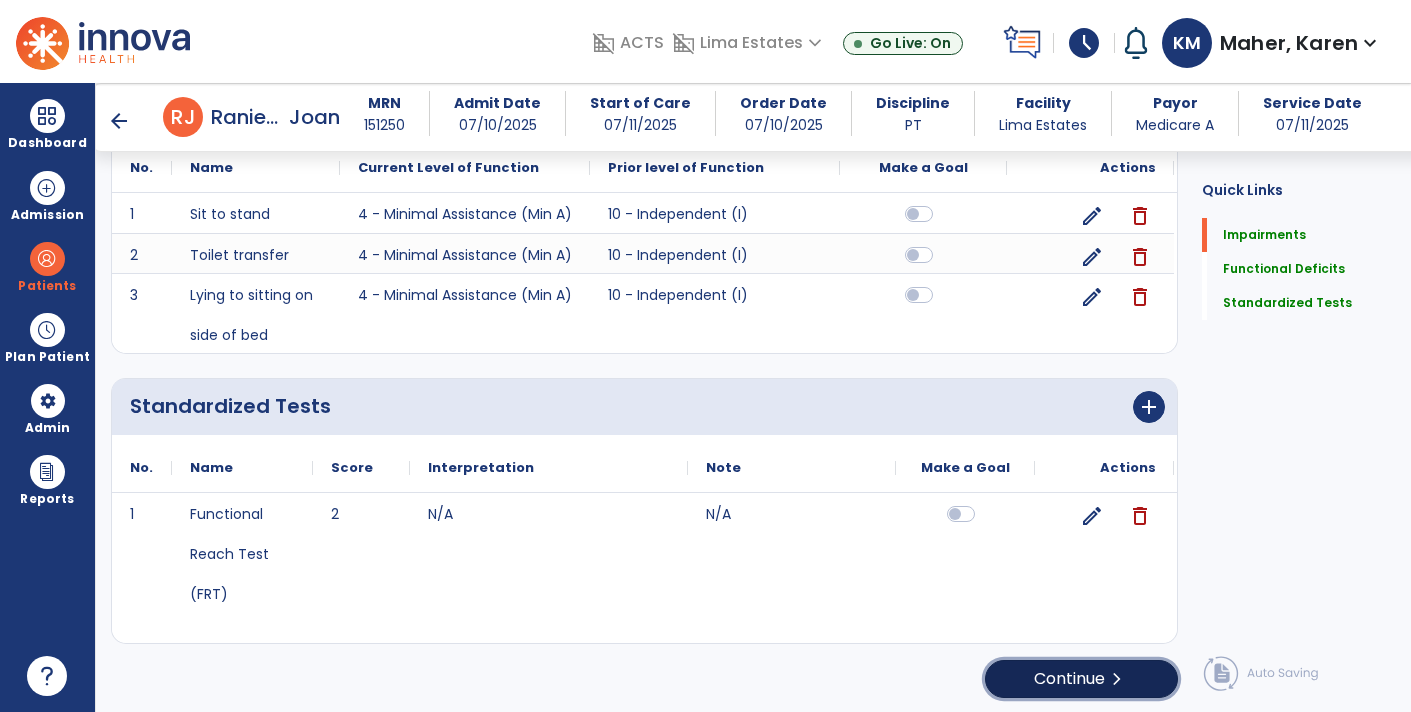 click on "Continue  chevron_right" 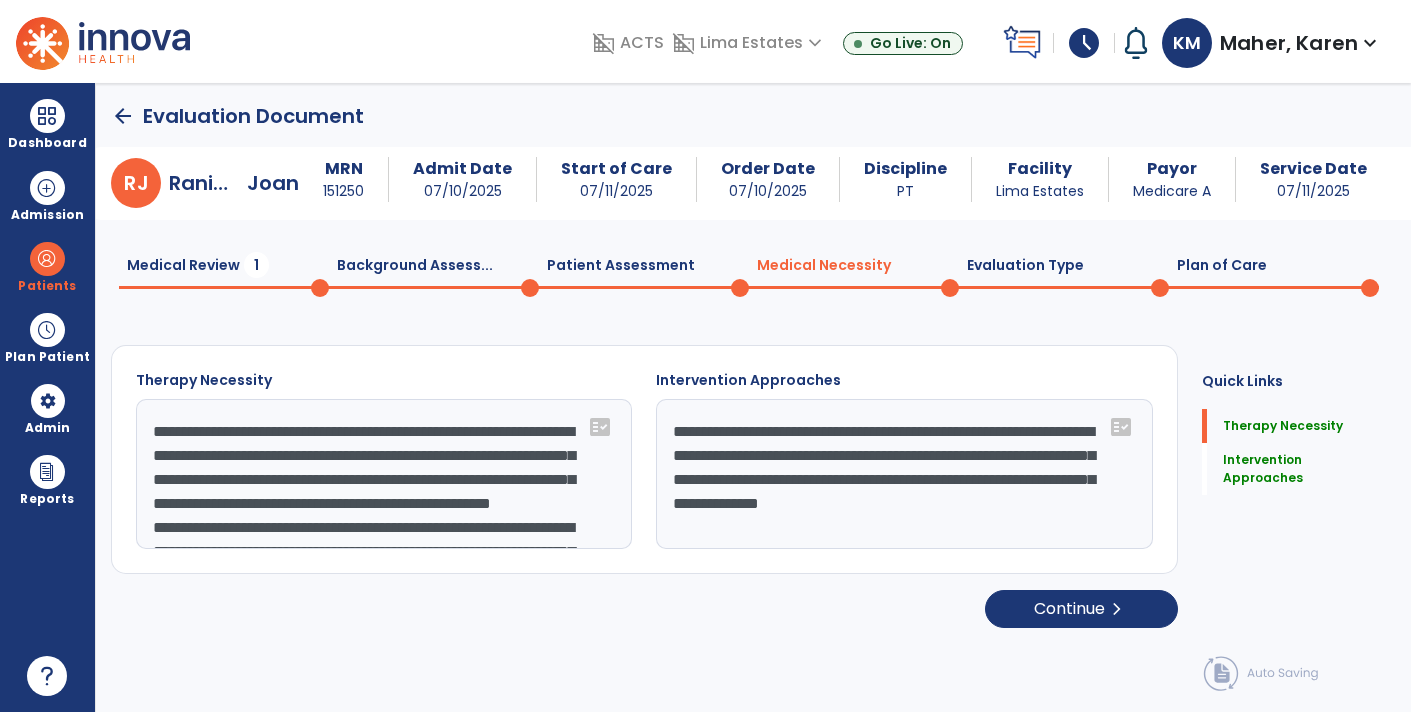 scroll, scrollTop: 0, scrollLeft: 0, axis: both 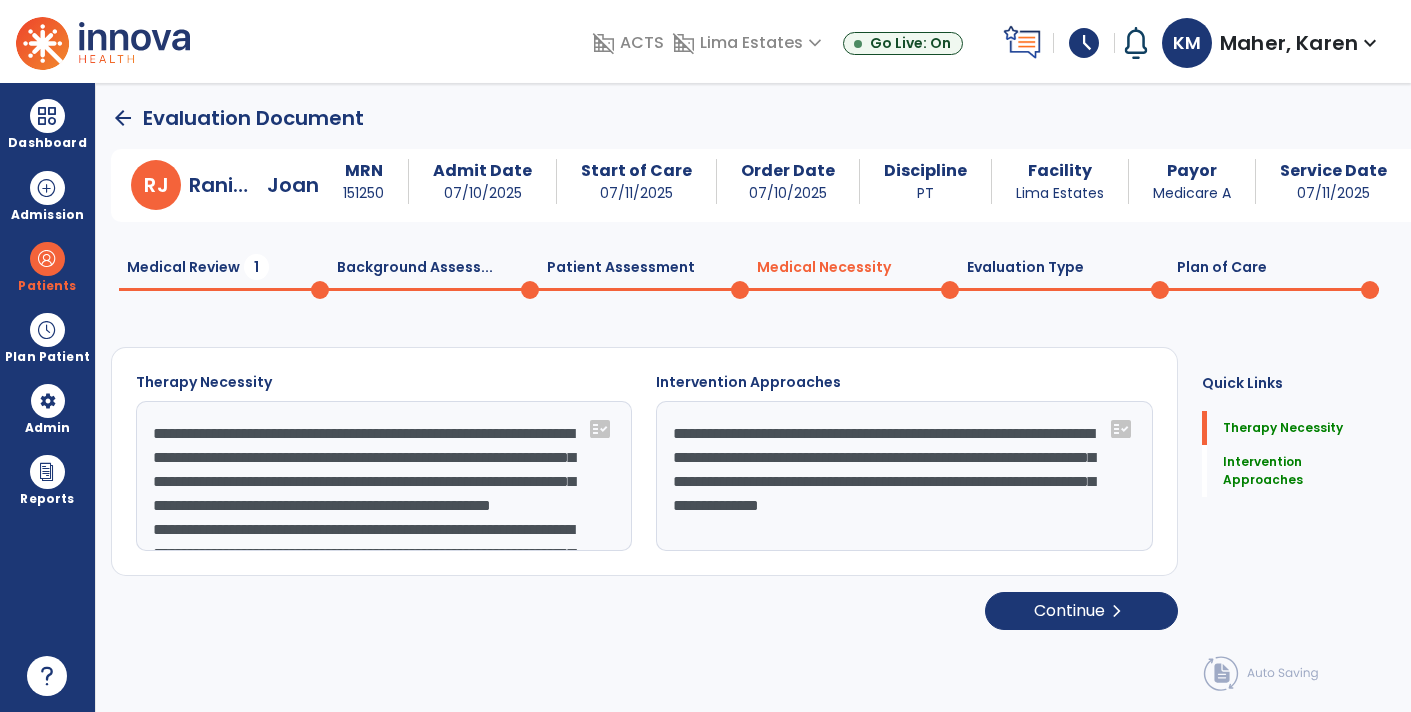 click 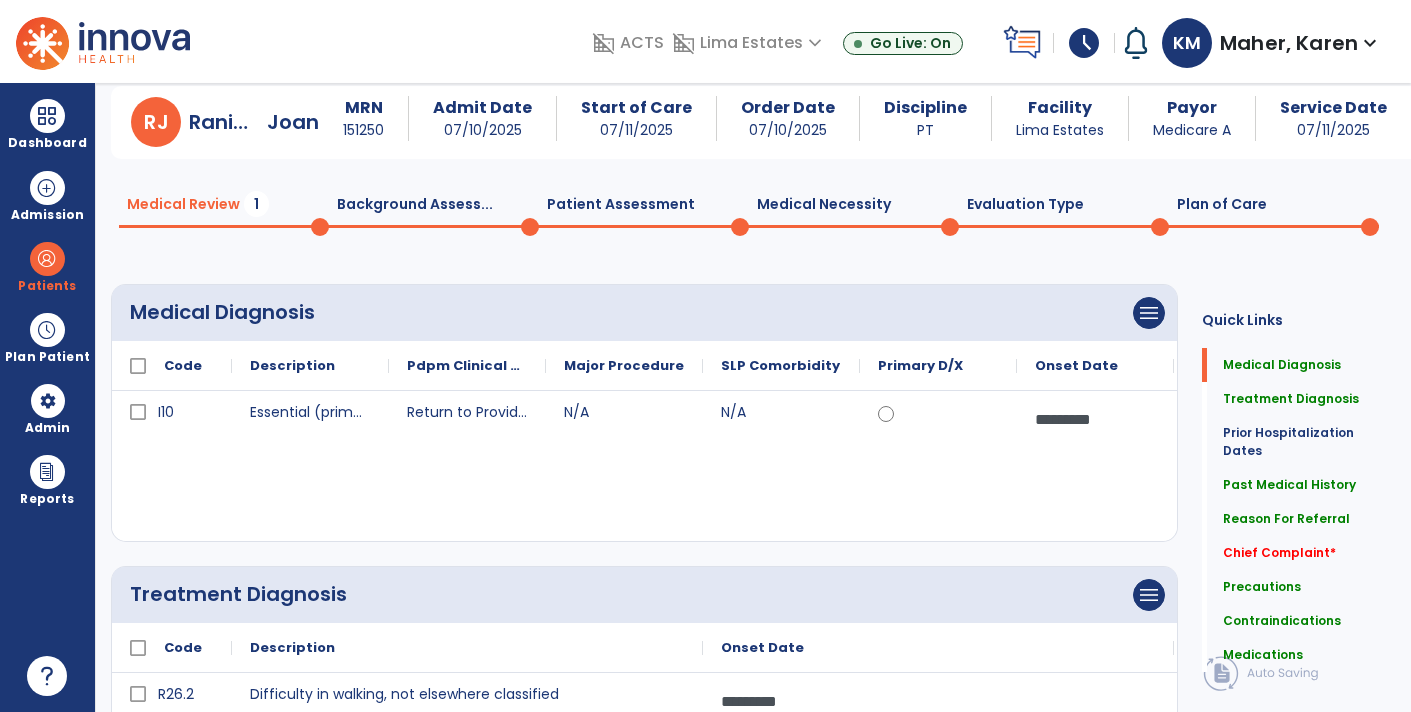 scroll, scrollTop: 0, scrollLeft: 0, axis: both 